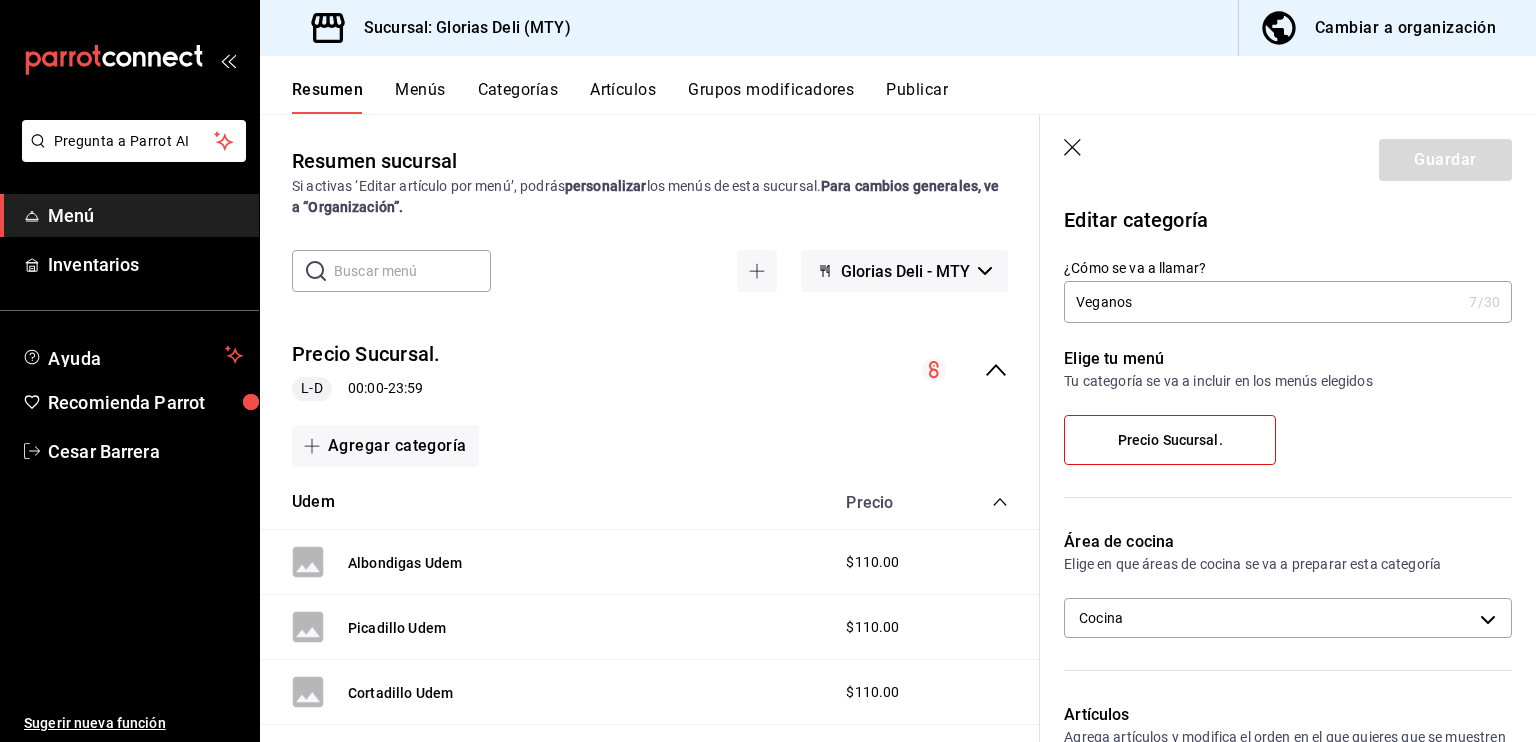 scroll, scrollTop: 0, scrollLeft: 0, axis: both 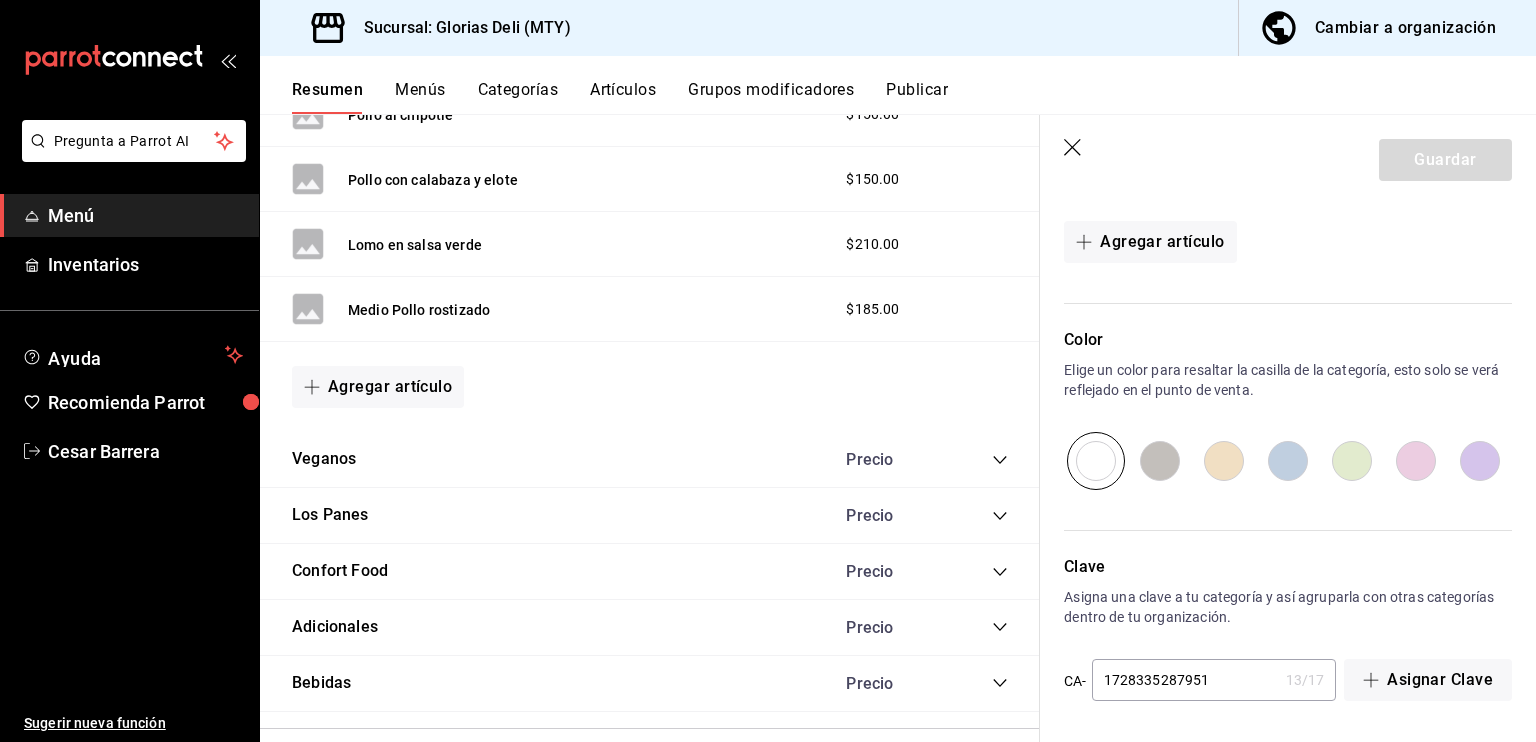 click 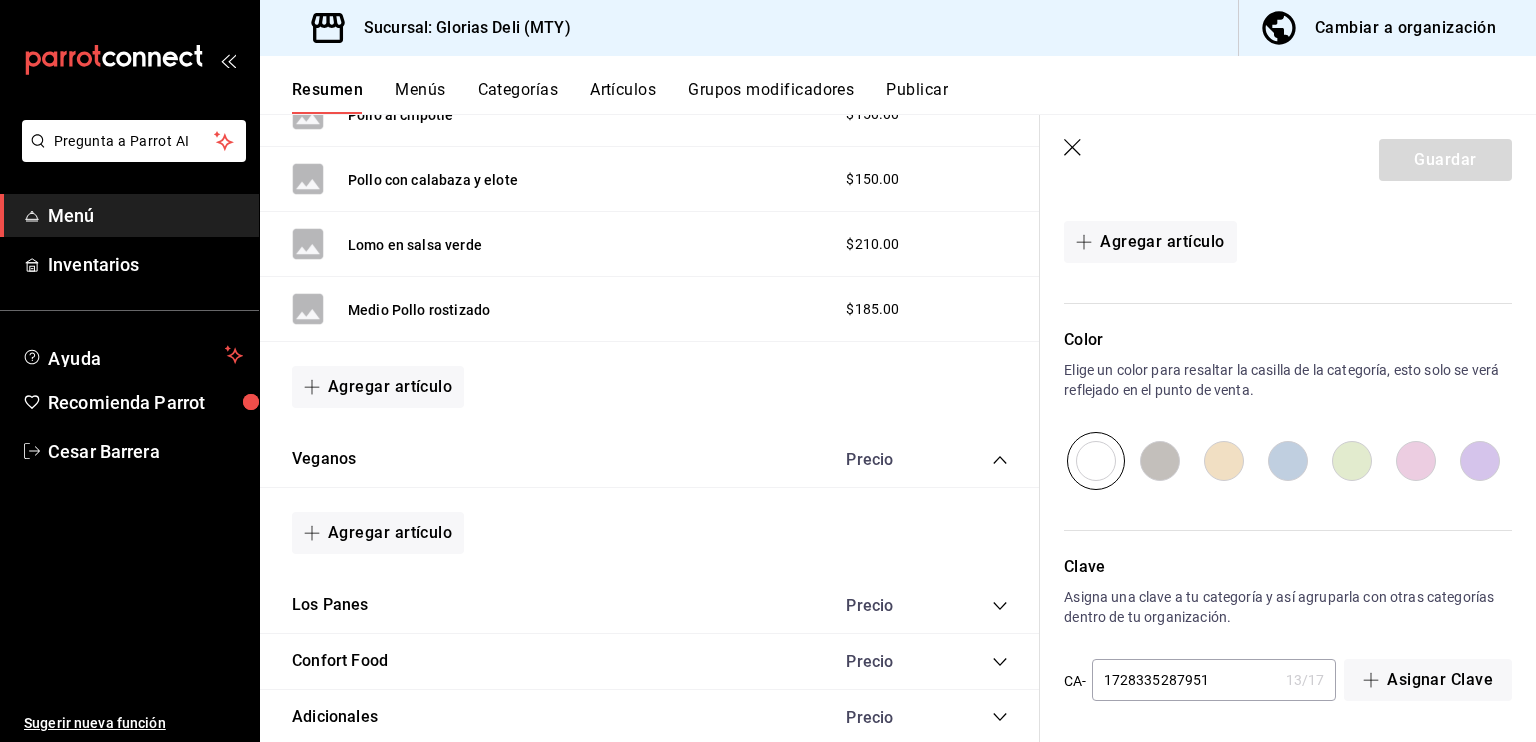 click 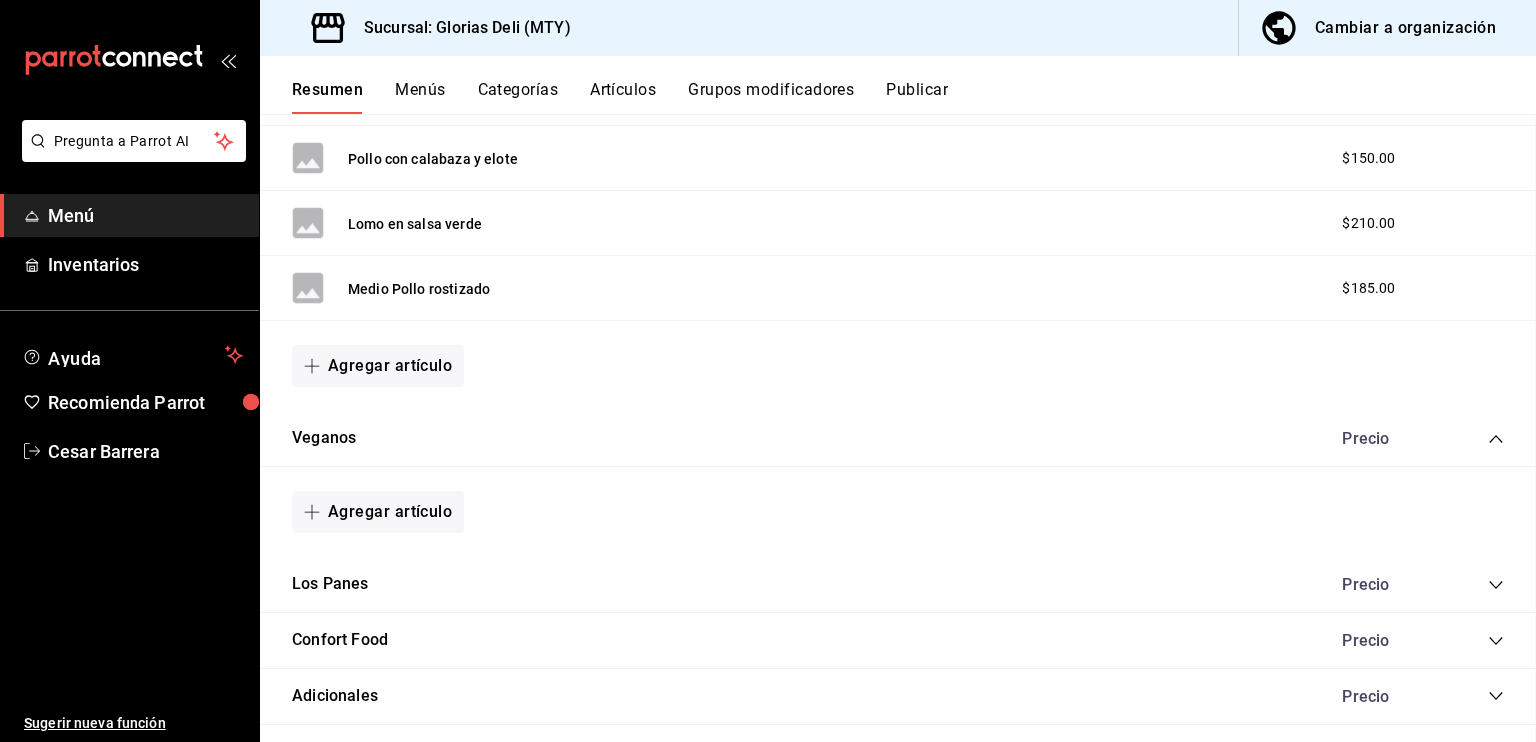 scroll, scrollTop: 0, scrollLeft: 0, axis: both 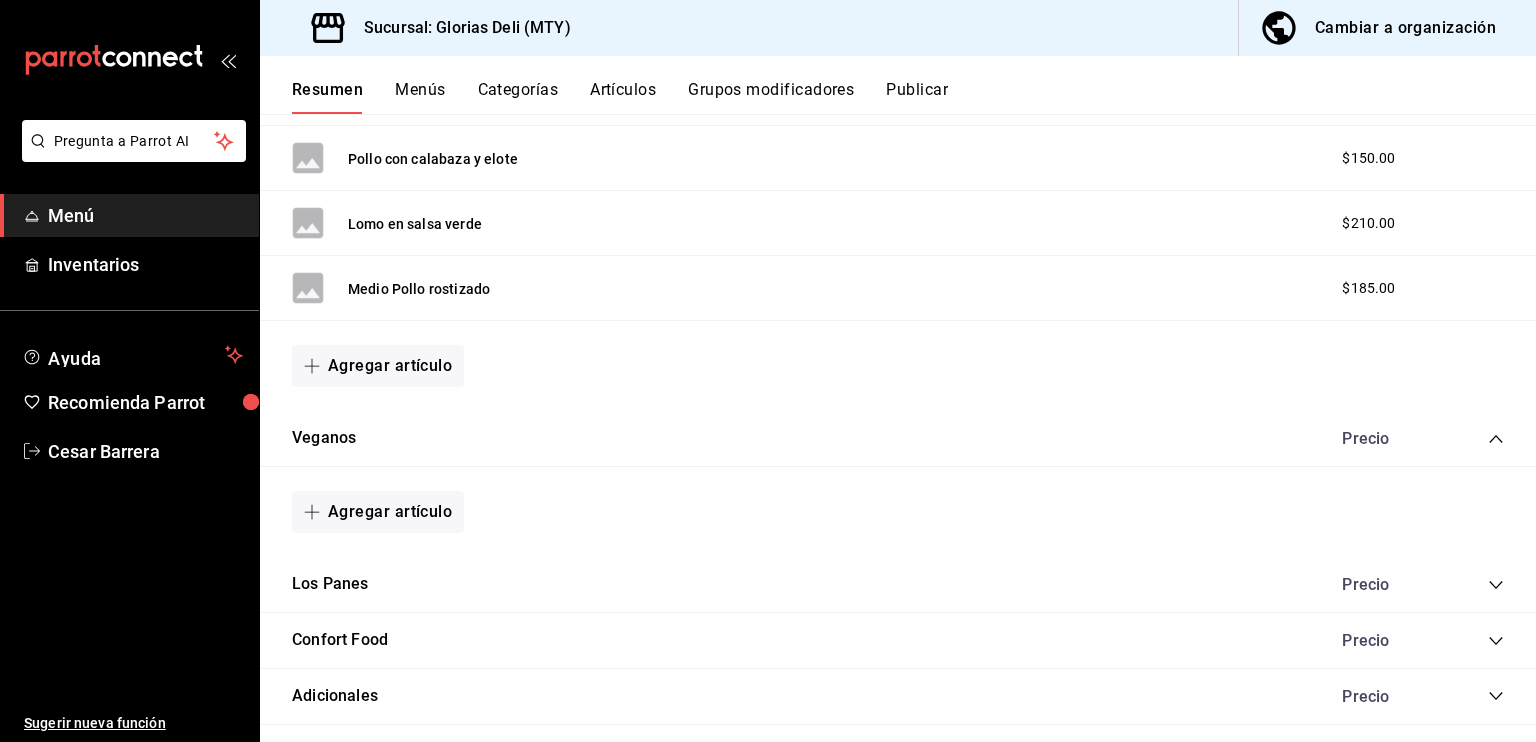 click on "Agregar artículo" at bounding box center (898, 366) 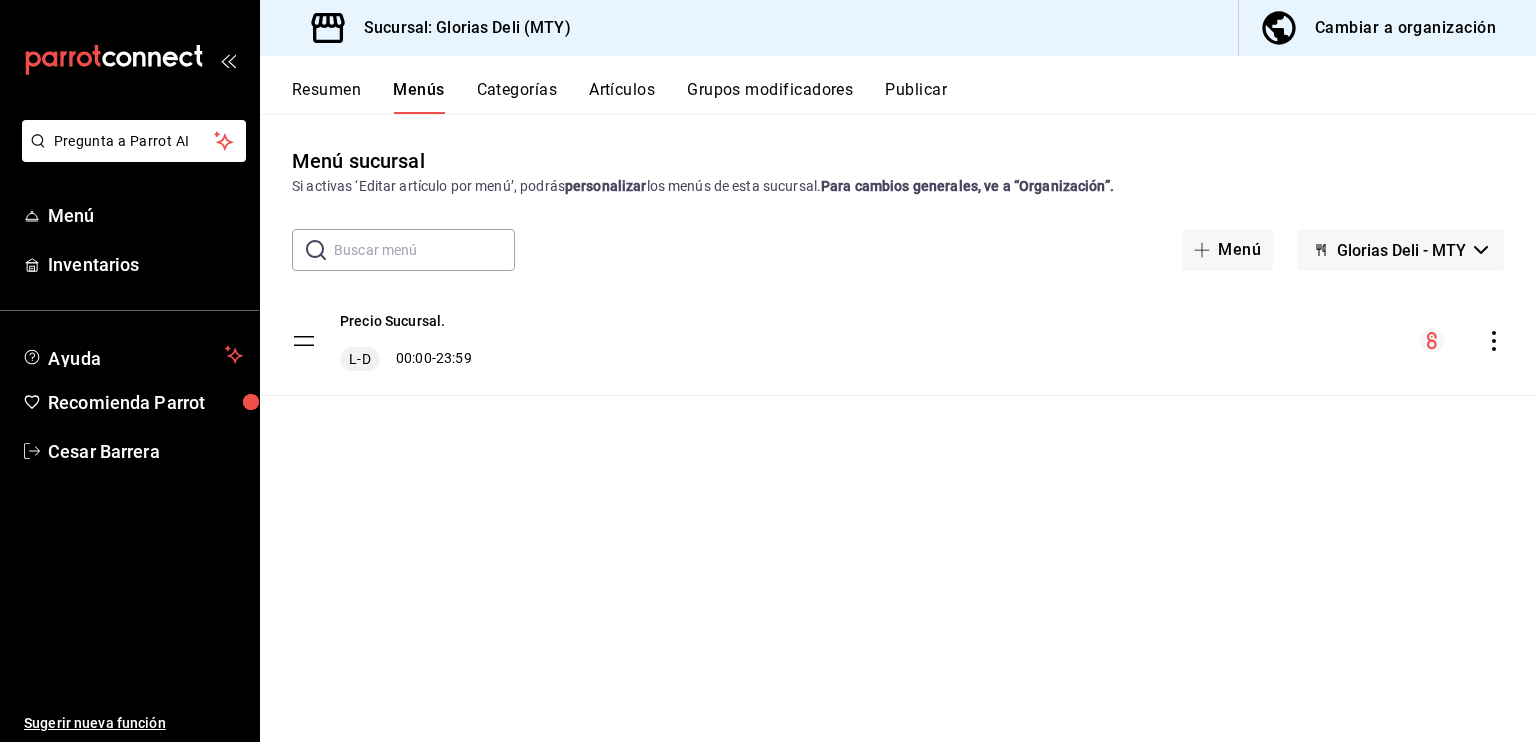 click on "Categorías" at bounding box center (517, 97) 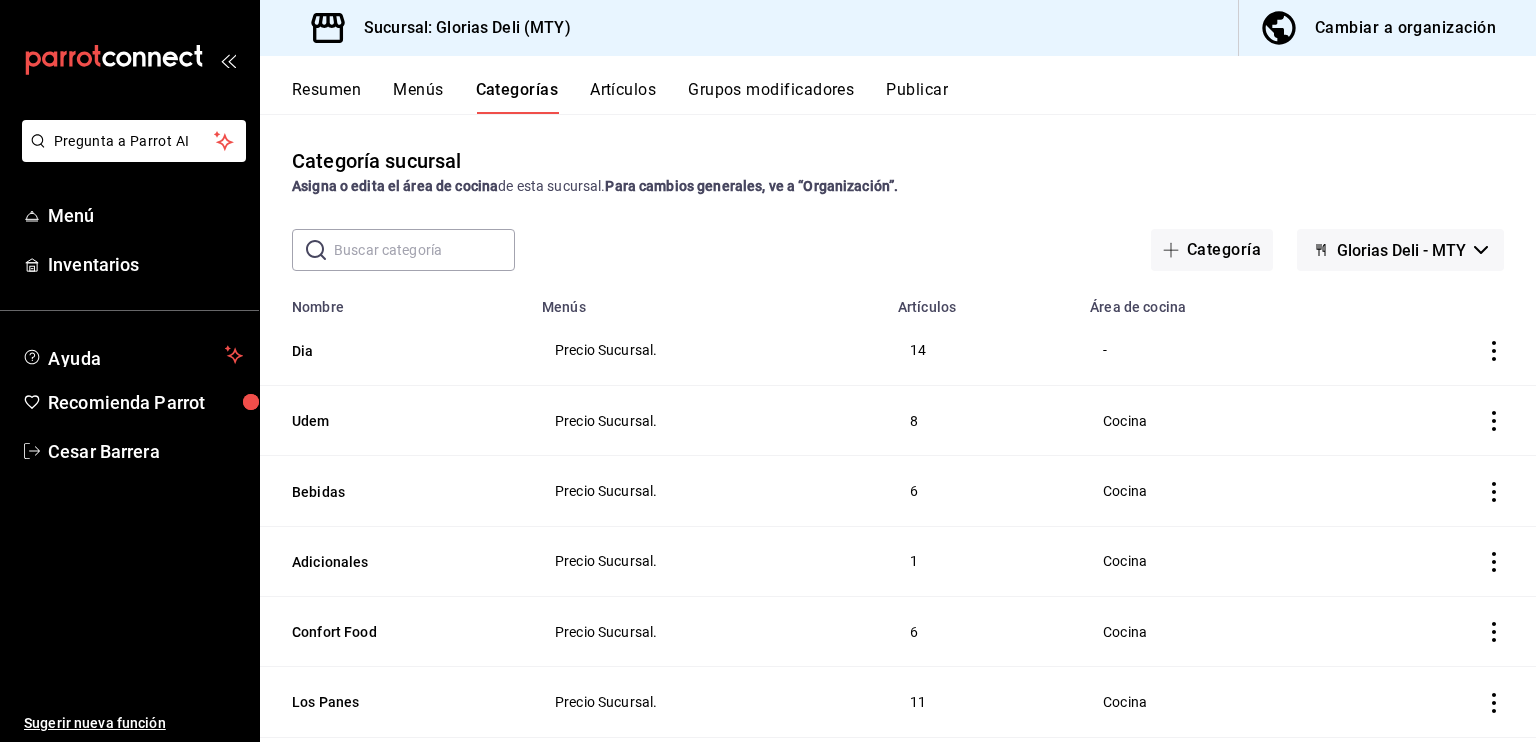 click on "Artículos" at bounding box center [623, 97] 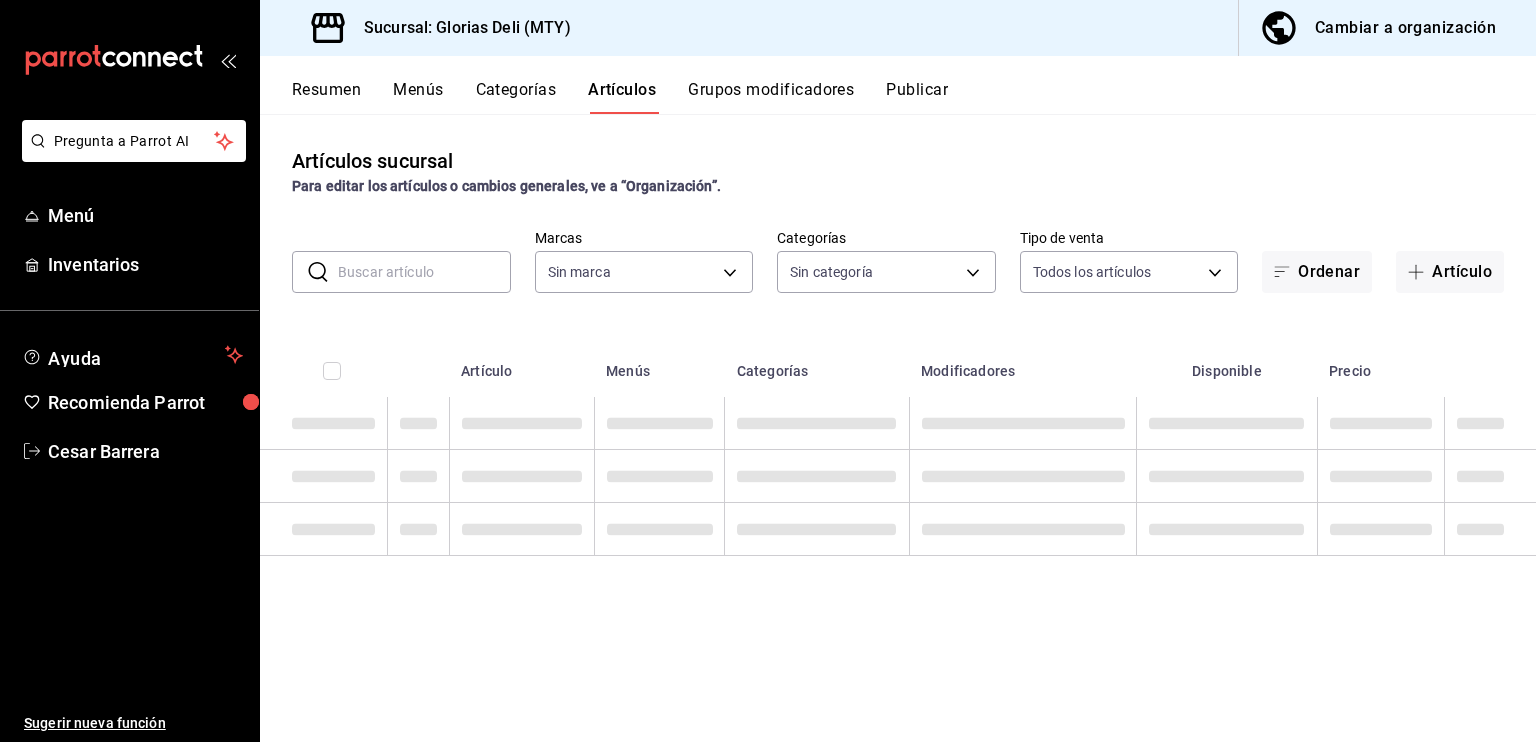 type on "6971d051-9846-4dd6-96a0-1925e9904937" 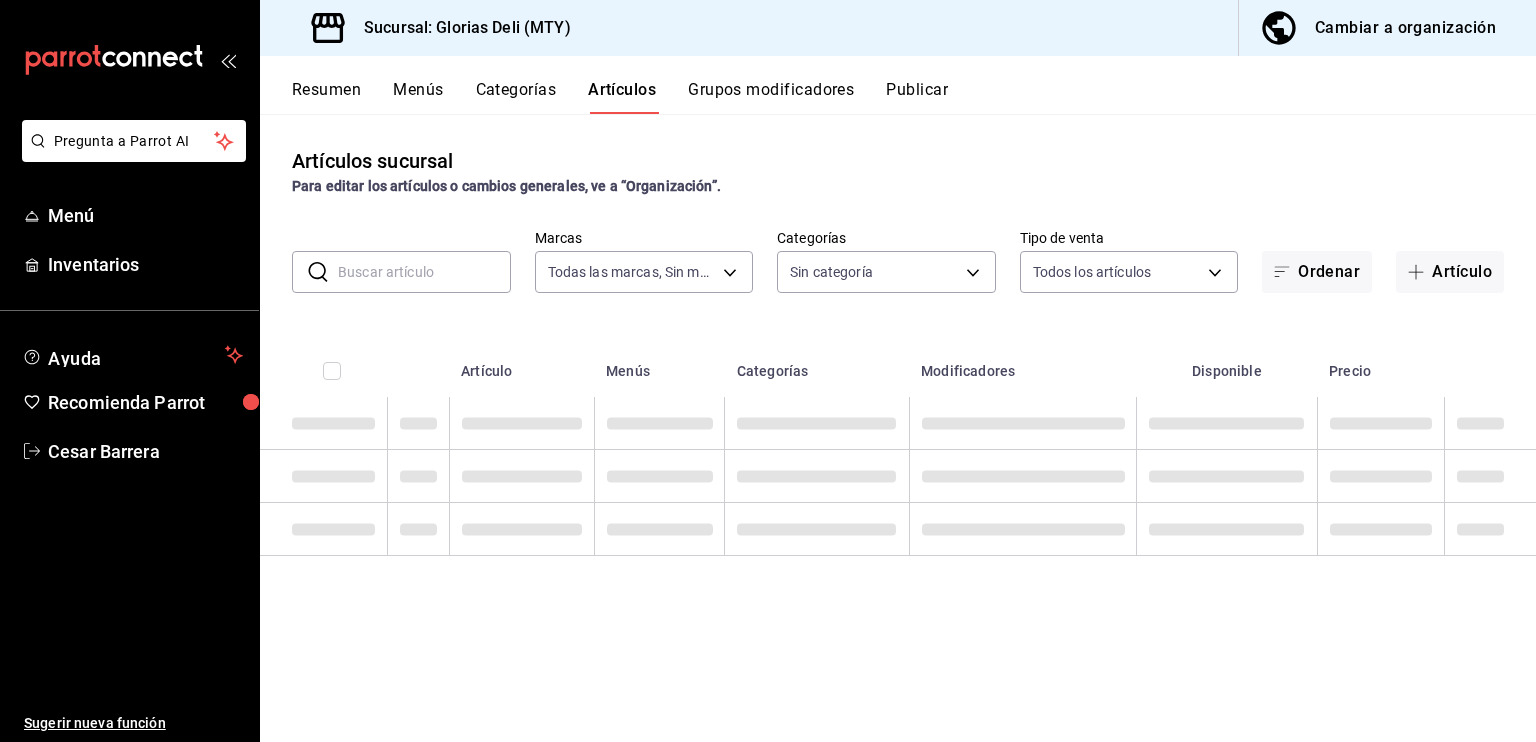 type on "[UUID],[UUID],[UUID],[UUID],[UUID],[UUID],[UUID]" 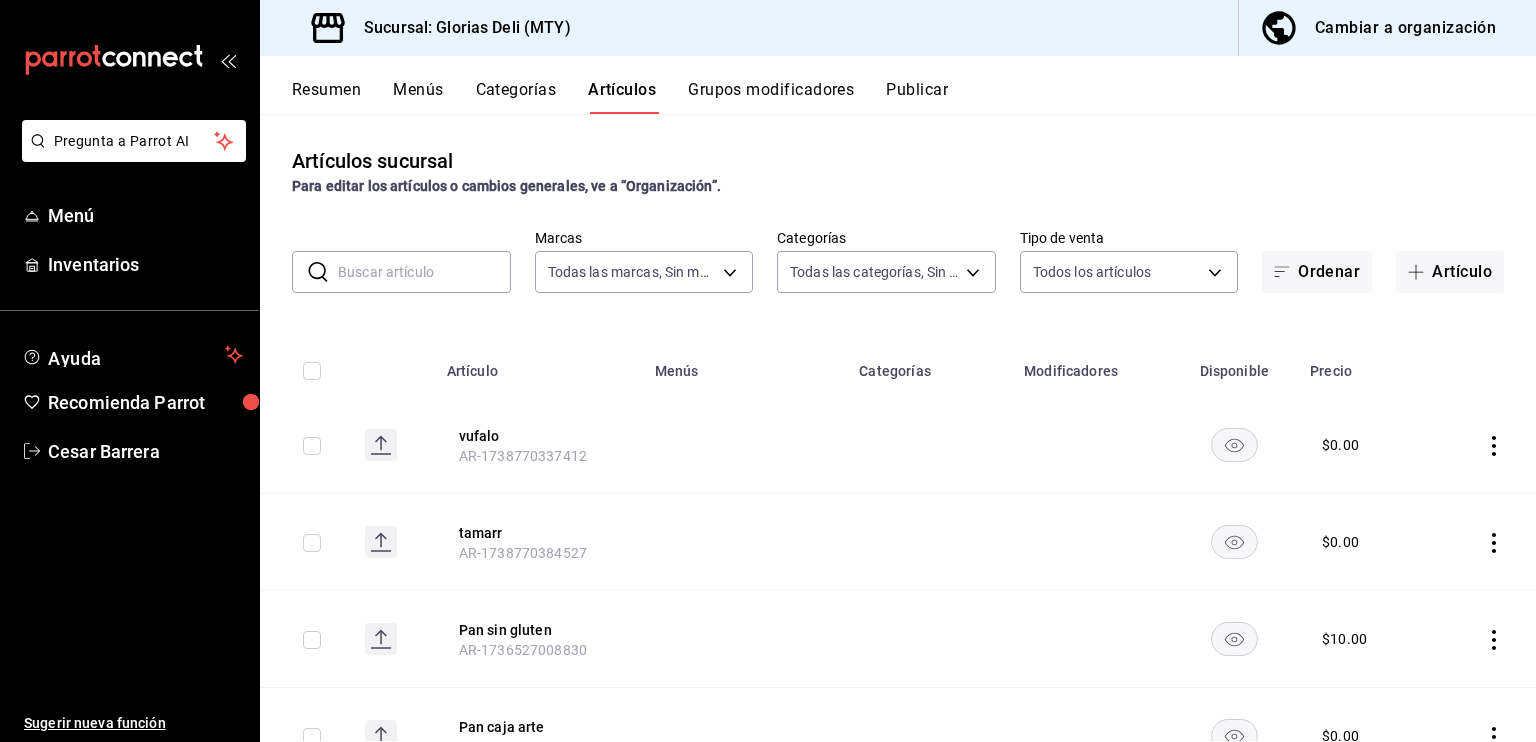 drag, startPoint x: 471, startPoint y: 433, endPoint x: 772, endPoint y: 502, distance: 308.80737 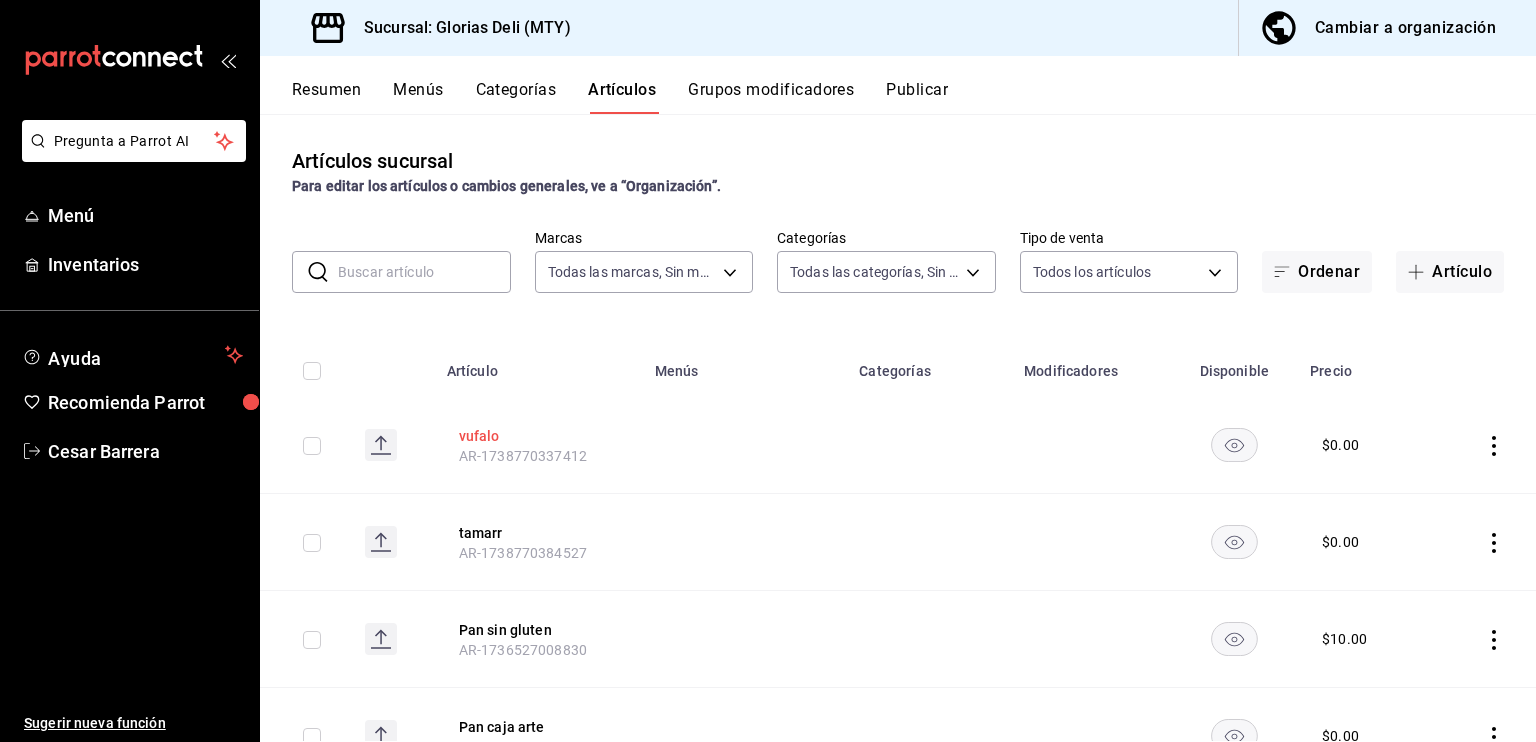 click on "vufalo" at bounding box center [539, 436] 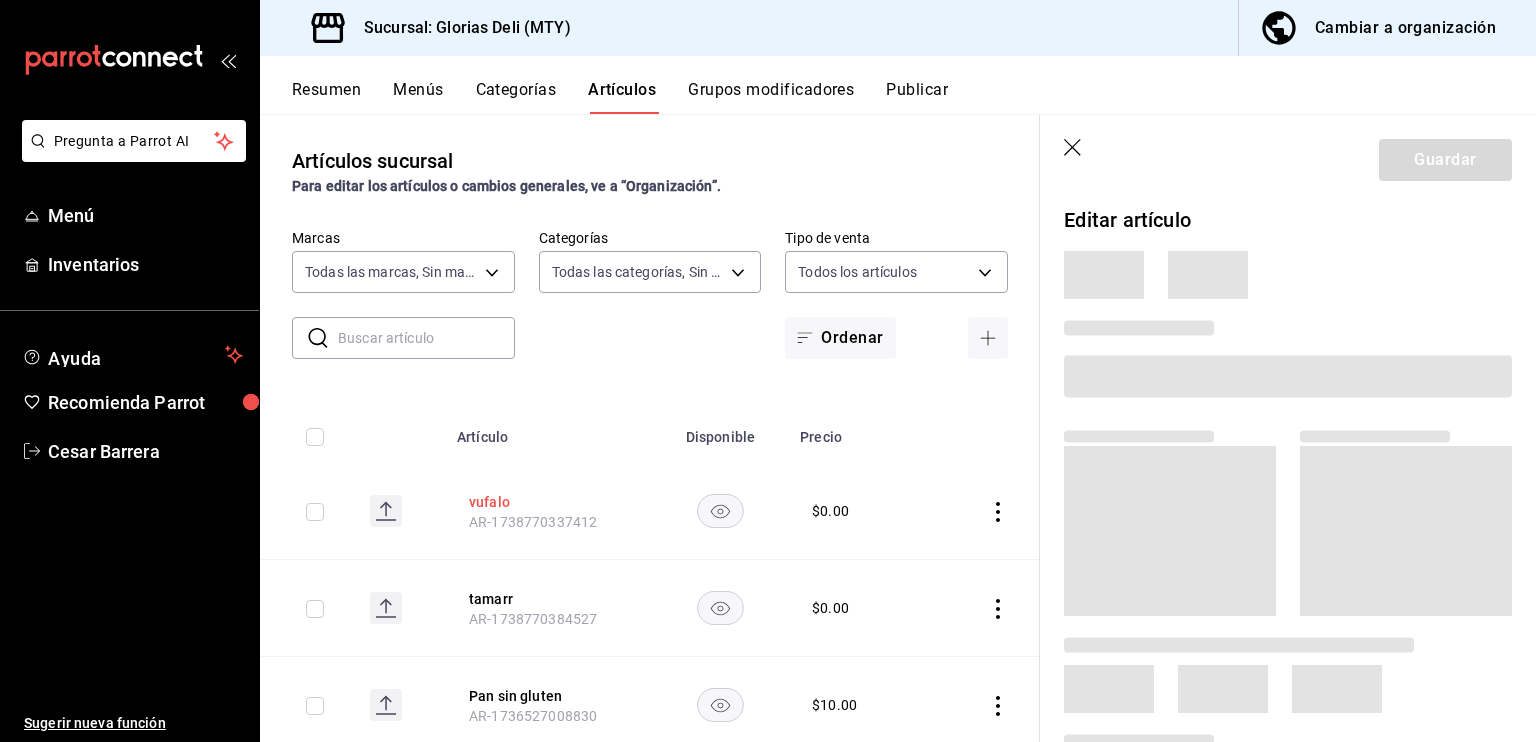 click on "Artículo" at bounding box center (549, 431) 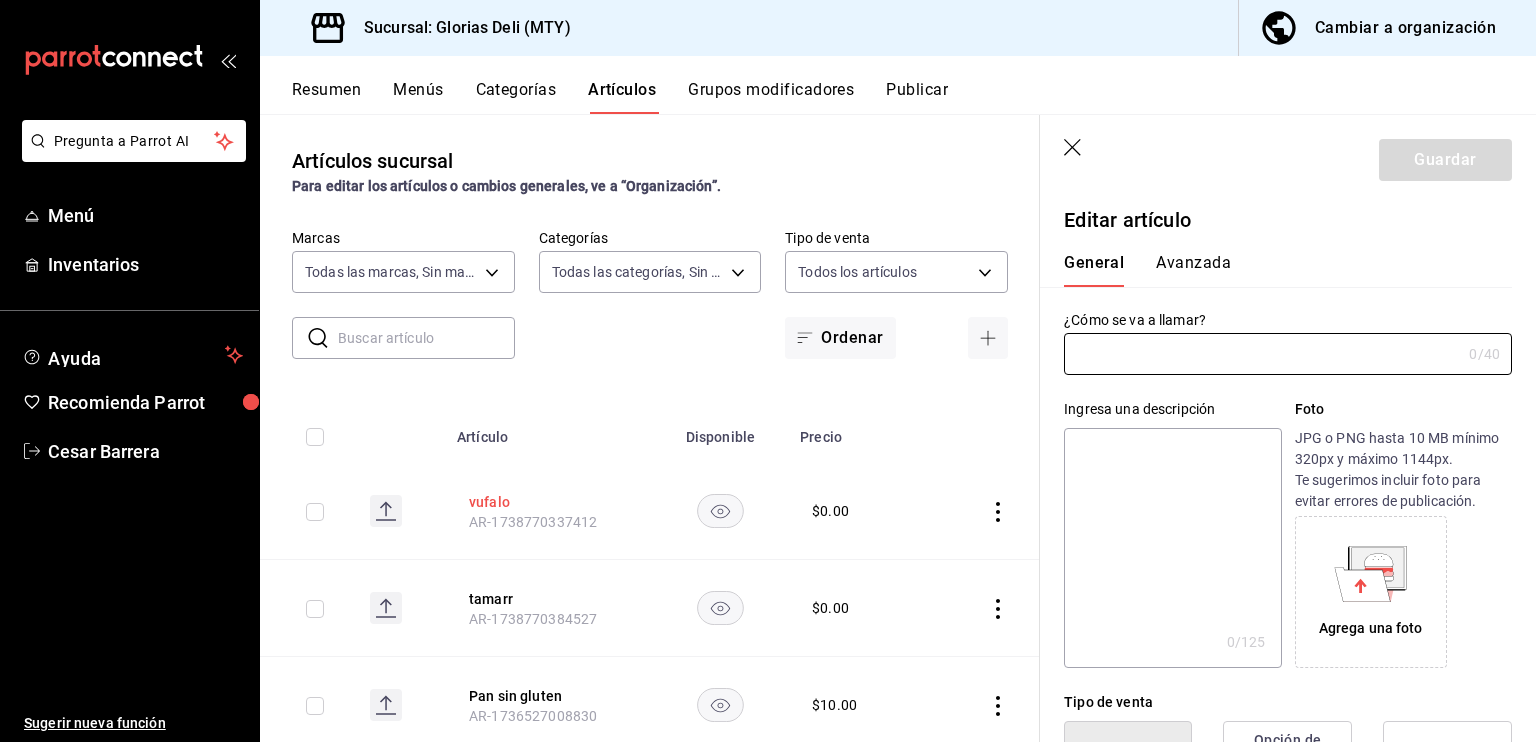 type on "vufalo" 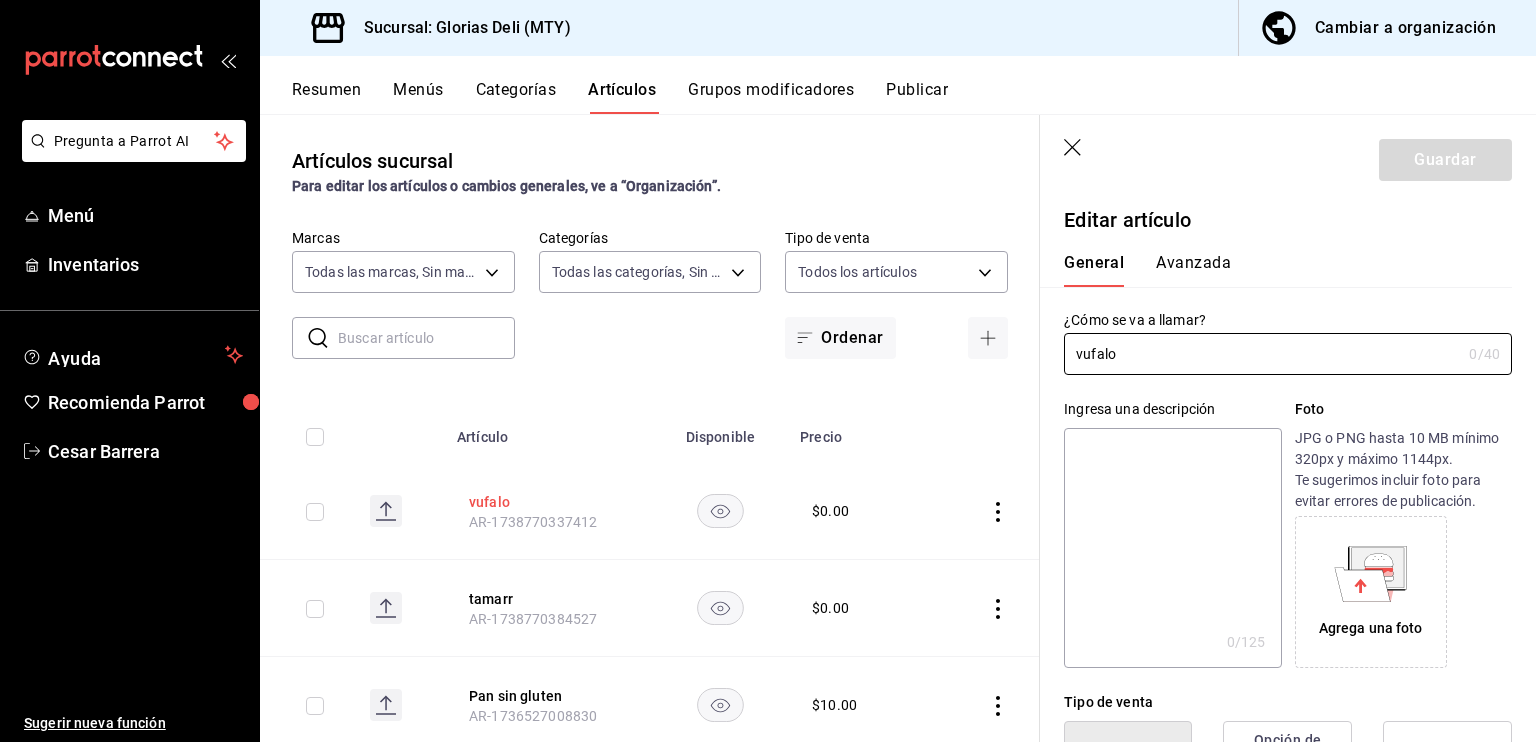 type on "$0.00" 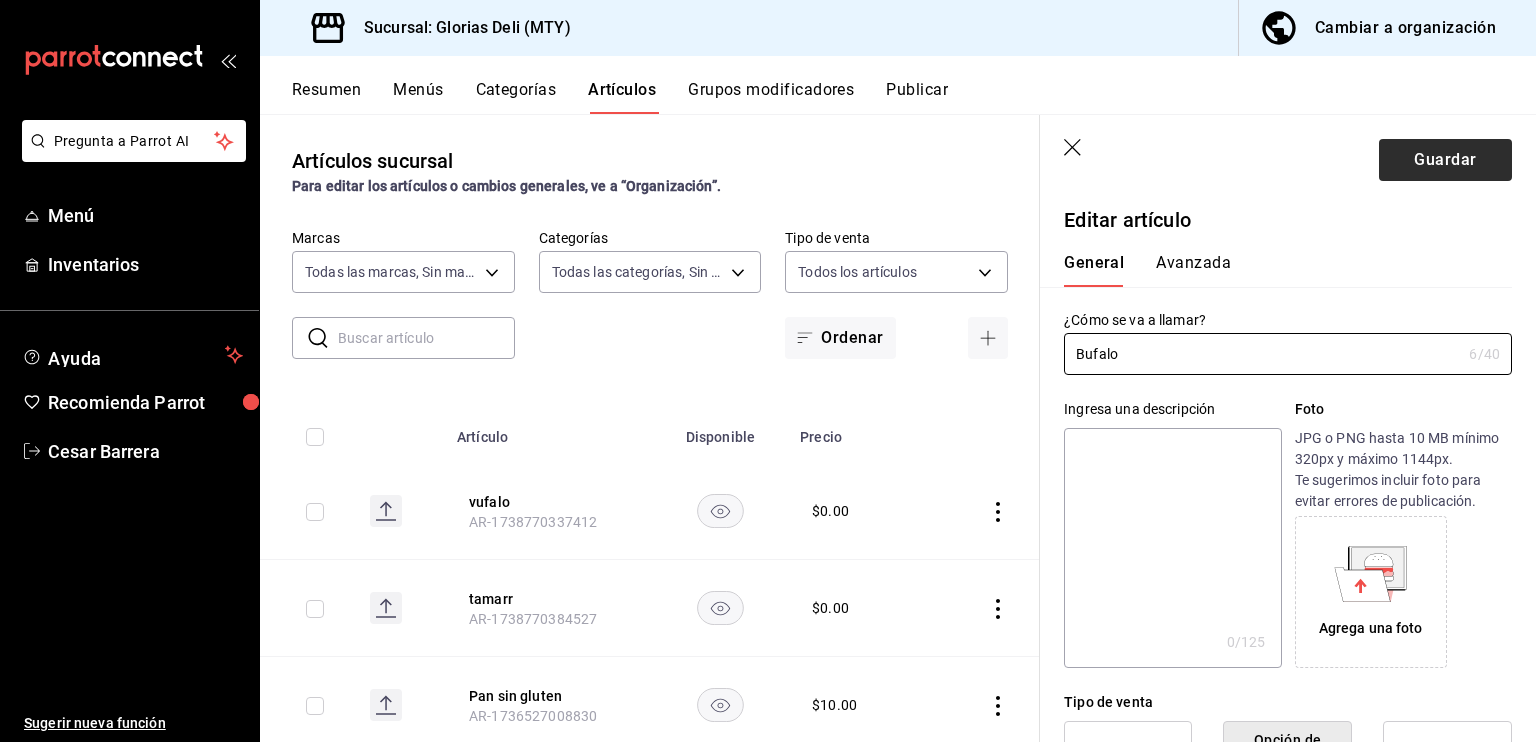 type on "Bufalo" 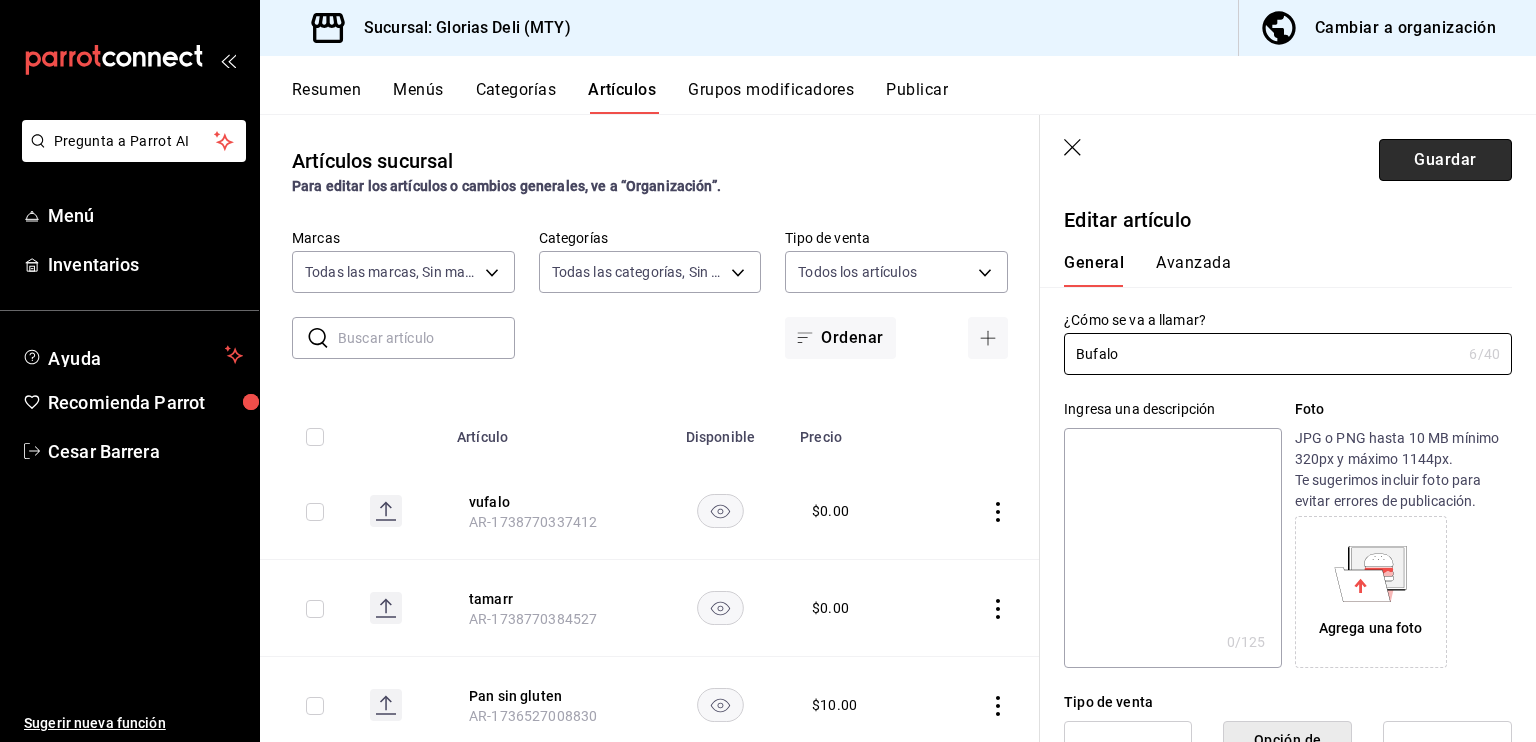click on "Guardar" at bounding box center [1445, 160] 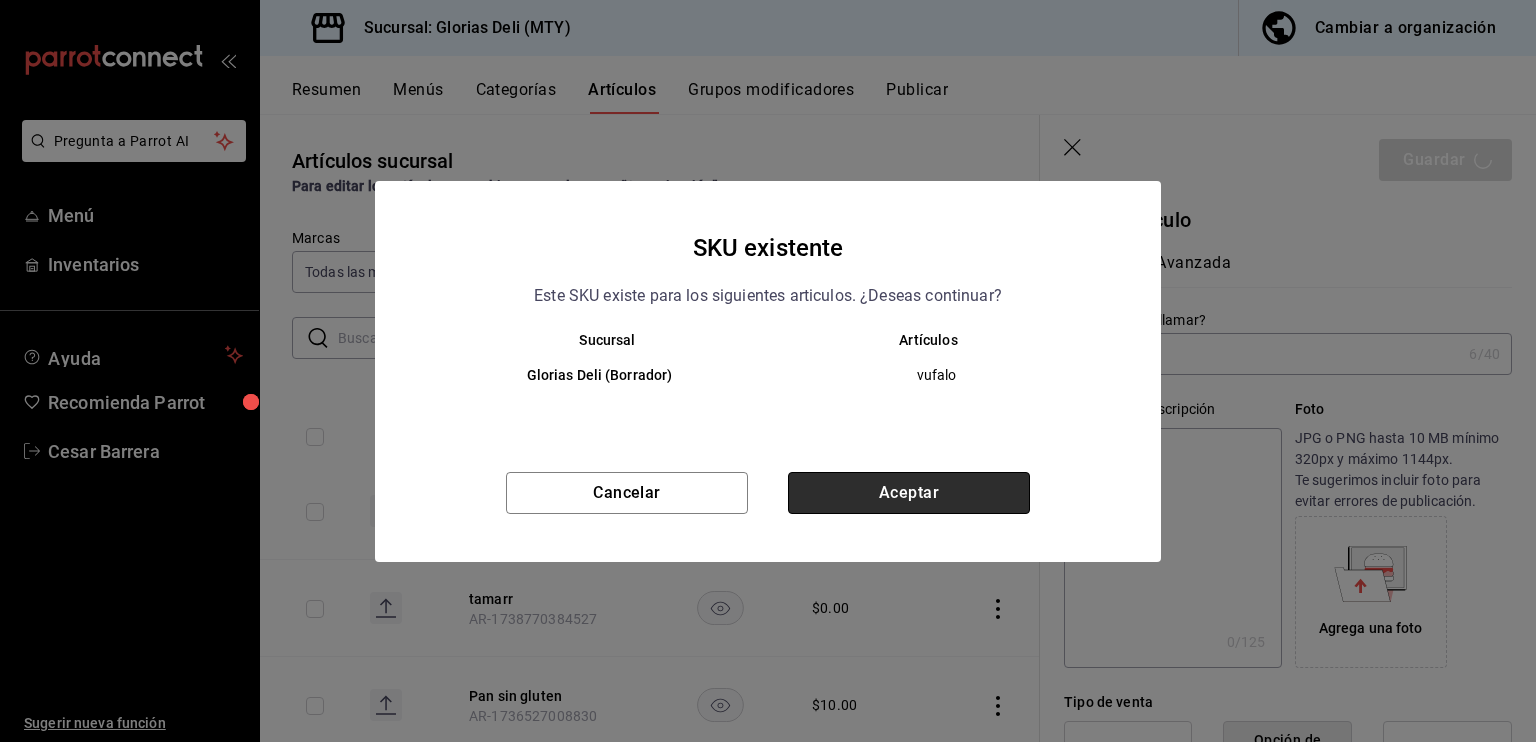 click on "Aceptar" at bounding box center [909, 493] 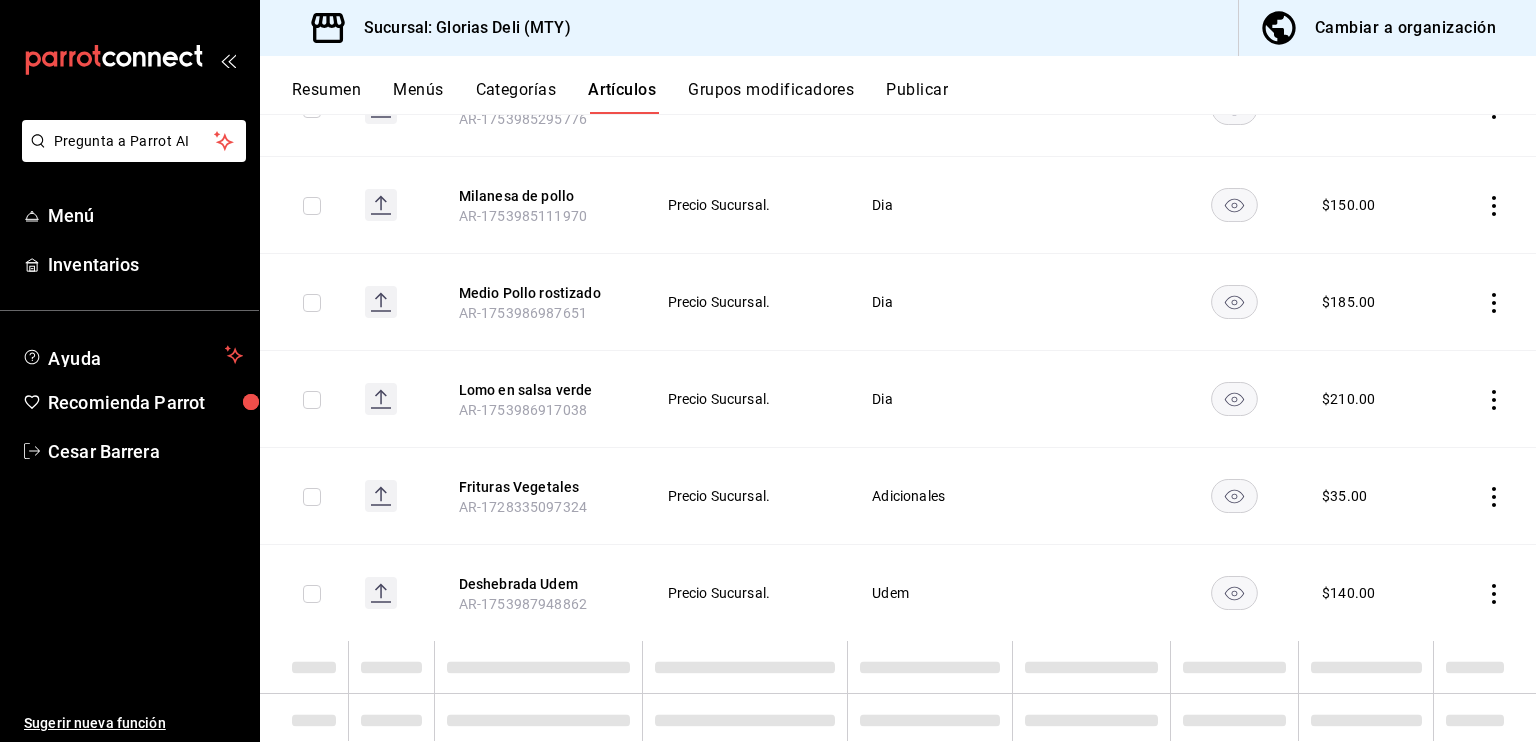 scroll, scrollTop: 1720, scrollLeft: 0, axis: vertical 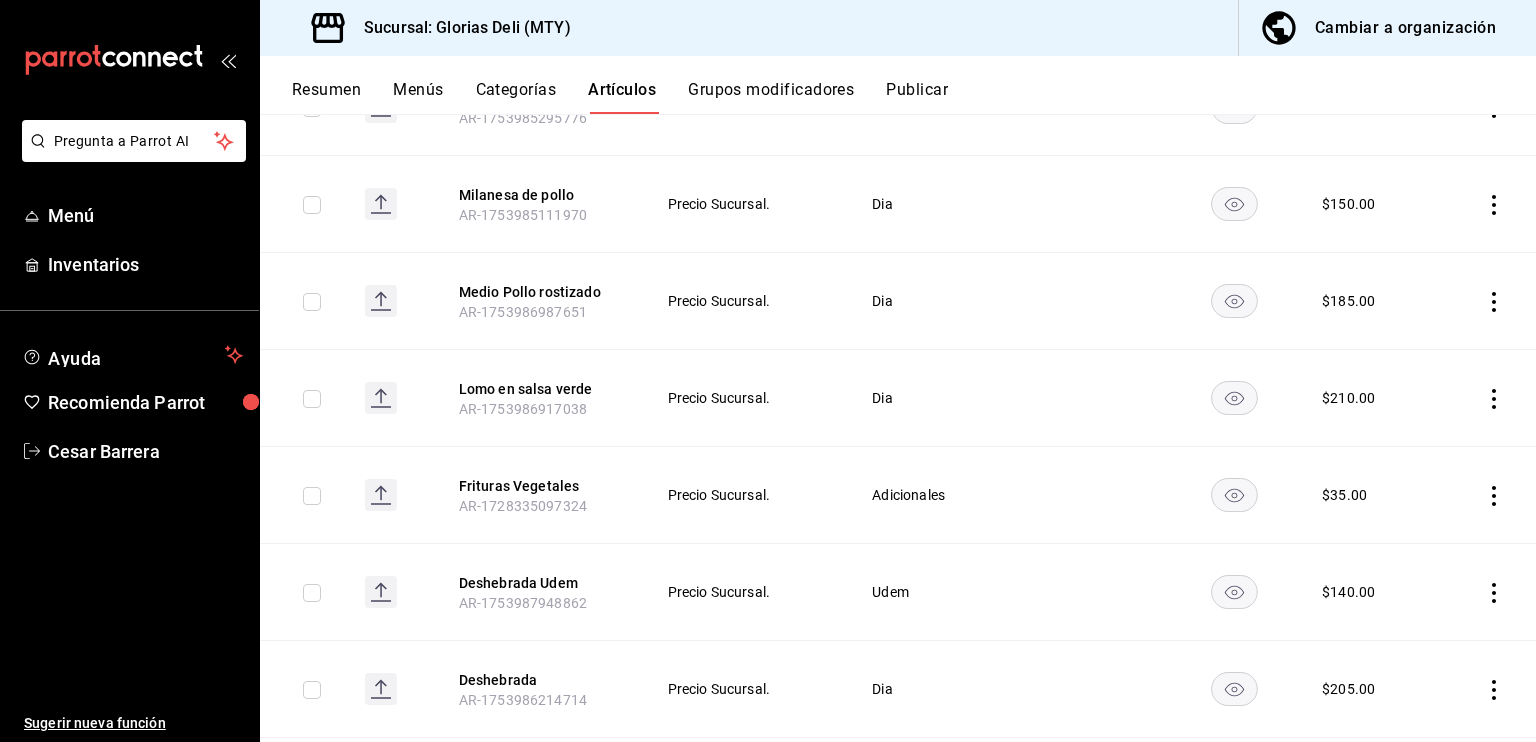 click 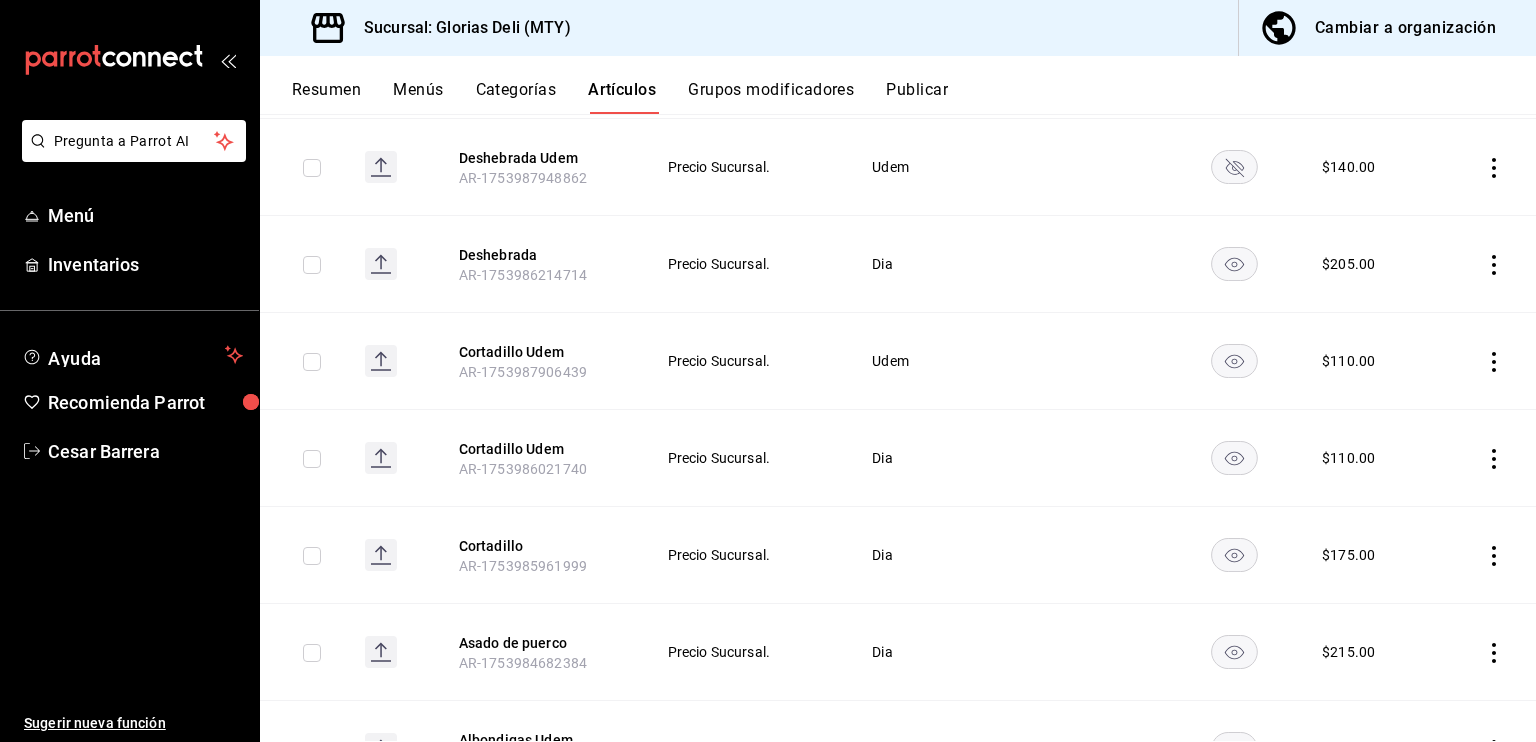 scroll, scrollTop: 2160, scrollLeft: 0, axis: vertical 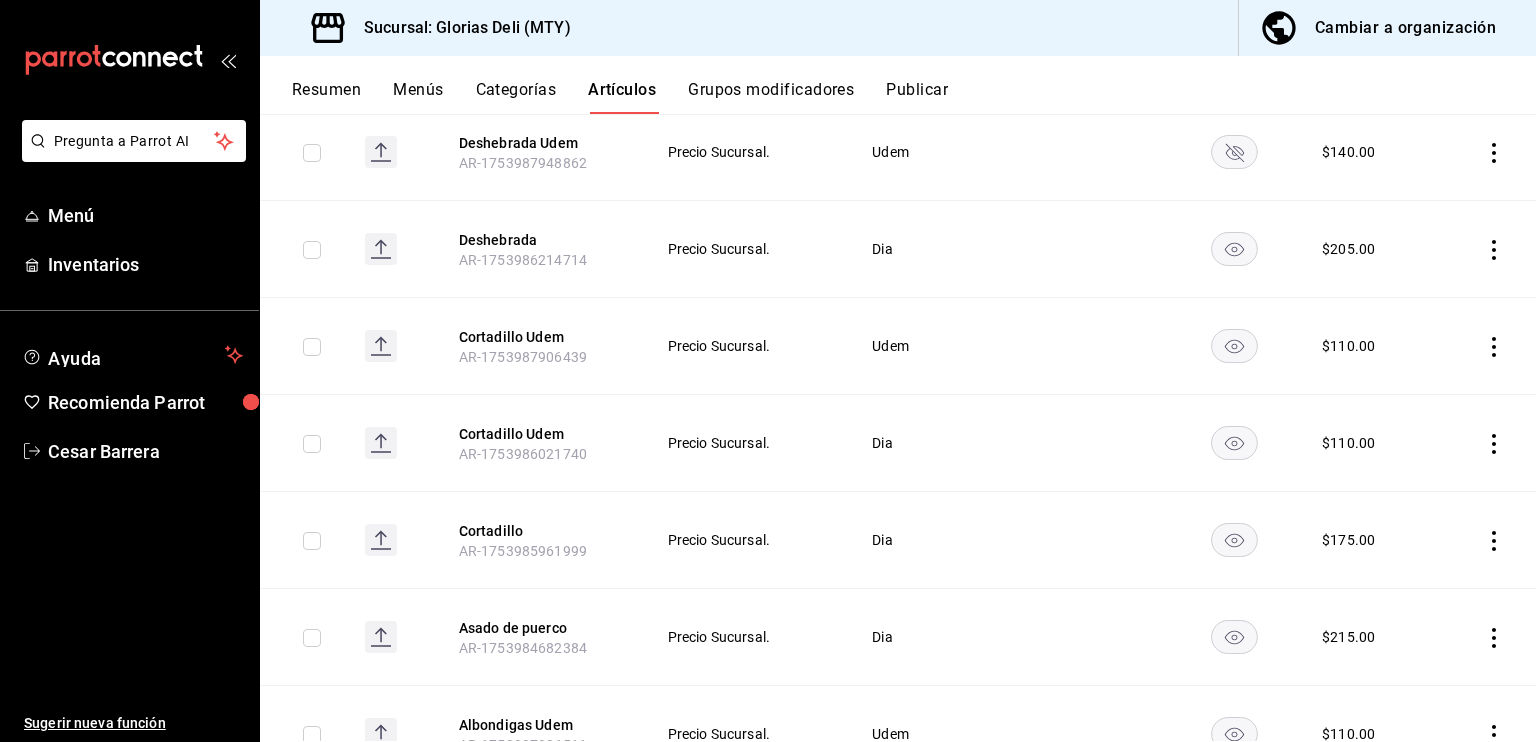 click 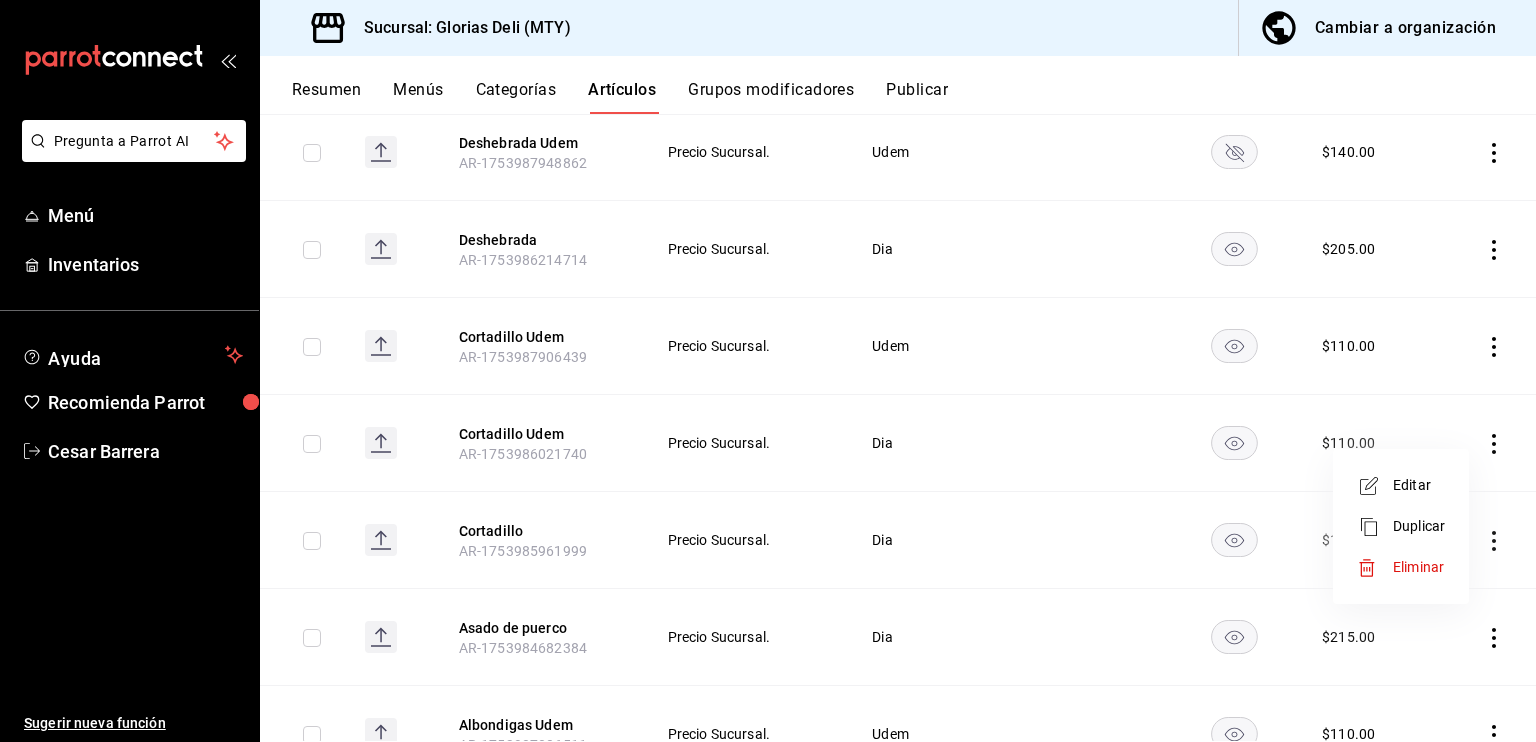 click 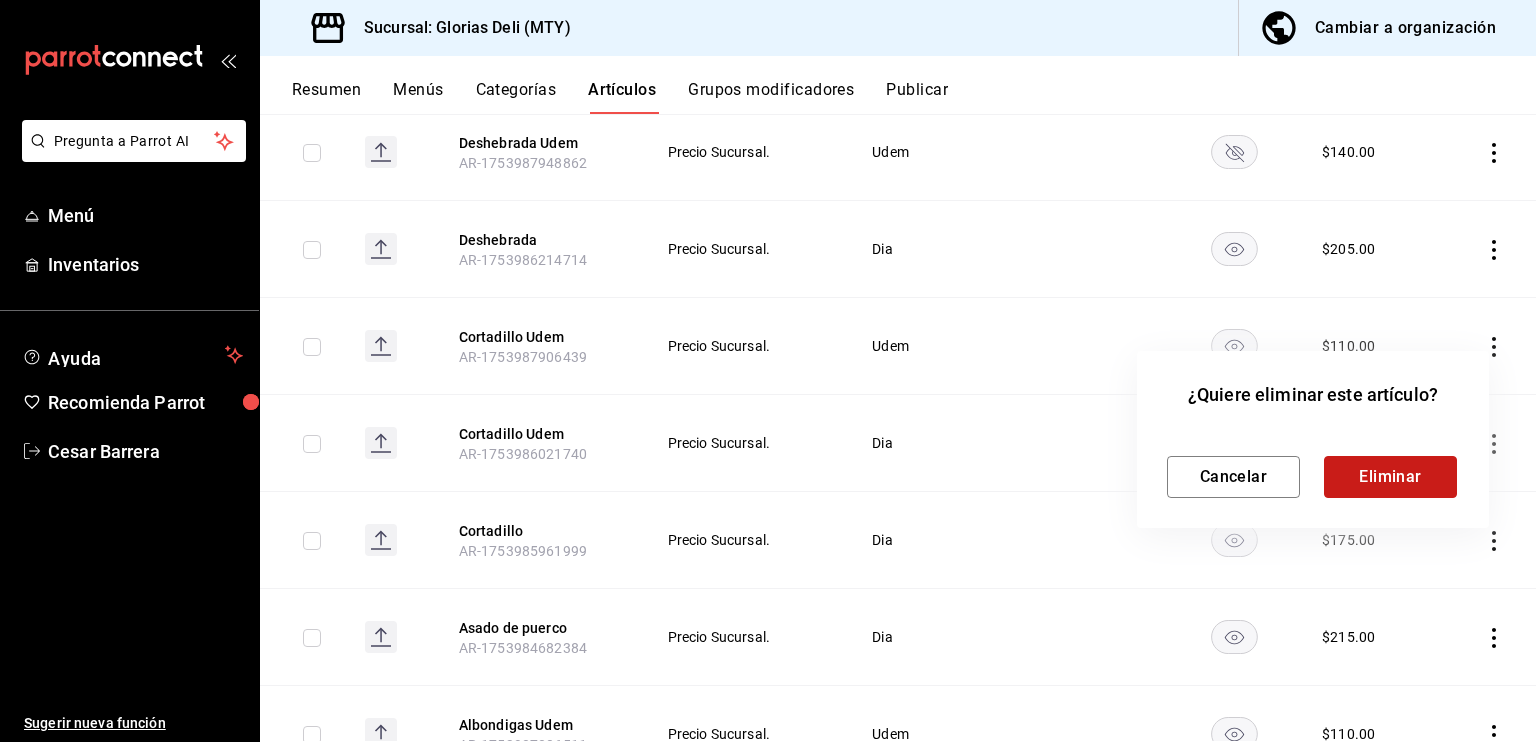 click on "Eliminar" at bounding box center (1390, 477) 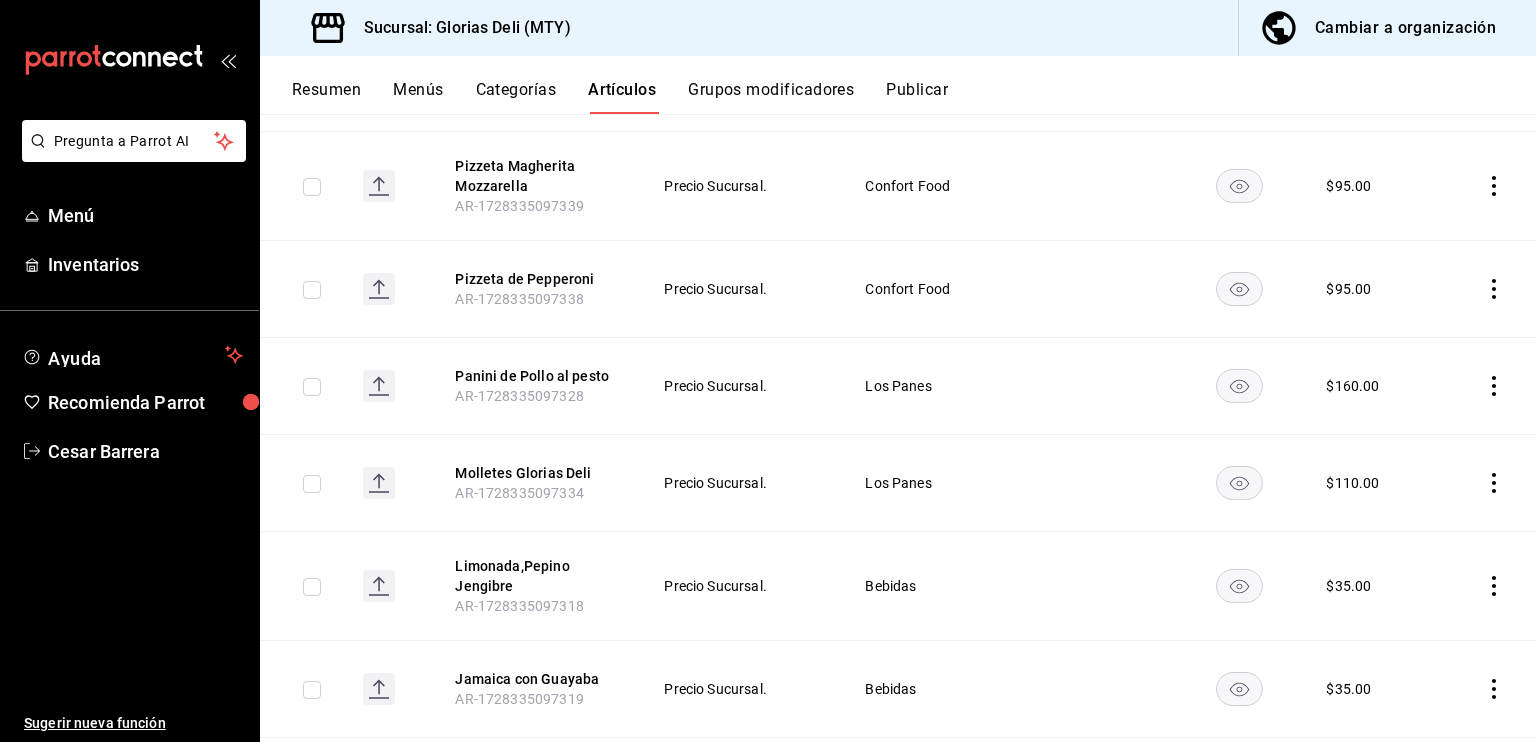 scroll, scrollTop: 6819, scrollLeft: 0, axis: vertical 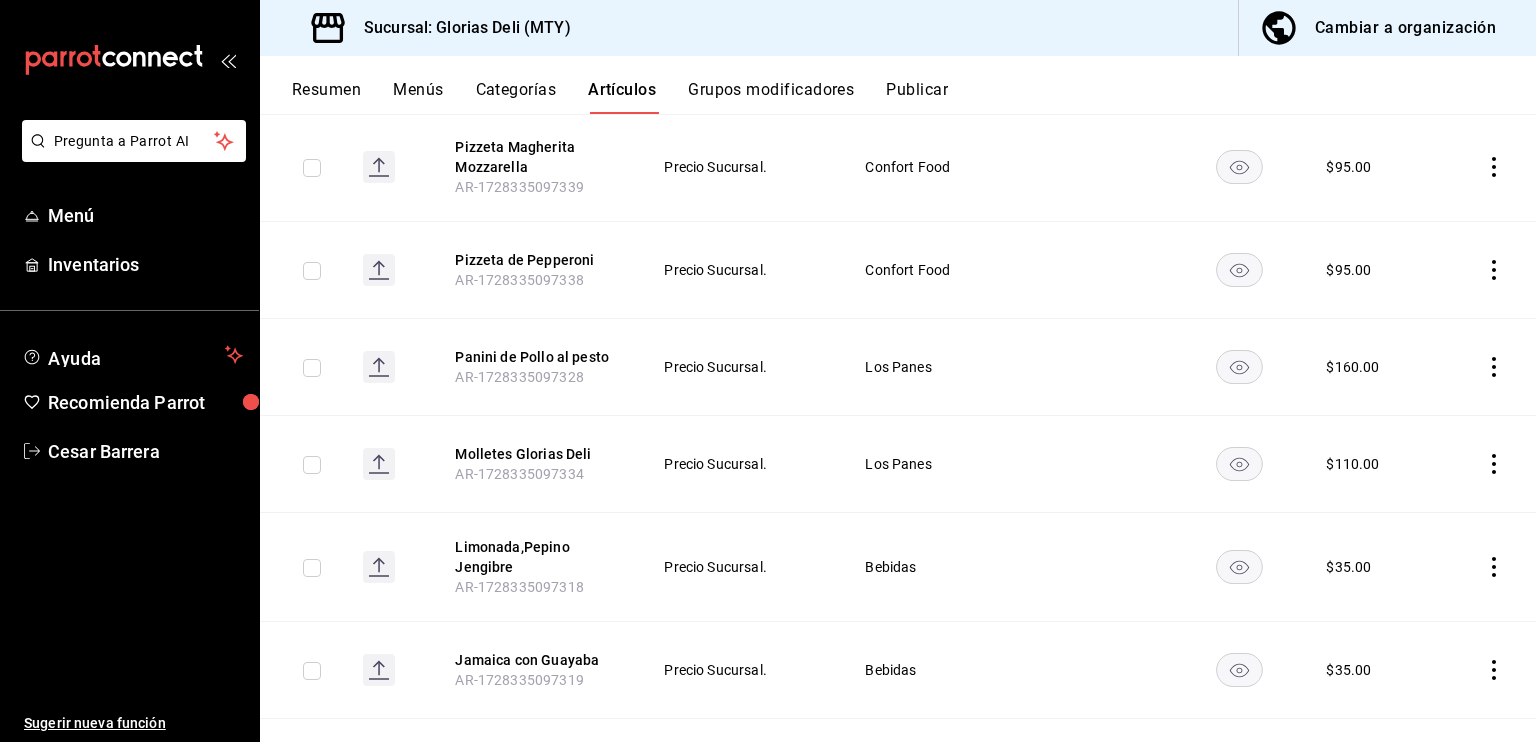 drag, startPoint x: 483, startPoint y: 541, endPoint x: 1036, endPoint y: 526, distance: 553.20337 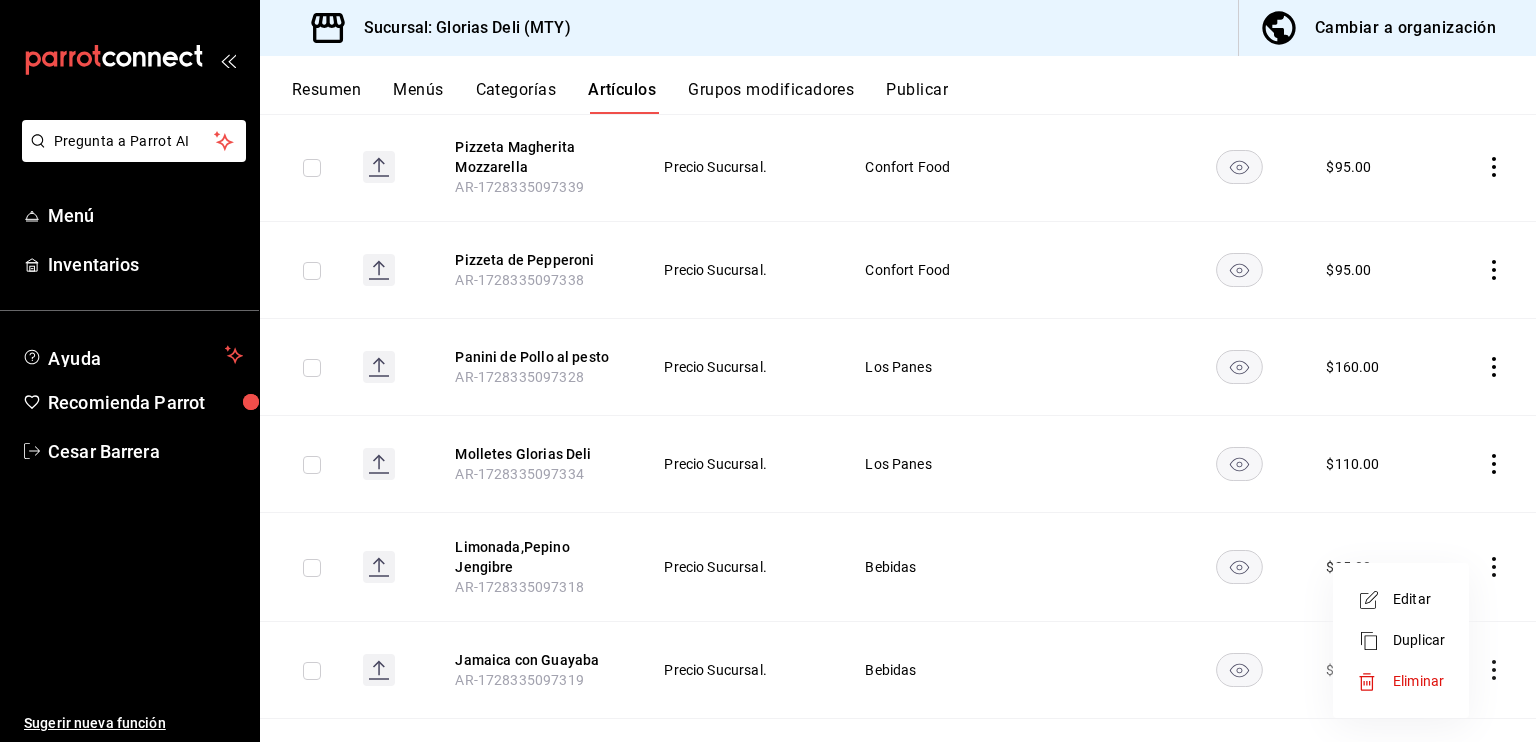 click on "Editar" at bounding box center [1419, 599] 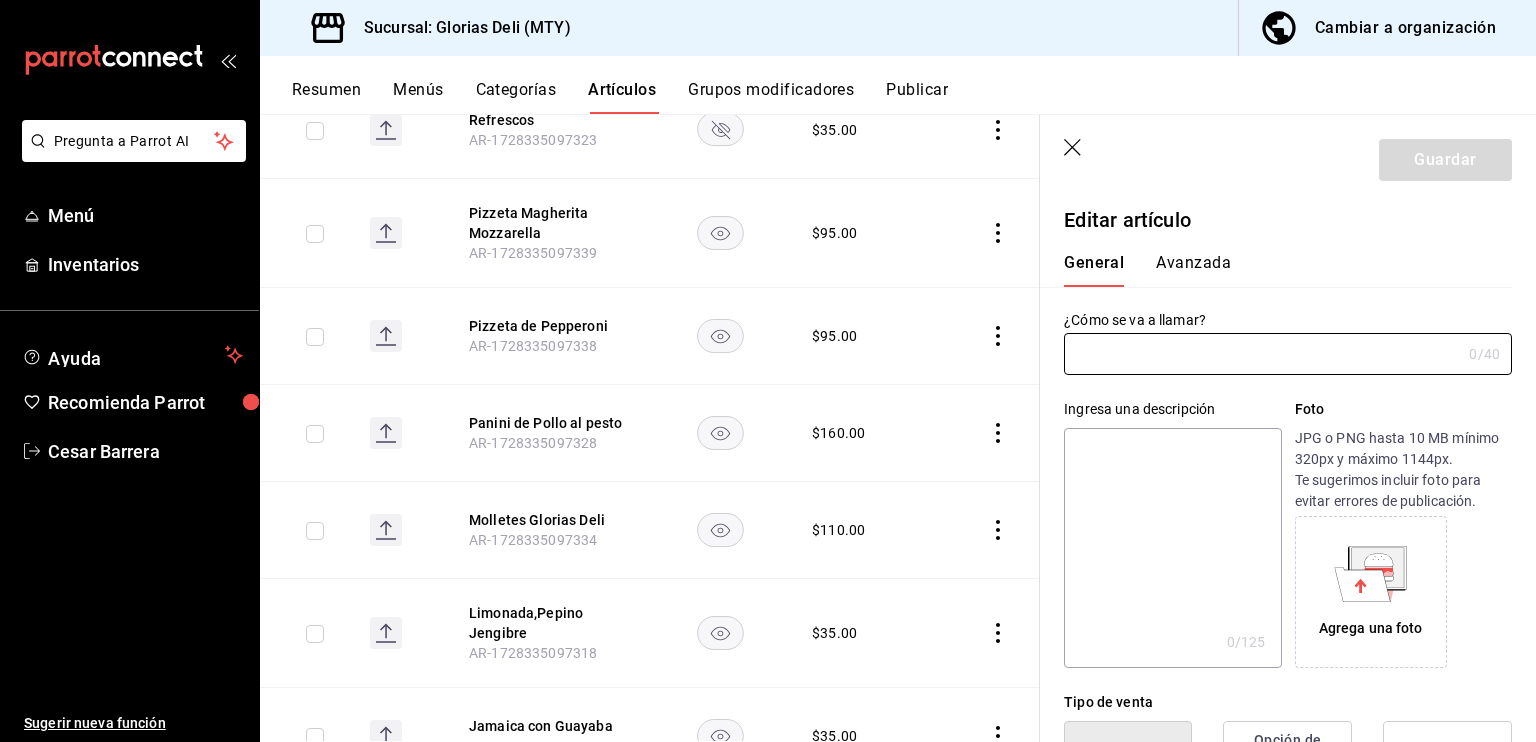 type on "Limonada,Pepino Jengibre" 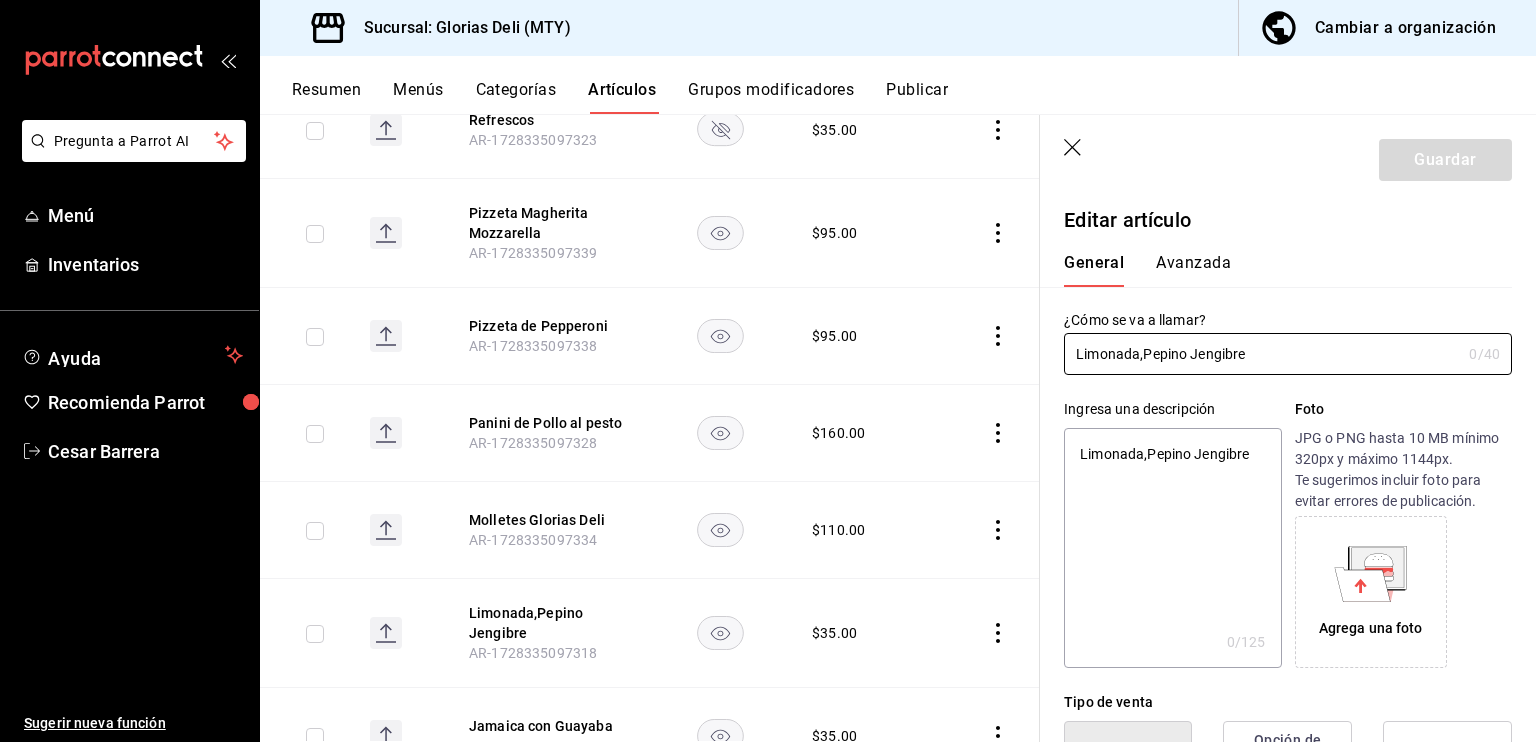 type on "x" 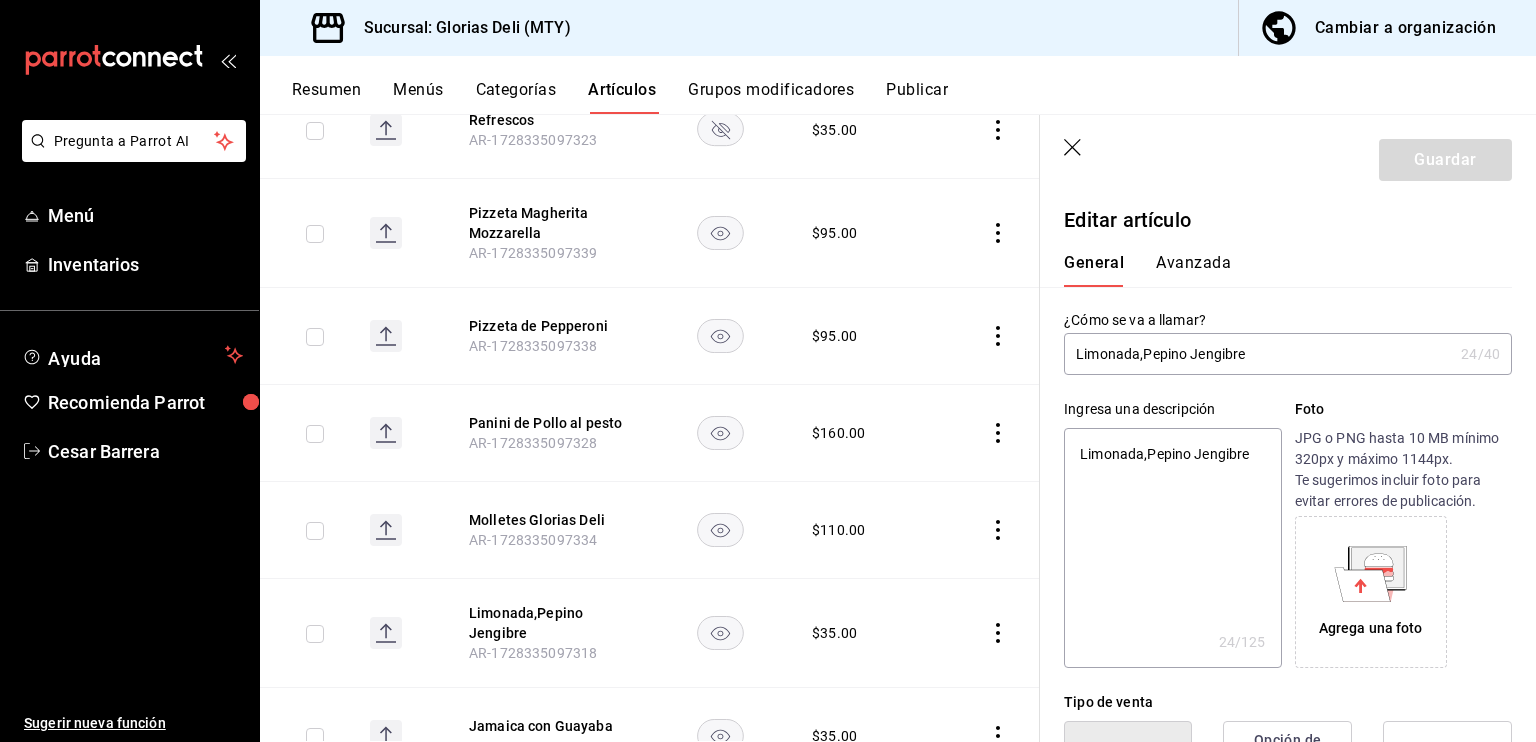 click on "Limonada,Pepino Jengibre" at bounding box center [1258, 354] 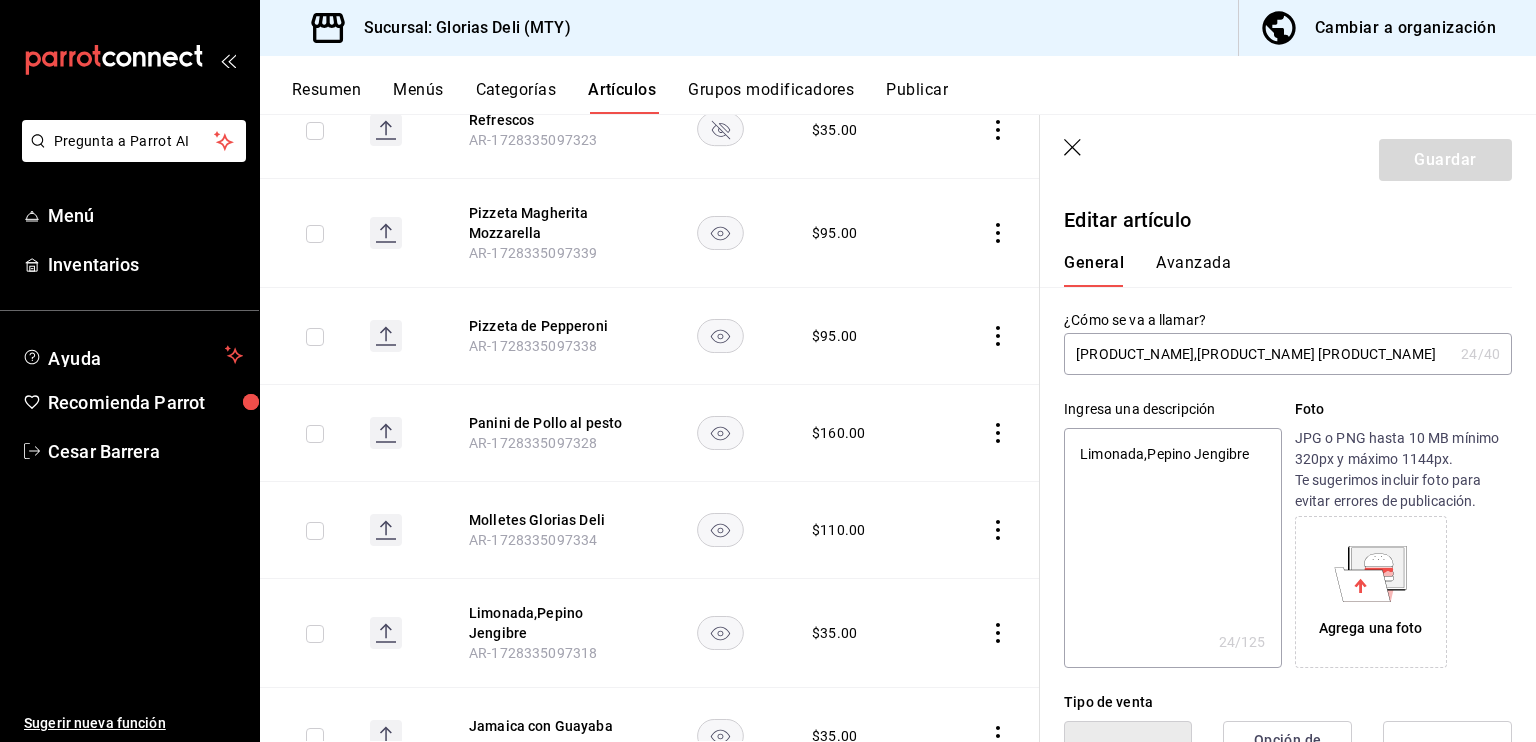 type on "x" 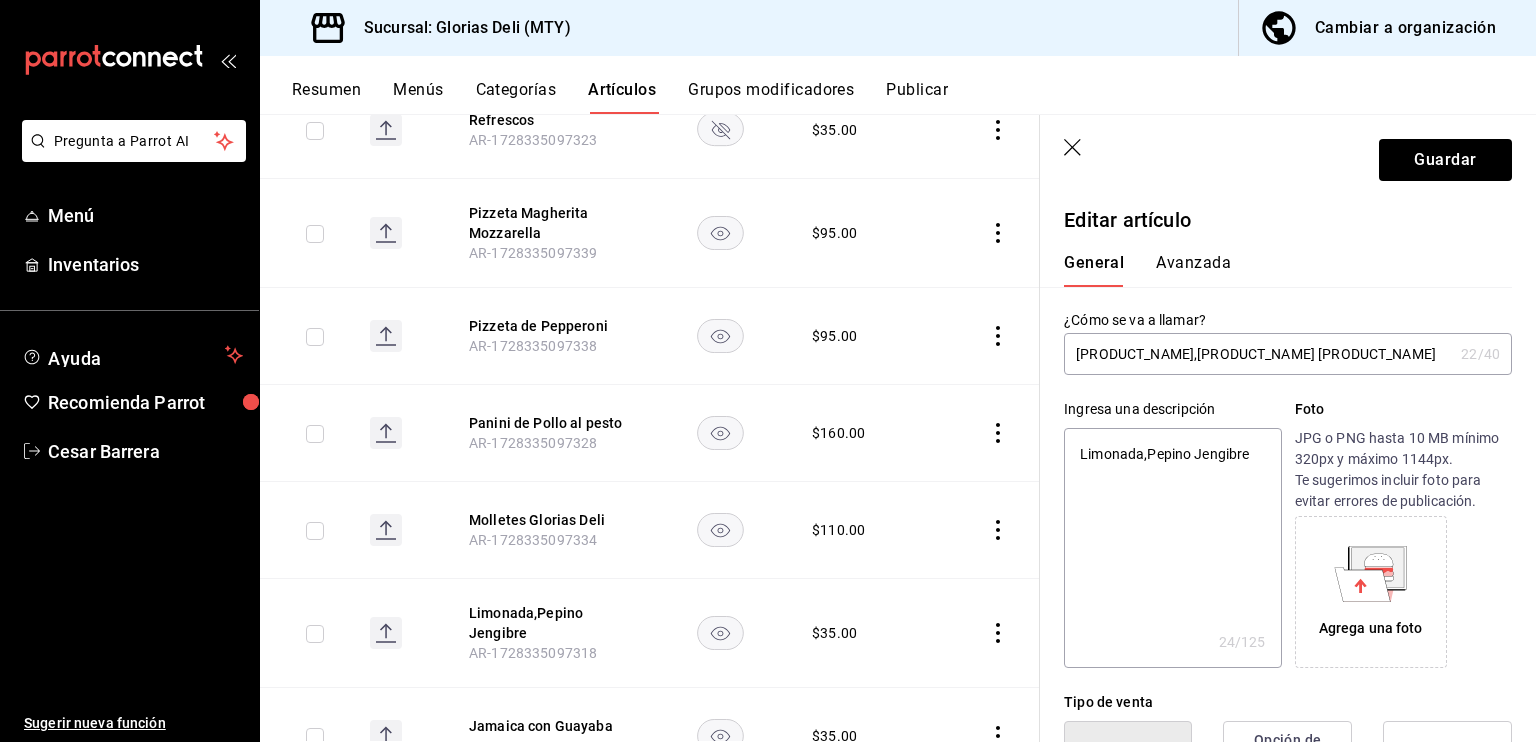 type on "Limonada,Pepino Jengi" 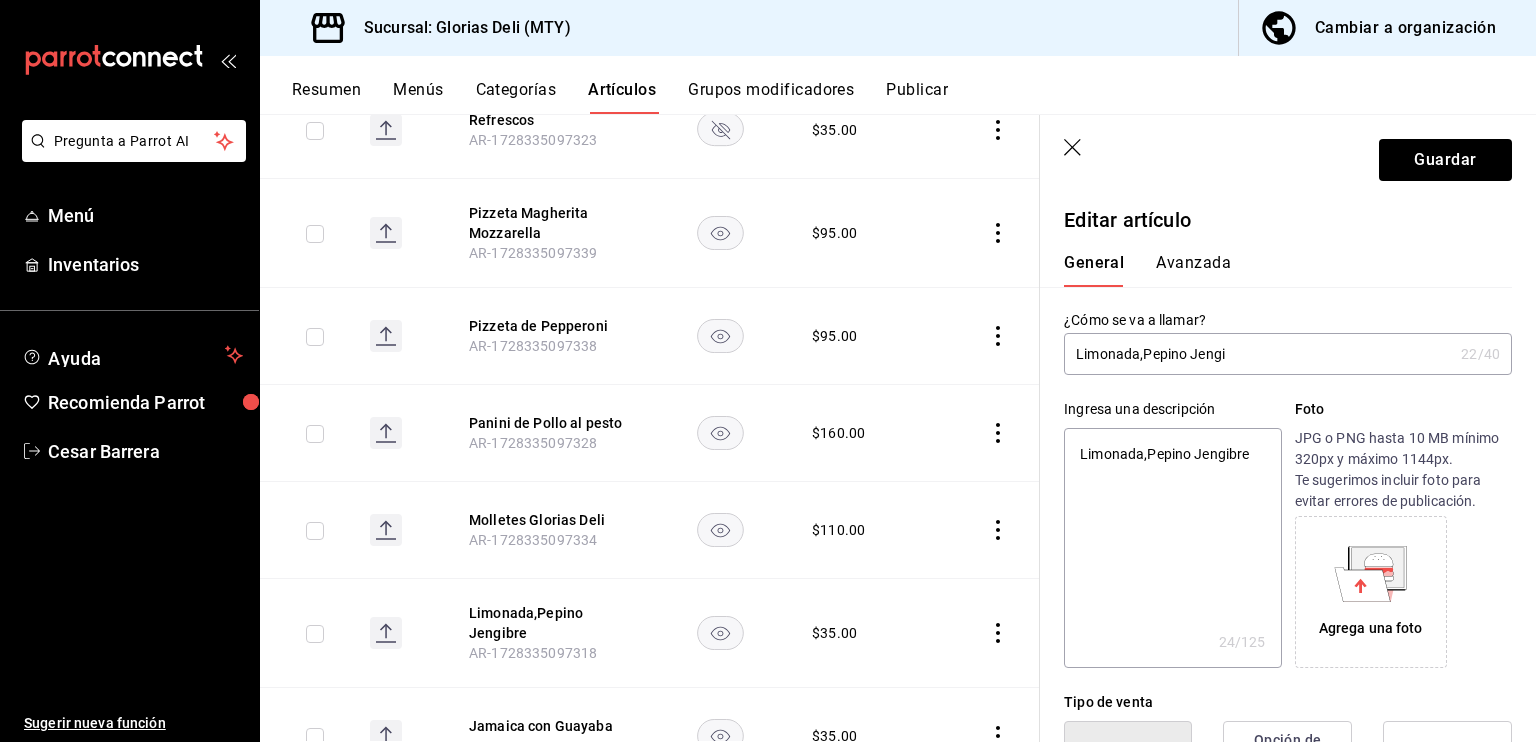 type on "x" 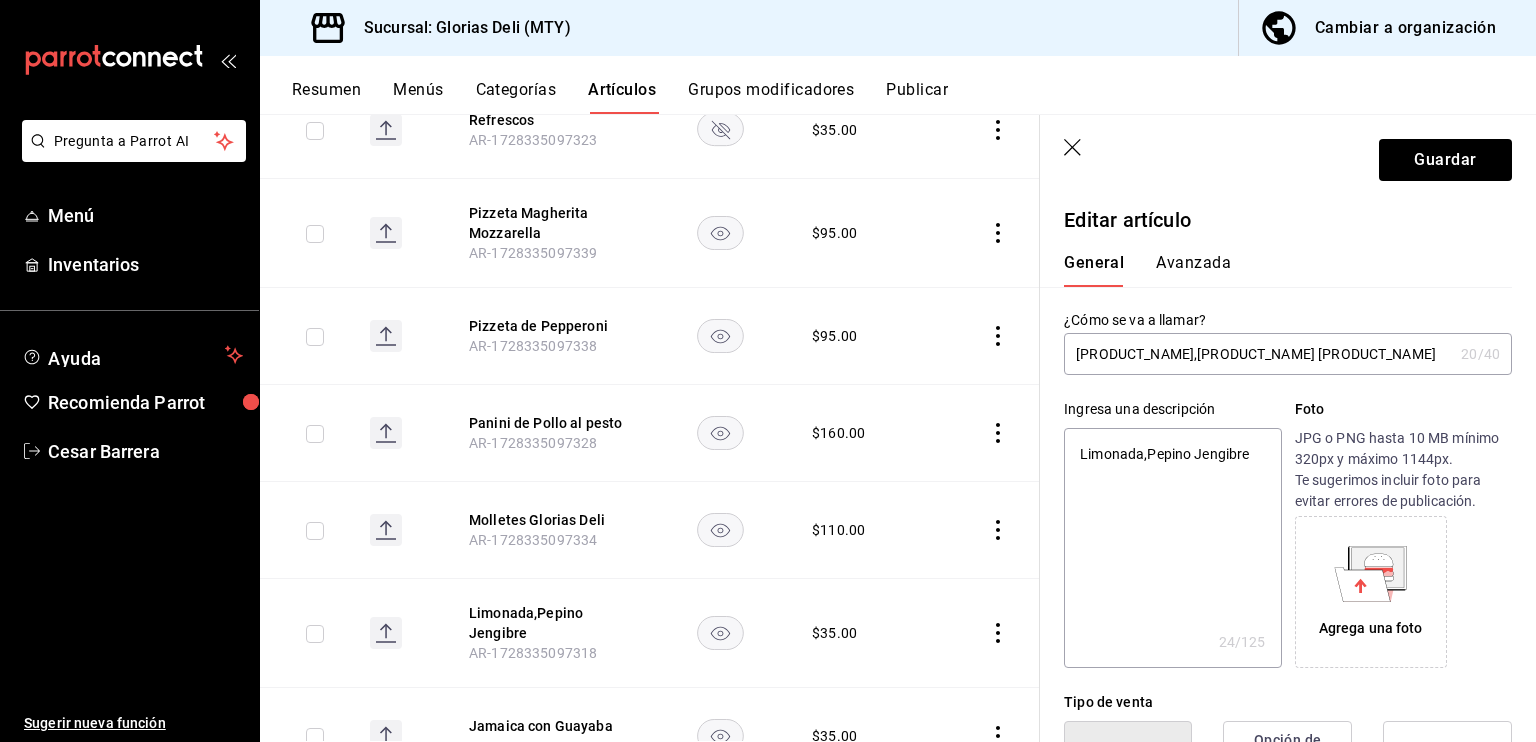 type on "Limonada,Pepino Jen" 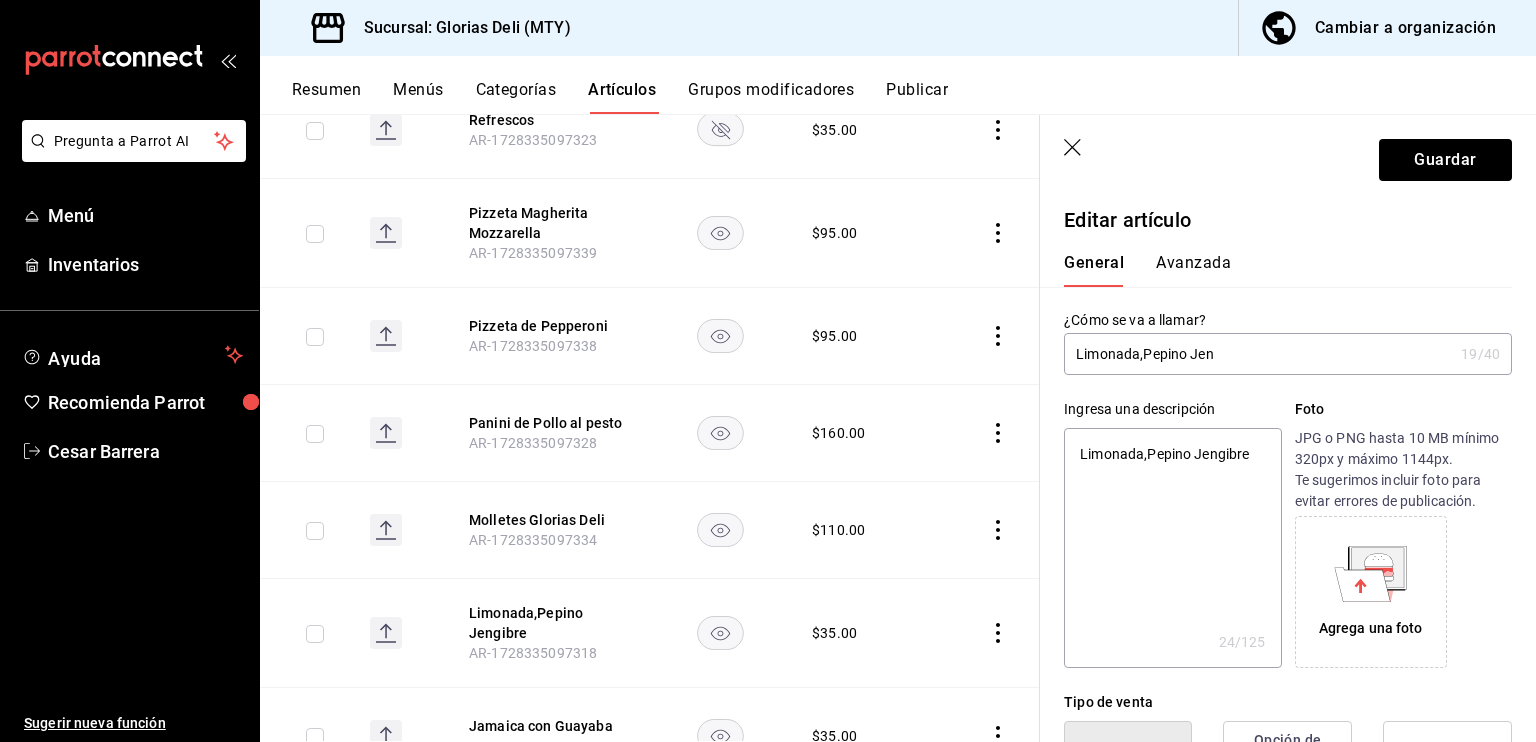 type on "[PRODUCT_NAME],[PRODUCT_NAME] [PRODUCT_NAME]" 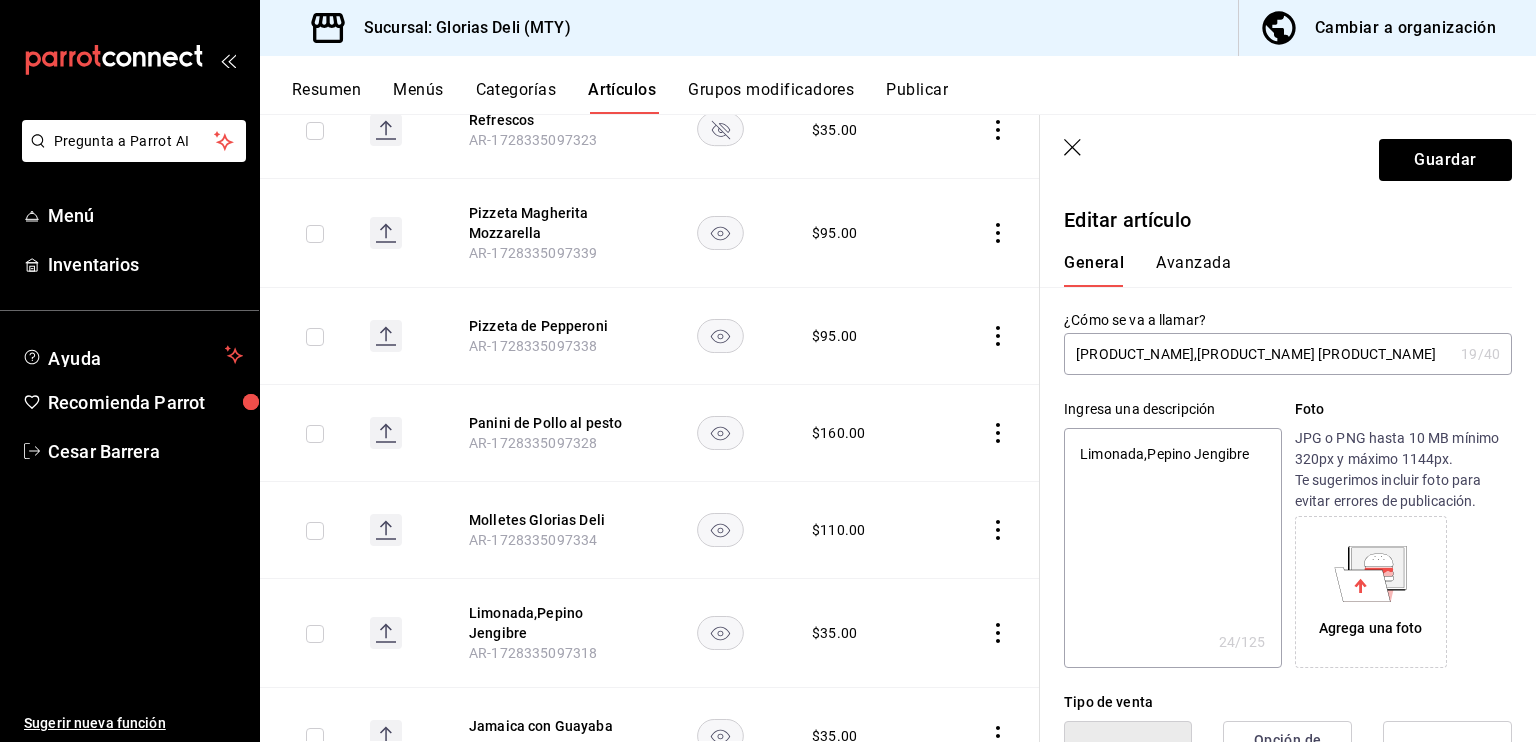 type on "[PRODUCT_NAME],[PRODUCT_NAME] [PRODUCT_NAME]" 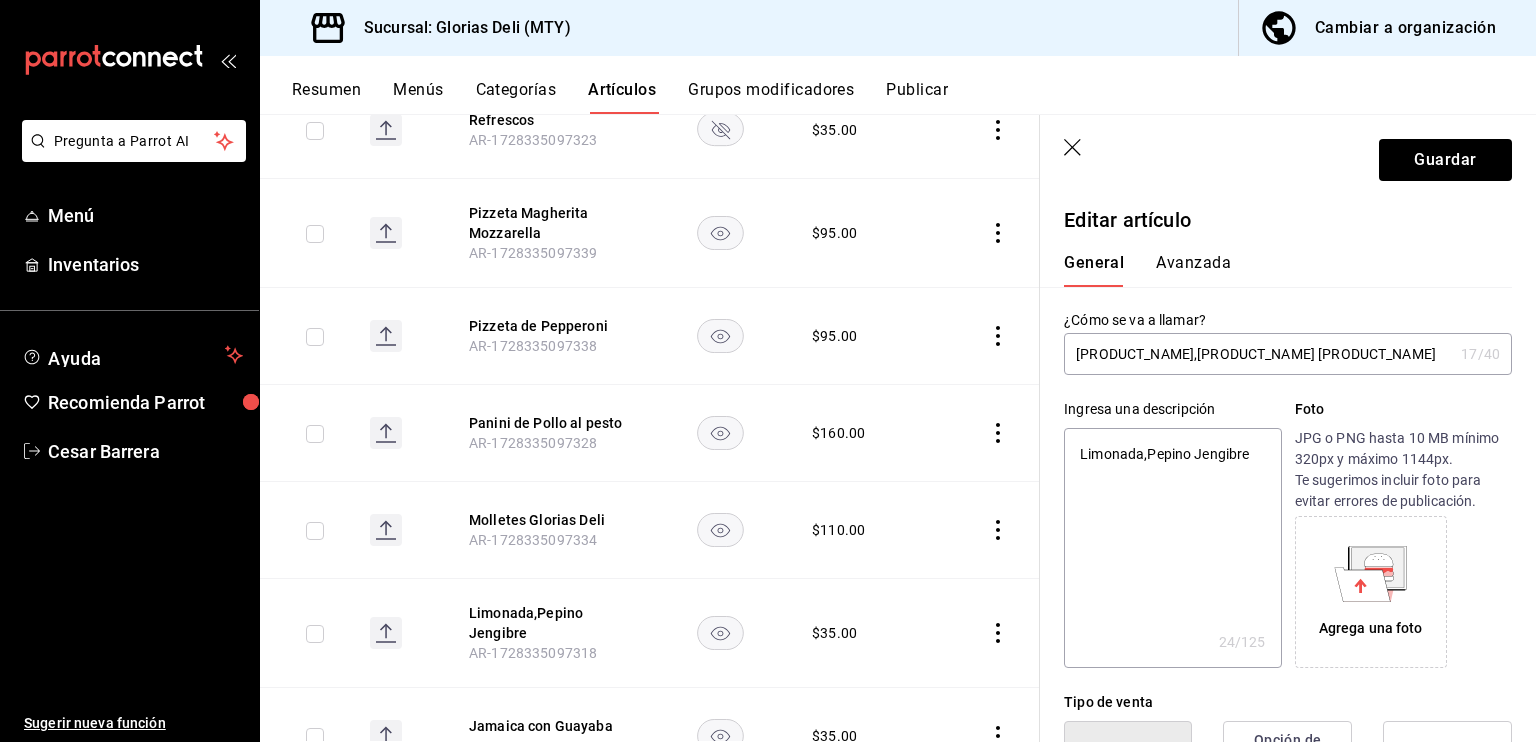 type on "[PRODUCT_NAME],[PRODUCT_NAME]" 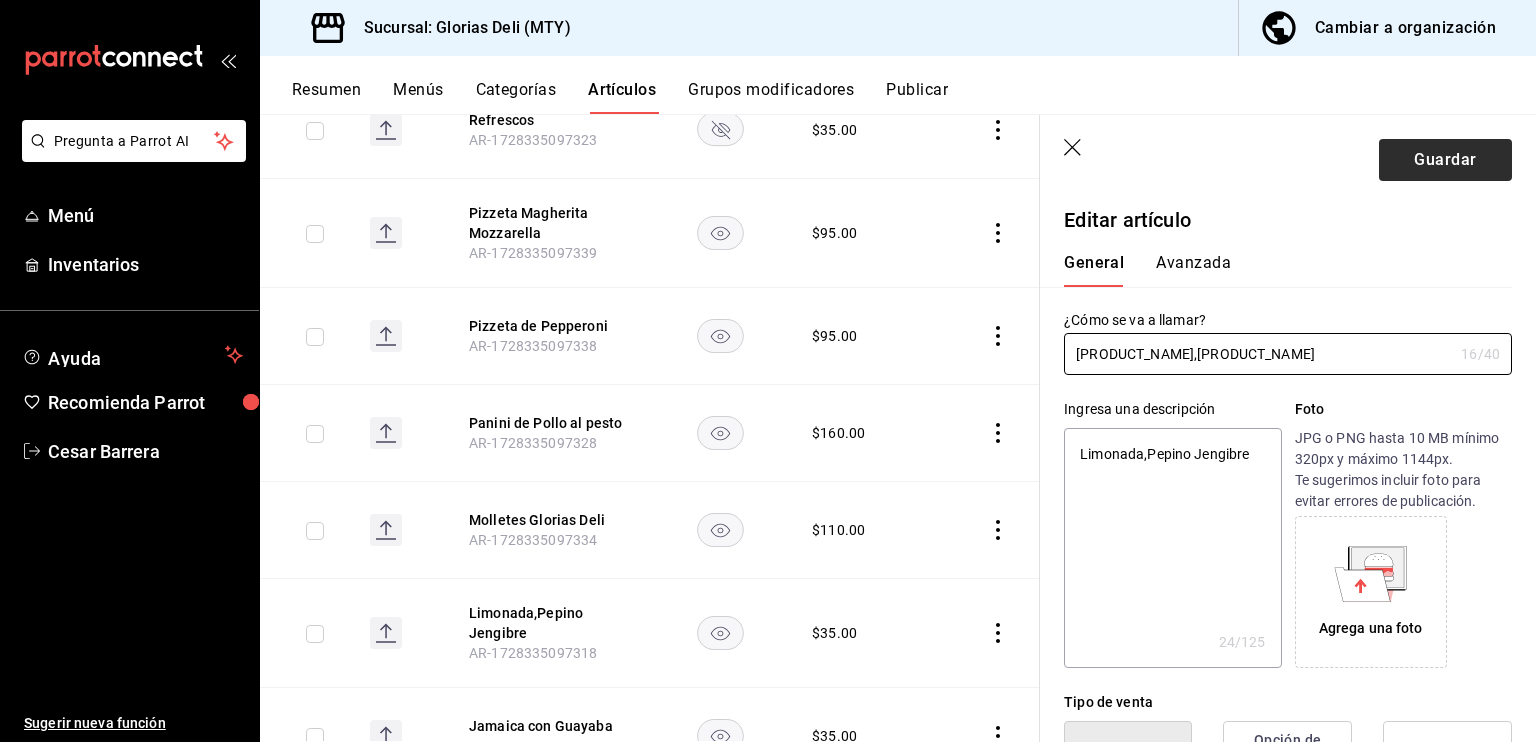 type on "[PRODUCT_NAME],[PRODUCT_NAME]" 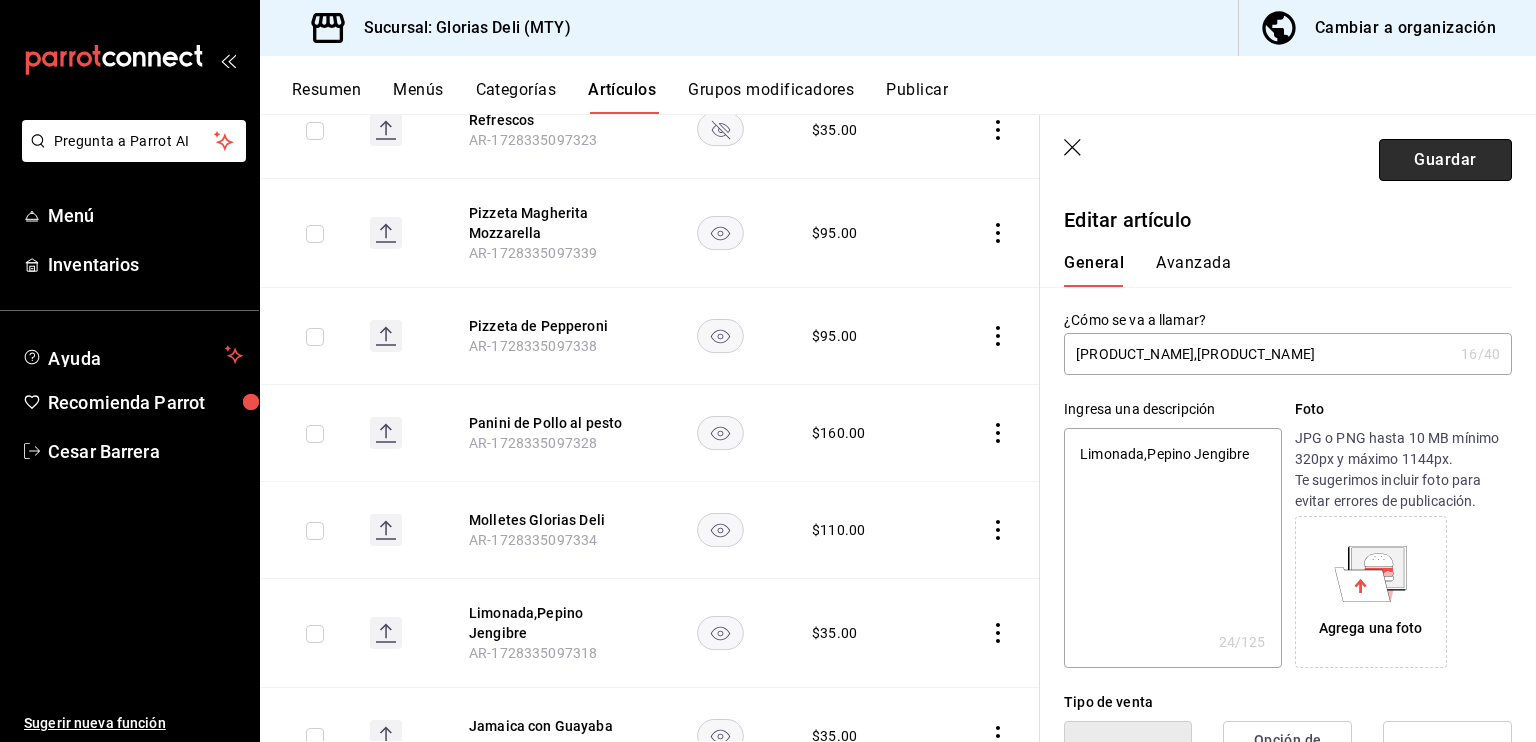 click on "Guardar" at bounding box center (1445, 160) 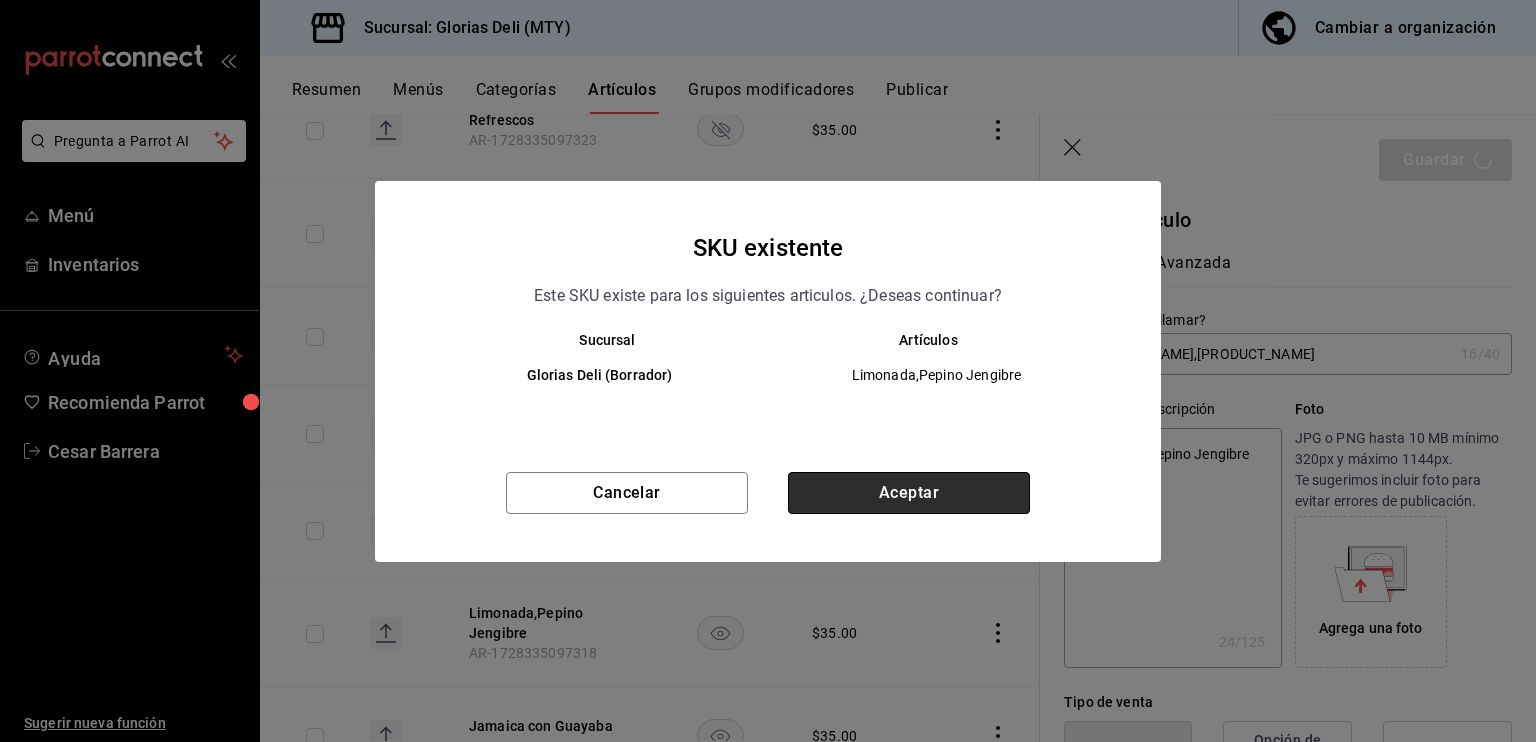 click on "Aceptar" at bounding box center (909, 493) 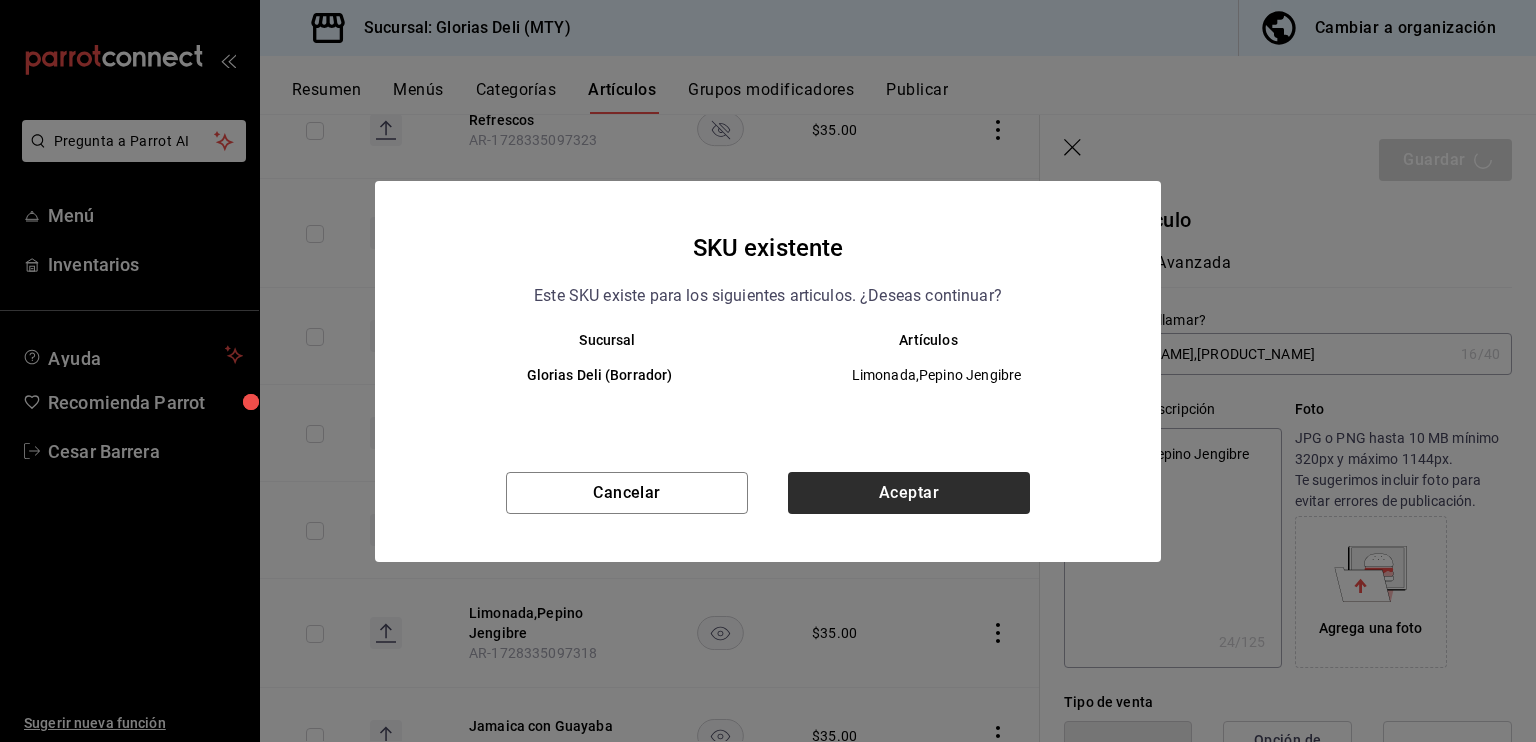 type on "x" 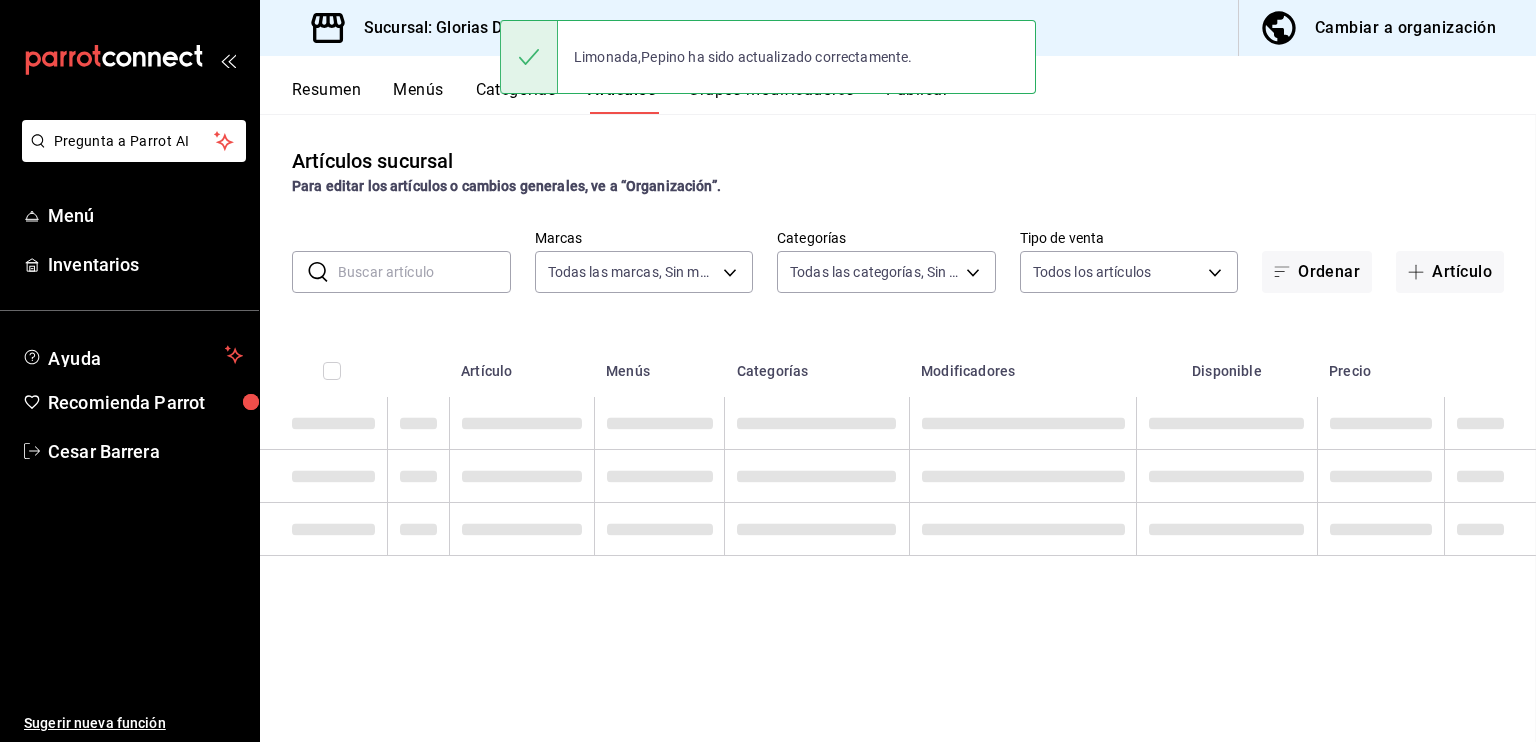 scroll, scrollTop: 0, scrollLeft: 0, axis: both 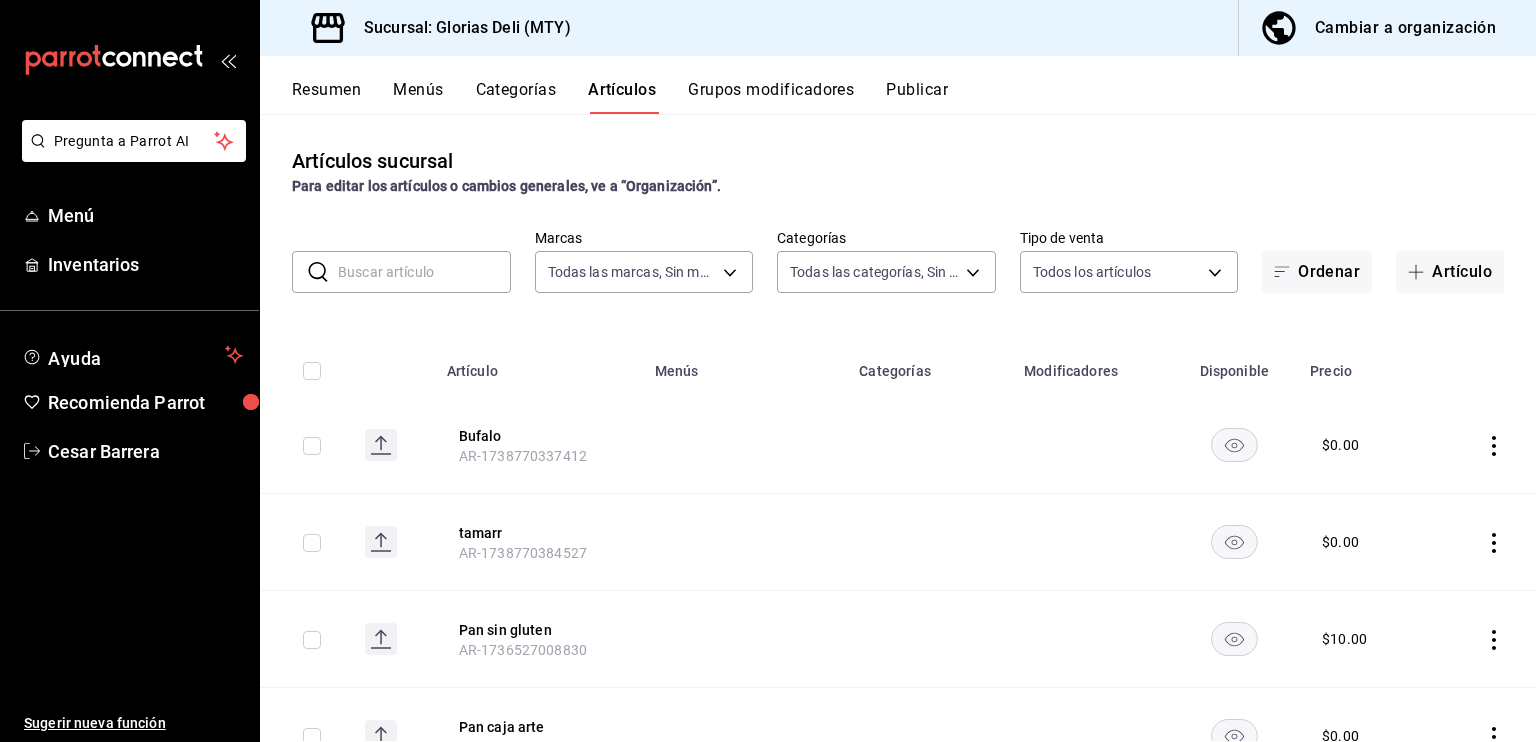 drag, startPoint x: 1517, startPoint y: 263, endPoint x: 1530, endPoint y: 260, distance: 13.341664 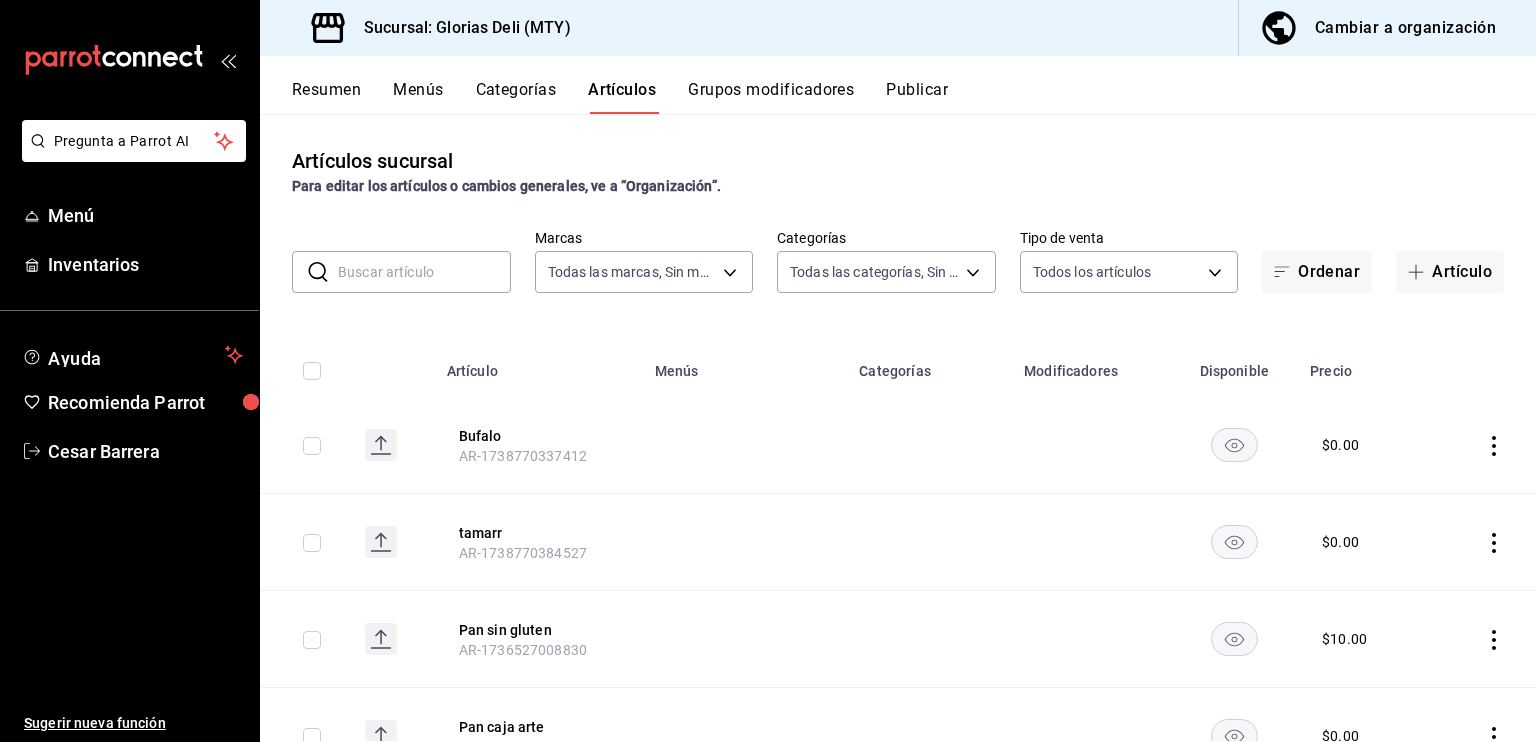 click on "Artículos sucursal Para editar los artículos o cambios generales, ve a “Organización”. ​ ​ Marcas Todas las marcas, Sin marca [UUID] Categorías Todas las categorías, Sin categoría [UUID],[UUID],[UUID],[UUID],[UUID],[UUID],[UUID] Tipo de venta Todos los artículos ALL Ordenar Artículo Artículo Menús Categorías Modificadores Disponible Precio Bufalo [PRODUCT_CODE] $ 0.00 tamarr [PRODUCT_CODE] $ 0.00 Pan sin gluten [PRODUCT_CODE] $ 10.00 Pan caja arte [PRODUCT_CODE] $ 0.00 Pollo poblano Udem [PRODUCT_CODE] Precio Sucursal. Udem $ 110.00 Pollo poblano [PRODUCT_CODE] Precio Sucursal. Dia $ 150.00 Pollo en mole Udem [PRODUCT_CODE] Precio Sucursal. Udem $ 110.00 Pollo en mole [PRODUCT_CODE] Precio Sucursal. Dia $ 150.00 Pollo con calabaza y elote" at bounding box center (898, 427) 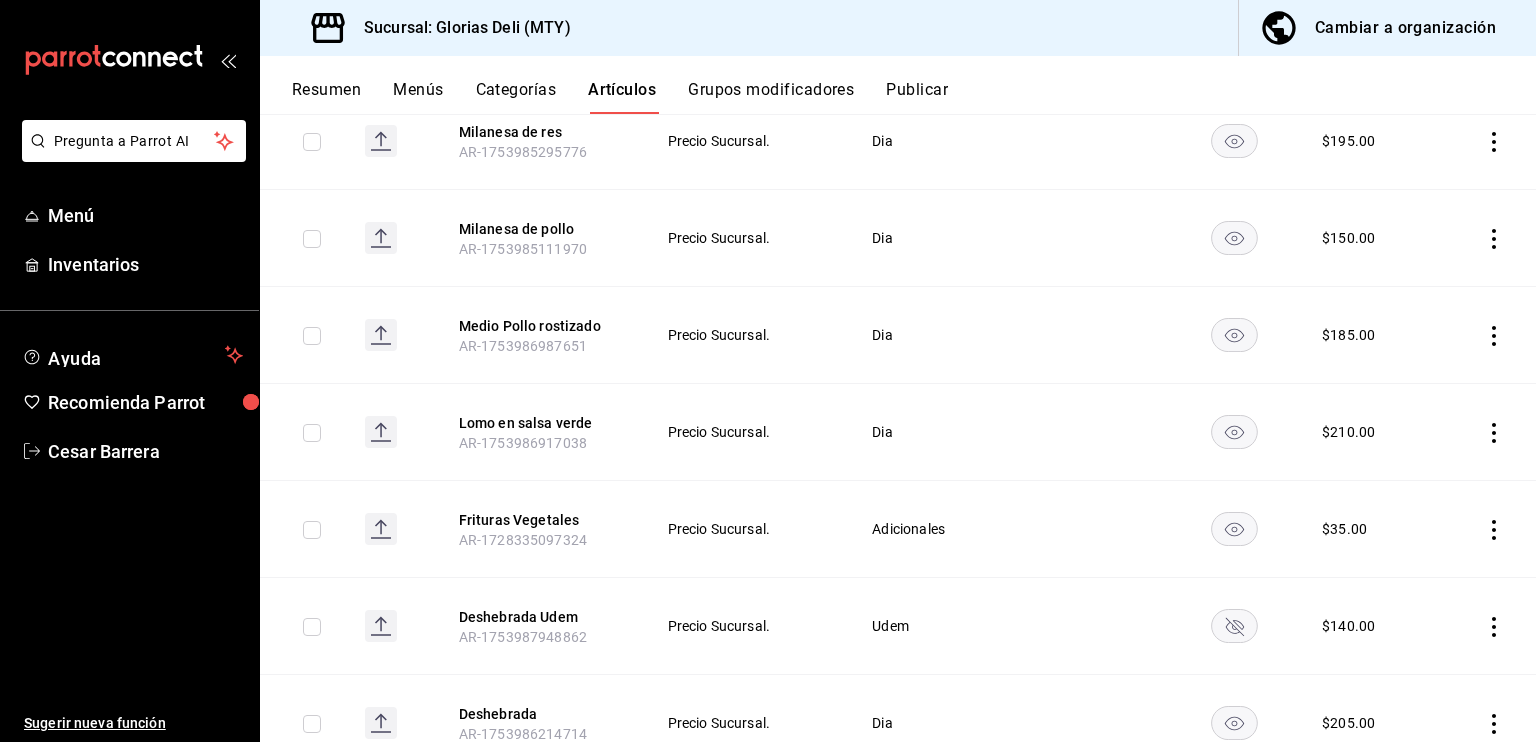 scroll, scrollTop: 1726, scrollLeft: 0, axis: vertical 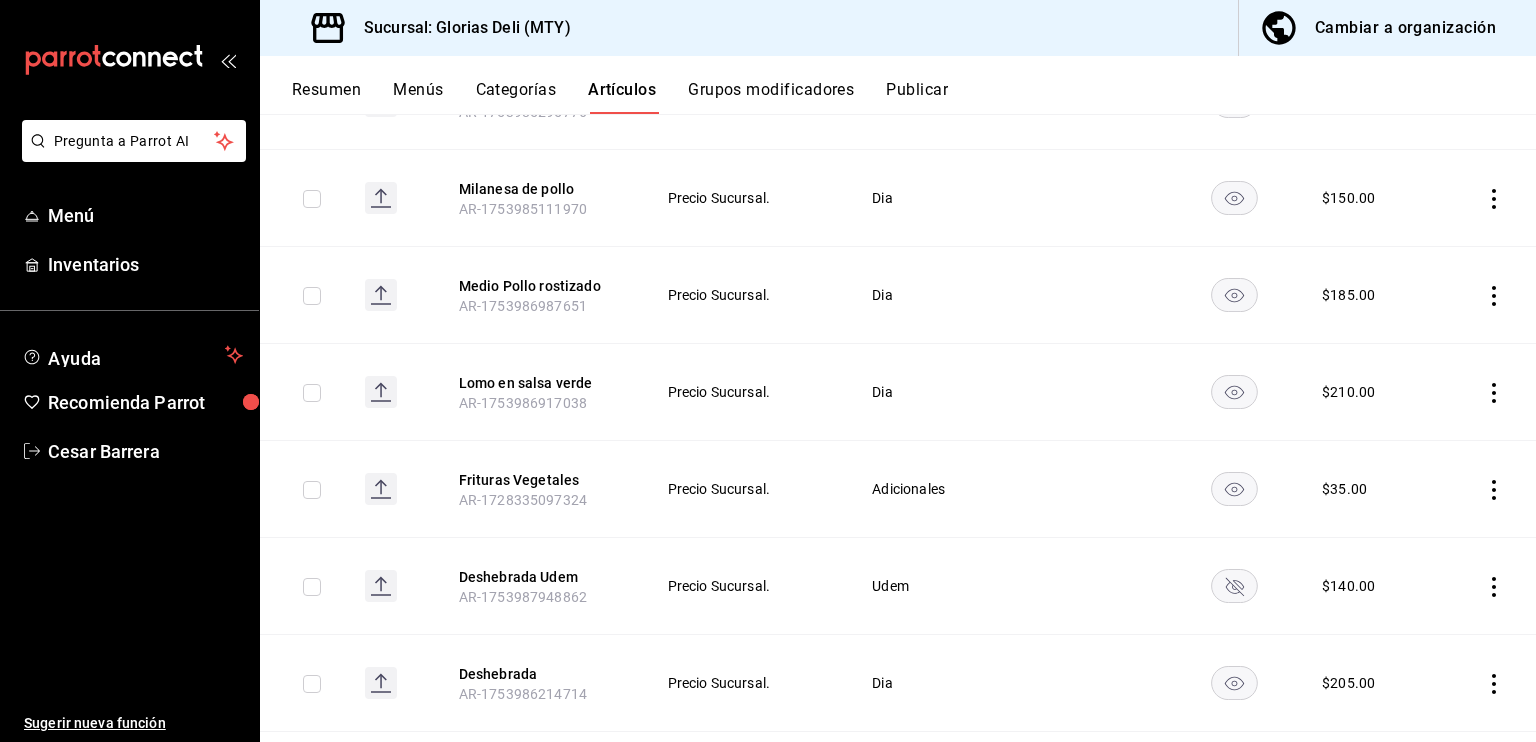 click 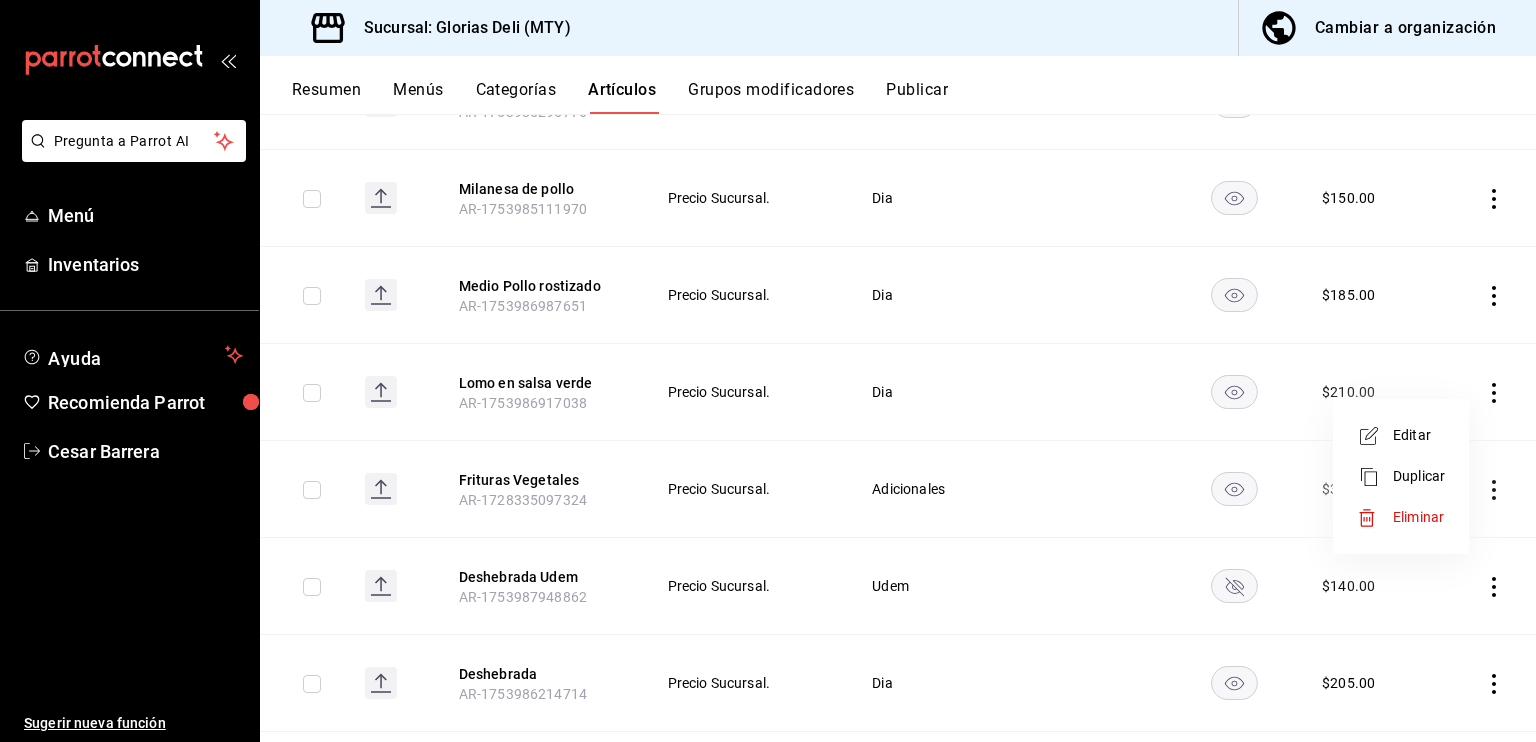 click on "Duplicar" at bounding box center (1419, 476) 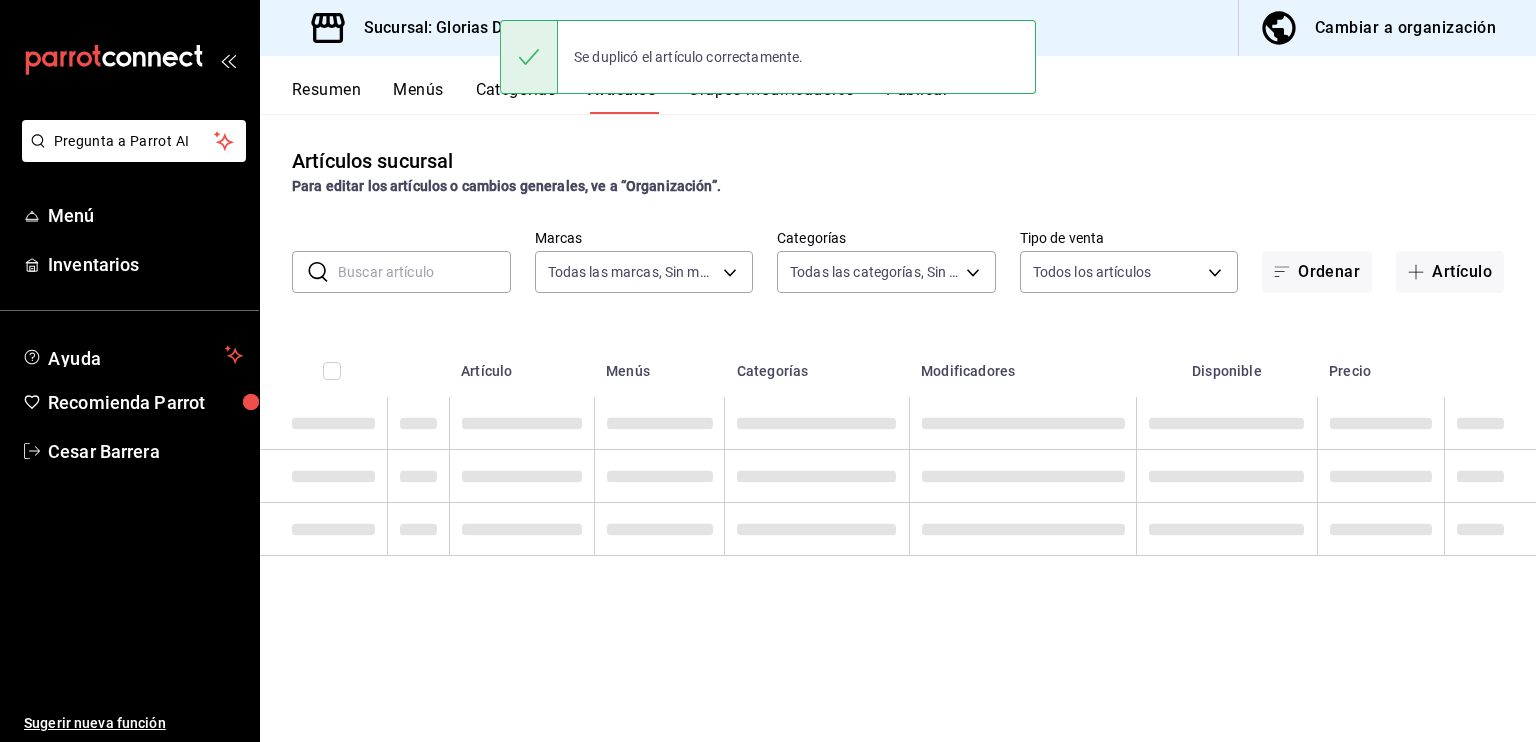 scroll, scrollTop: 0, scrollLeft: 0, axis: both 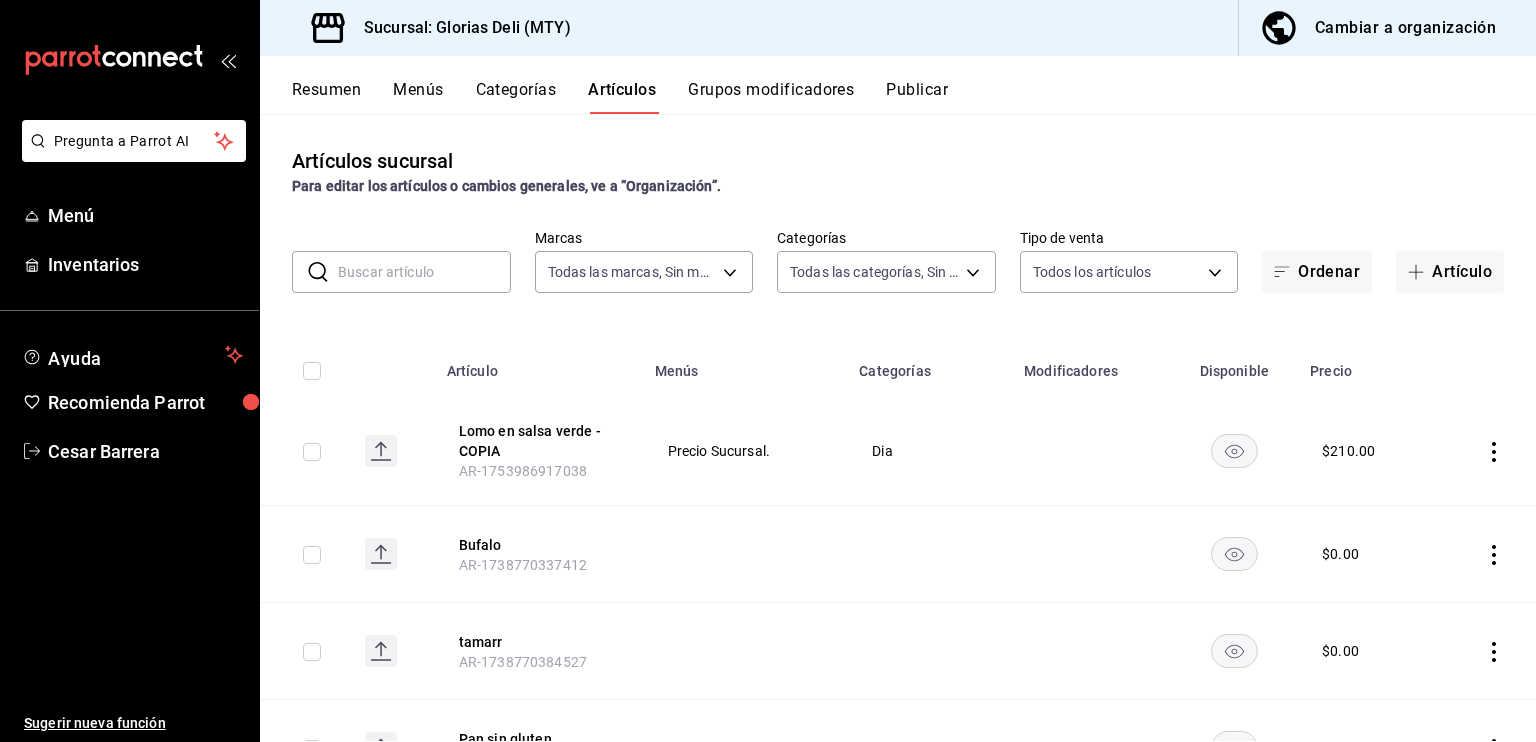 click 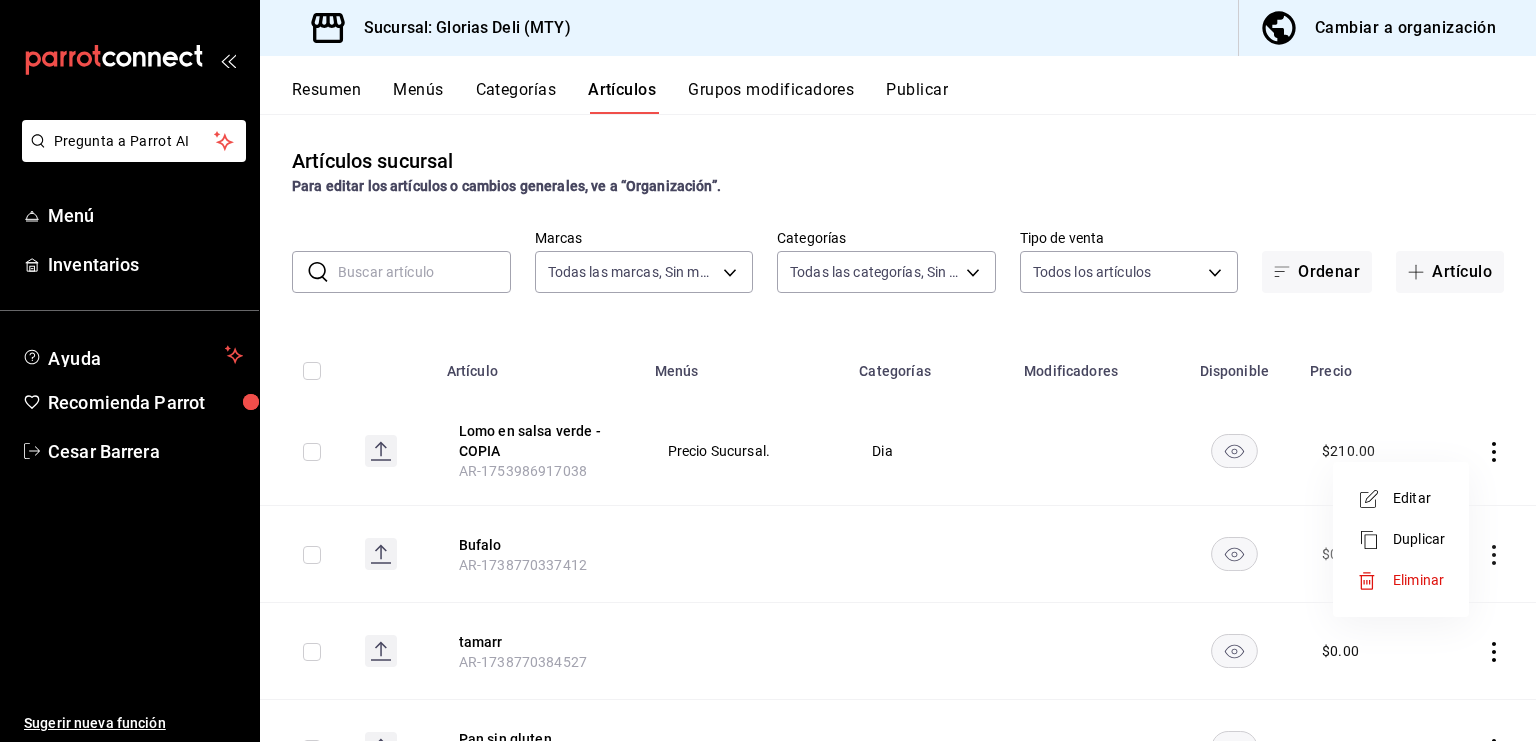 click on "Editar" at bounding box center [1419, 498] 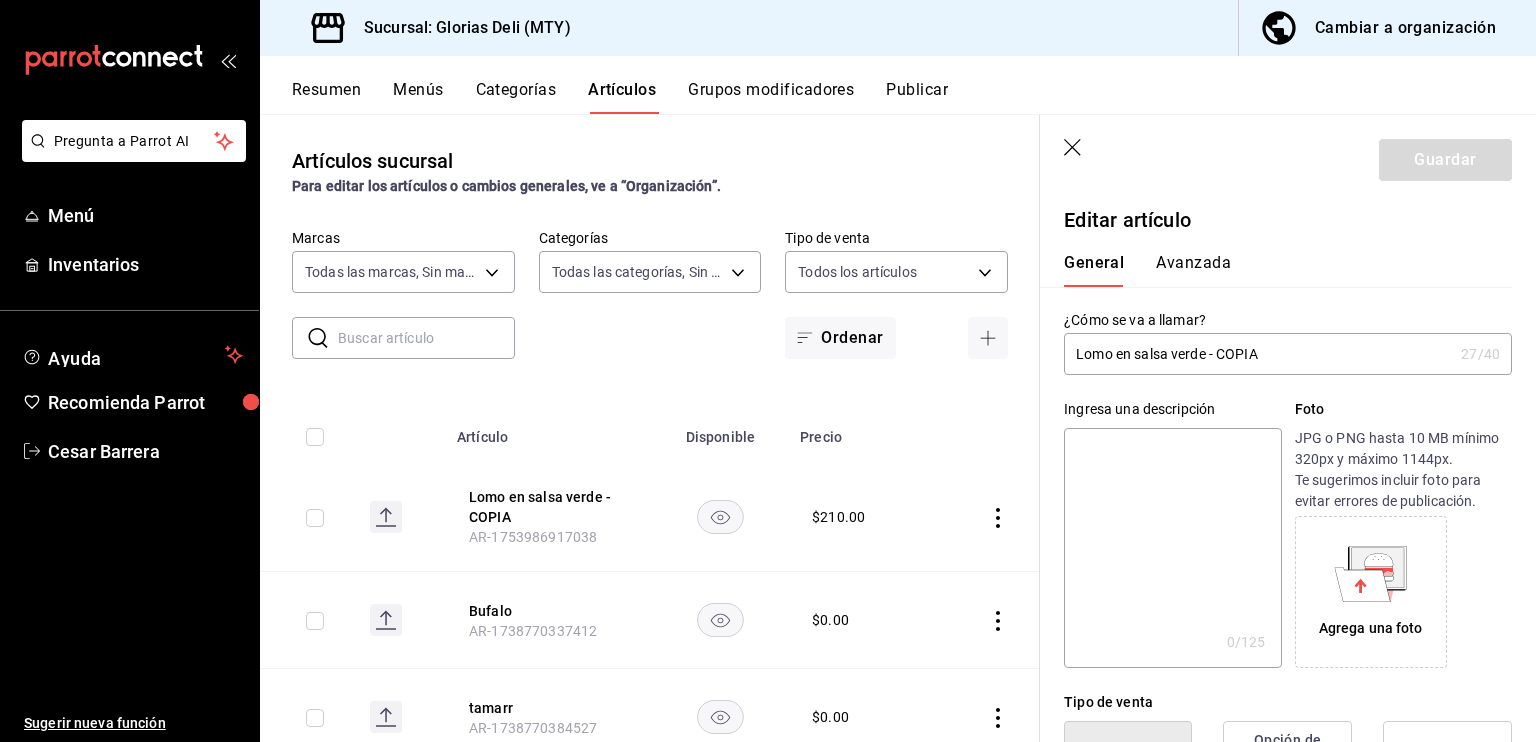 click on "Lomo en salsa verde - COPIA" at bounding box center (1258, 354) 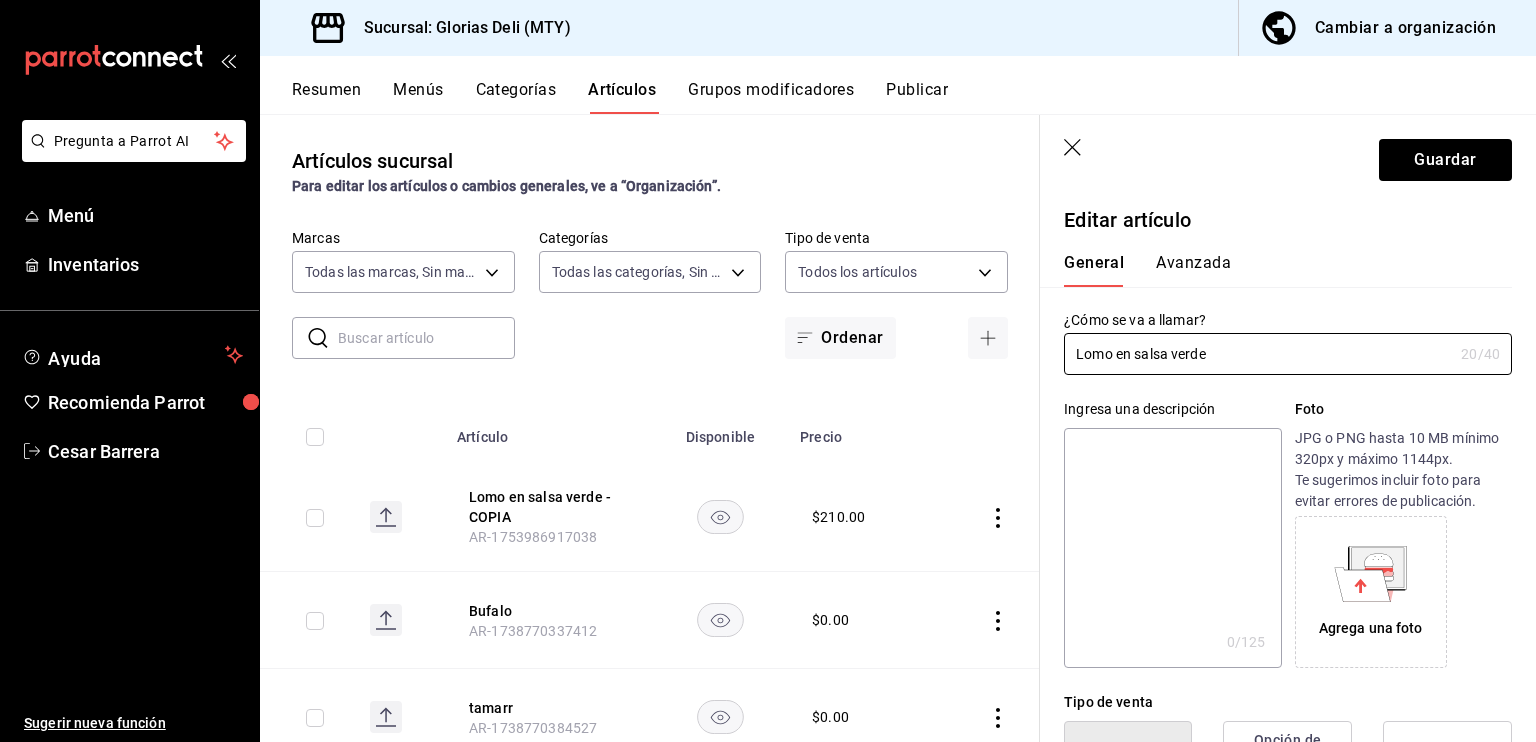 type on "Lomo en salsa verde" 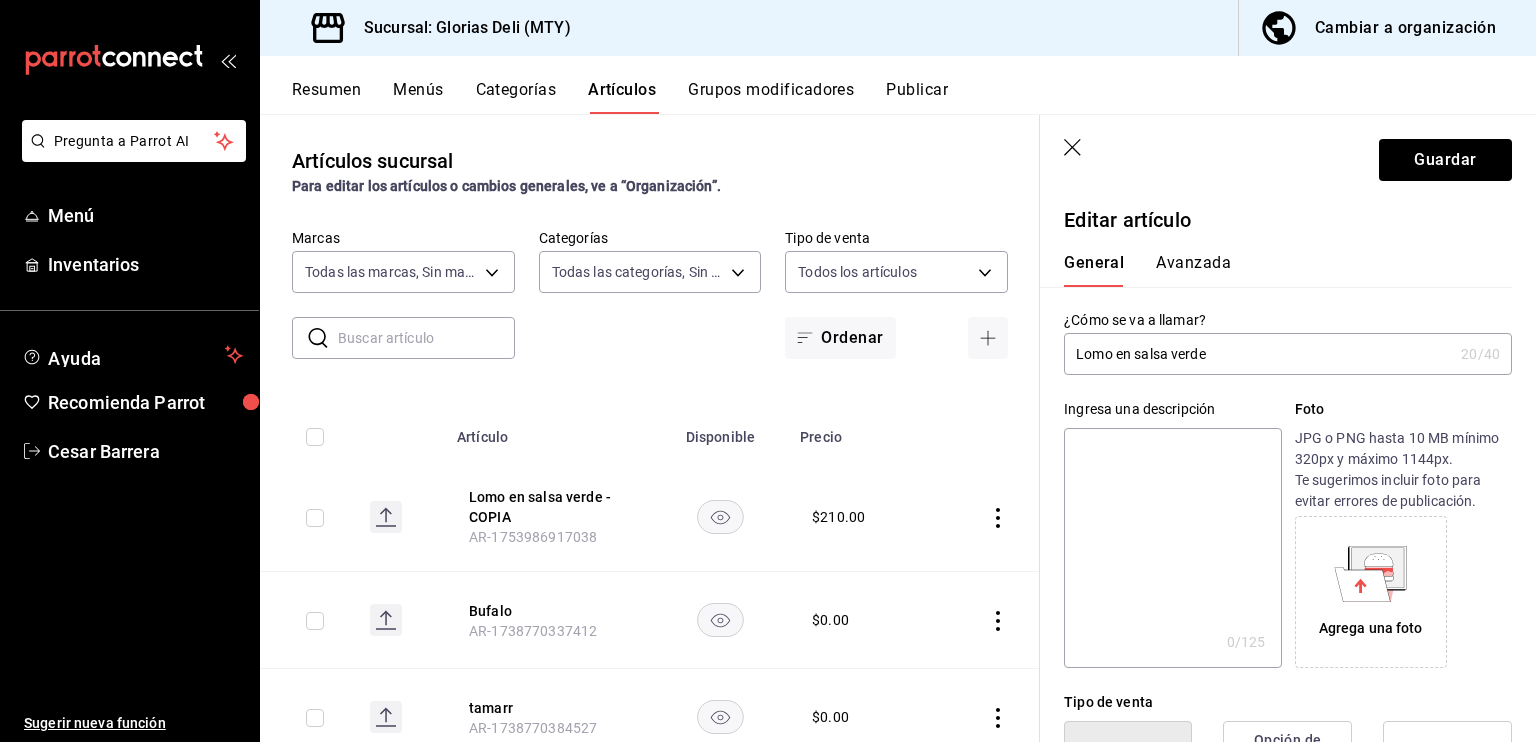 click 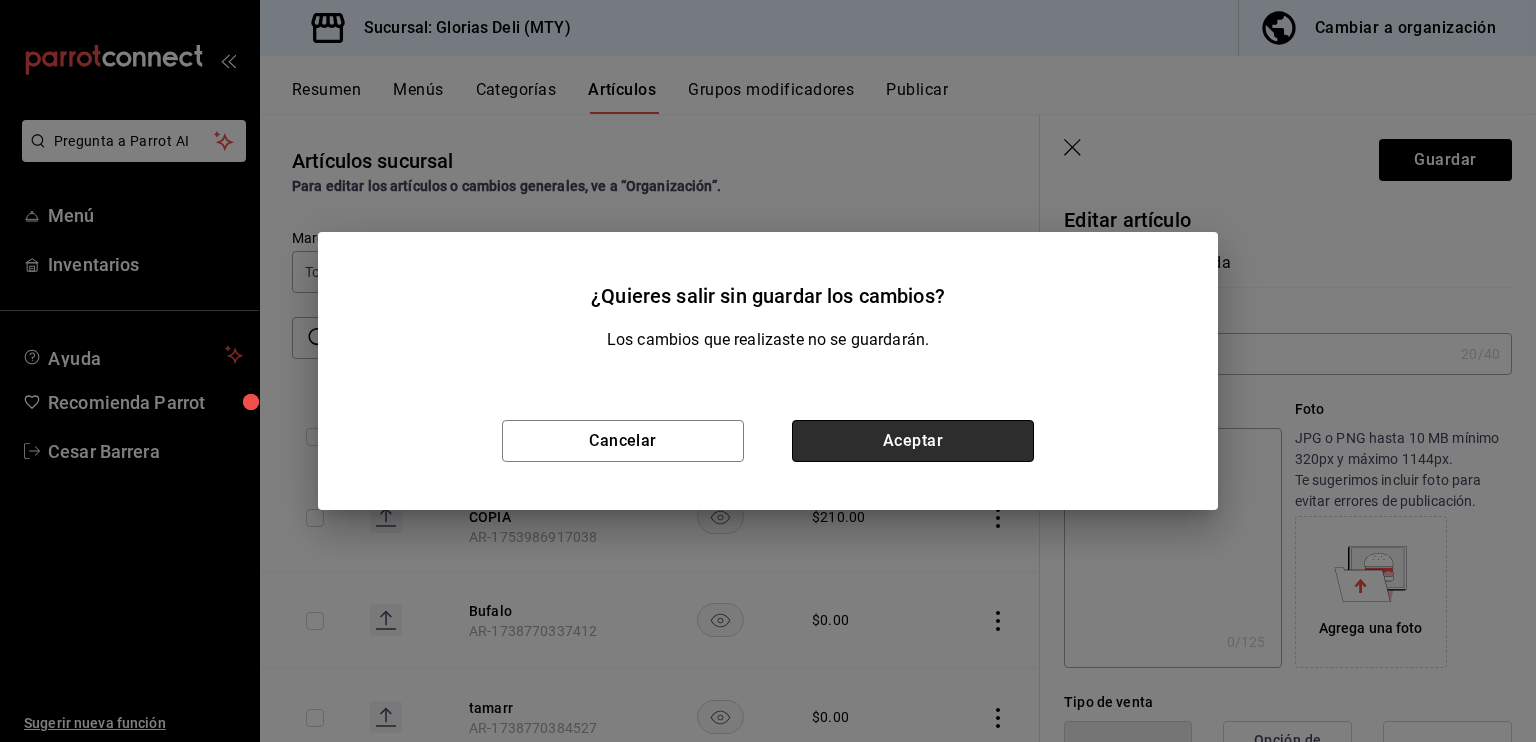 click on "Aceptar" at bounding box center [913, 441] 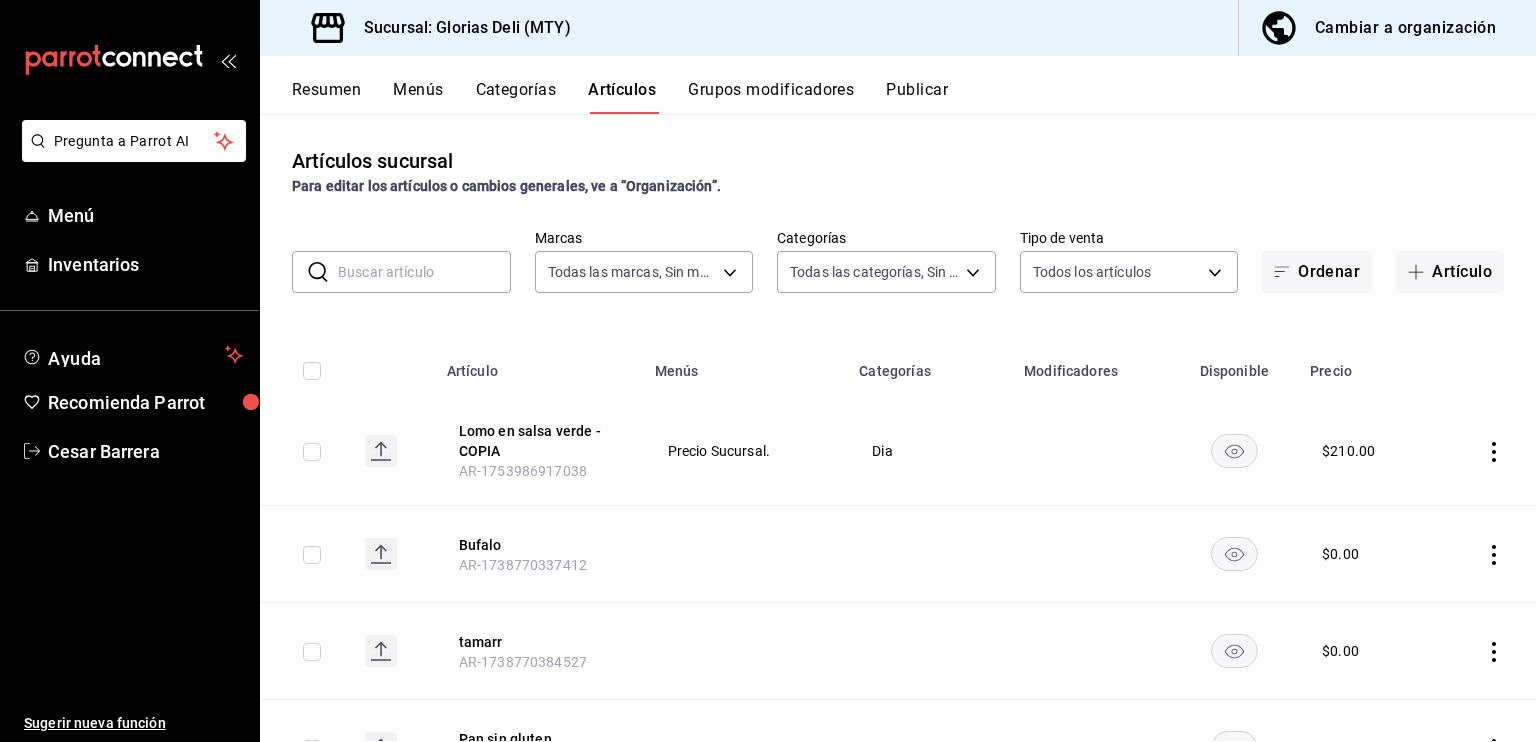 click 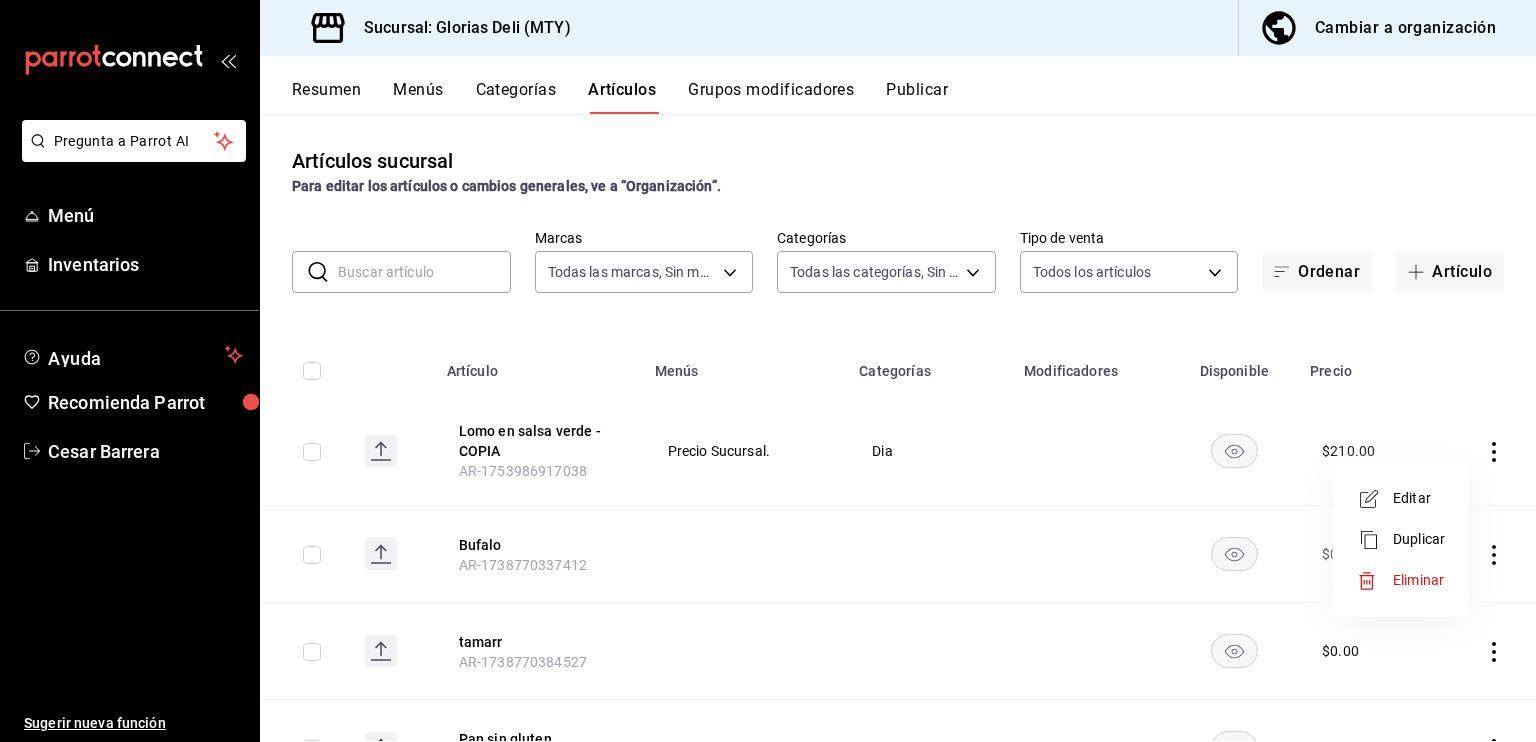 click 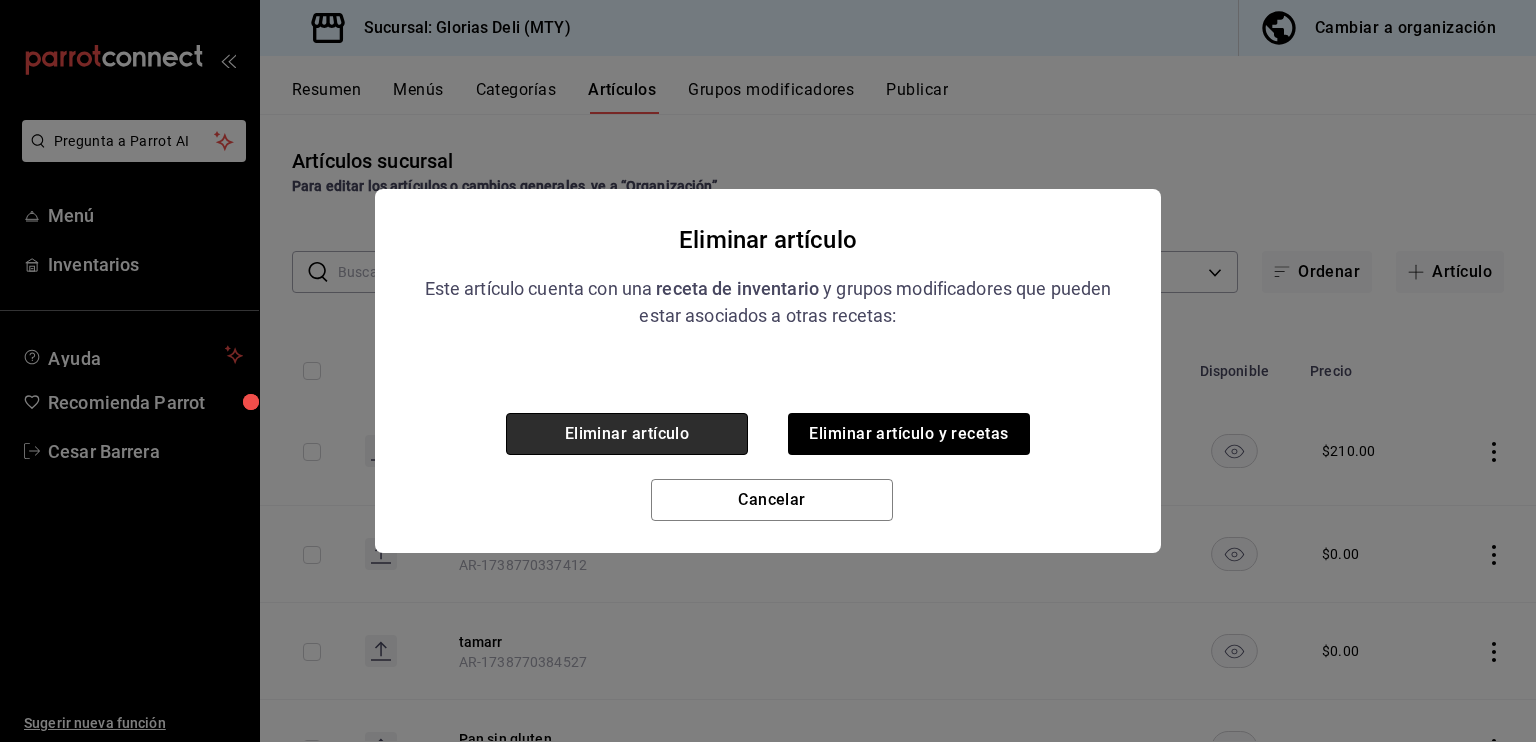 click on "Eliminar artículo" at bounding box center (627, 434) 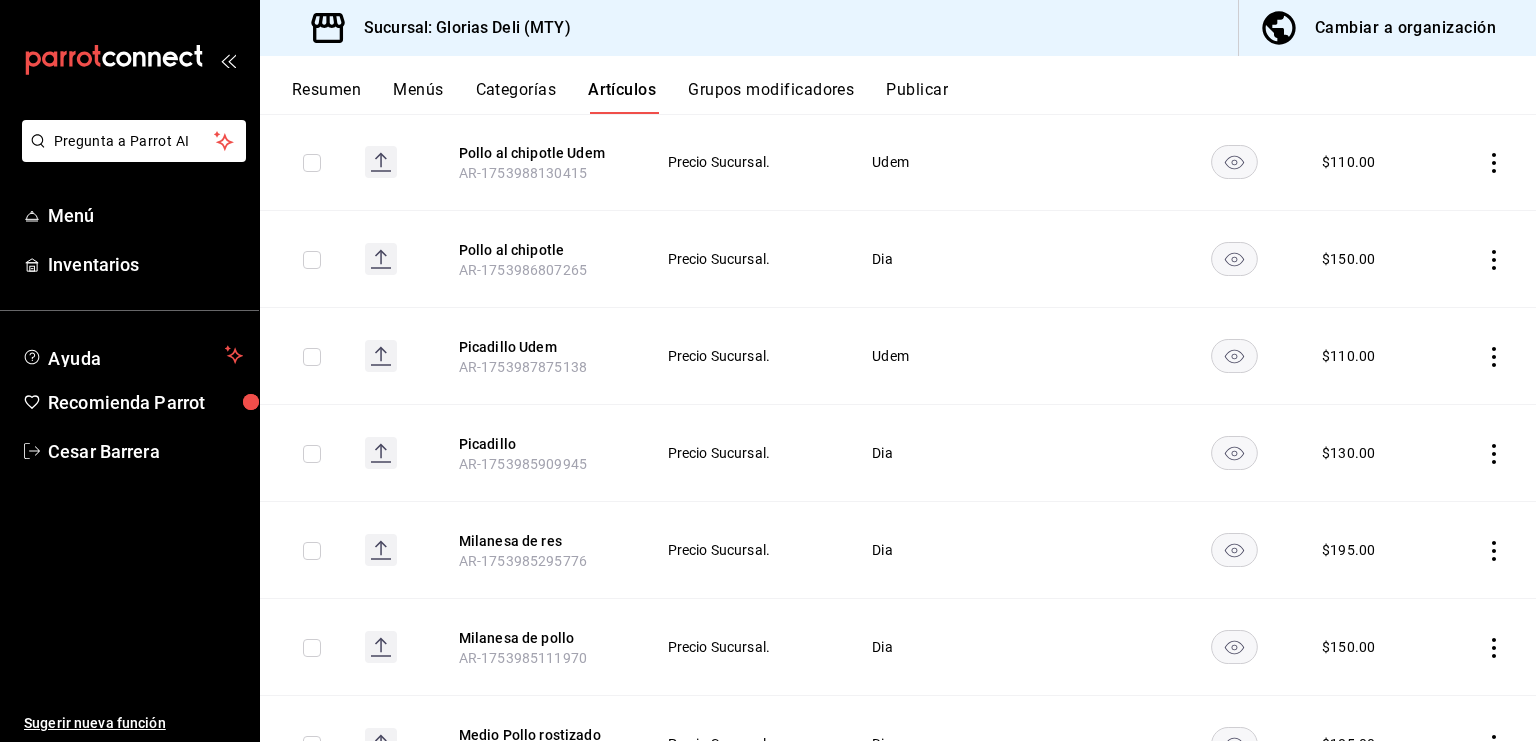 scroll, scrollTop: 1280, scrollLeft: 0, axis: vertical 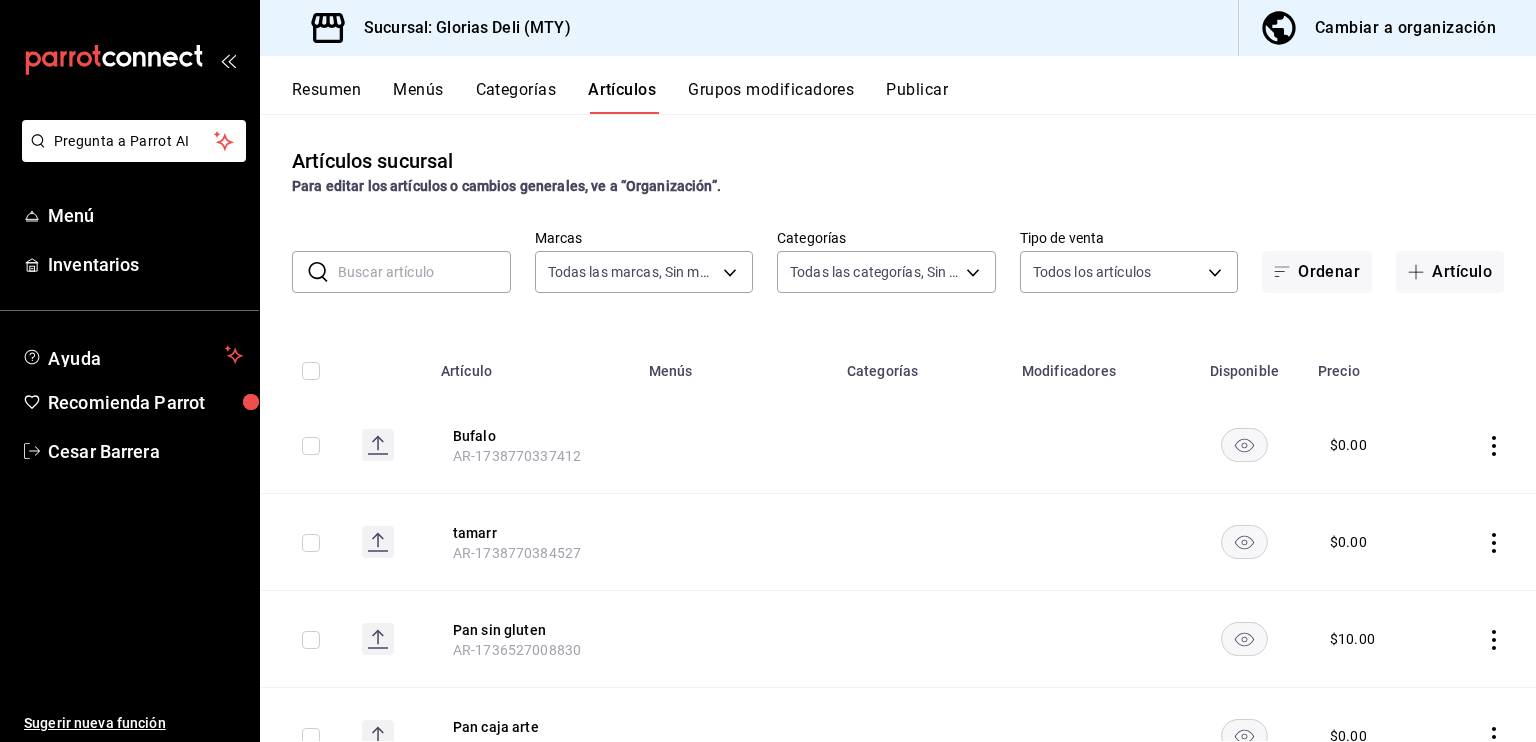click on "​ ​" at bounding box center (401, 272) 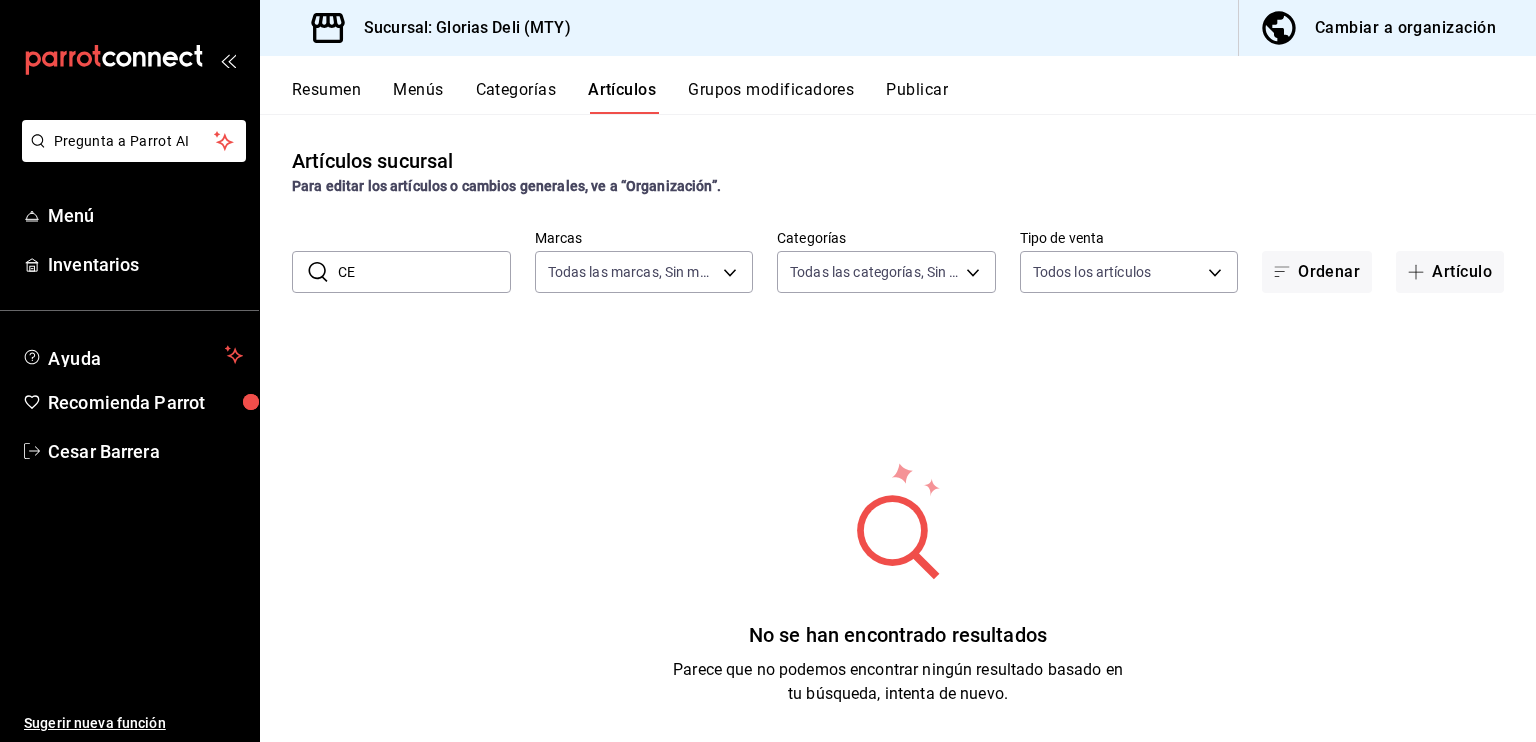 type on "C" 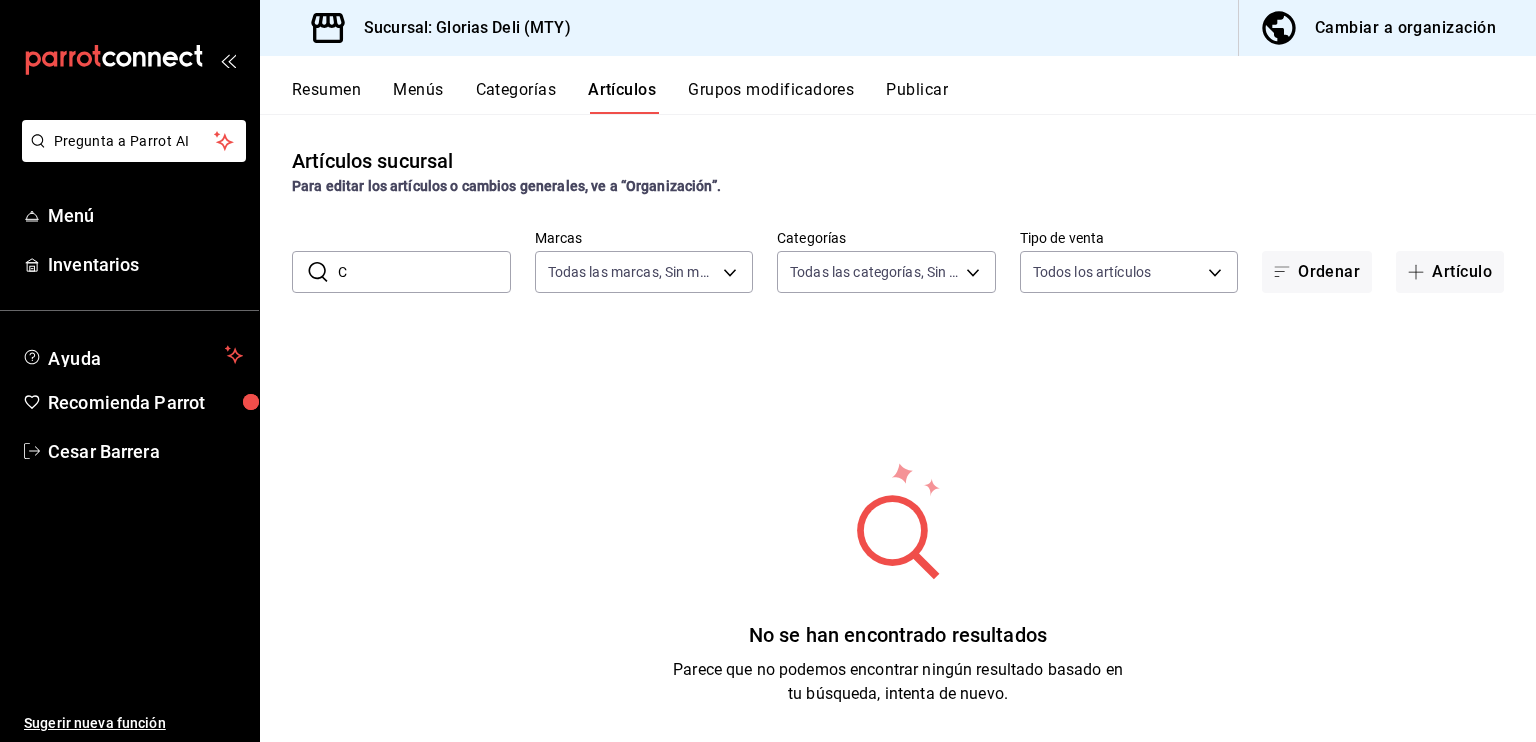 type 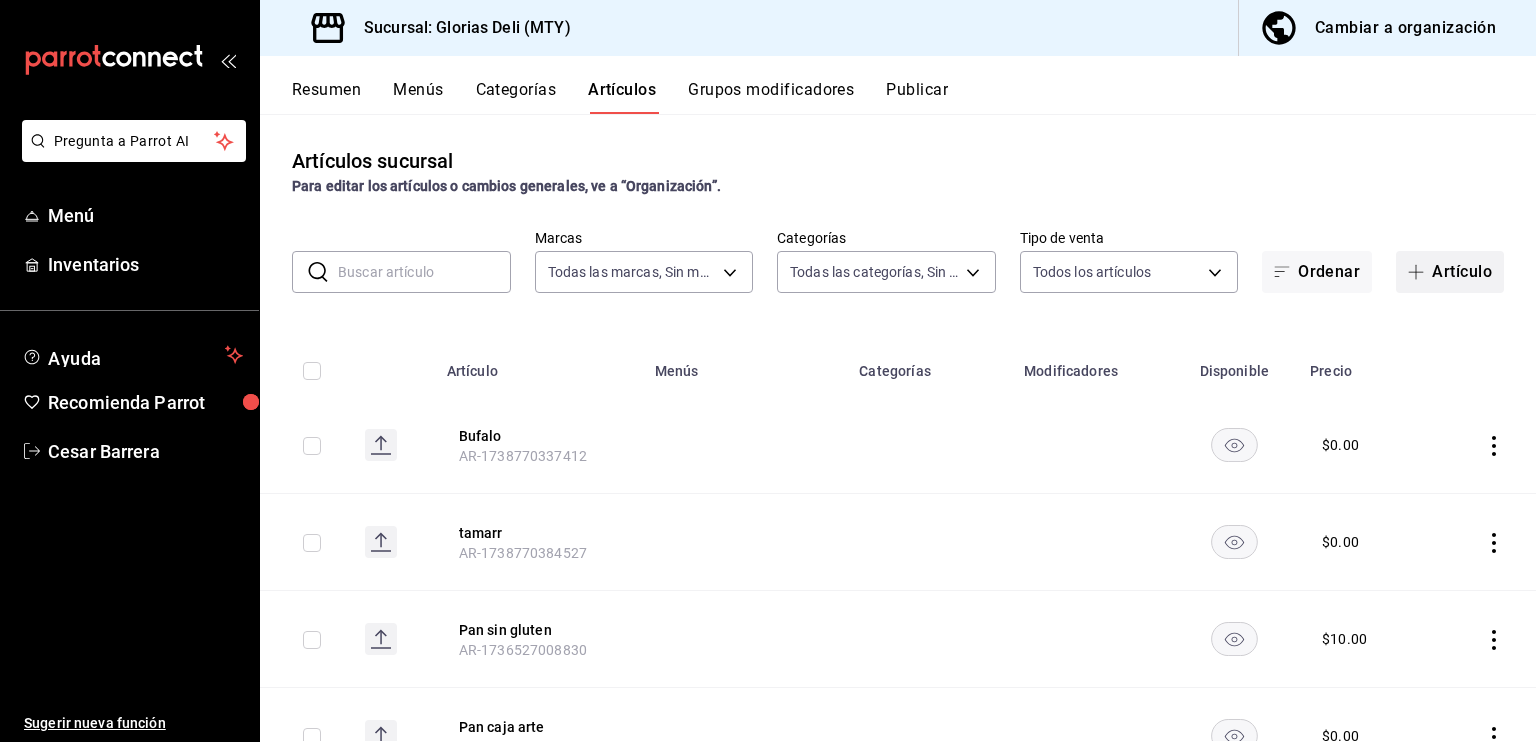 click at bounding box center (1420, 272) 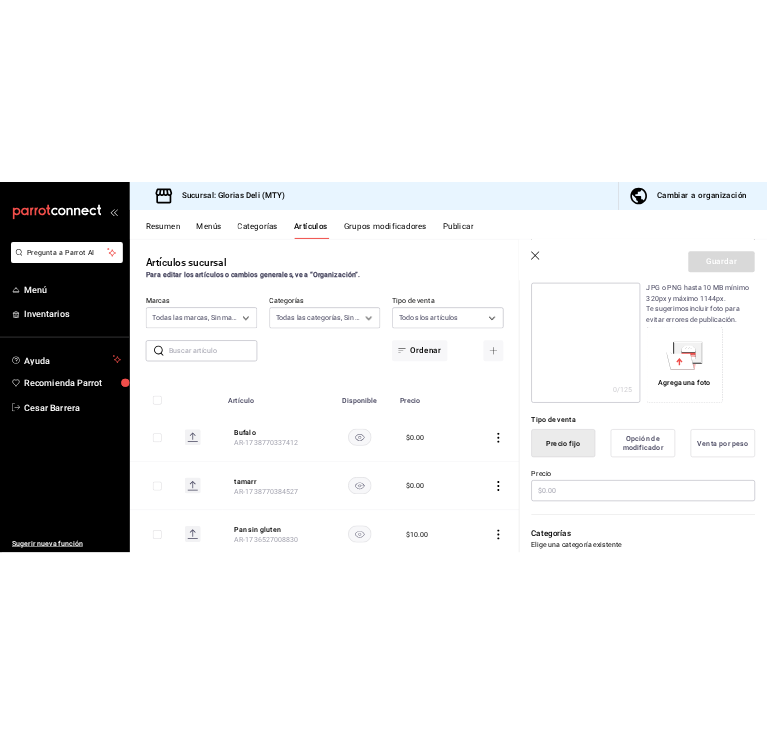 scroll, scrollTop: 240, scrollLeft: 0, axis: vertical 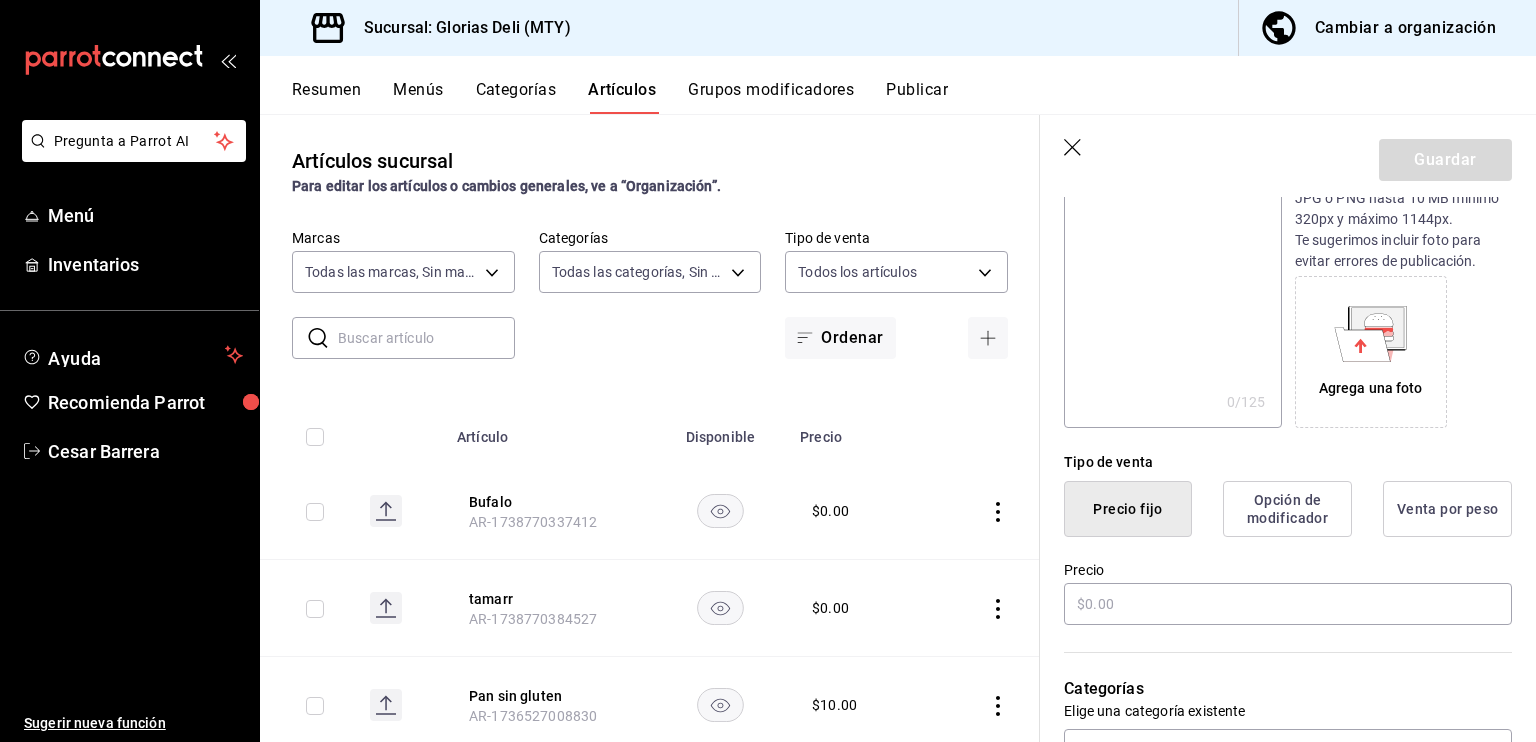 type on "[PRODUCT_NAME] [PRODUCT_NAME]" 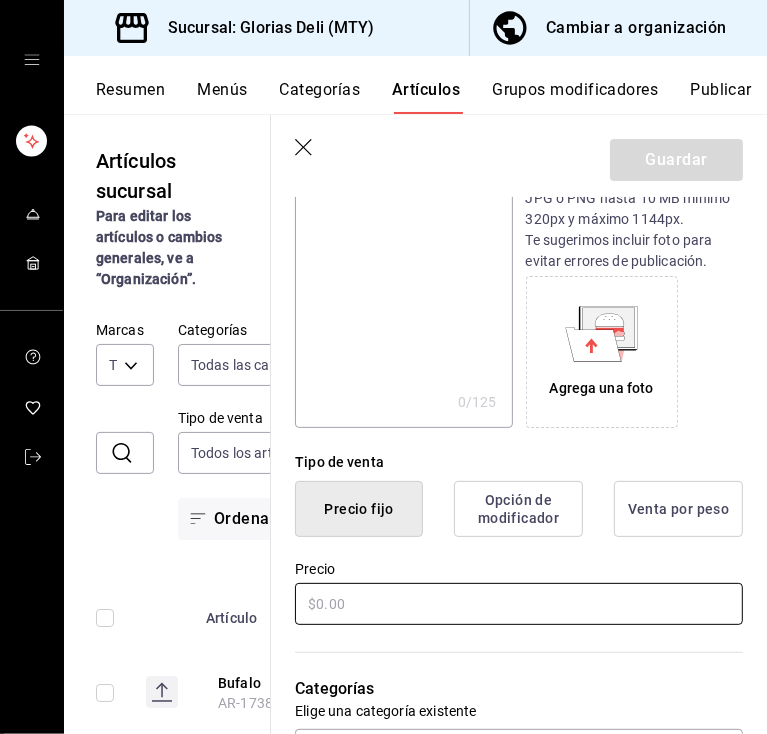 click at bounding box center [519, 604] 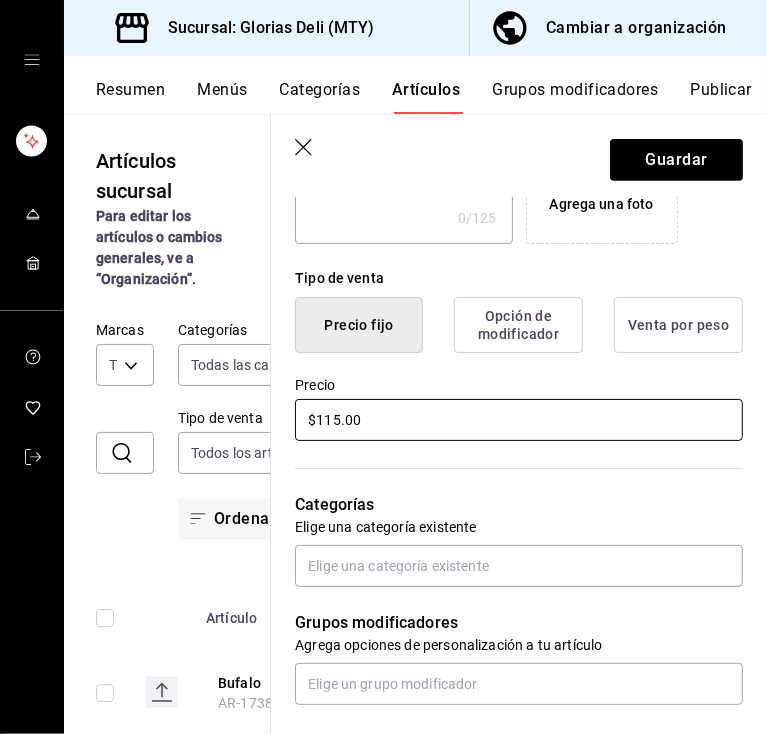 scroll, scrollTop: 440, scrollLeft: 0, axis: vertical 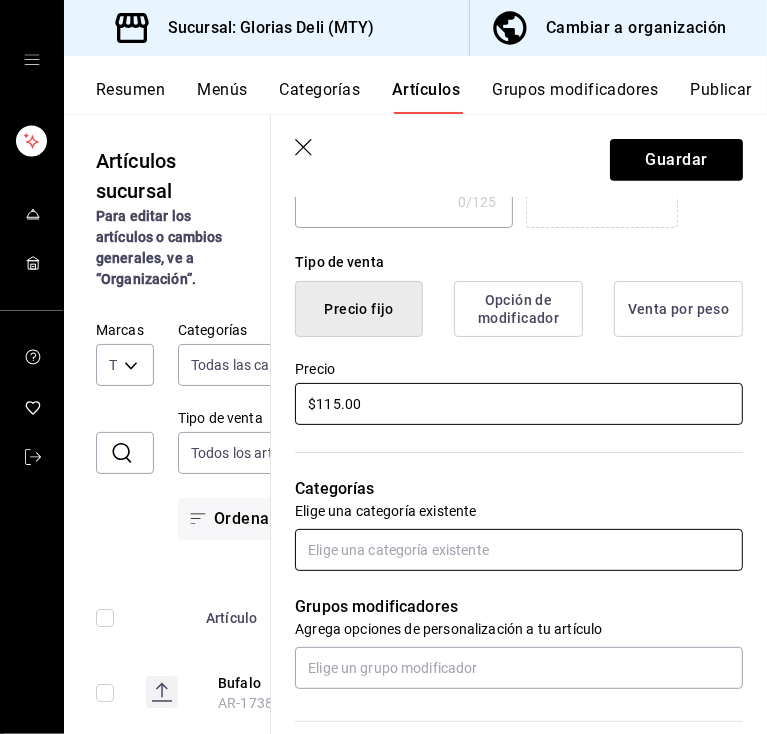 type on "$115.00" 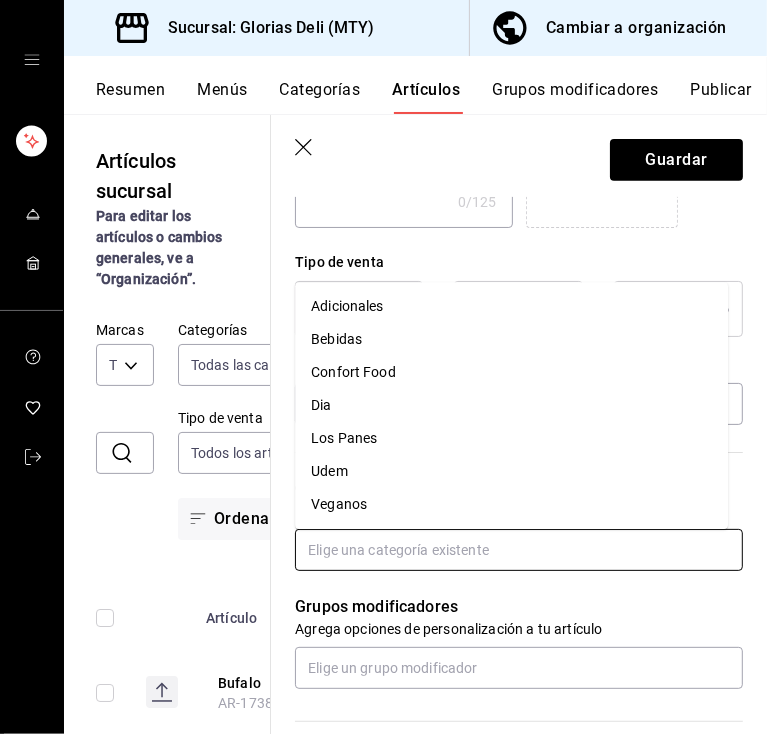 click at bounding box center [519, 550] 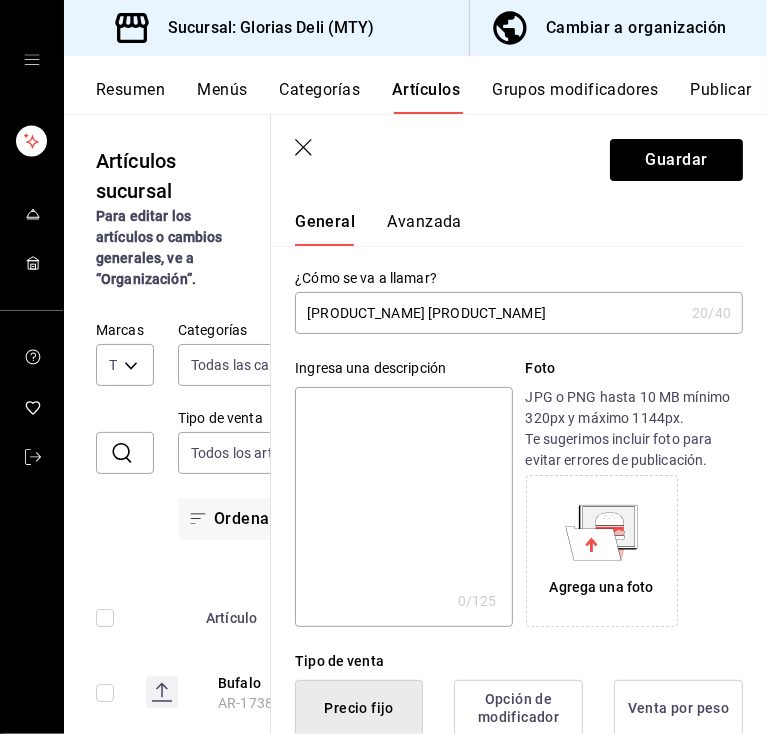 scroll, scrollTop: 40, scrollLeft: 0, axis: vertical 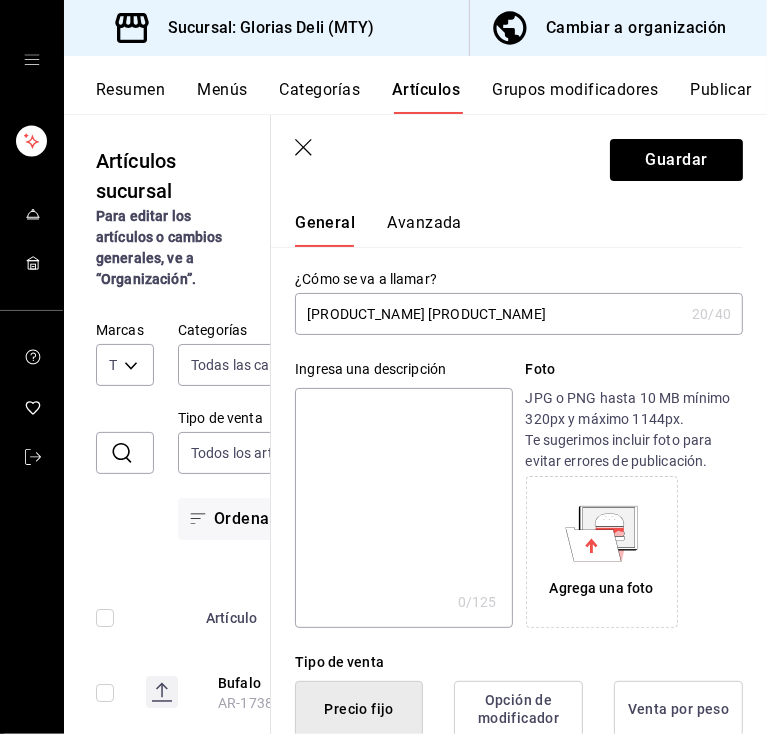 click on "[PRODUCT_NAME] [PRODUCT_NAME]" at bounding box center [489, 314] 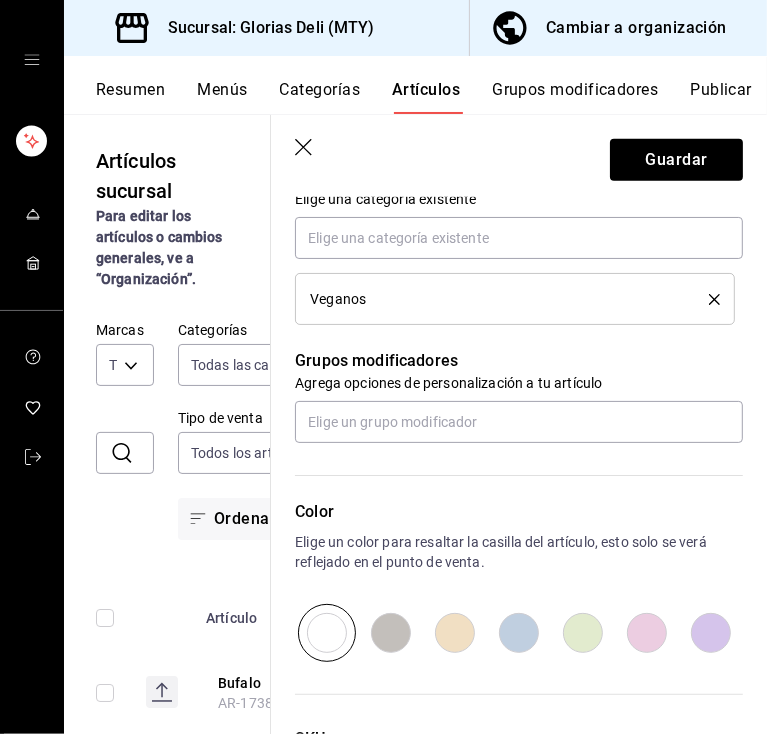 scroll, scrollTop: 766, scrollLeft: 0, axis: vertical 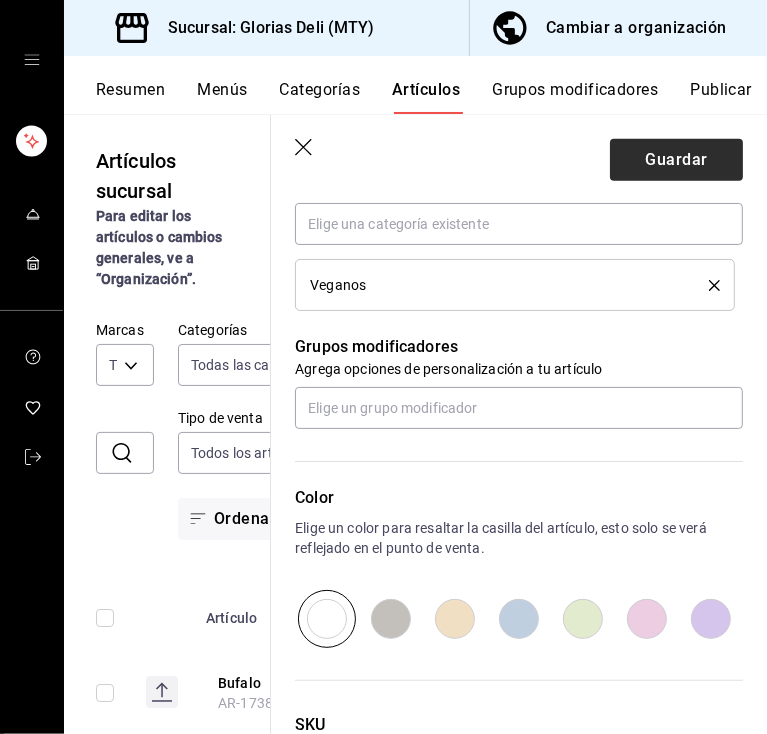 type on "[PRODUCT_NAME] [PRODUCT_NAME]" 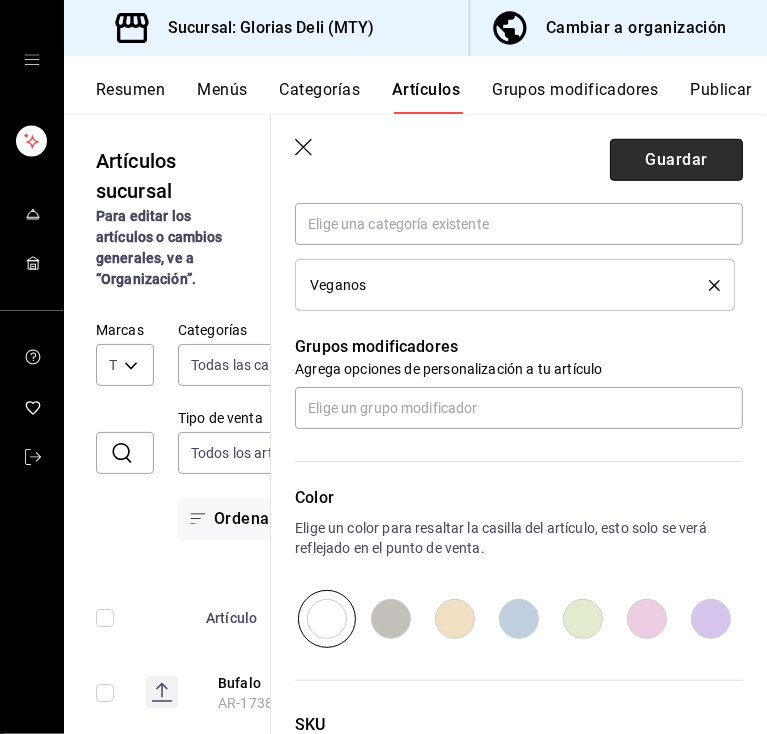 click on "Guardar" at bounding box center [676, 160] 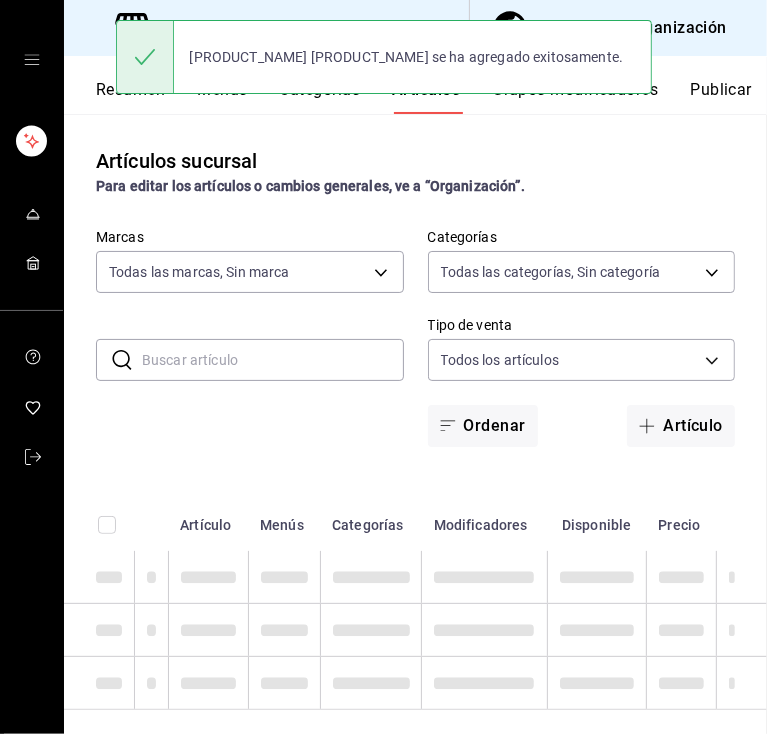 scroll, scrollTop: 0, scrollLeft: 0, axis: both 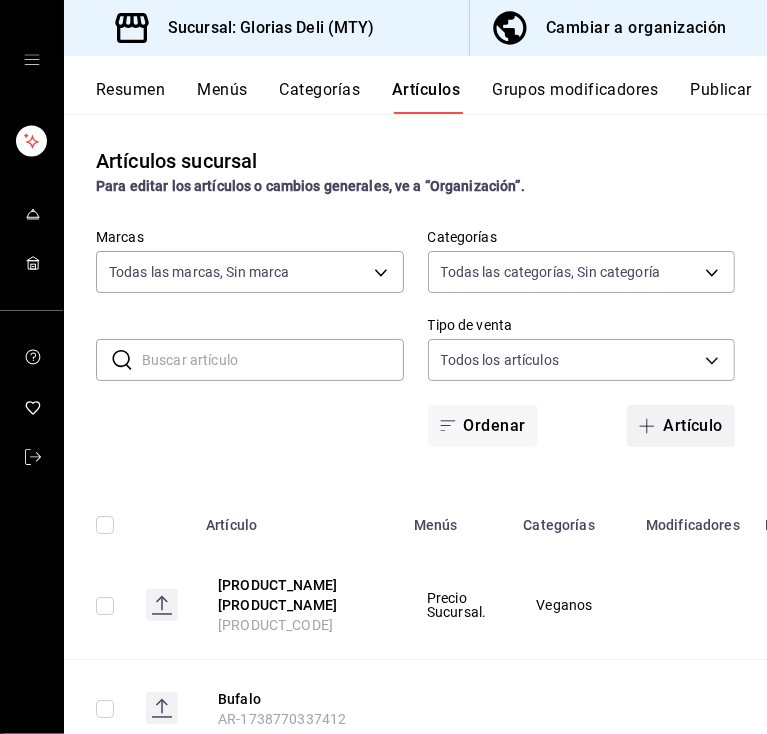 click 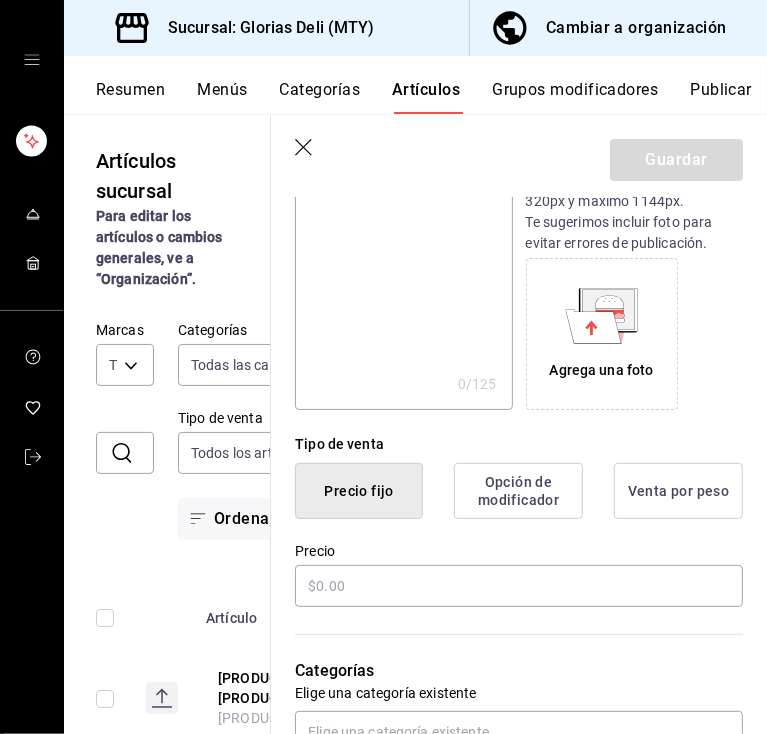 scroll, scrollTop: 280, scrollLeft: 0, axis: vertical 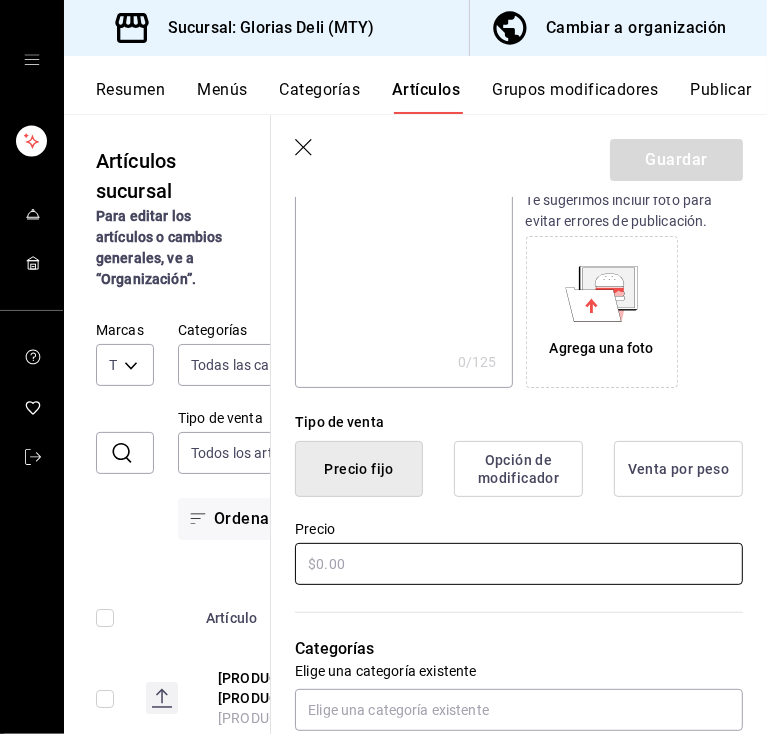 type on "Club Sandwich" 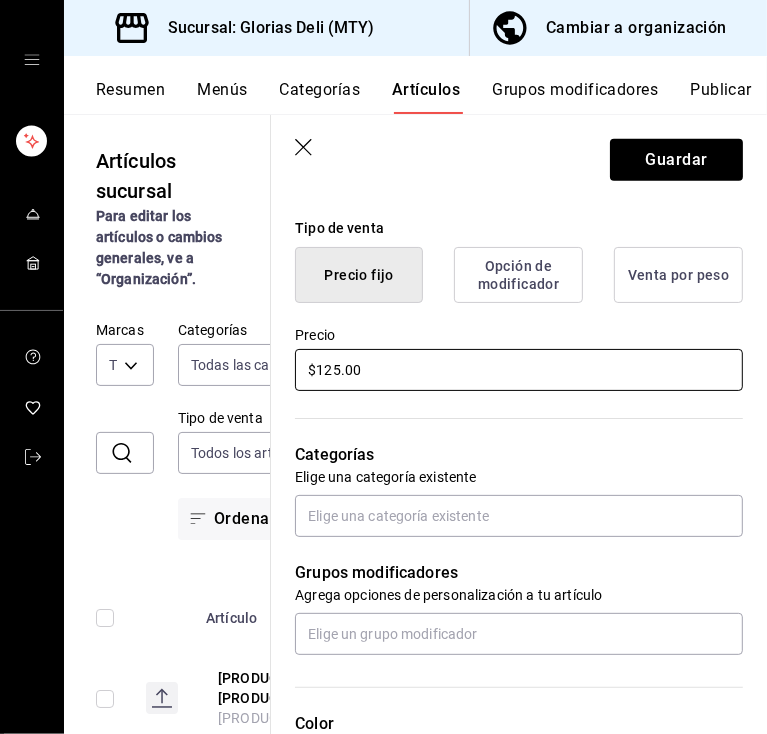 scroll, scrollTop: 480, scrollLeft: 0, axis: vertical 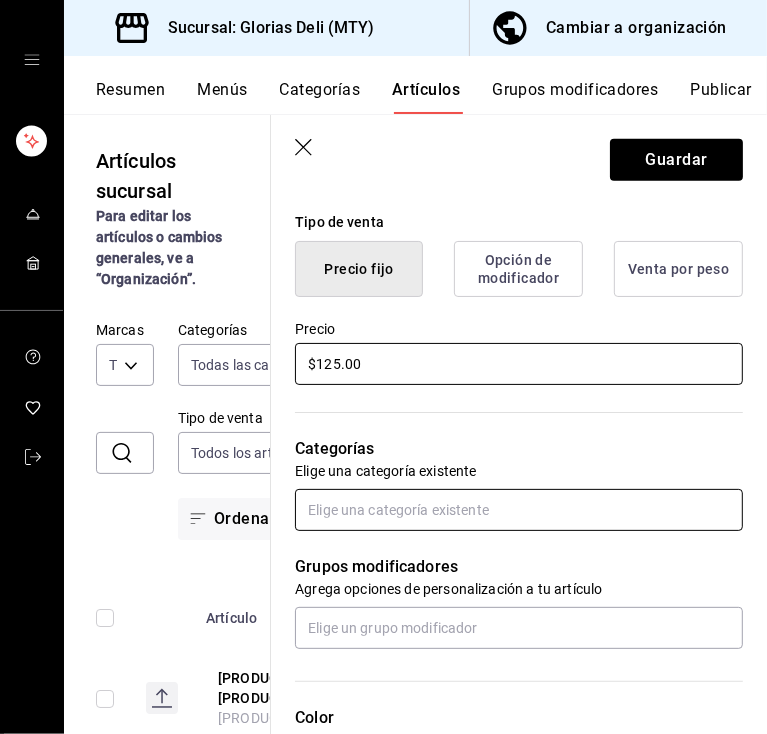 type on "$125.00" 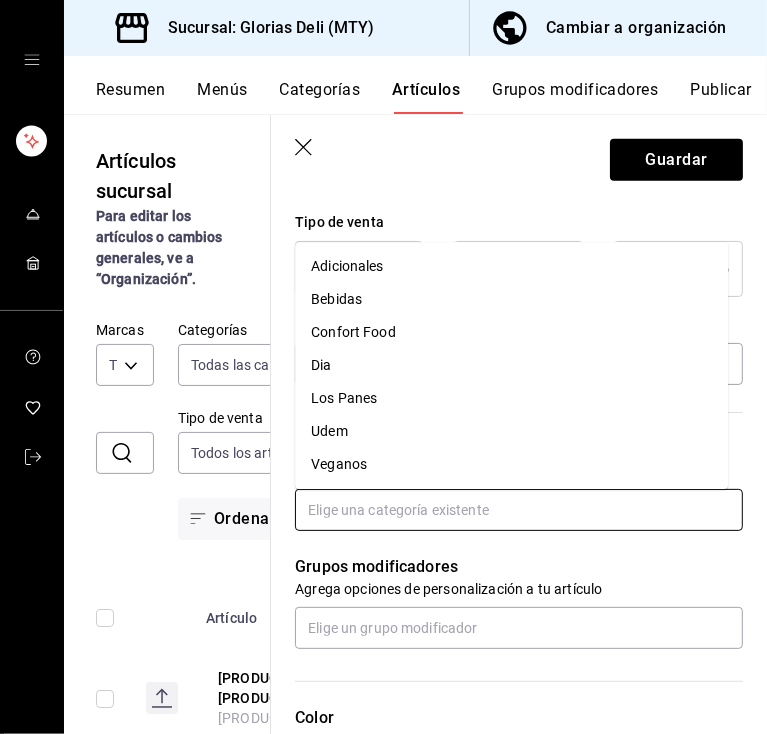 click at bounding box center [519, 510] 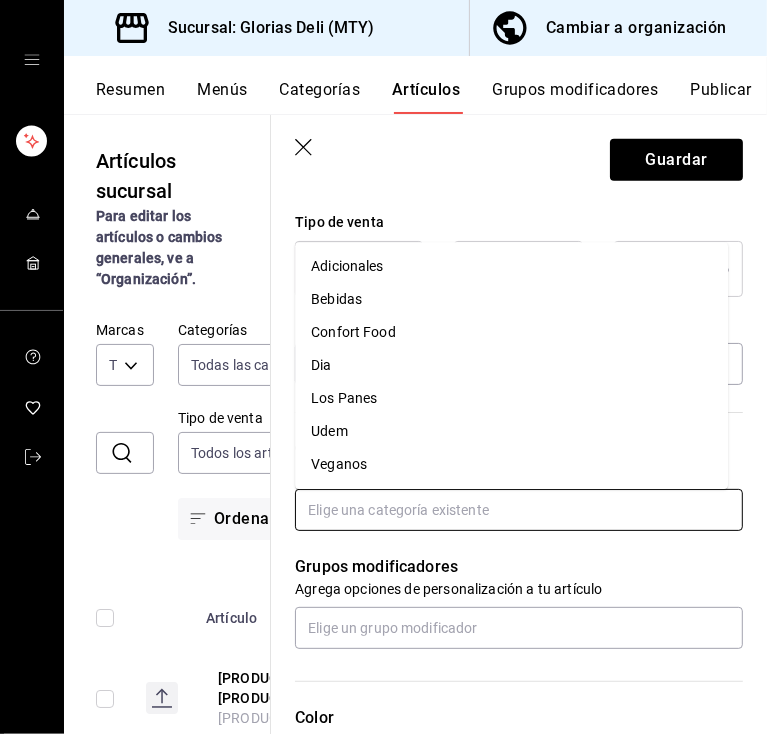 click on "Los Panes" at bounding box center (511, 398) 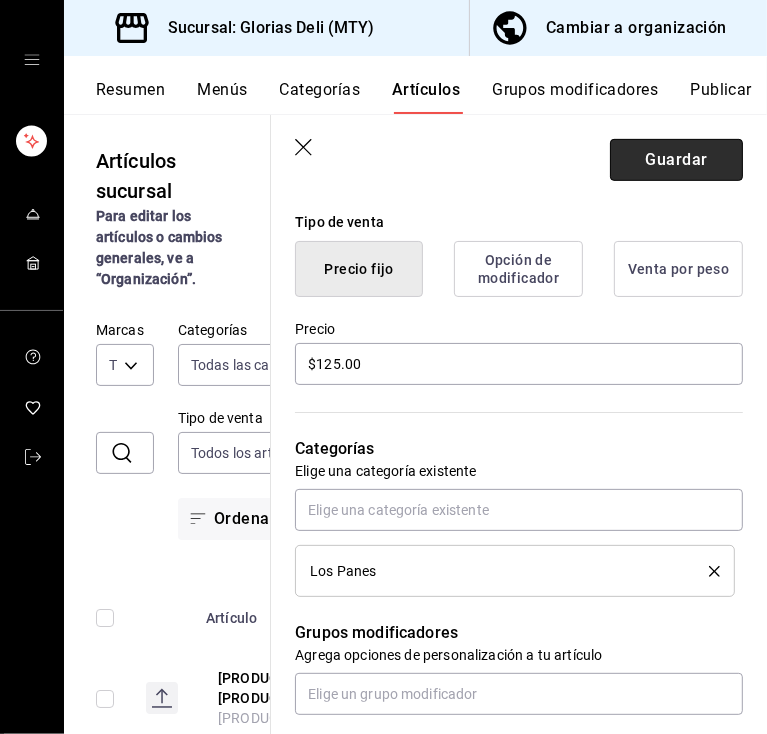 click on "Guardar" at bounding box center [676, 160] 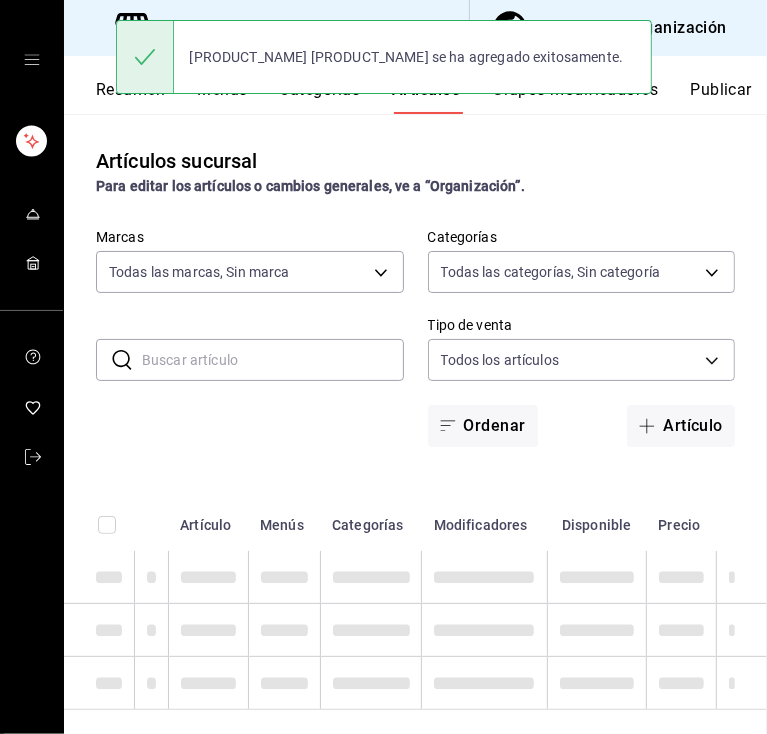 scroll, scrollTop: 0, scrollLeft: 0, axis: both 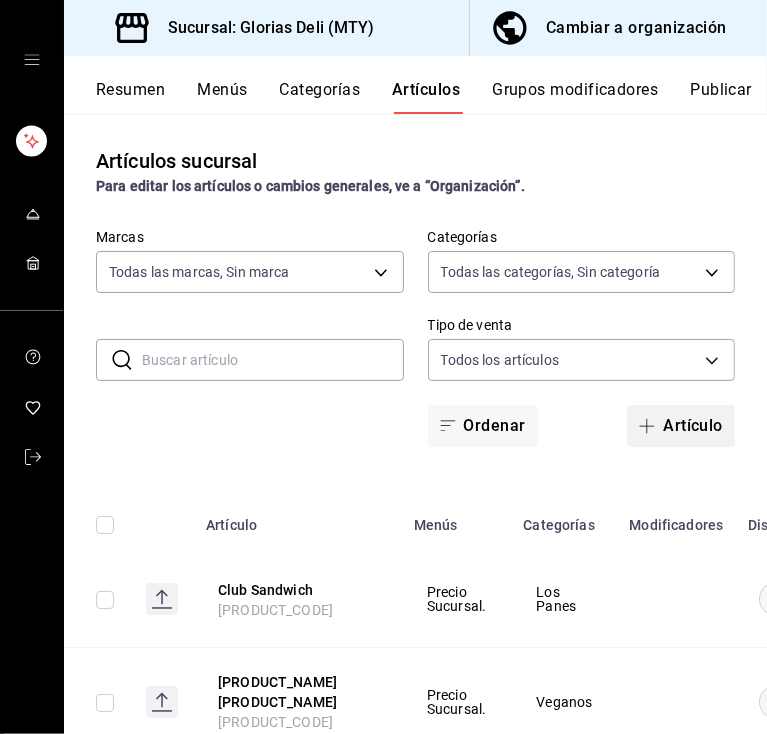click 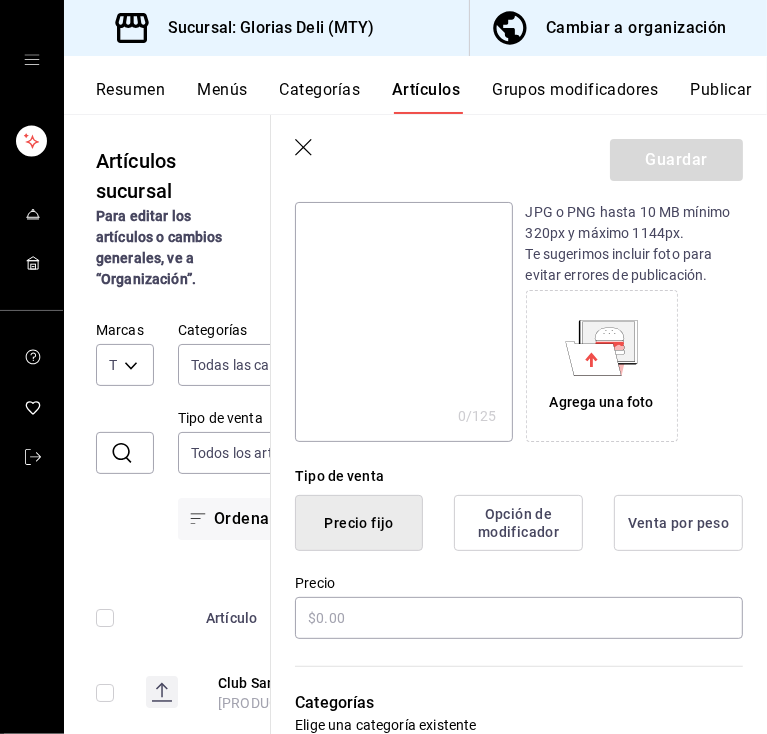 scroll, scrollTop: 240, scrollLeft: 0, axis: vertical 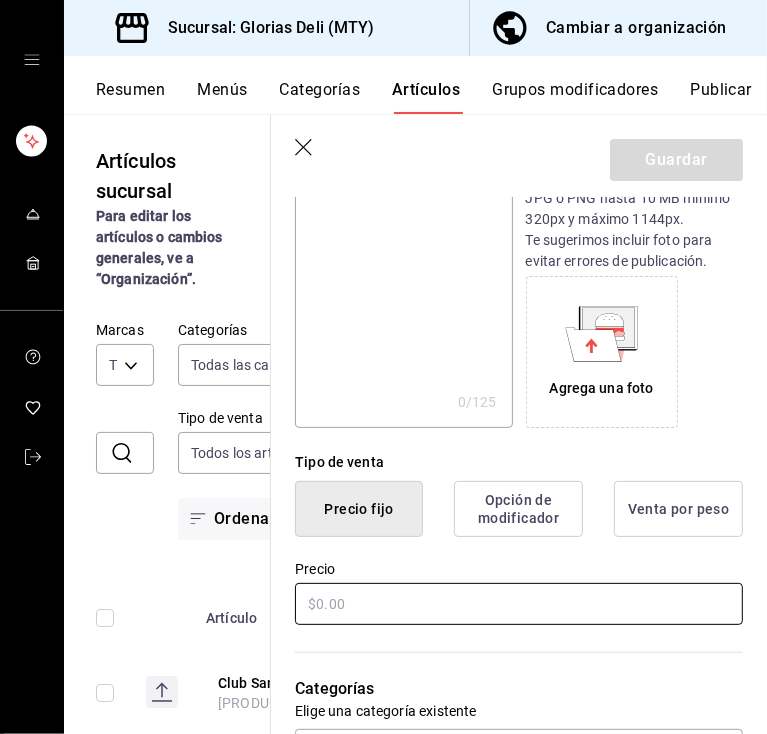 type on "[PRODUCT_NAME] [PRODUCT_NAME]" 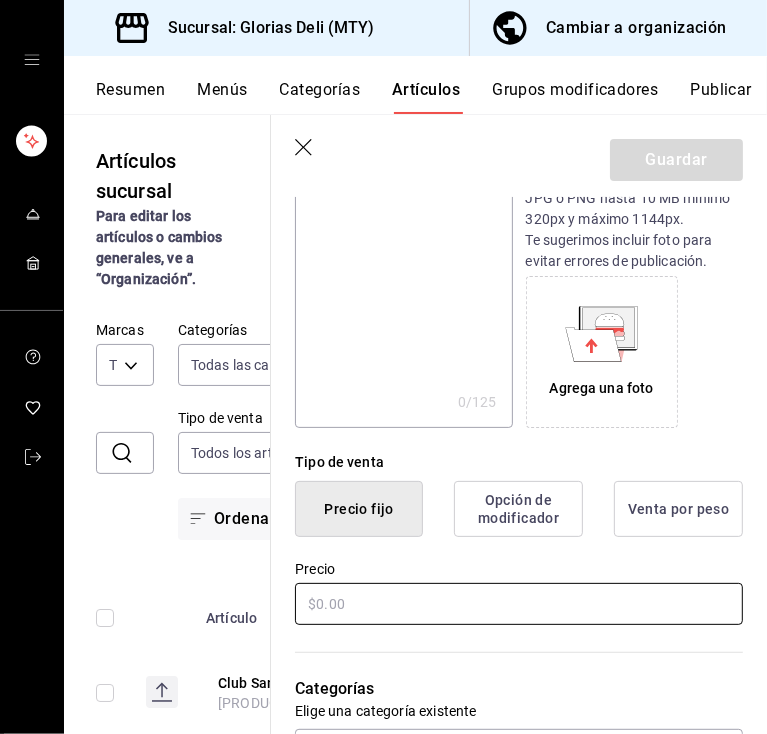 click at bounding box center (519, 604) 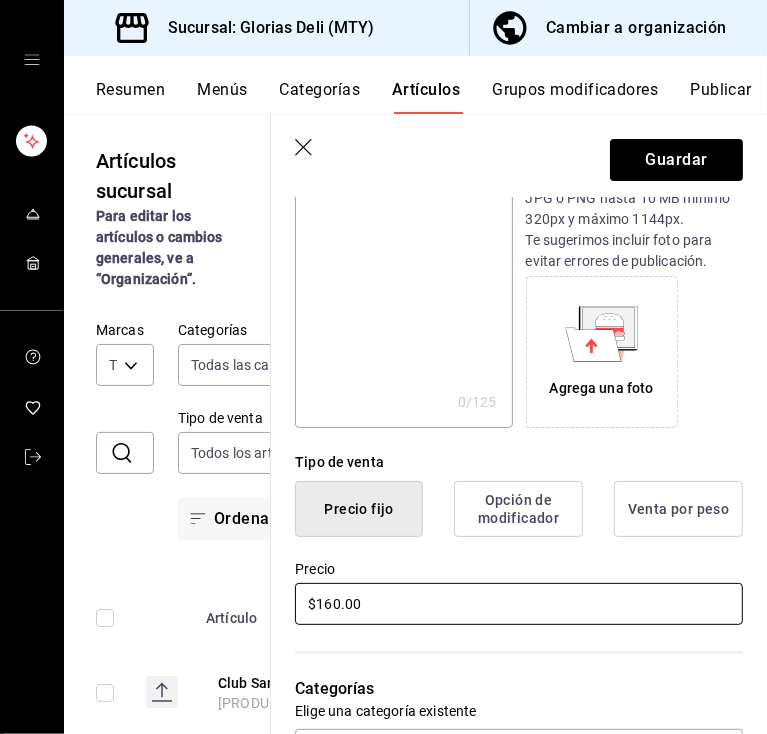 click on "$160.00" at bounding box center (519, 604) 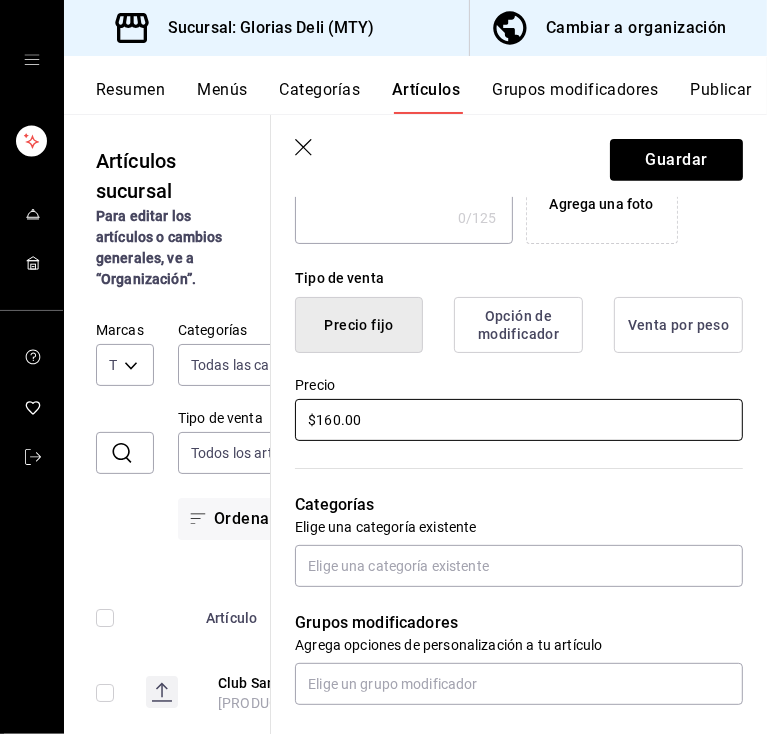 scroll, scrollTop: 440, scrollLeft: 0, axis: vertical 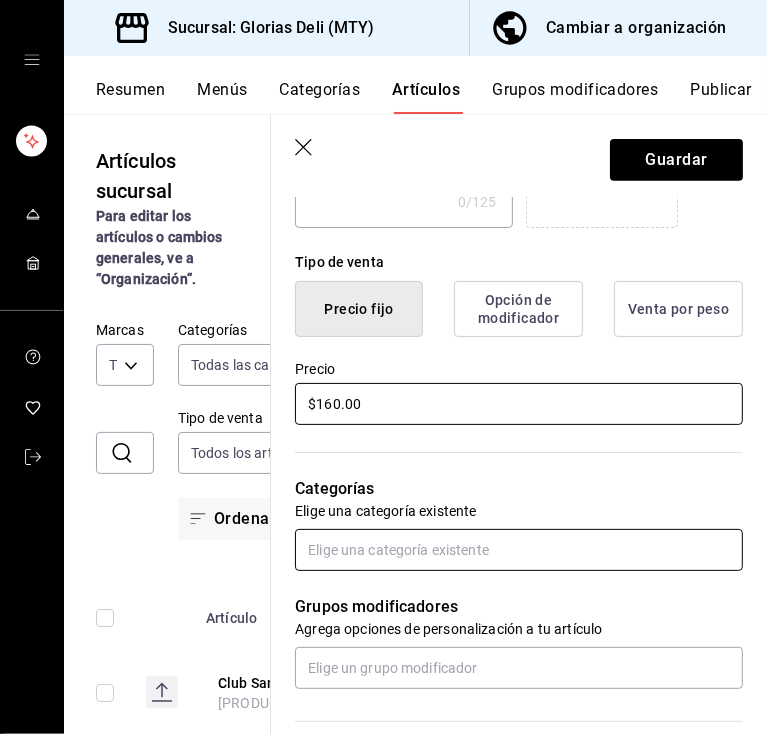 type on "$160.00" 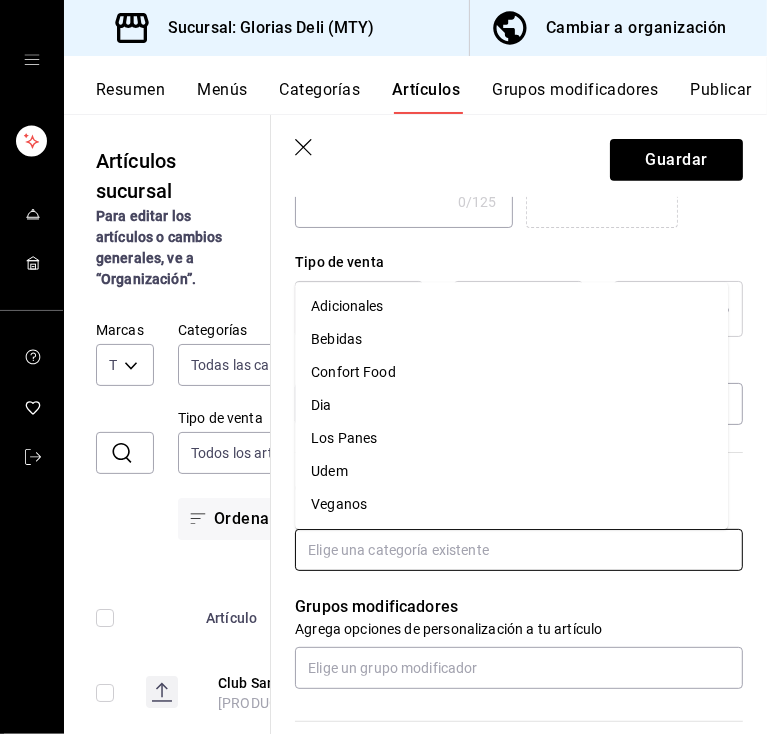 click at bounding box center (519, 550) 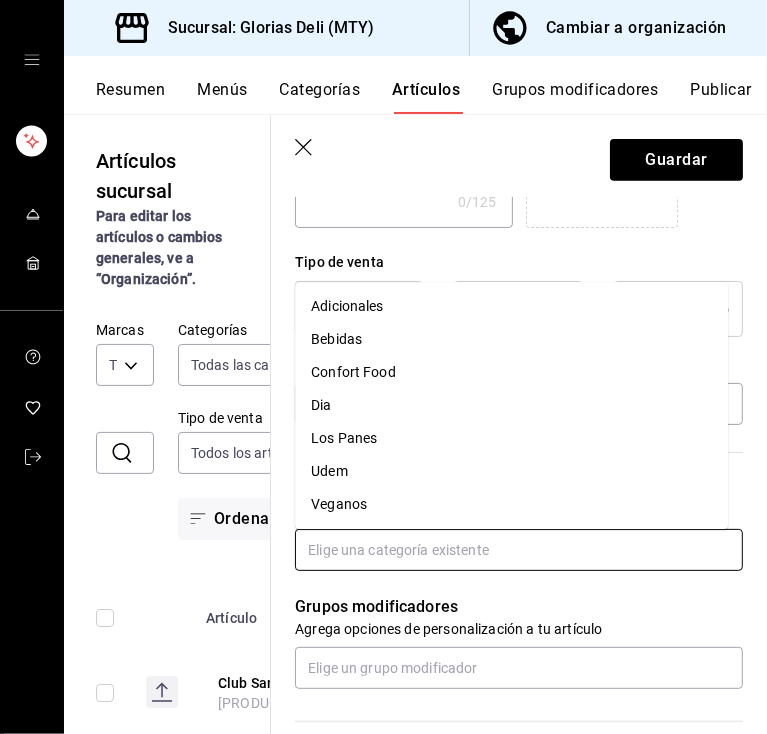 click on "Los Panes" at bounding box center [511, 438] 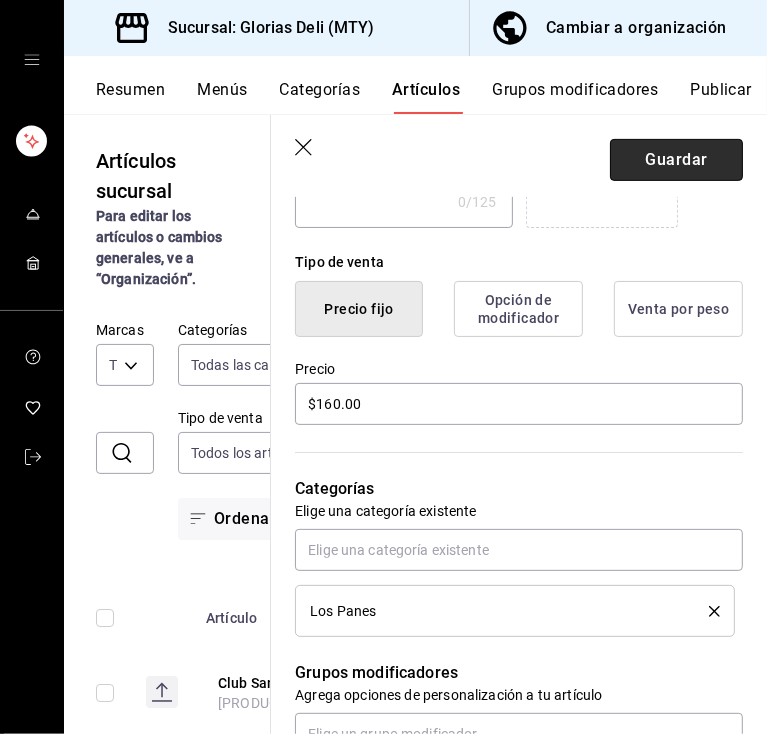 click on "Guardar" at bounding box center (676, 160) 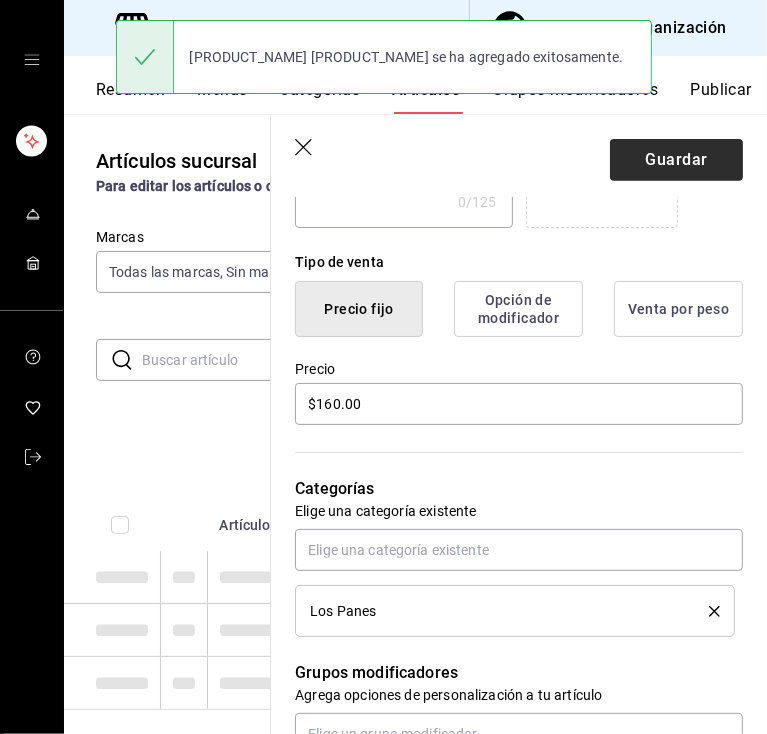 scroll, scrollTop: 0, scrollLeft: 0, axis: both 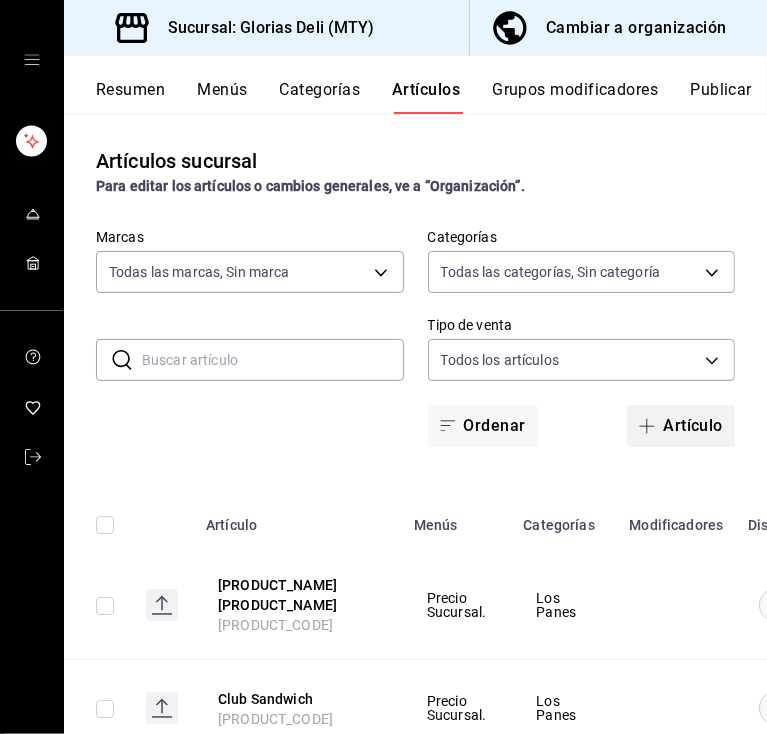 click at bounding box center (651, 426) 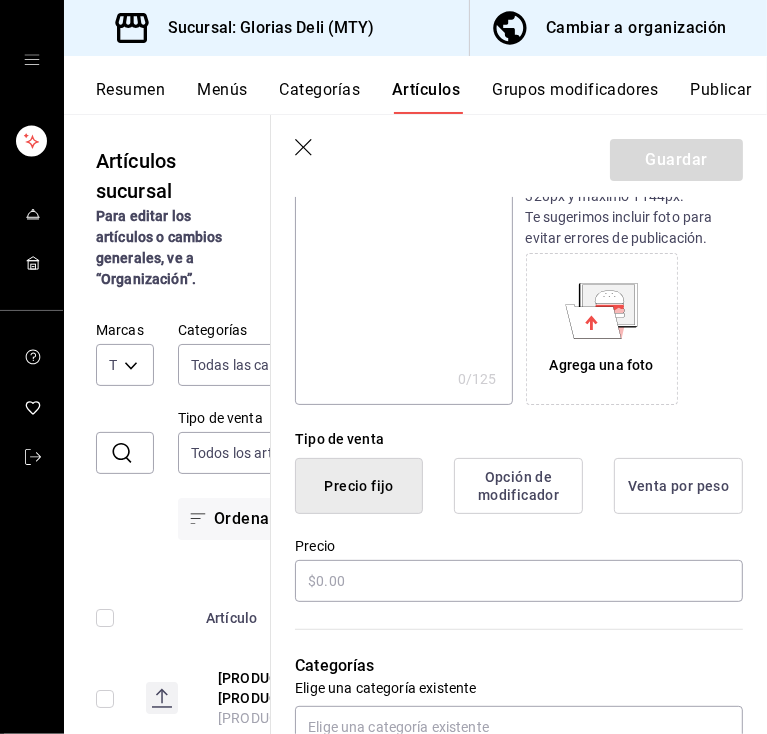 scroll, scrollTop: 280, scrollLeft: 0, axis: vertical 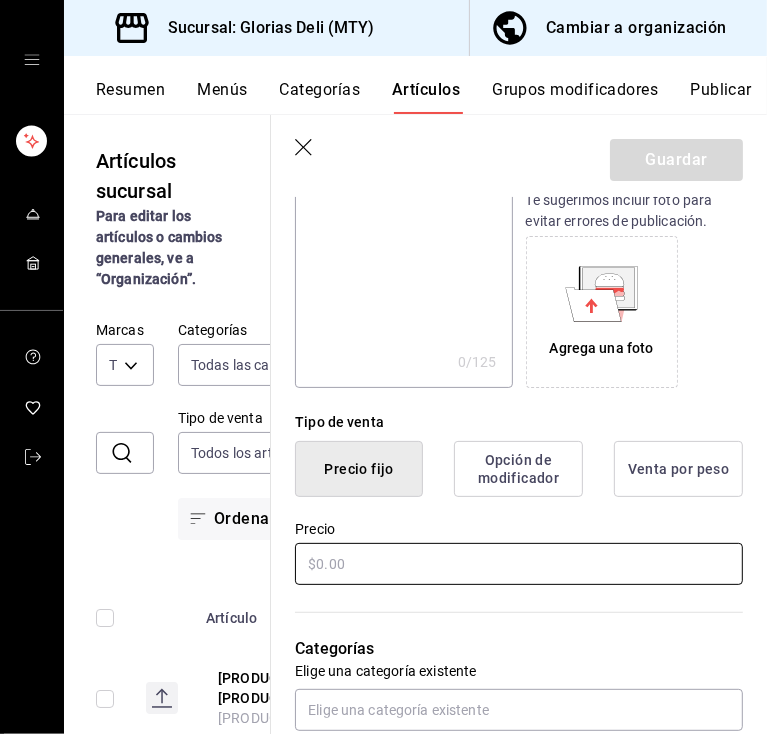 type on "Torta de milanesa" 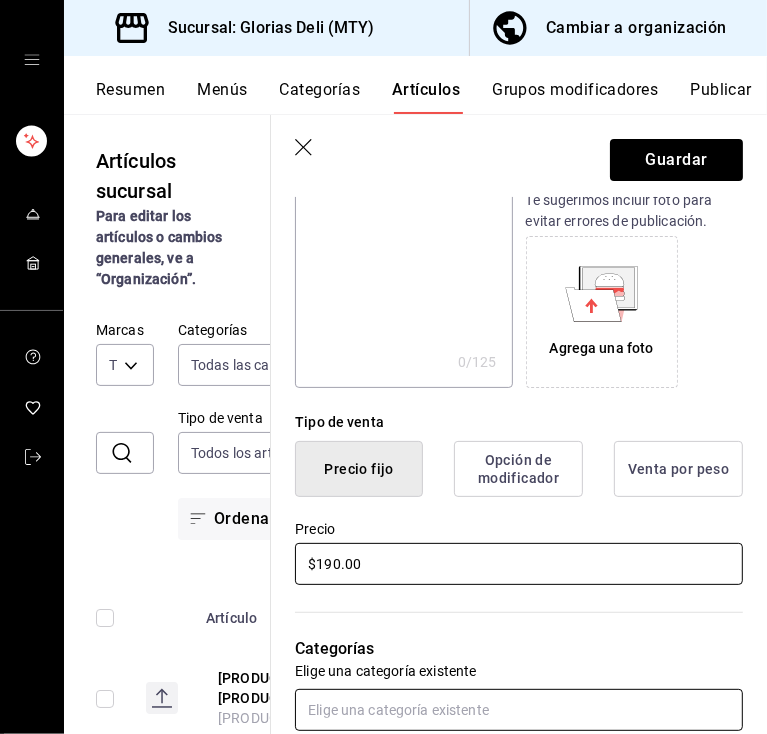 type on "$190.00" 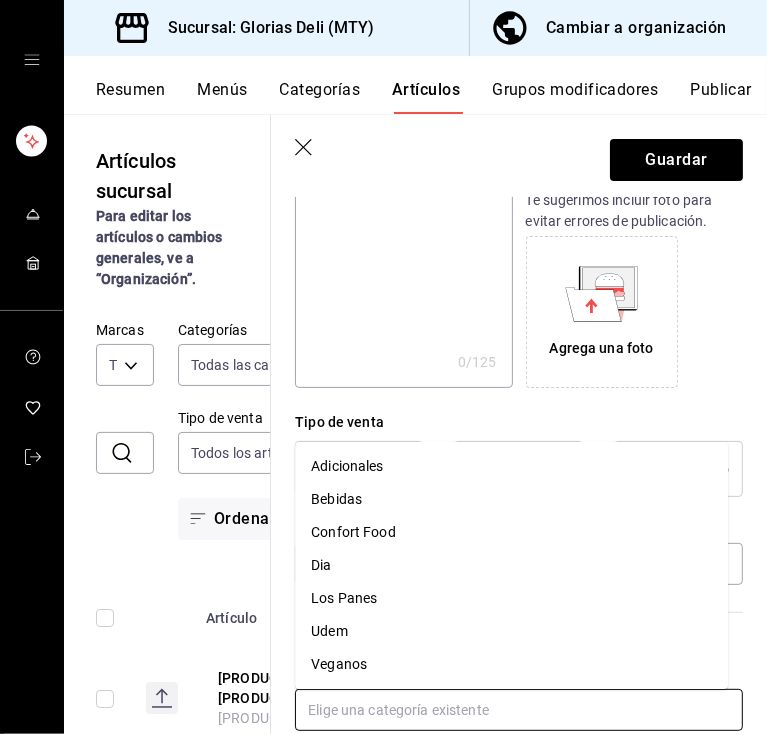 click at bounding box center (519, 710) 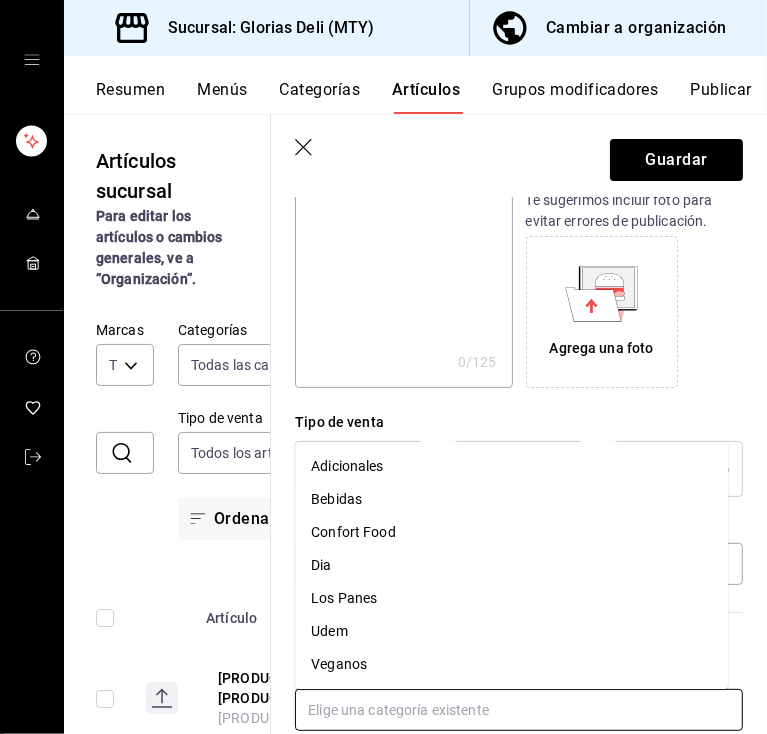click on "Los Panes" at bounding box center [511, 598] 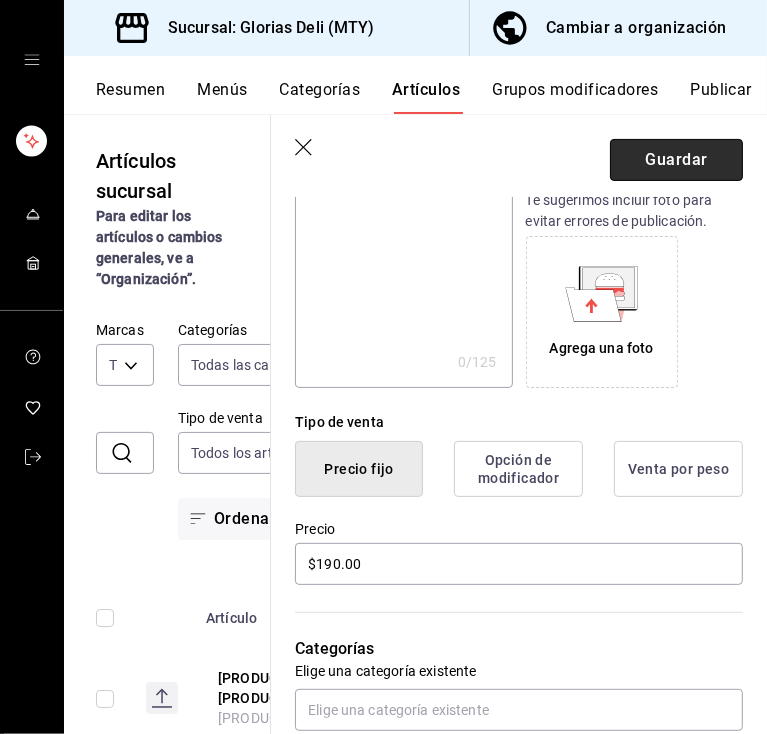 click on "Guardar" at bounding box center (676, 160) 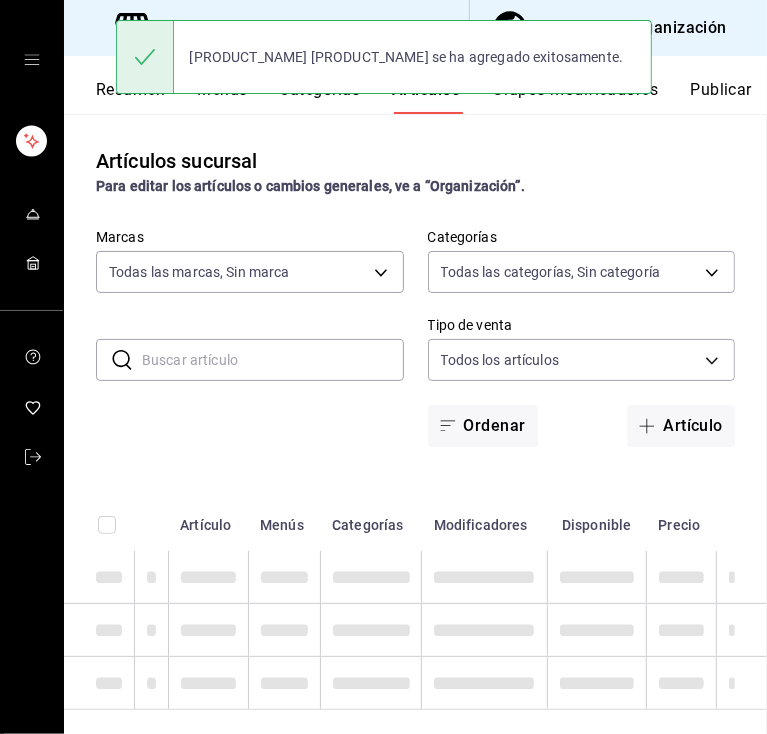 scroll, scrollTop: 0, scrollLeft: 0, axis: both 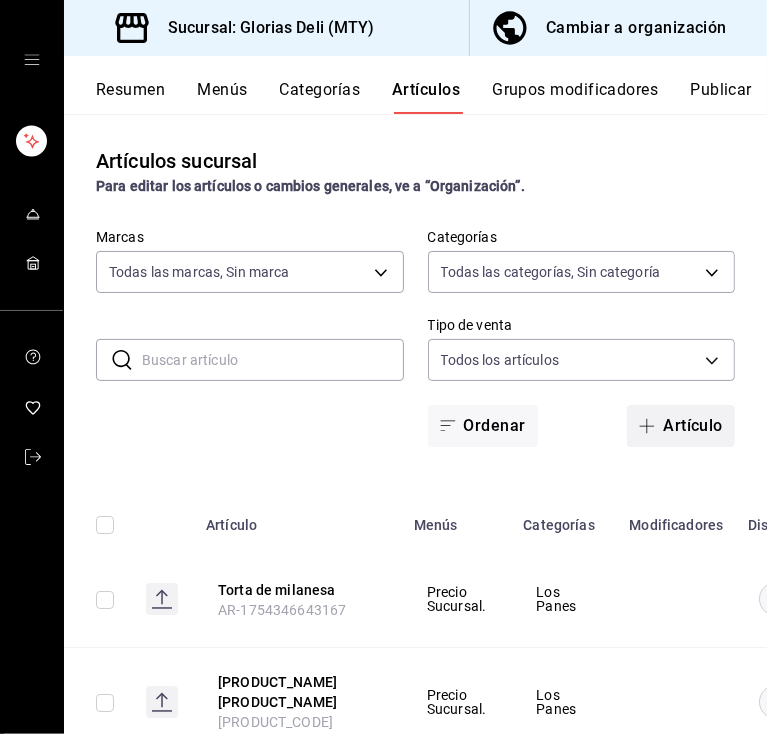 click 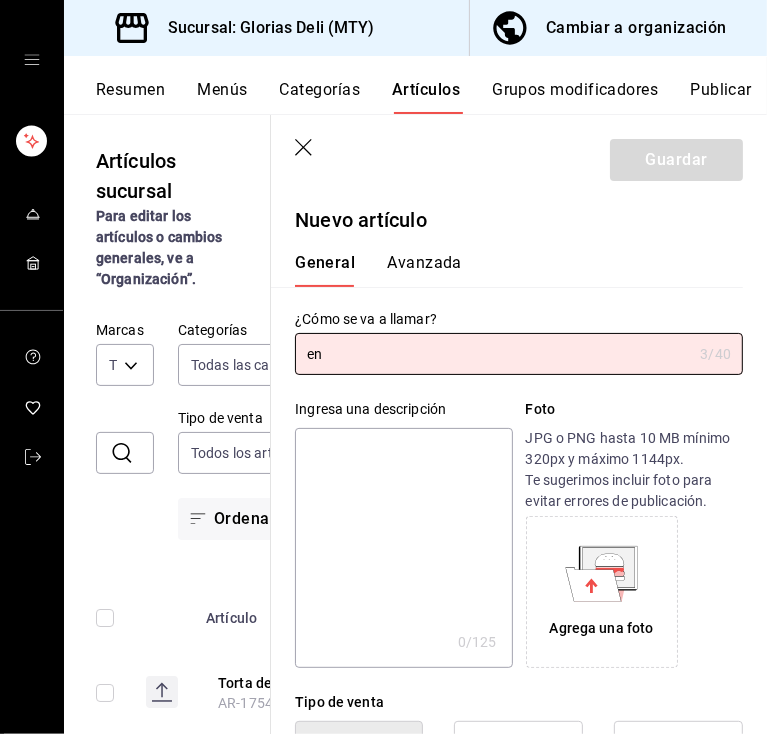 type on "e" 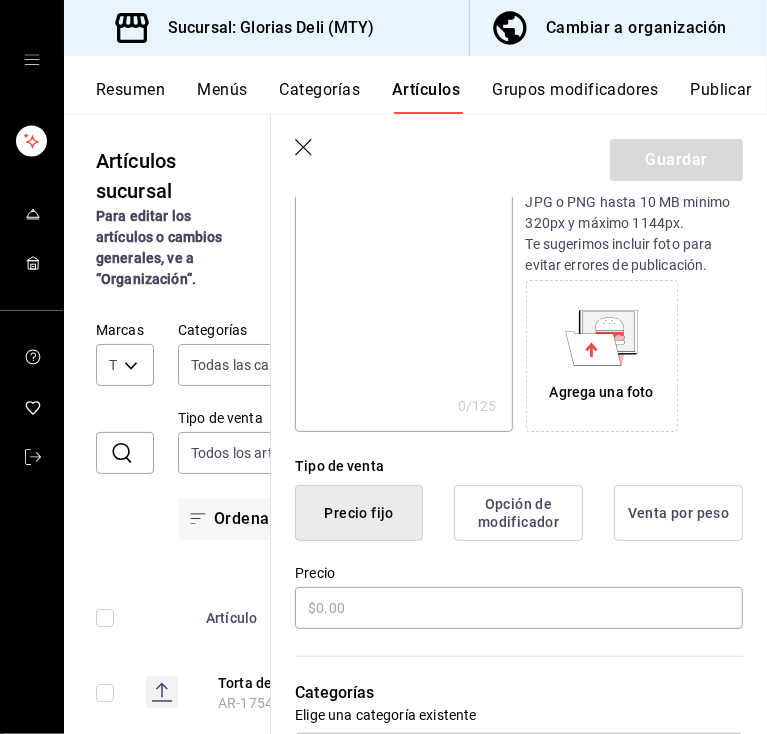 scroll, scrollTop: 240, scrollLeft: 0, axis: vertical 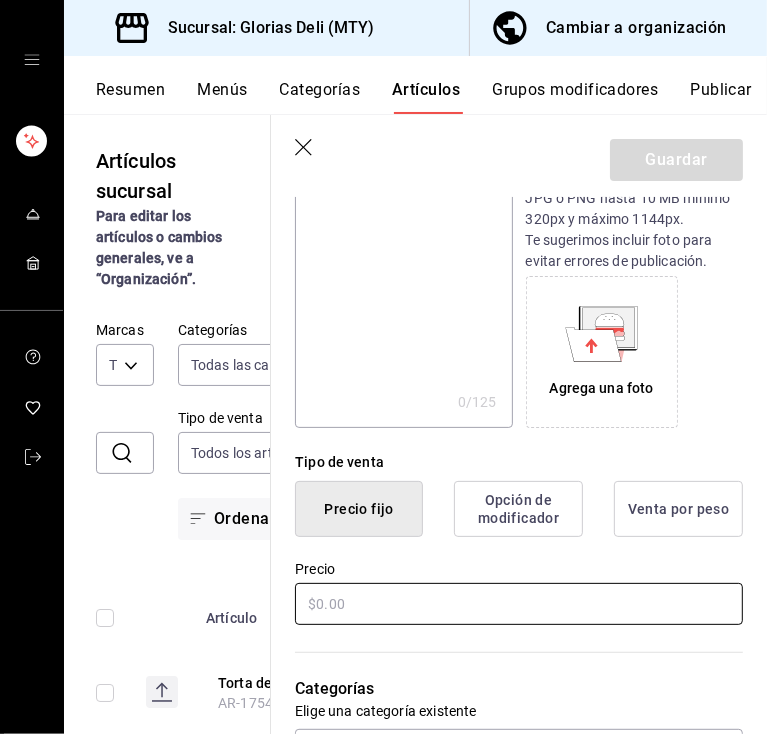 type on "Ensalada de la Casa" 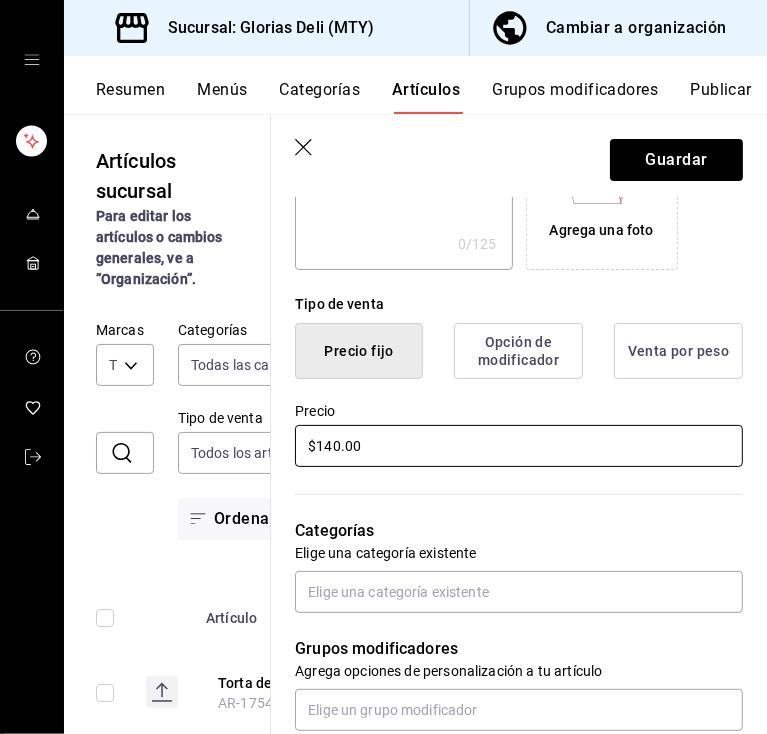 scroll, scrollTop: 400, scrollLeft: 0, axis: vertical 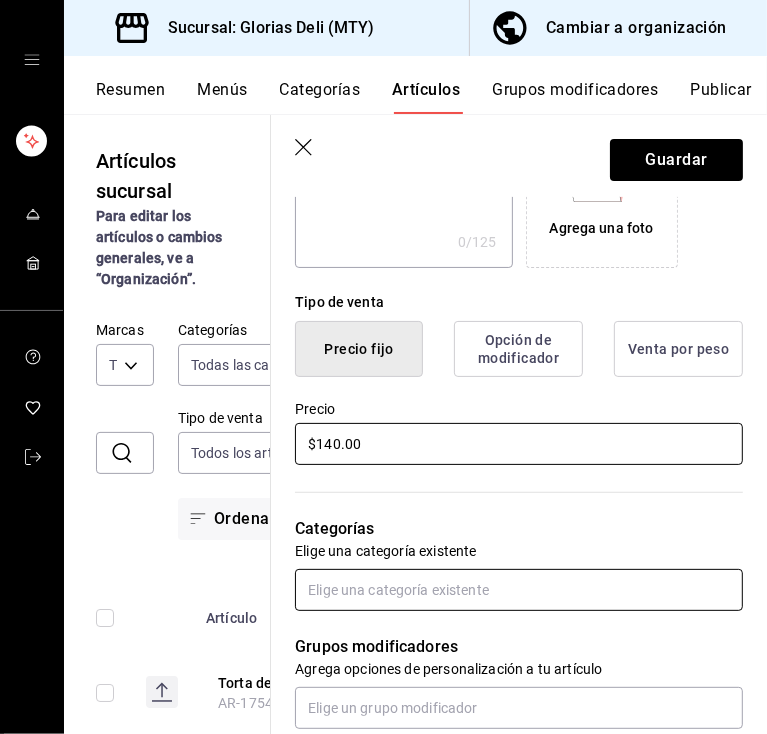 type on "$140.00" 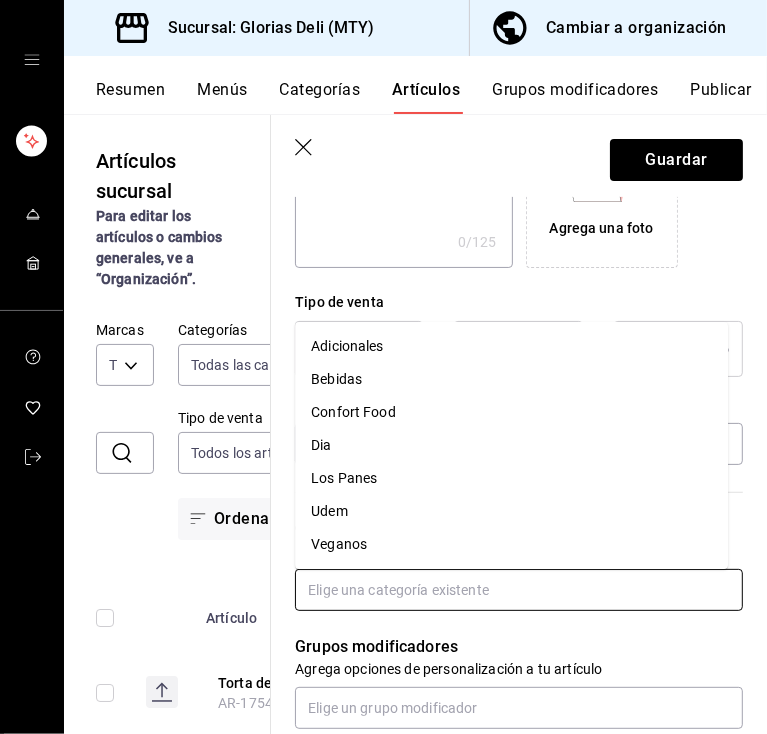 click at bounding box center [519, 590] 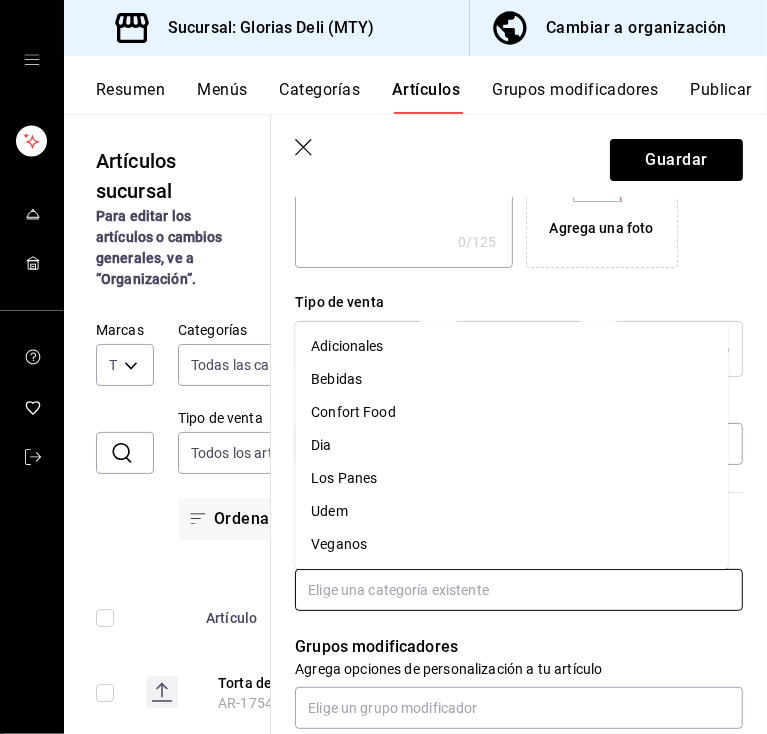 click on "Los Panes" at bounding box center (511, 478) 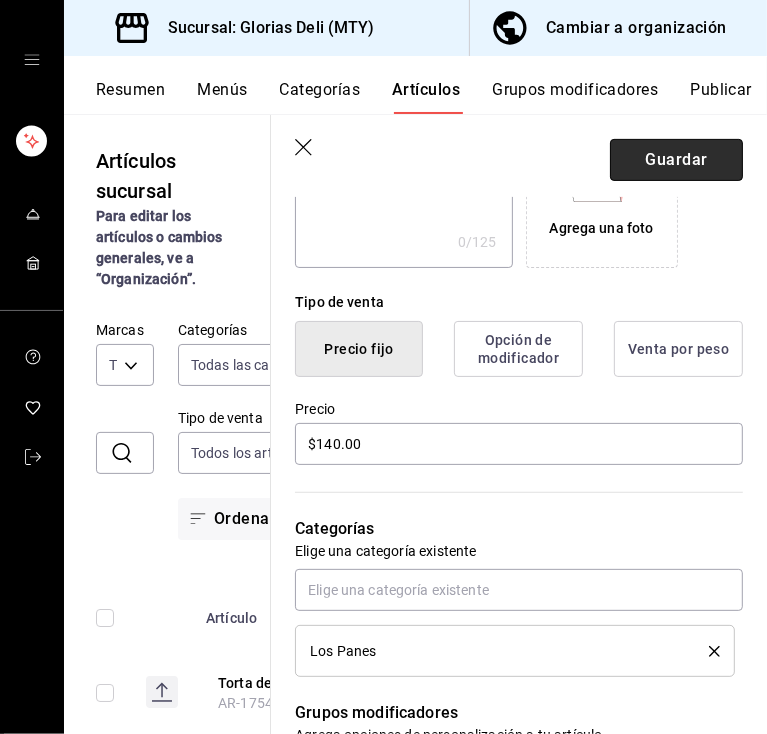 click on "Guardar" at bounding box center (676, 160) 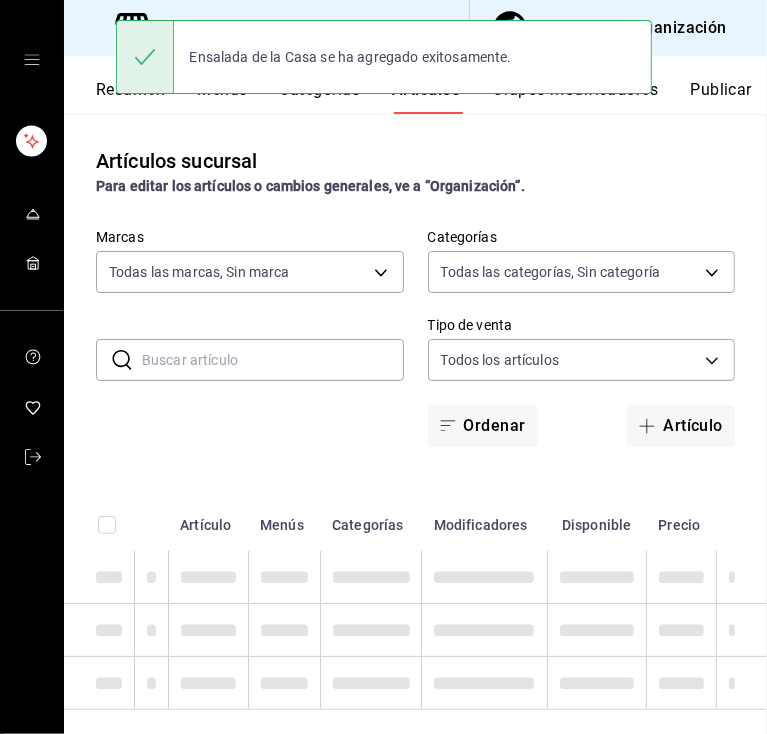 scroll, scrollTop: 0, scrollLeft: 0, axis: both 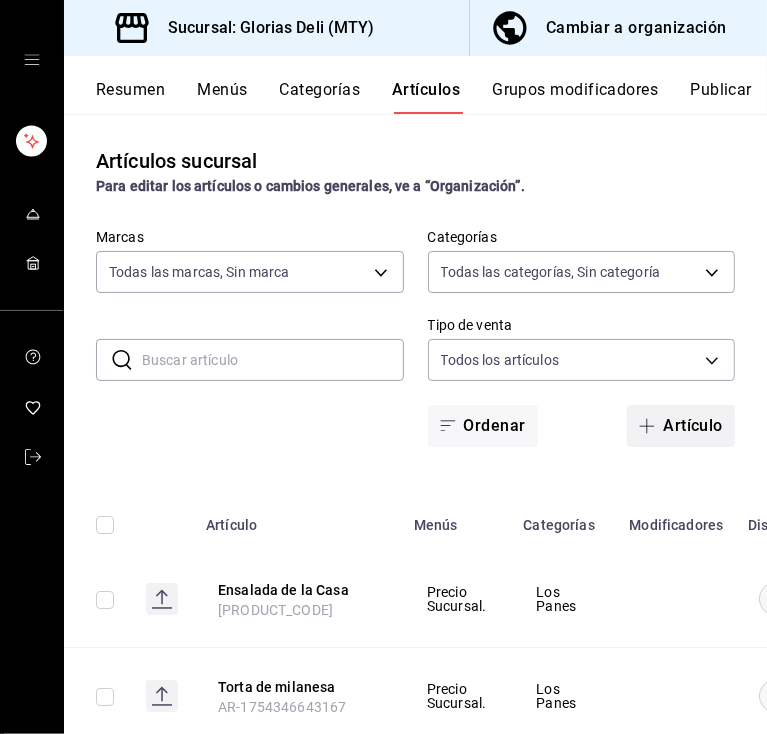 click 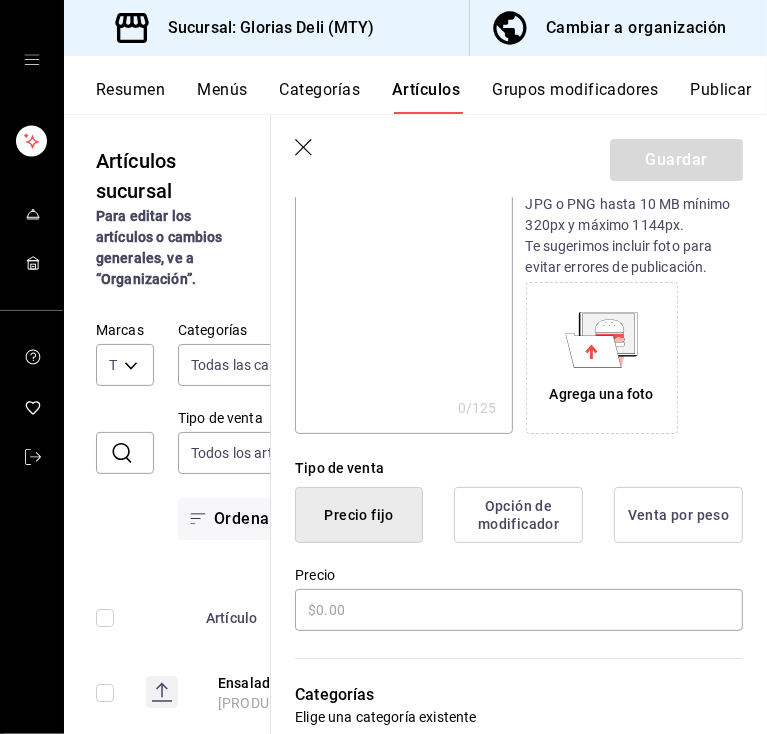 scroll, scrollTop: 240, scrollLeft: 0, axis: vertical 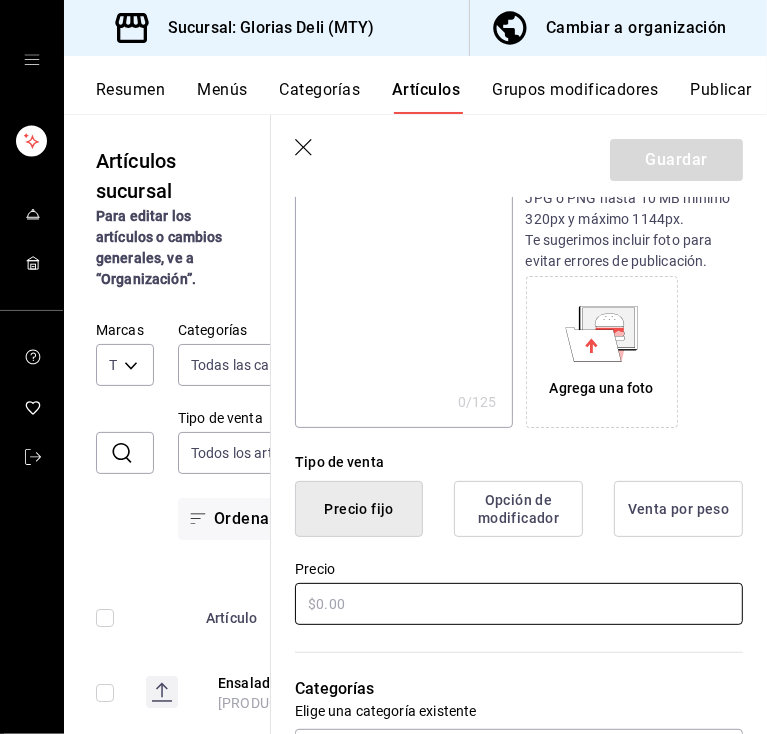 type on "Ensalada Griega" 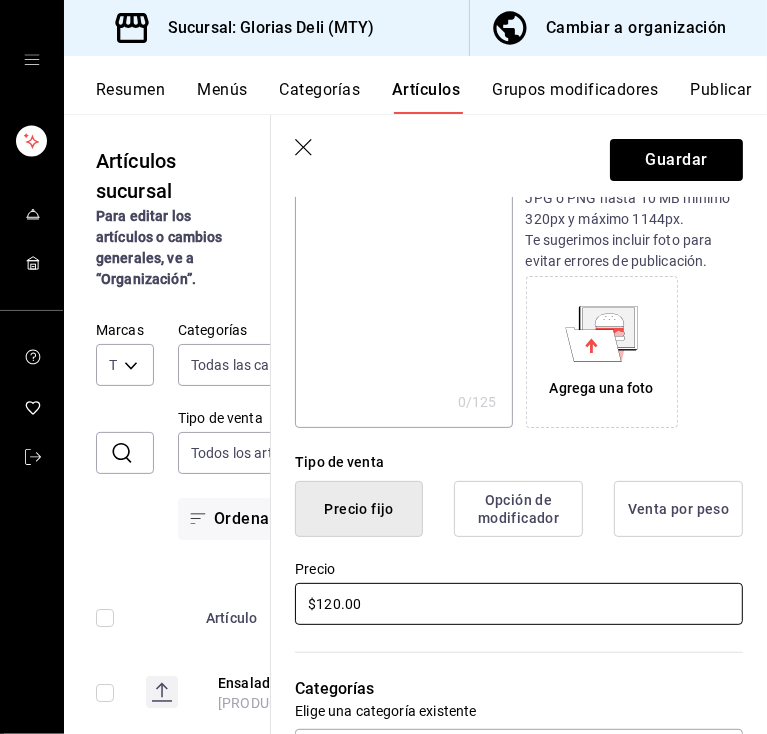 click on "$120.00" at bounding box center (519, 604) 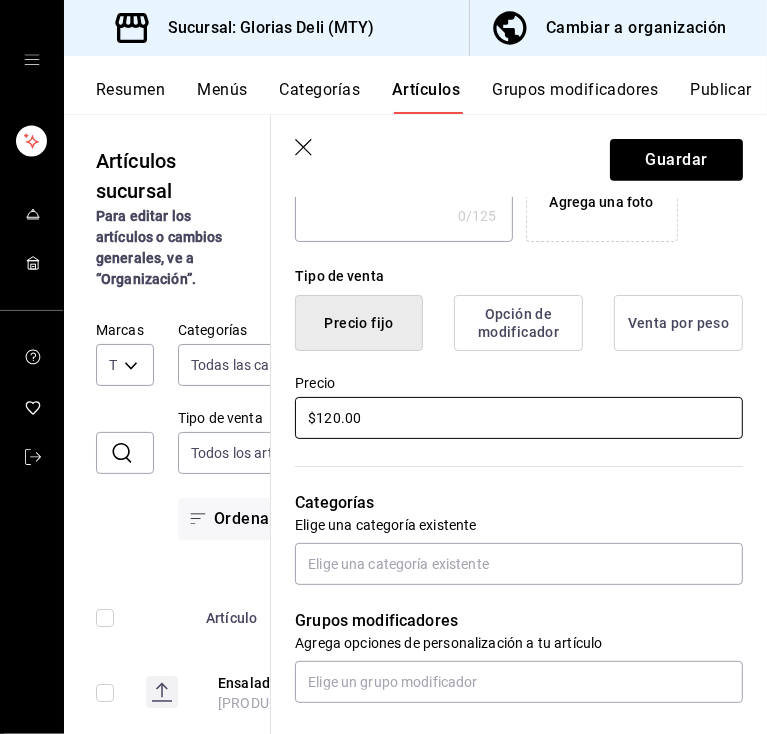 scroll, scrollTop: 440, scrollLeft: 0, axis: vertical 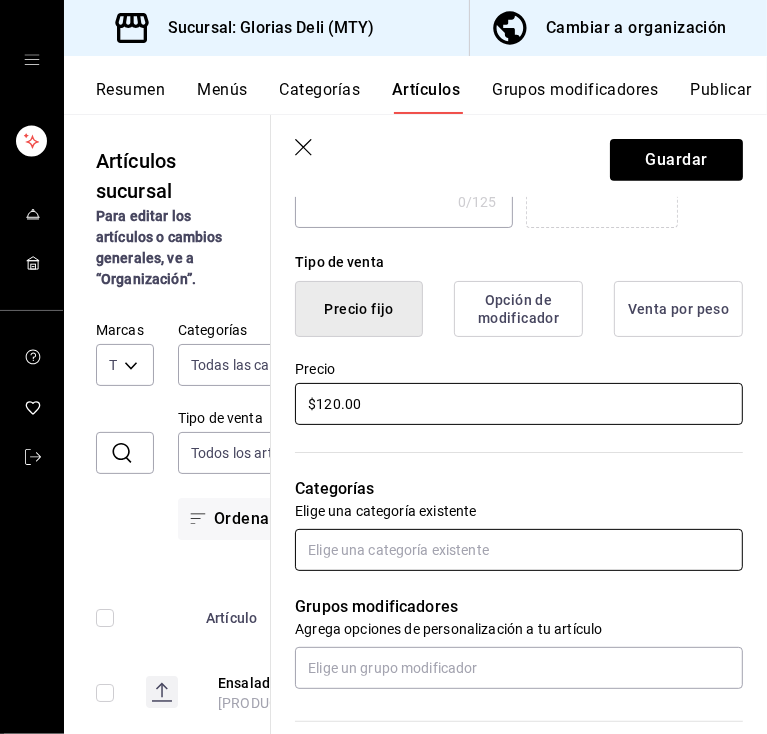 type on "$120.00" 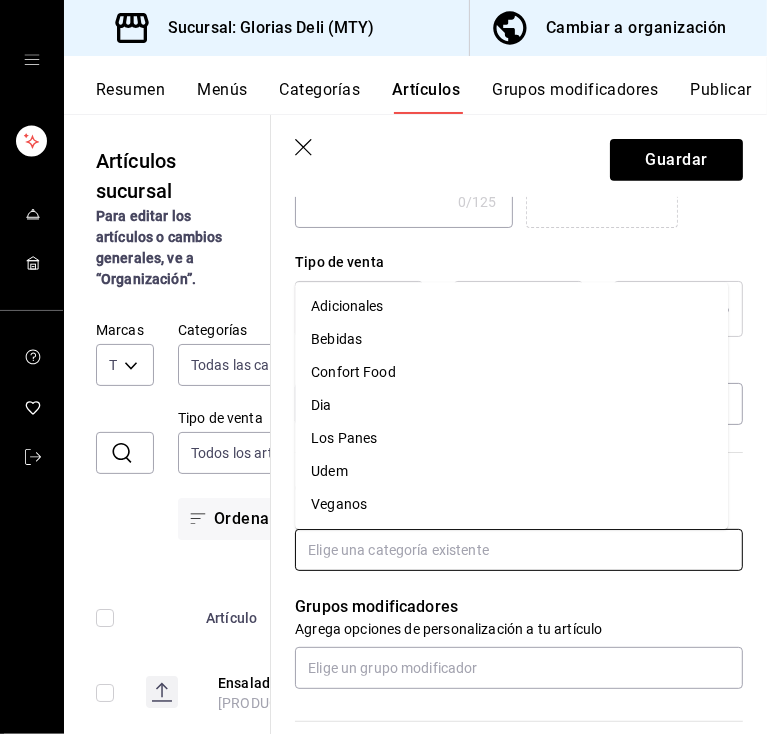 click at bounding box center [519, 550] 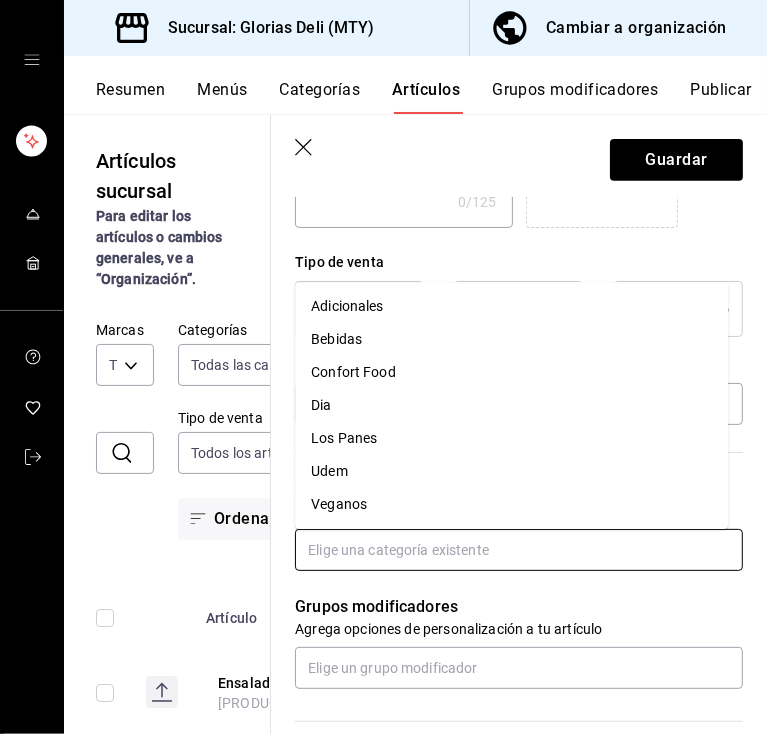 click on "Veganos" at bounding box center [511, 504] 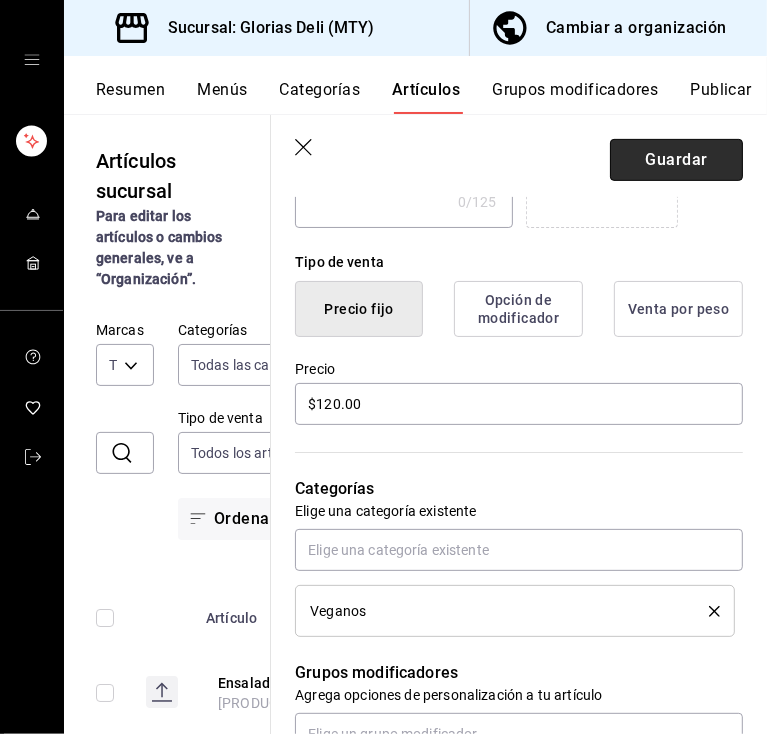 click on "Guardar" at bounding box center (676, 160) 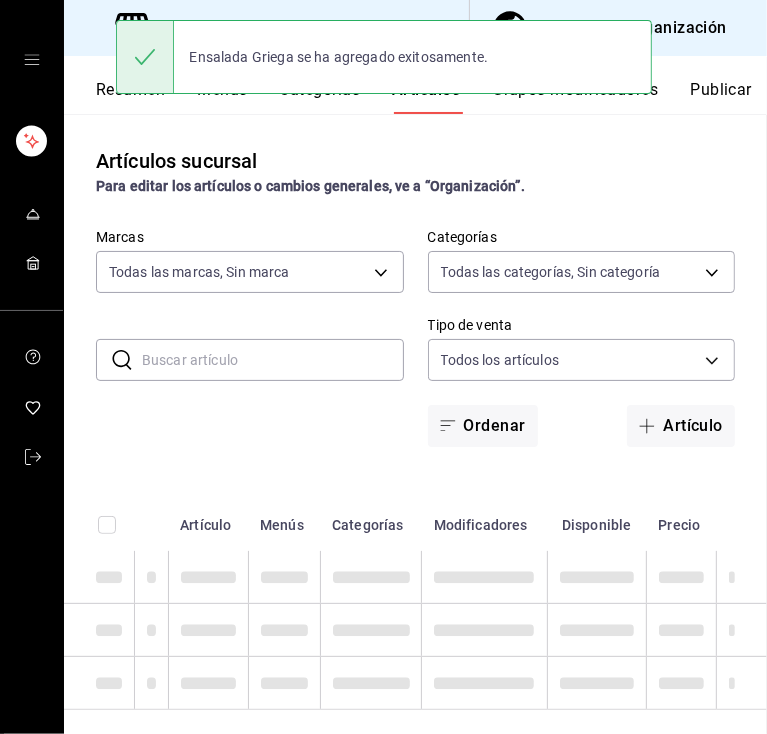 scroll, scrollTop: 0, scrollLeft: 0, axis: both 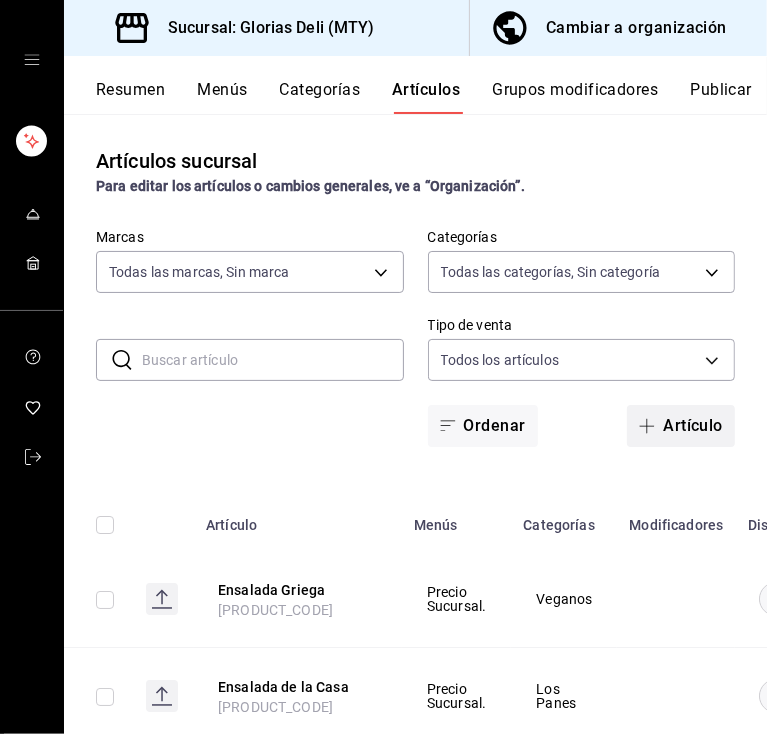 click on "Artículo" at bounding box center (681, 426) 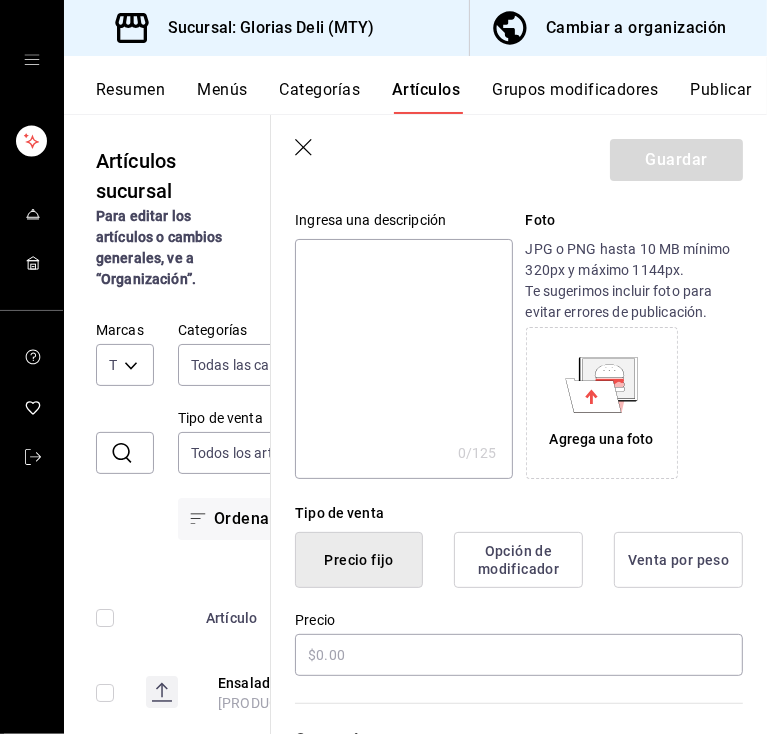 scroll, scrollTop: 200, scrollLeft: 0, axis: vertical 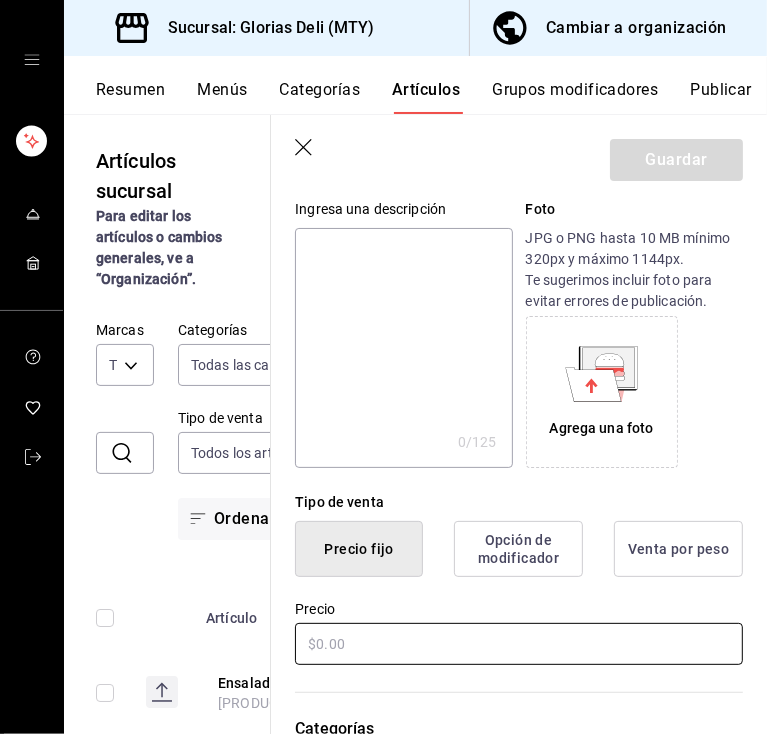type on "Sandwich de Pollo y manzana" 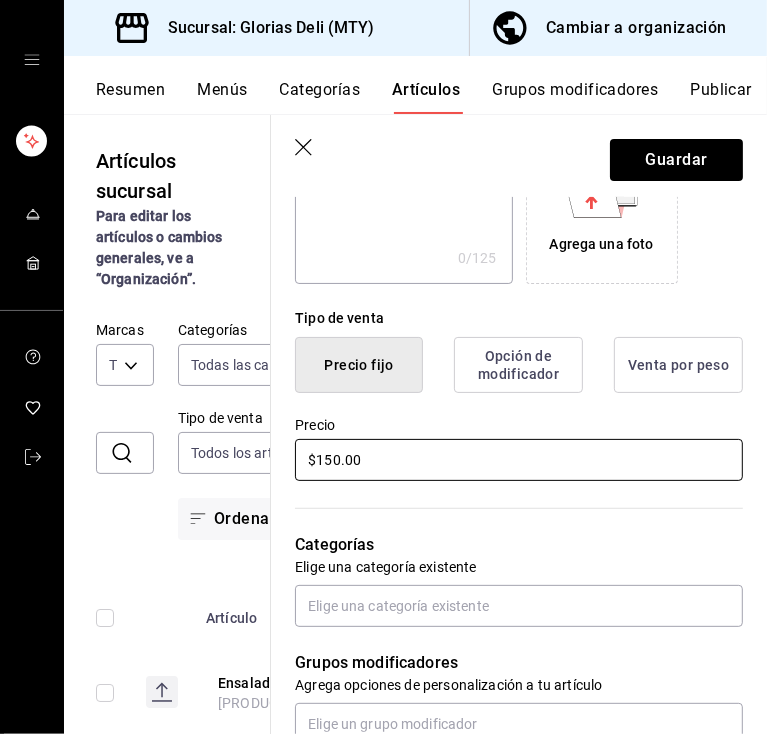 scroll, scrollTop: 400, scrollLeft: 0, axis: vertical 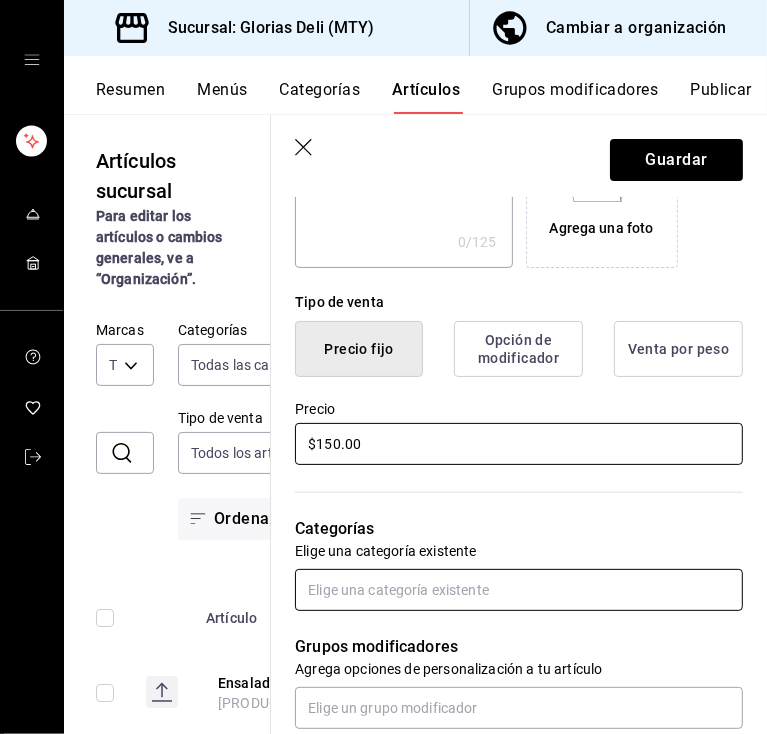 type on "$150.00" 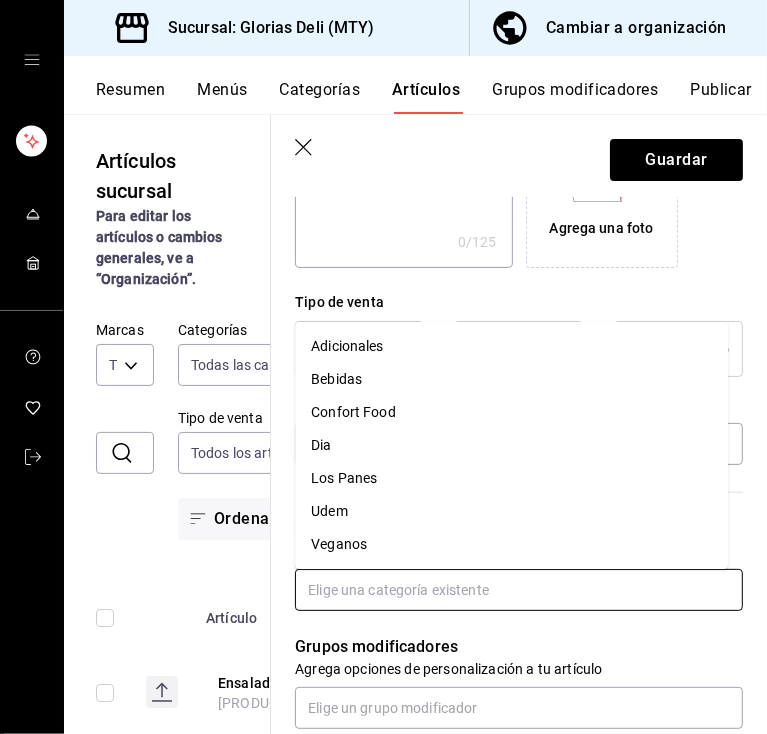 click at bounding box center [519, 590] 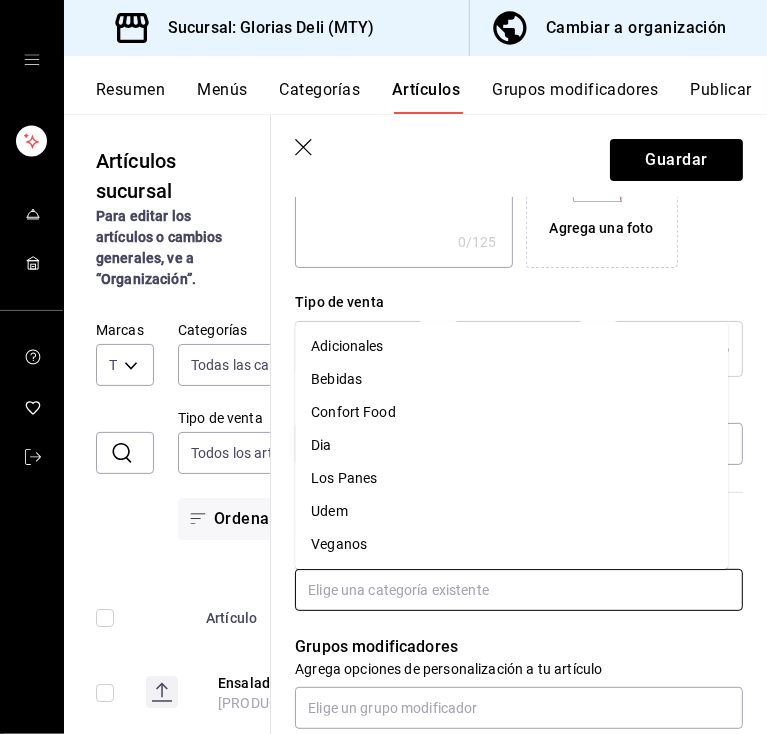 click on "Los Panes" at bounding box center (511, 478) 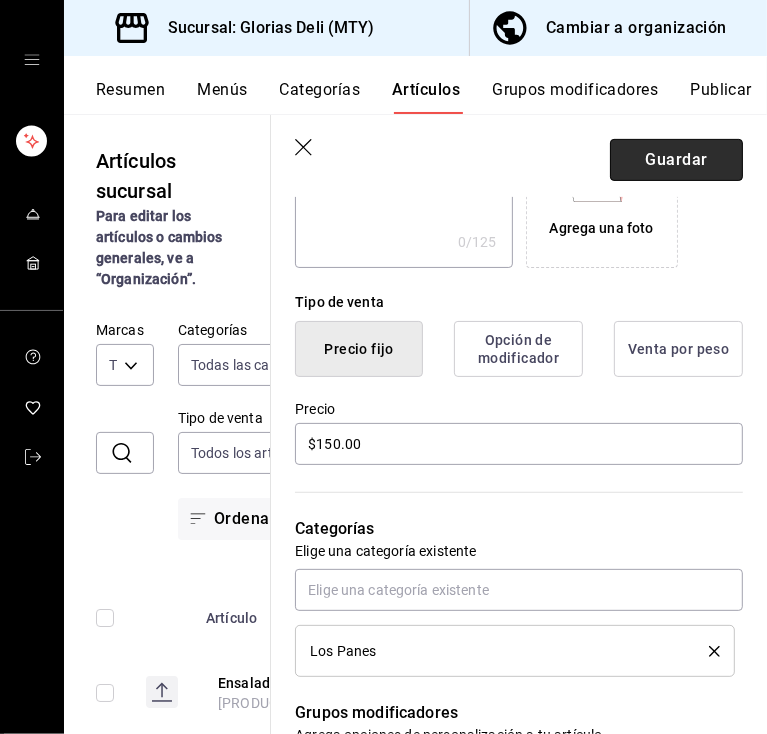 click on "Guardar" at bounding box center [676, 160] 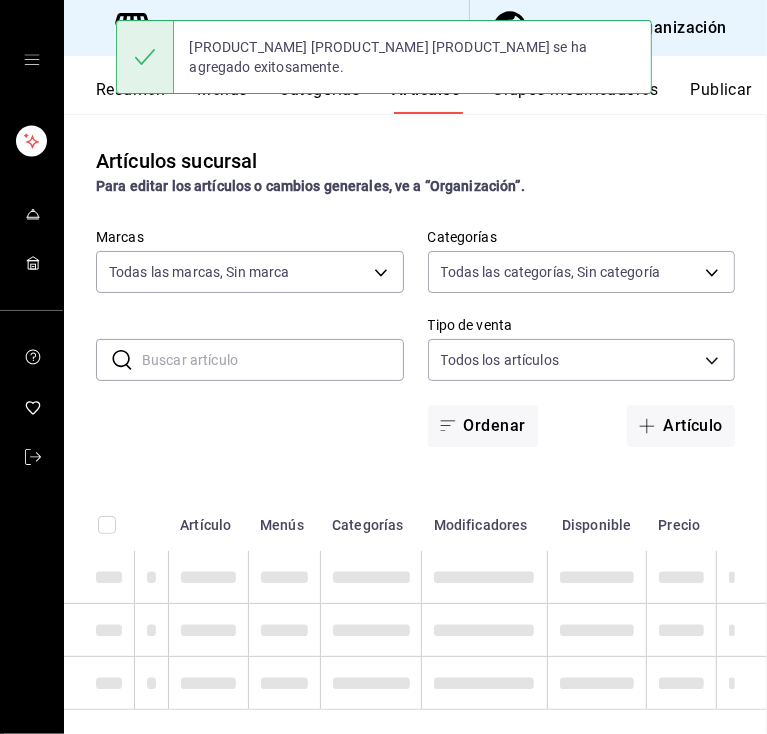 scroll, scrollTop: 0, scrollLeft: 0, axis: both 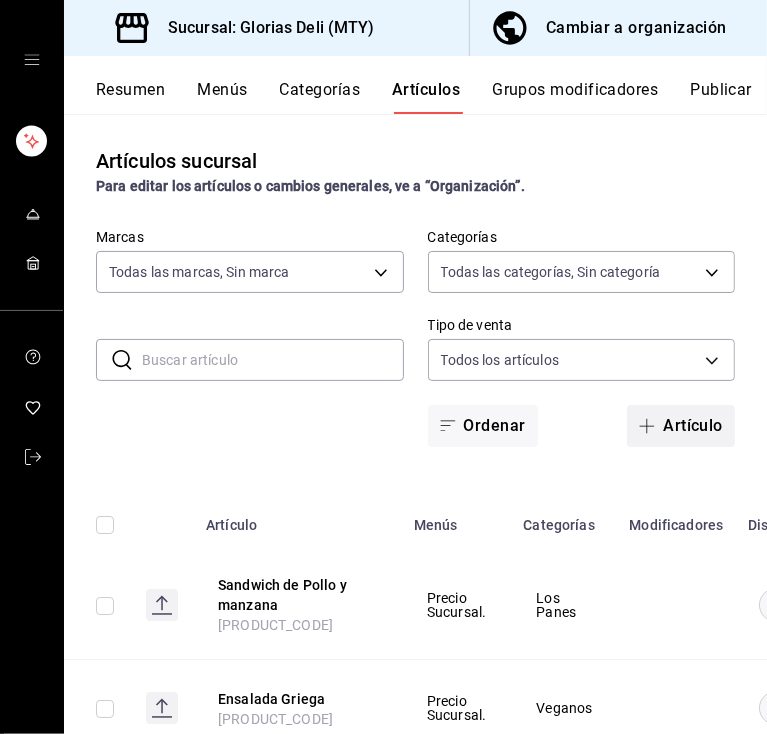 click 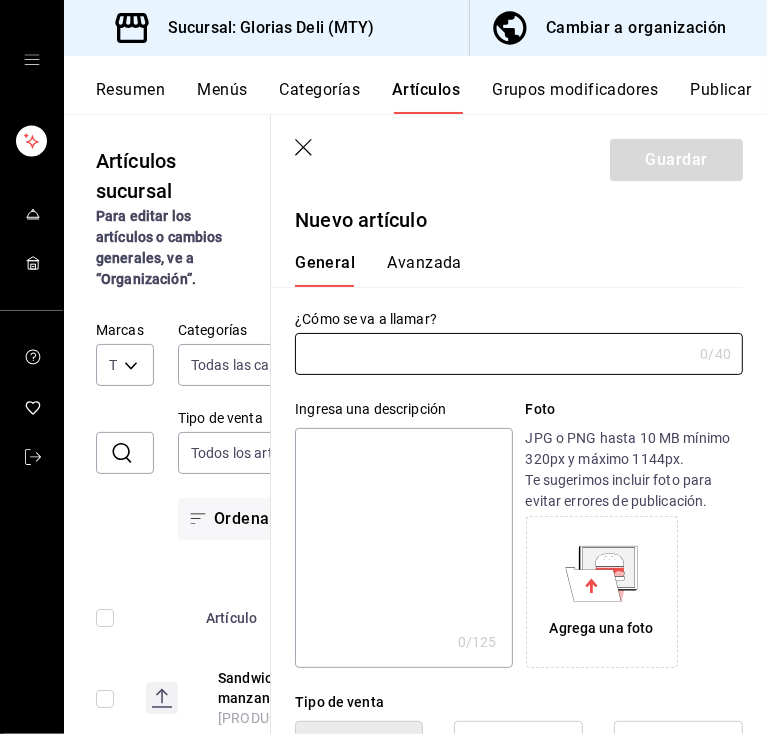 click at bounding box center (493, 354) 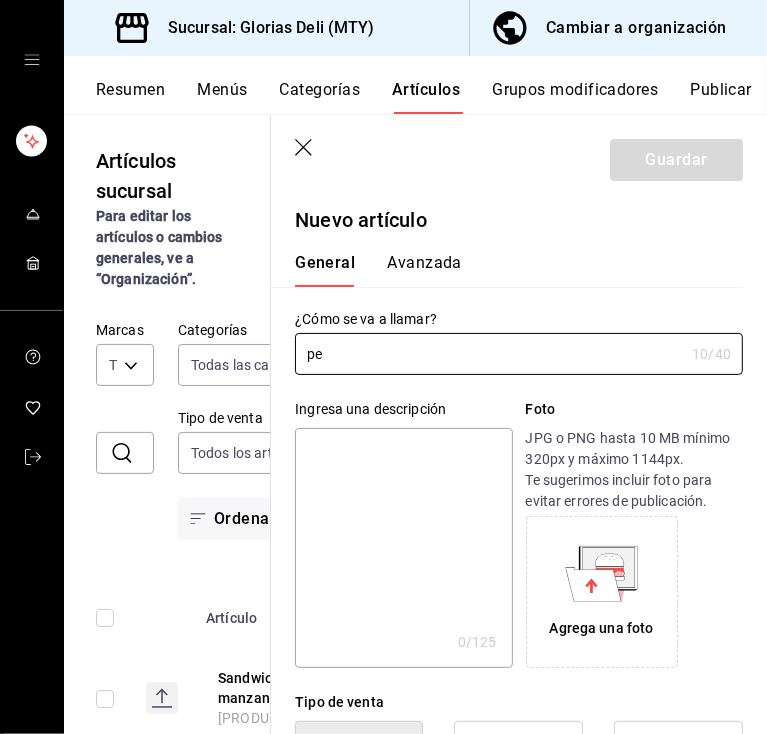 type on "p" 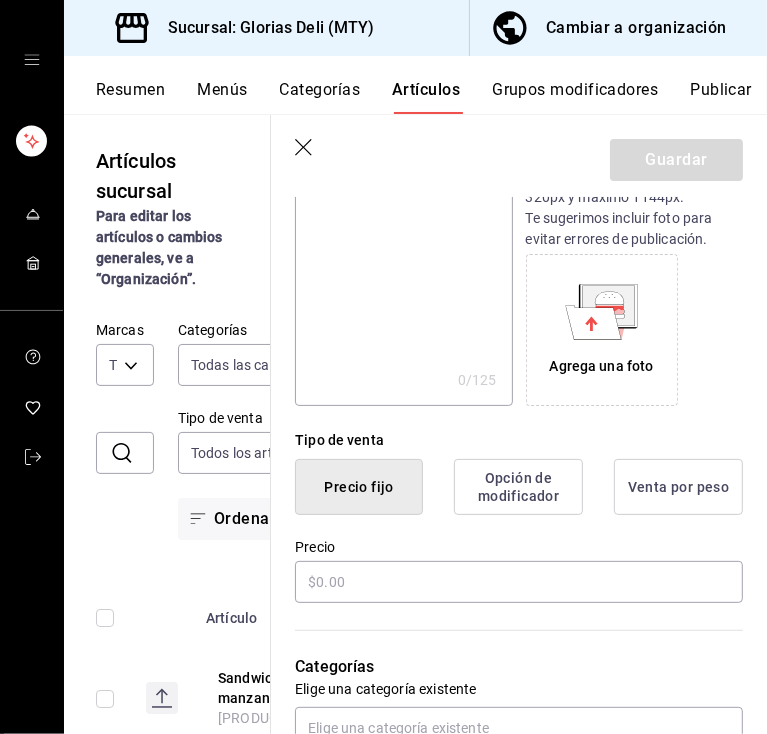 scroll, scrollTop: 280, scrollLeft: 0, axis: vertical 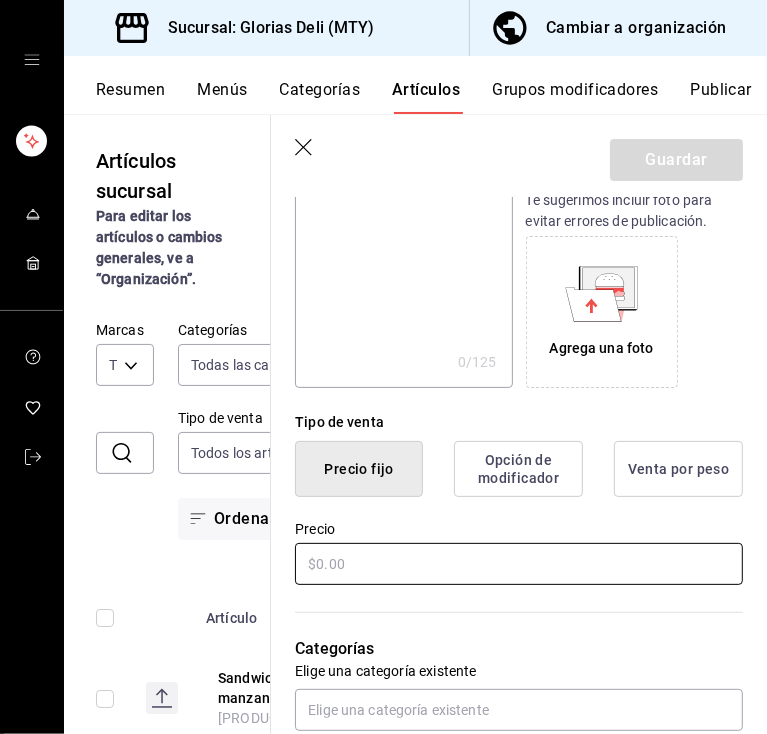 type on "[PRODUCT_NAME] [PRODUCT_NAME] [PRODUCT_NAME]" 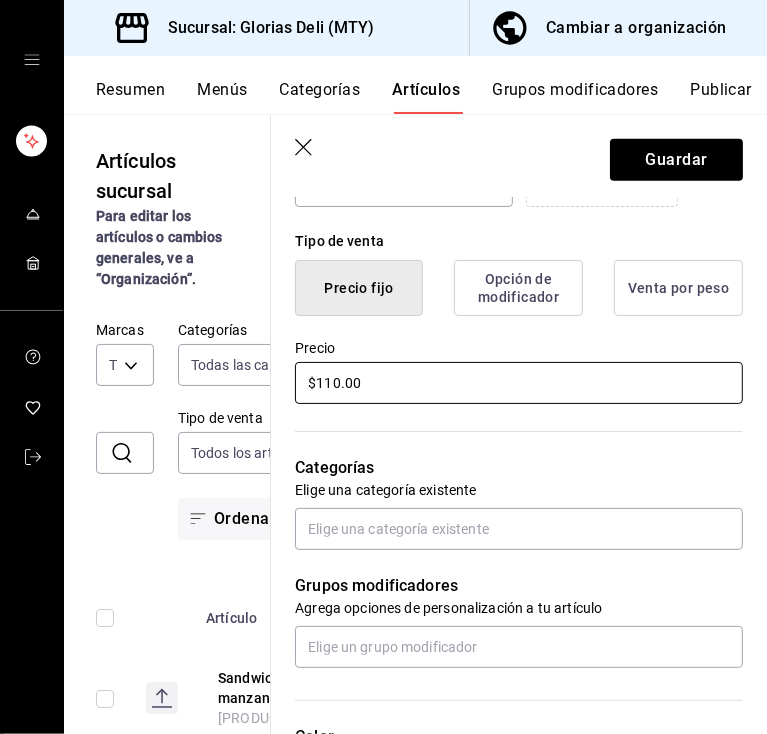 scroll, scrollTop: 480, scrollLeft: 0, axis: vertical 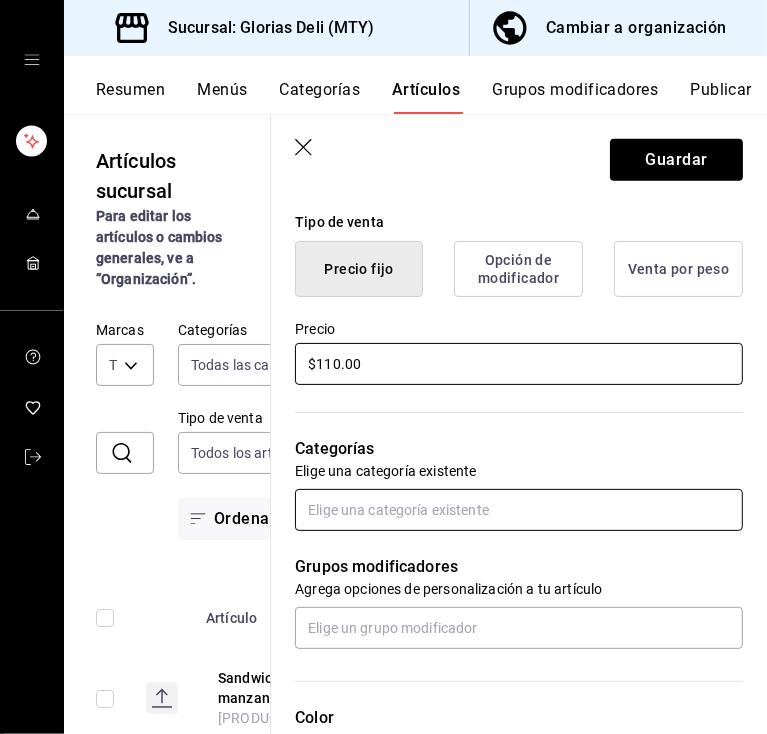 type on "$110.00" 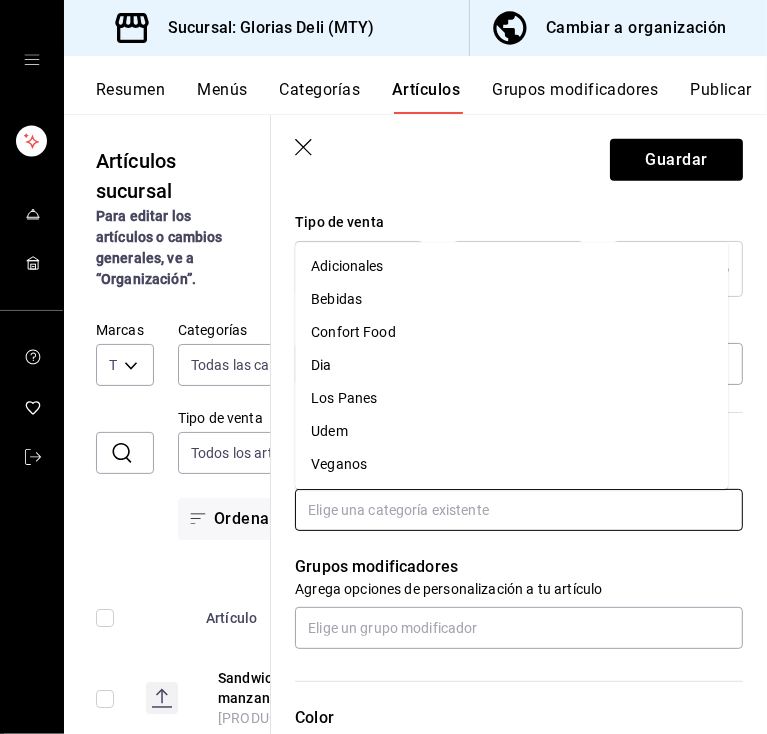 click at bounding box center (519, 510) 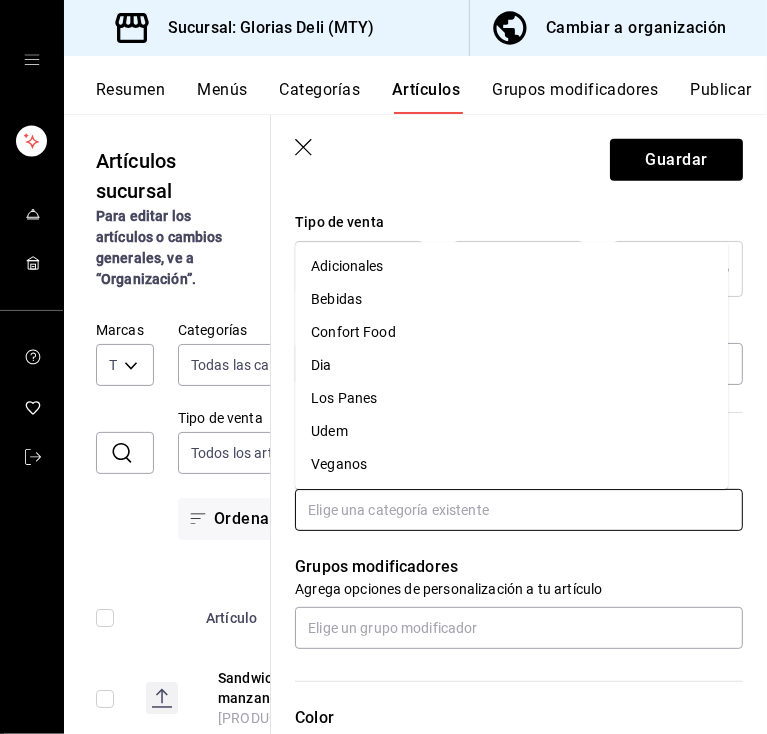 click on "Dia" at bounding box center [511, 365] 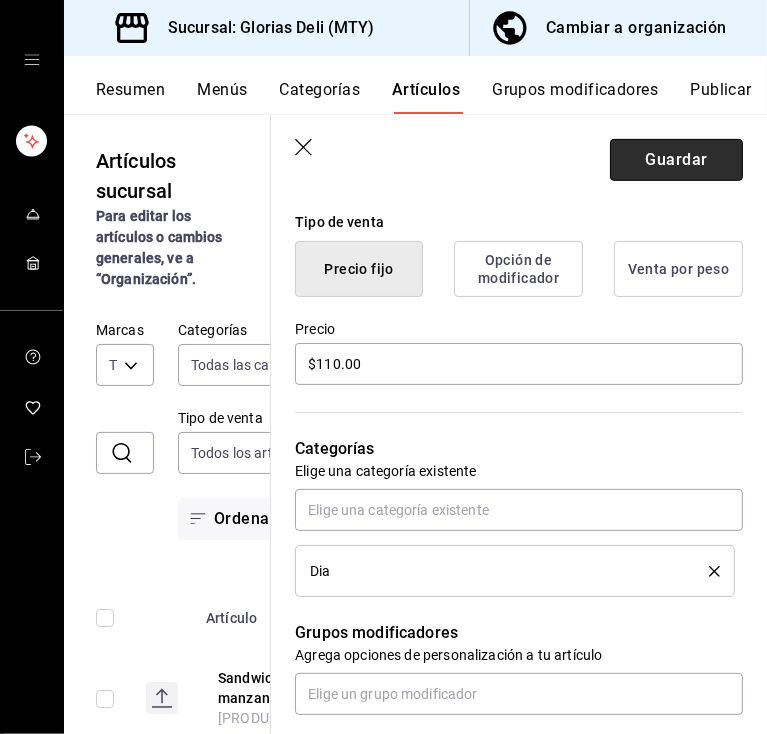 click on "Guardar" at bounding box center (676, 160) 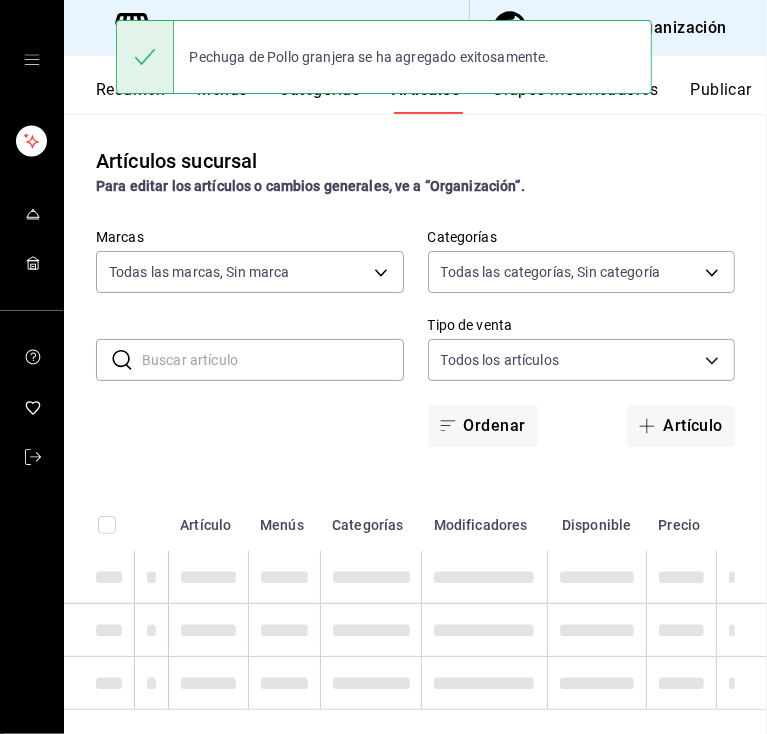 scroll, scrollTop: 0, scrollLeft: 0, axis: both 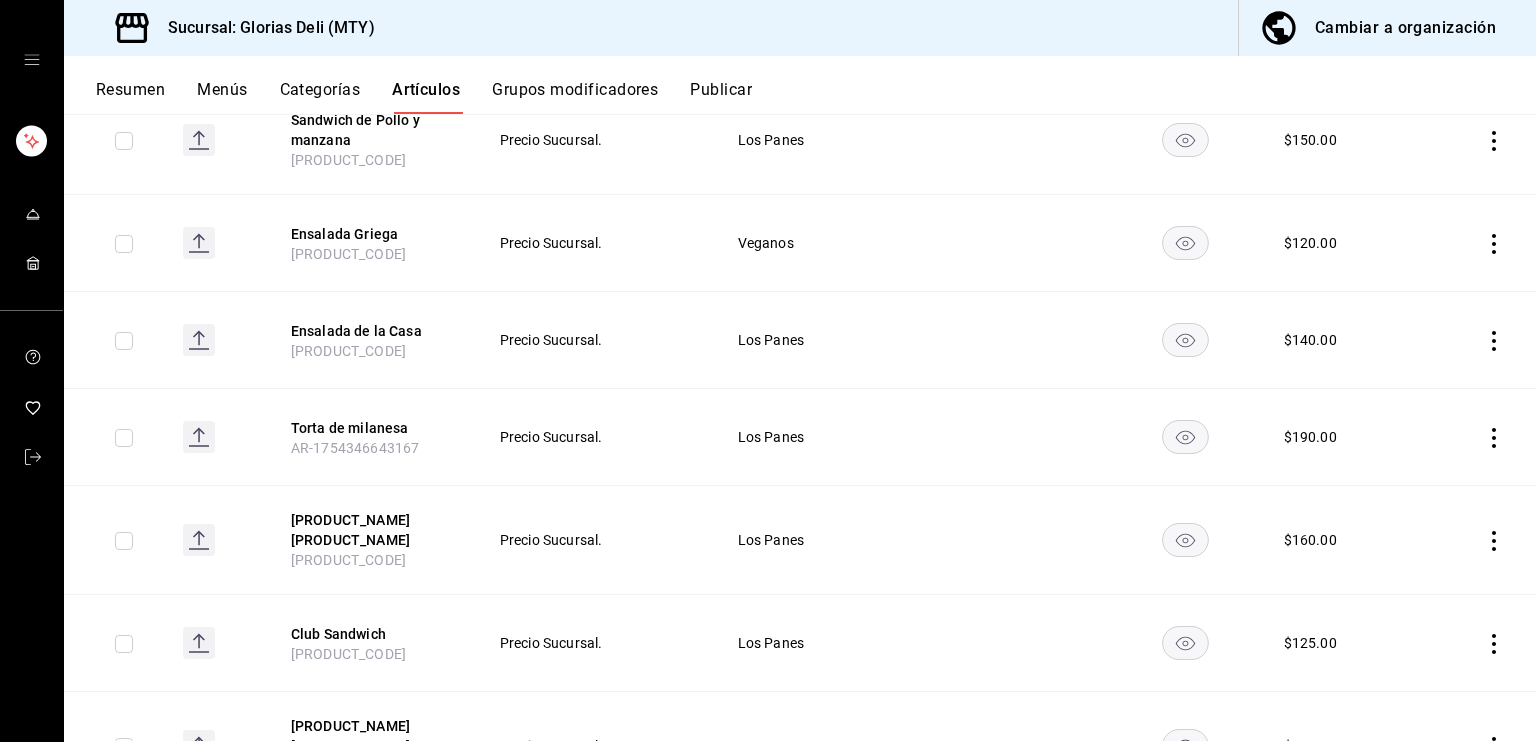click 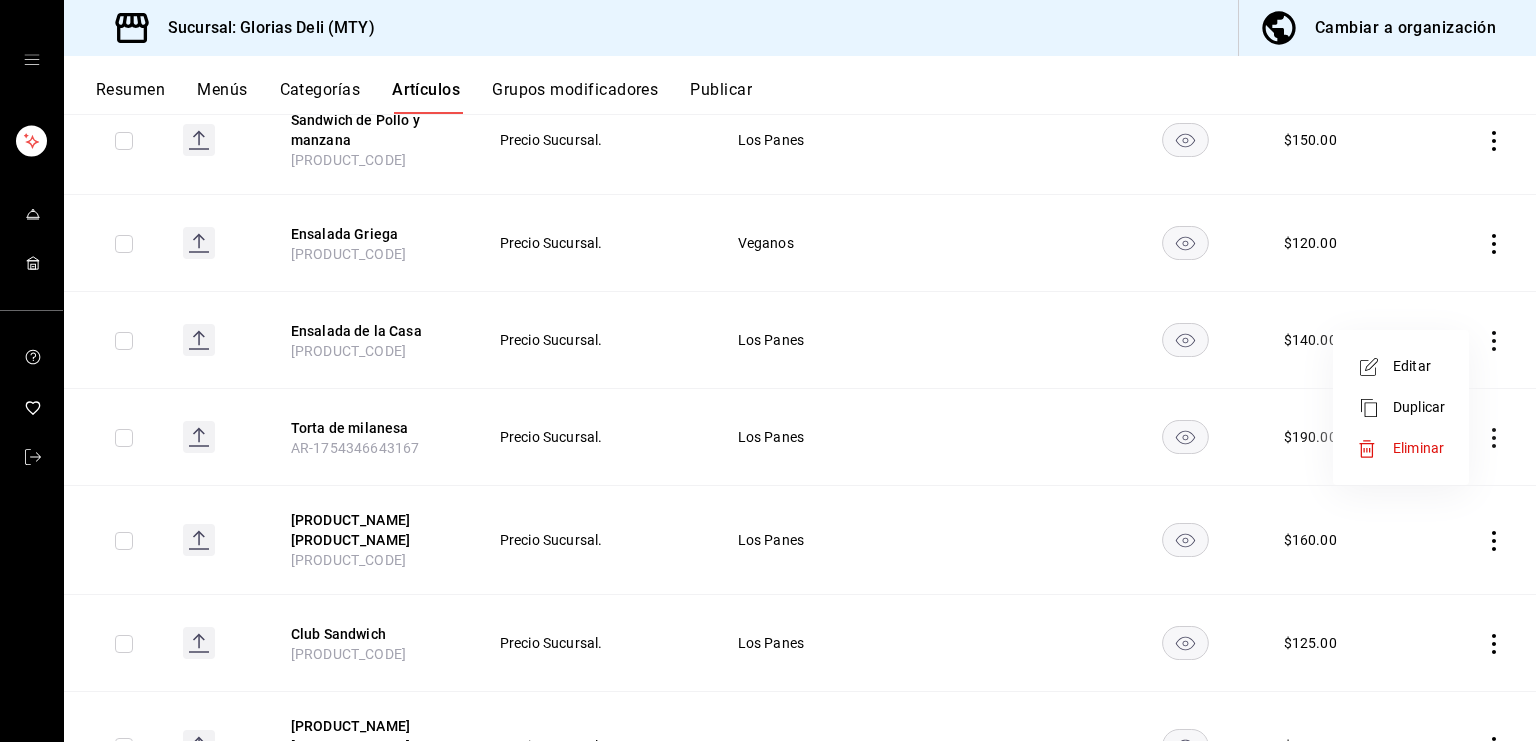 click on "Editar" at bounding box center (1419, 366) 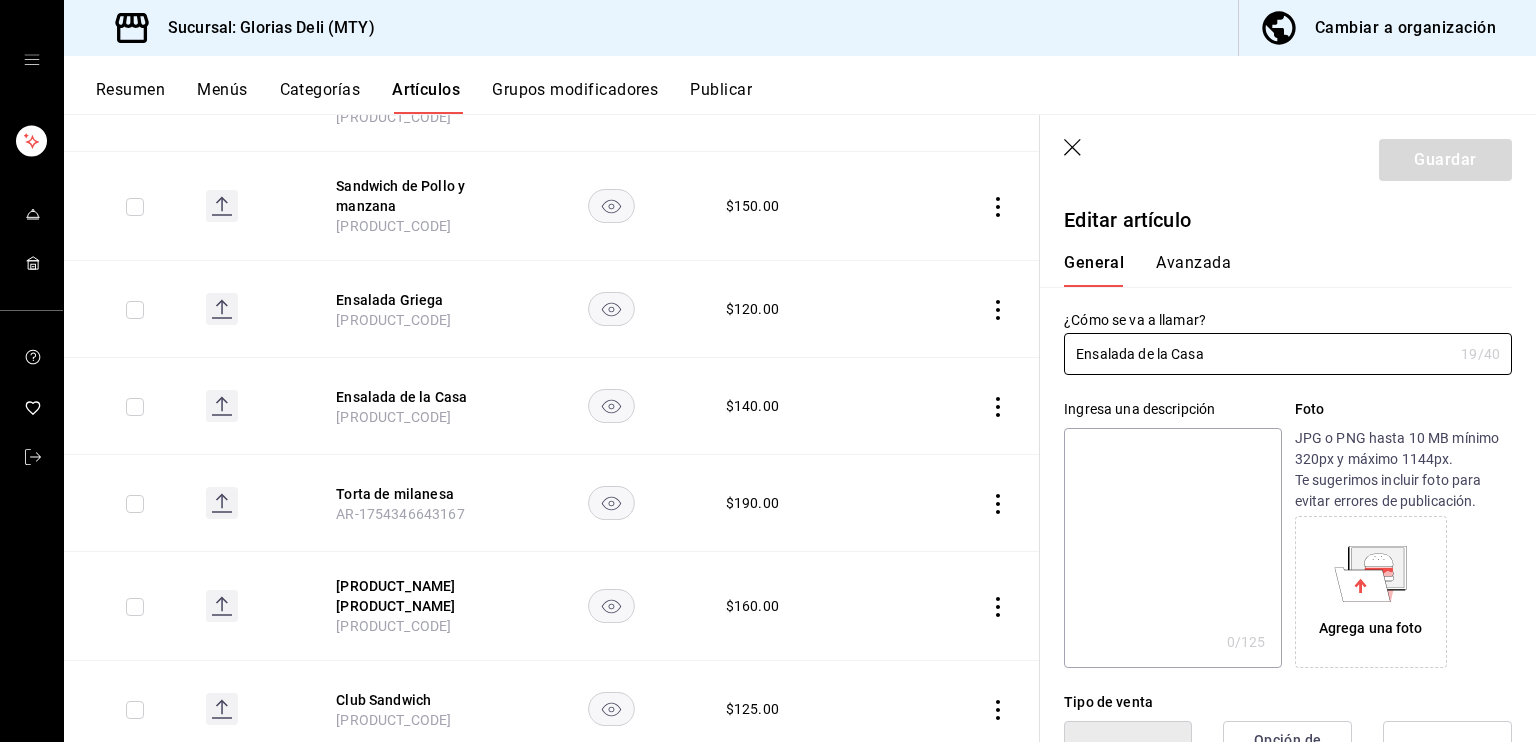 type on "$140.00" 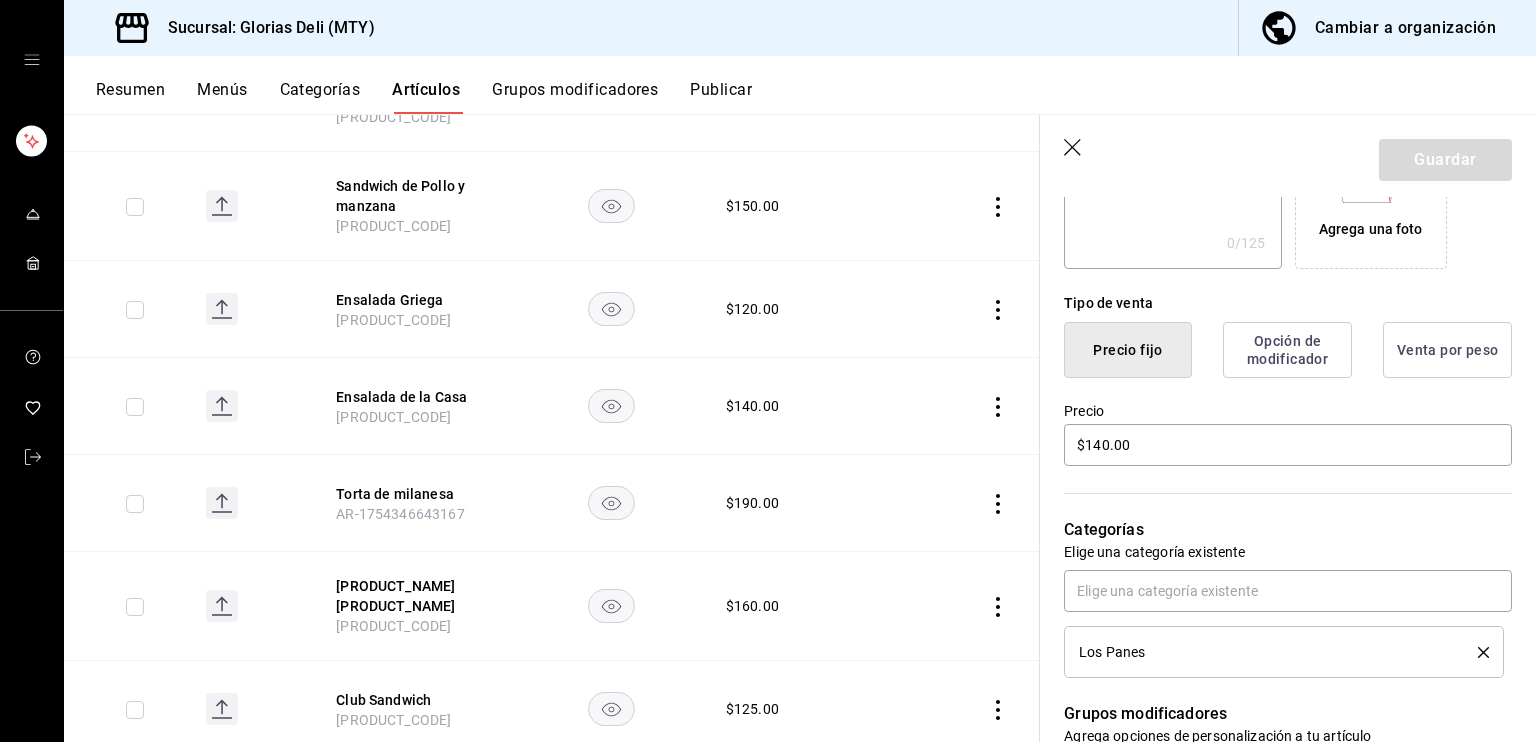 scroll, scrollTop: 400, scrollLeft: 0, axis: vertical 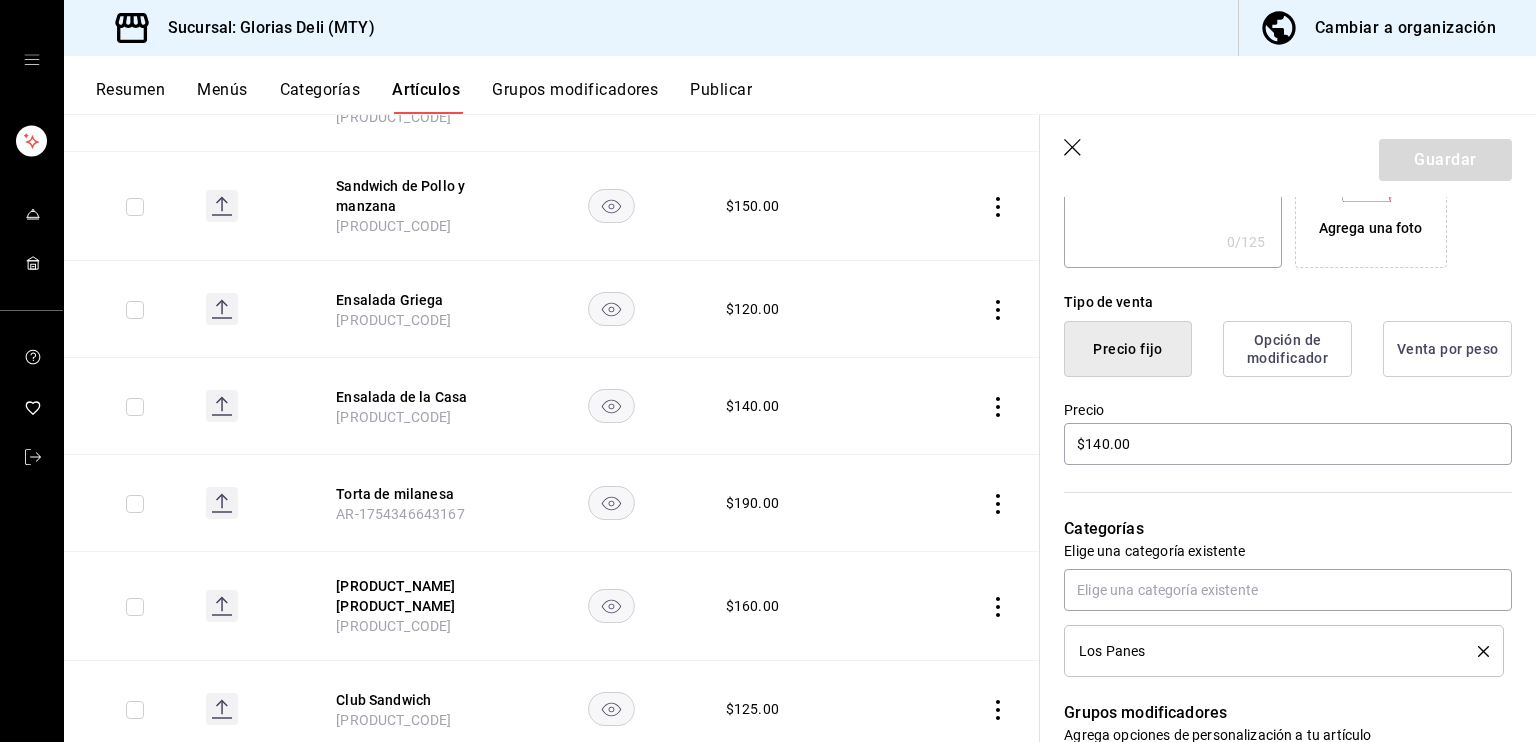 click 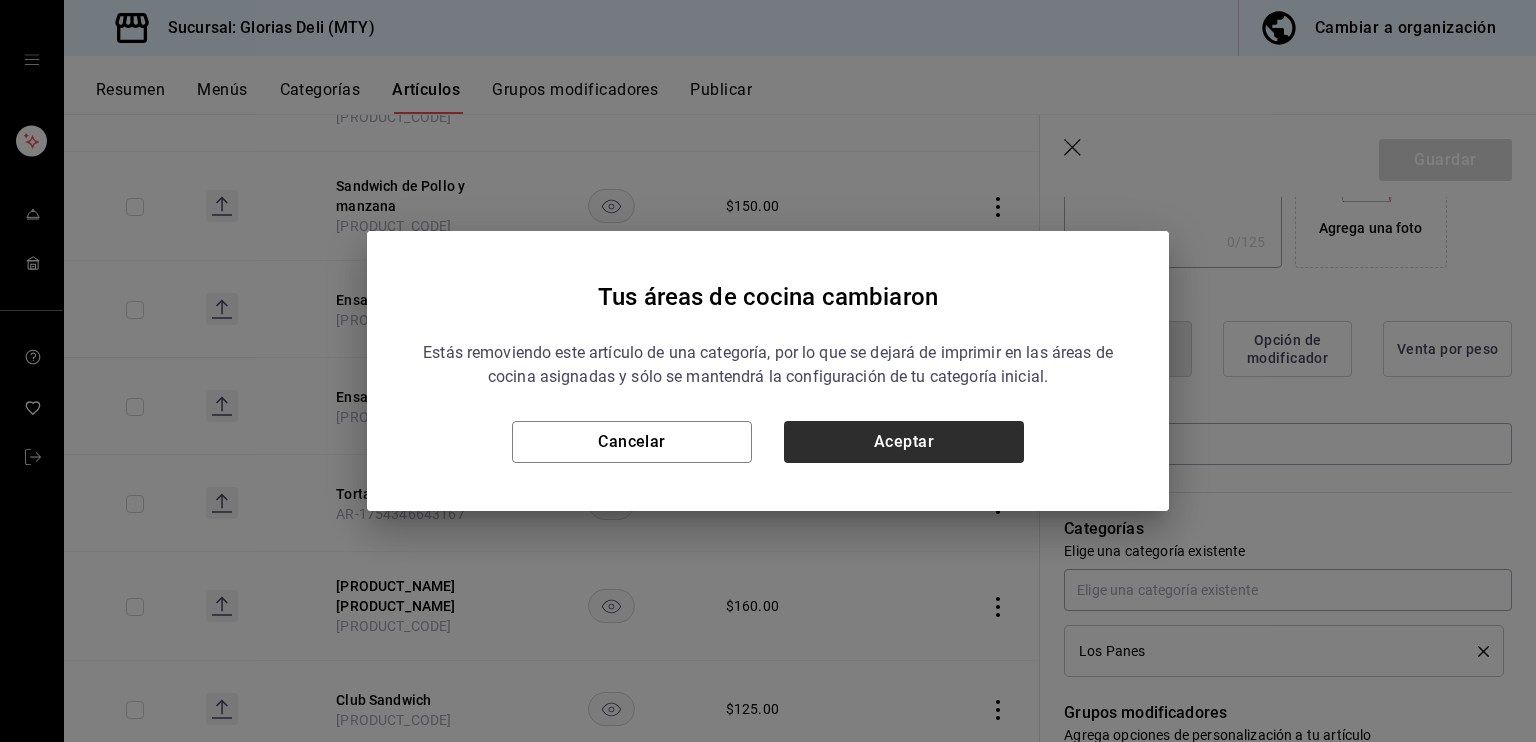 drag, startPoint x: 1470, startPoint y: 645, endPoint x: 929, endPoint y: 438, distance: 579.2495 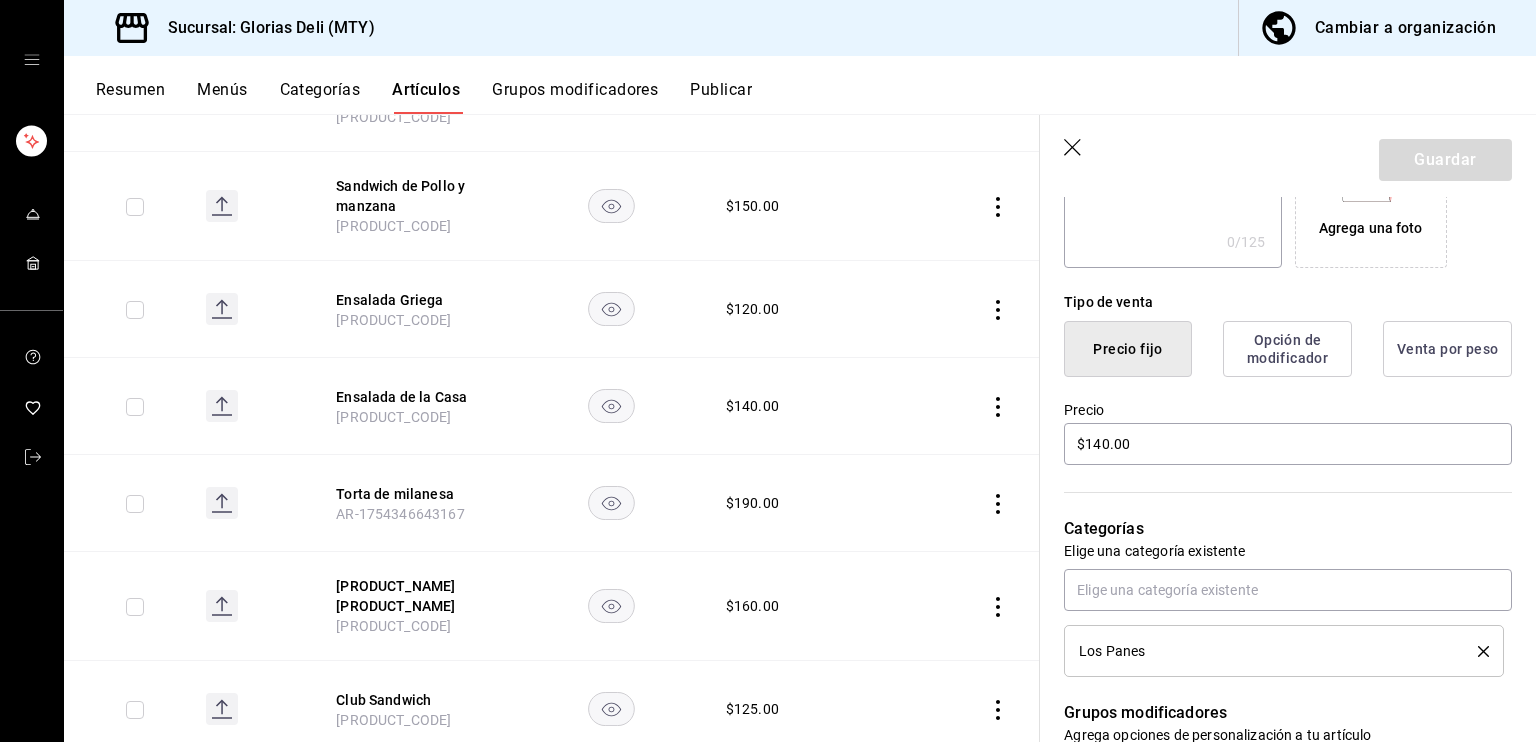 click at bounding box center [967, 503] 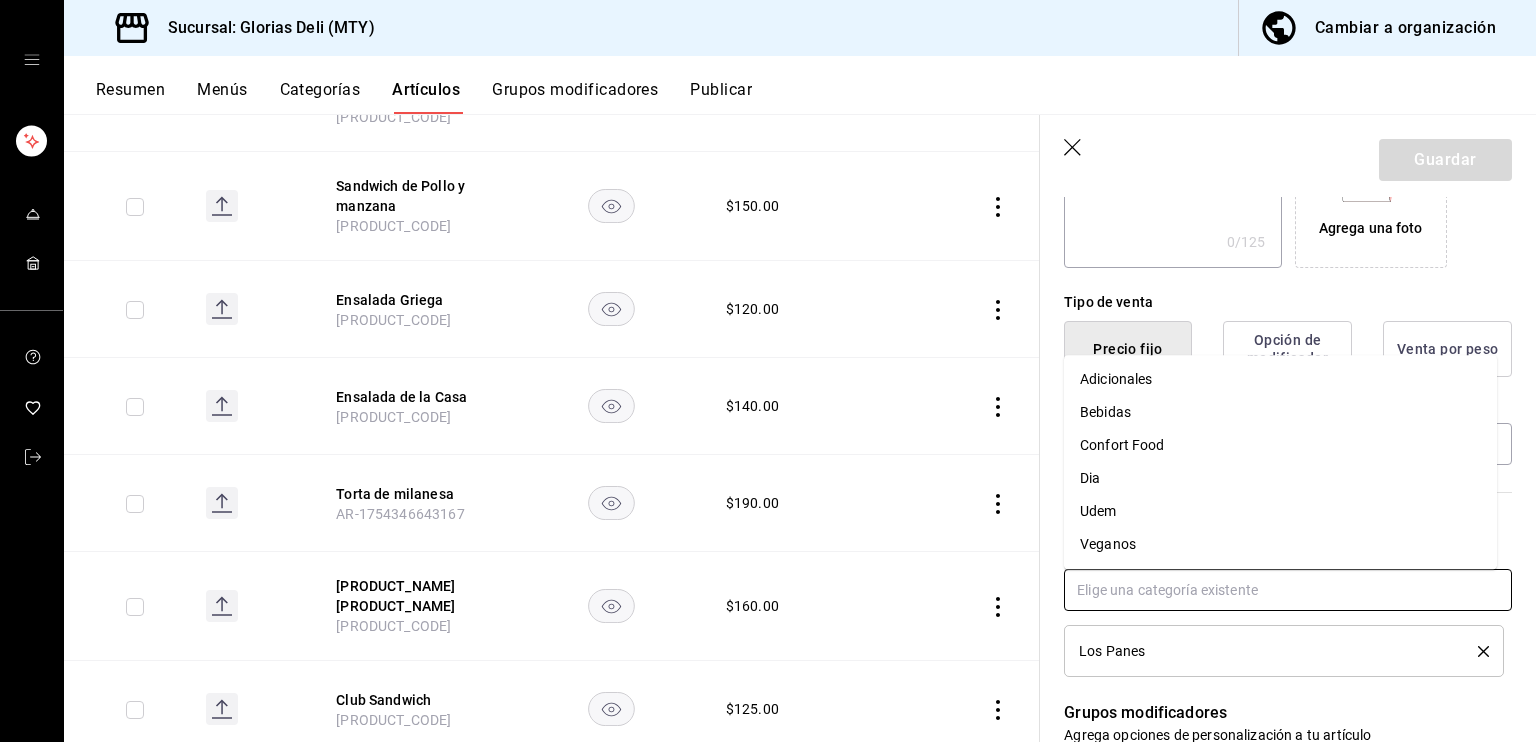 click at bounding box center (1288, 590) 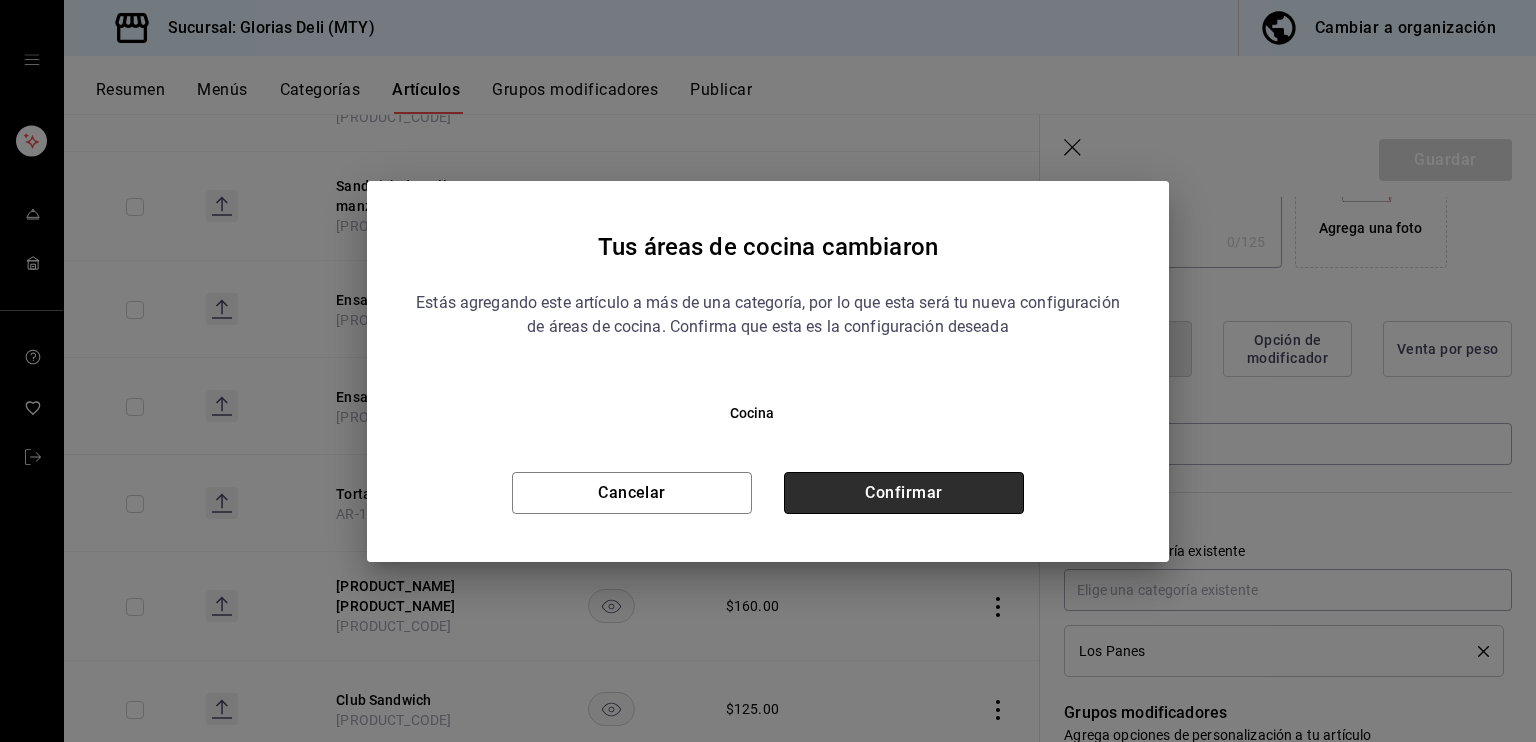 click on "Confirmar" at bounding box center (904, 493) 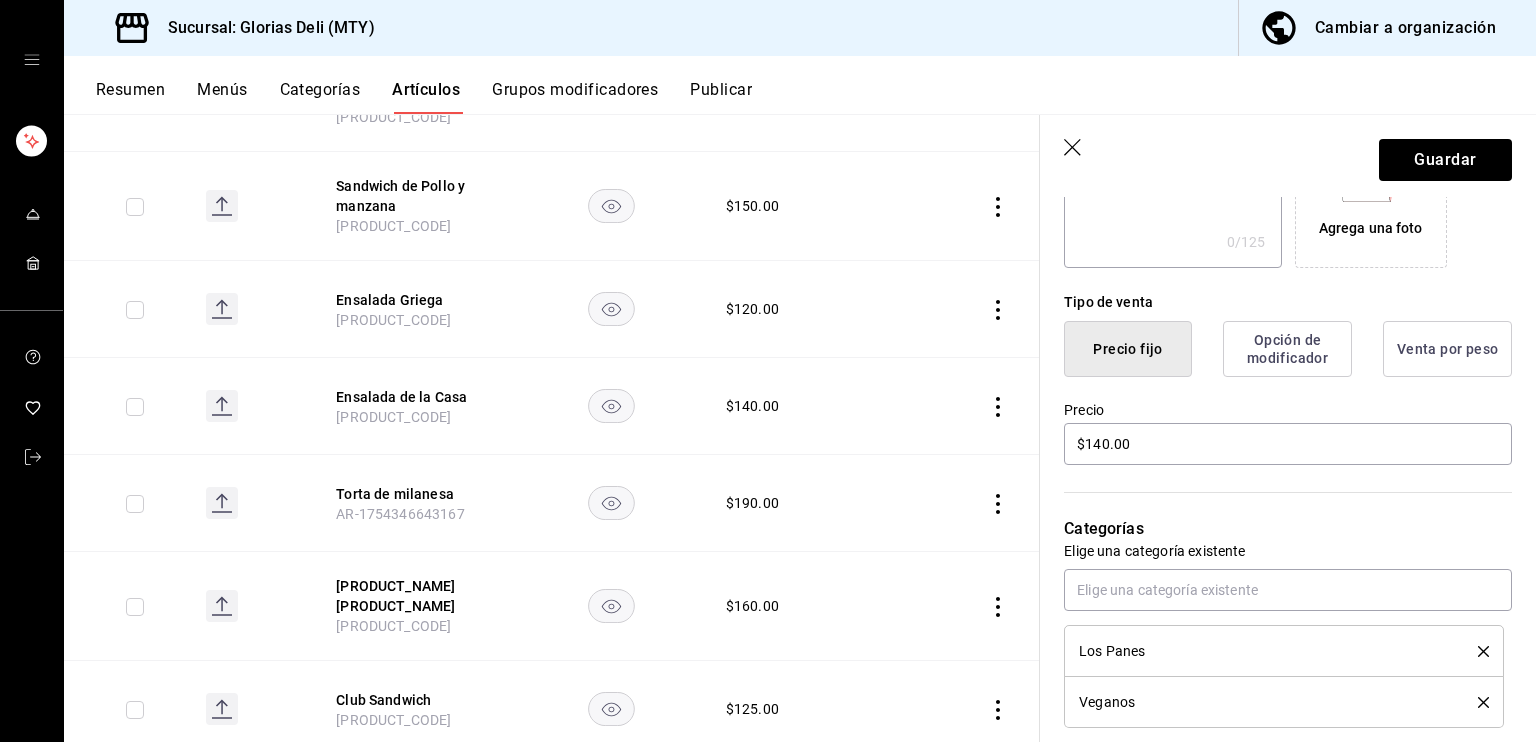 click 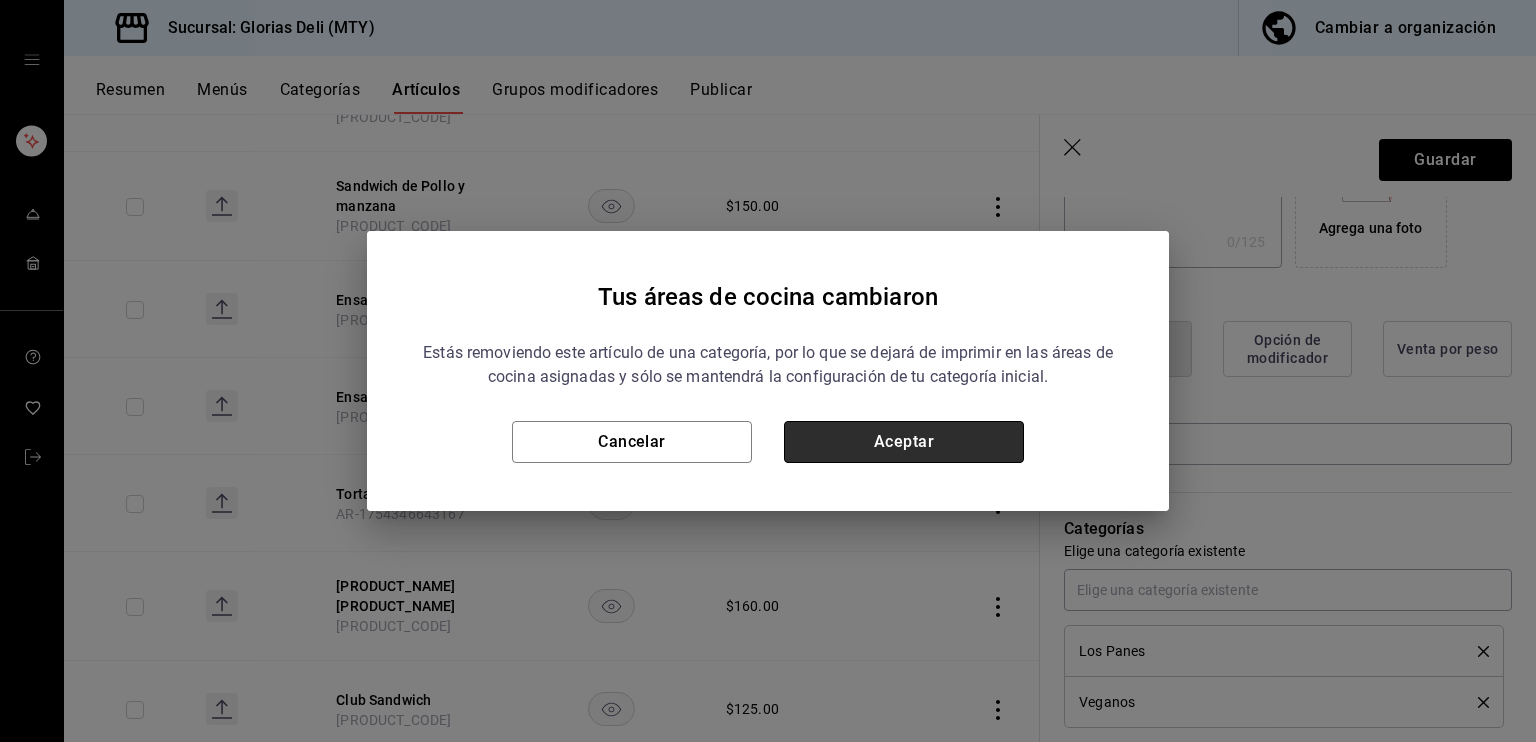 click on "Aceptar" at bounding box center [904, 442] 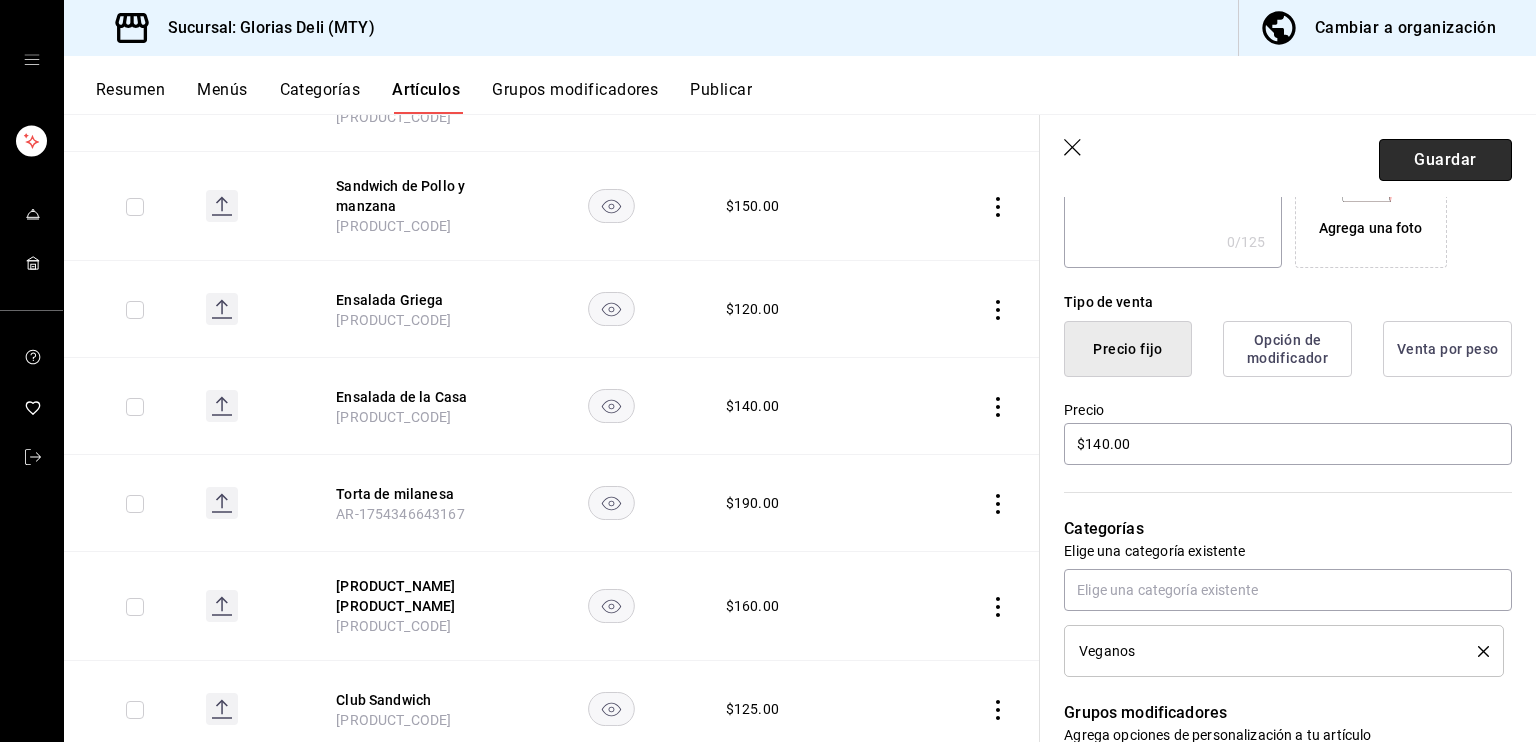 click on "Guardar" at bounding box center [1445, 160] 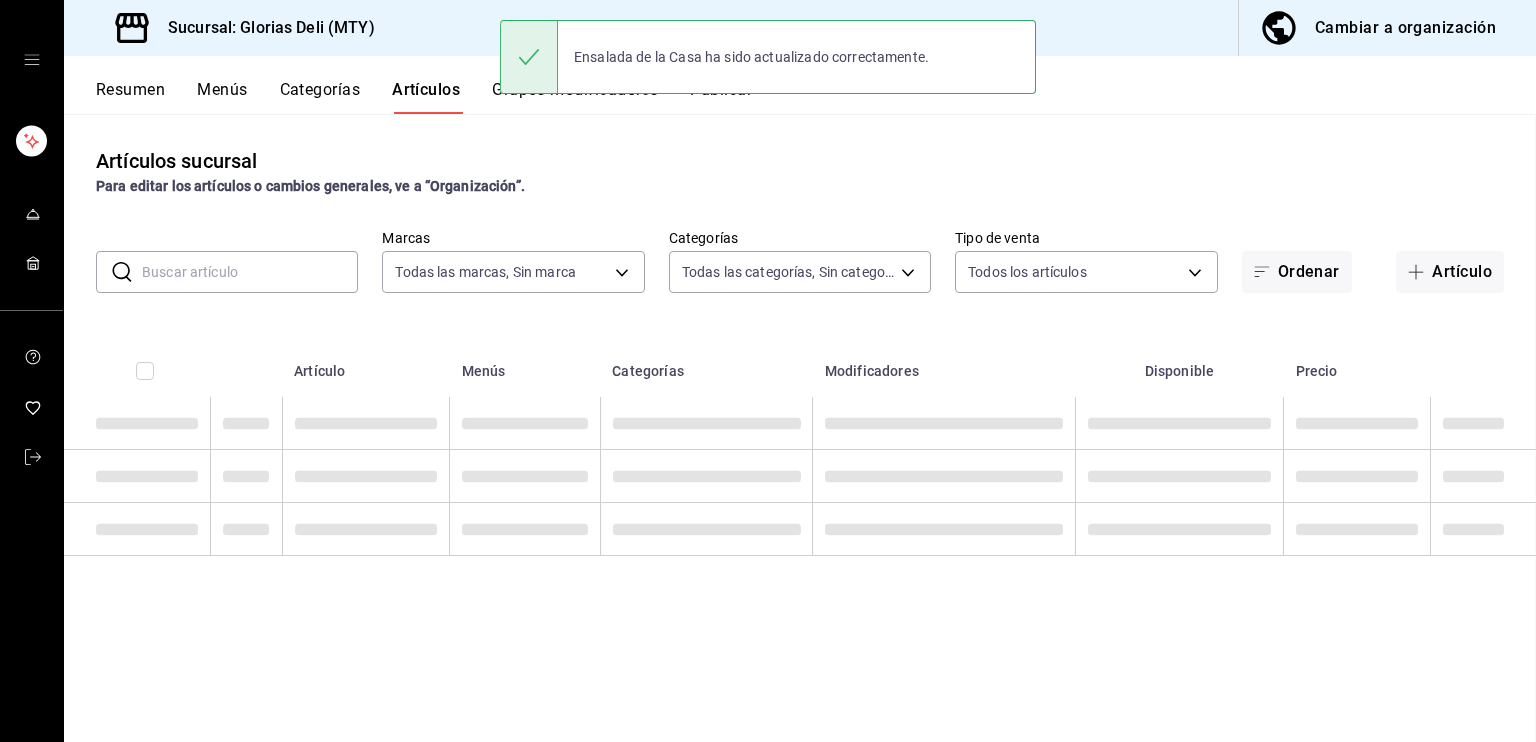 scroll, scrollTop: 0, scrollLeft: 0, axis: both 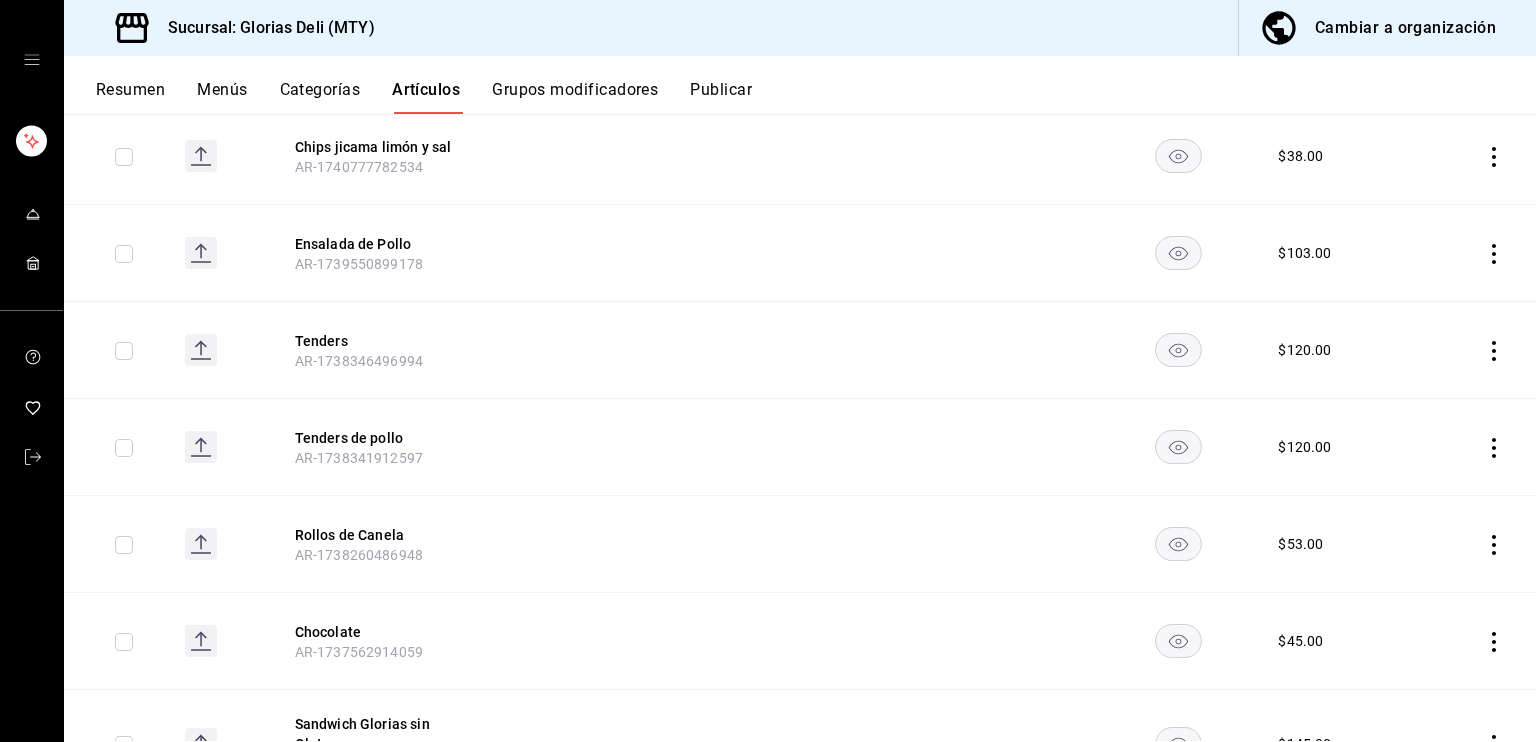 click 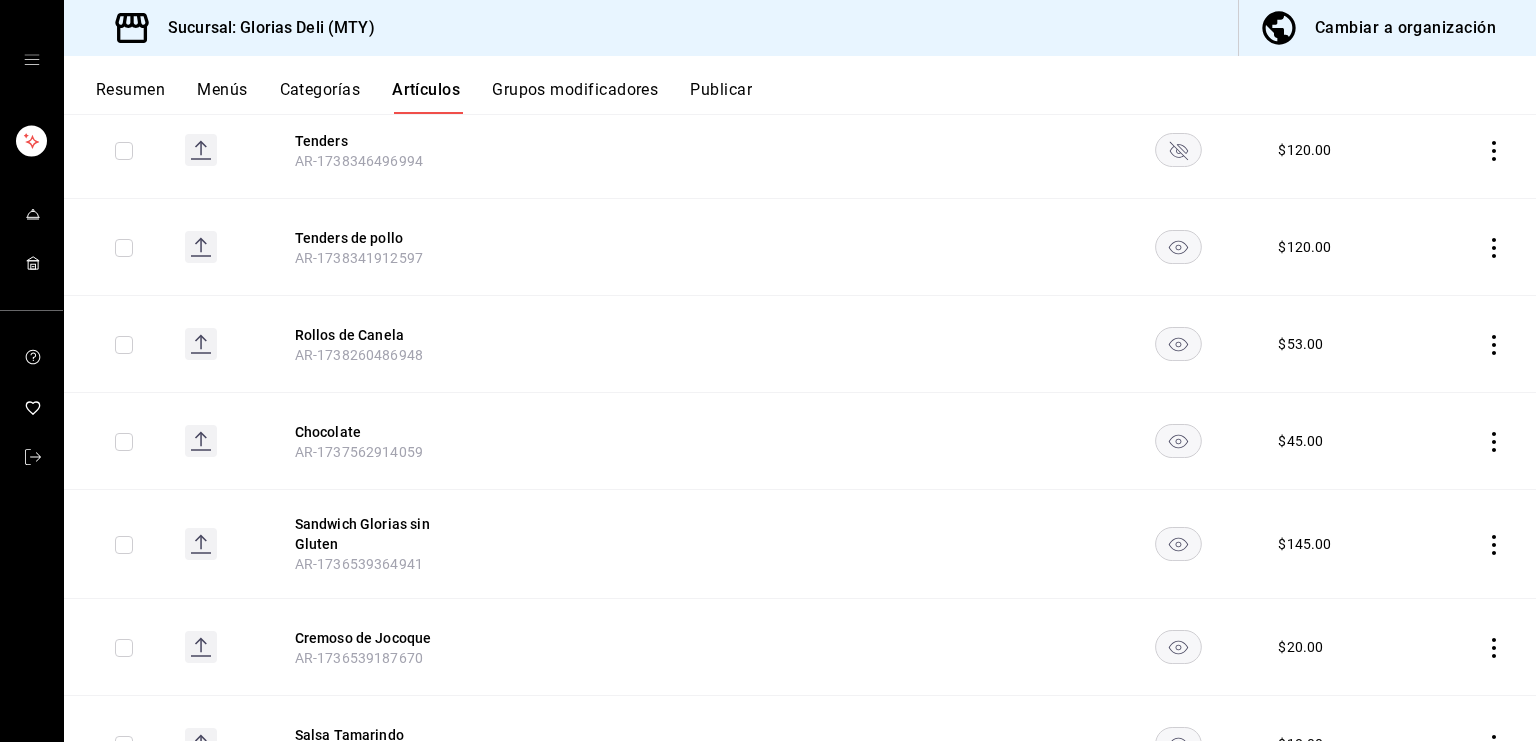 scroll, scrollTop: 4501, scrollLeft: 0, axis: vertical 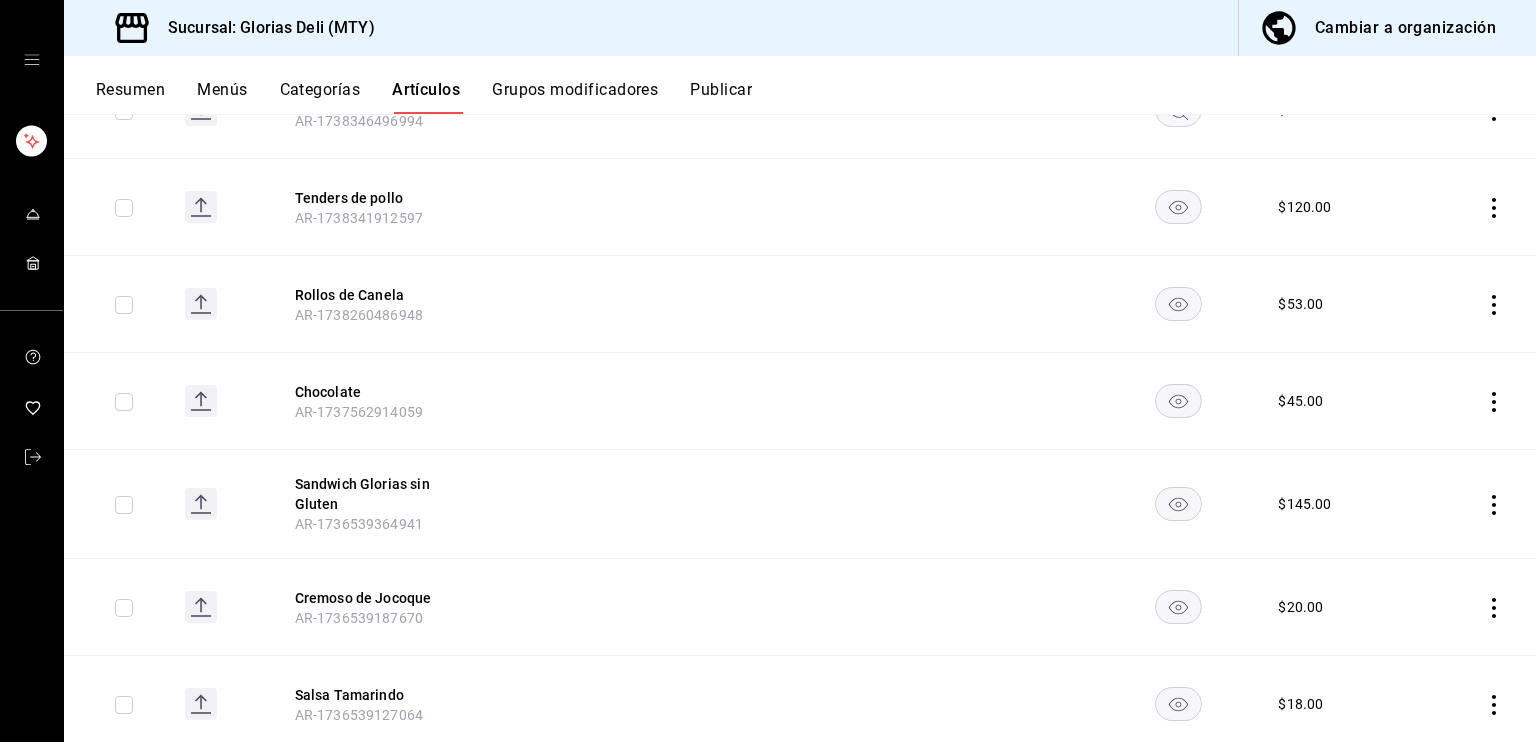 click 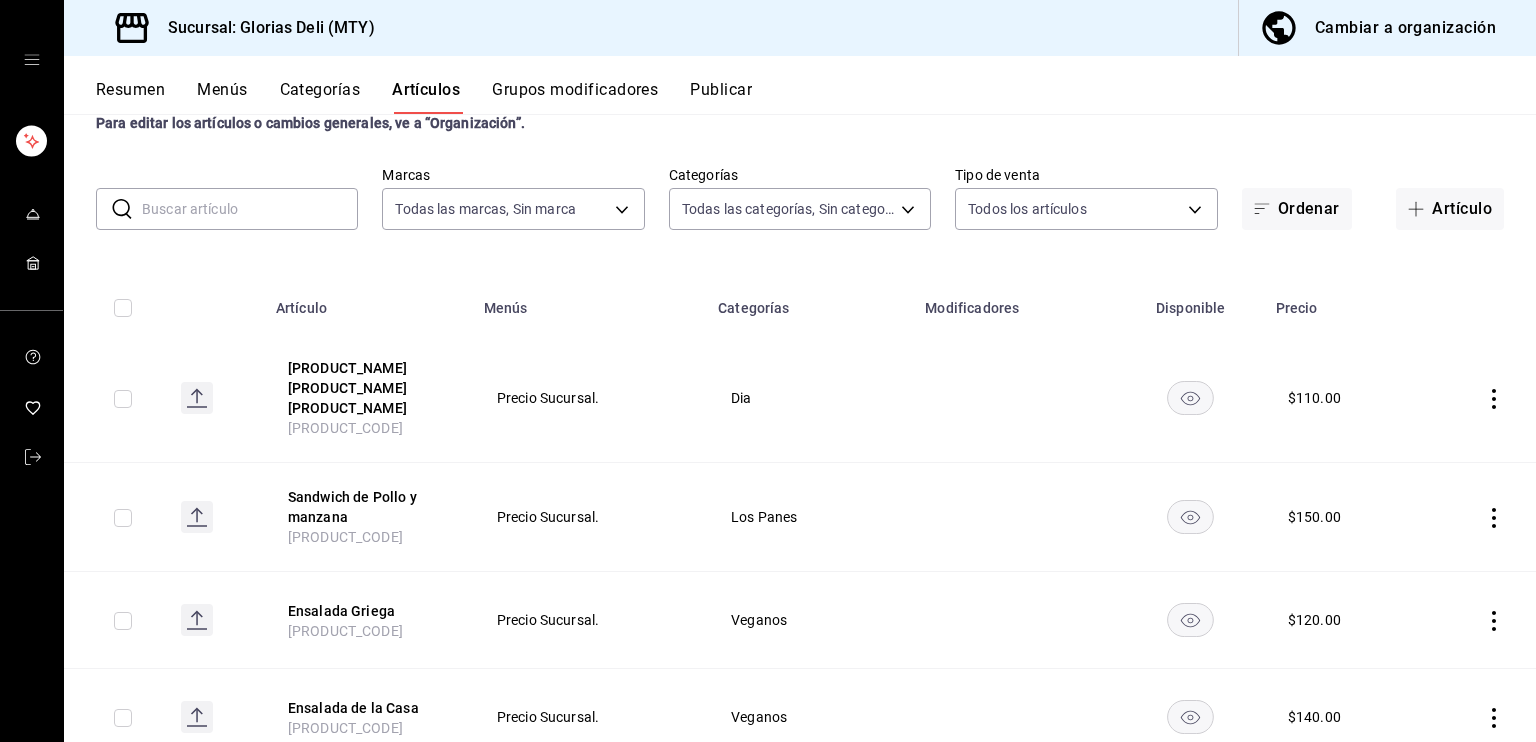 scroll, scrollTop: 0, scrollLeft: 0, axis: both 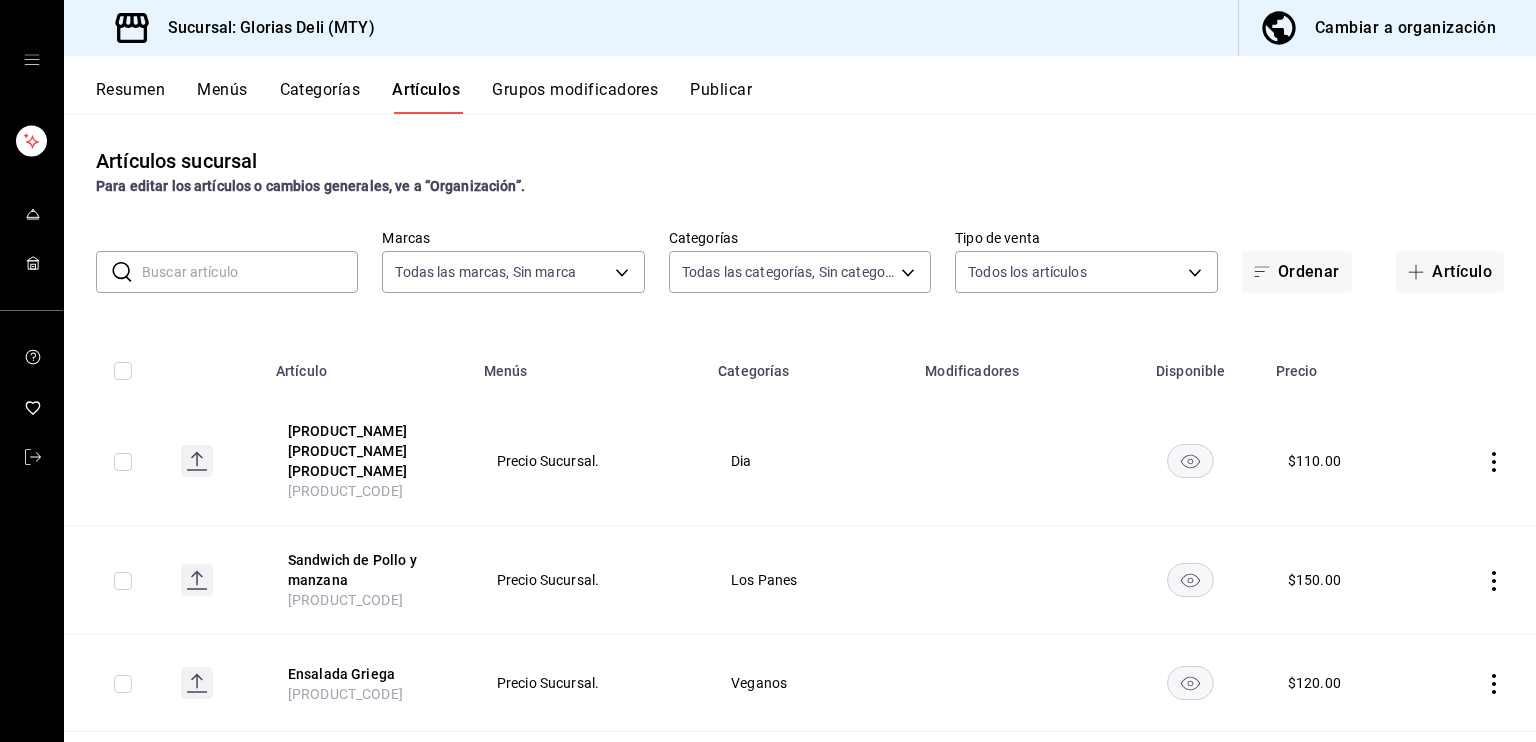 click 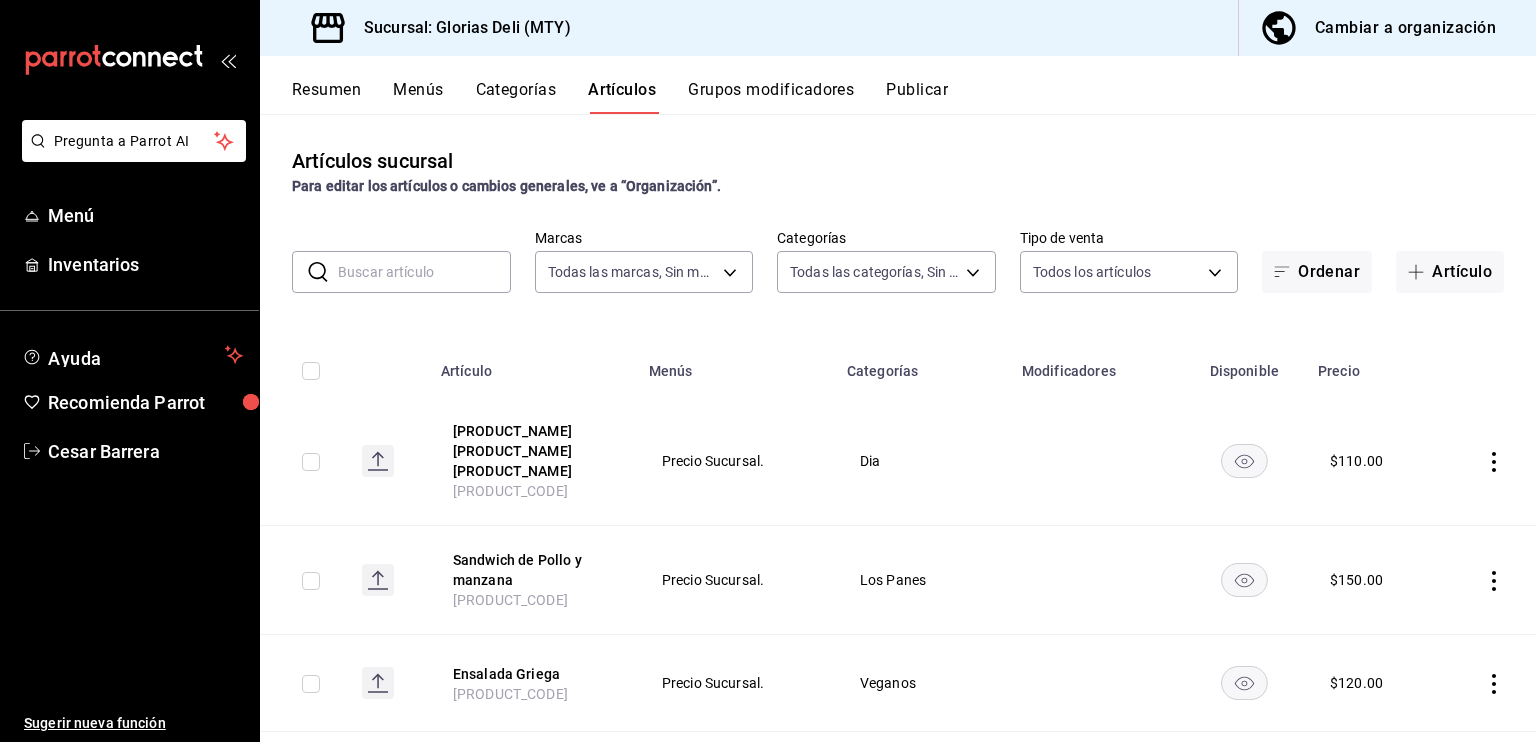 click on "Resumen" at bounding box center [326, 97] 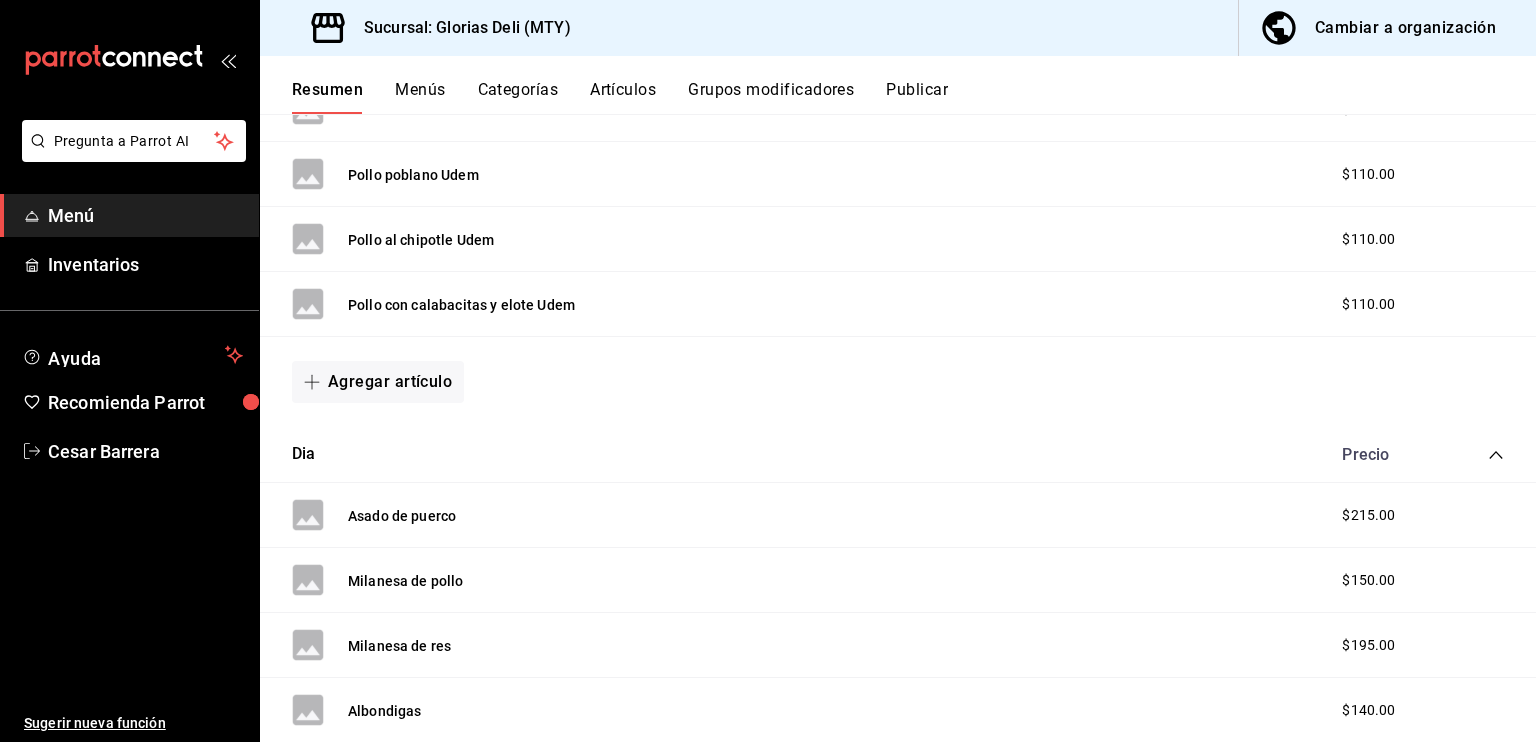 scroll, scrollTop: 720, scrollLeft: 0, axis: vertical 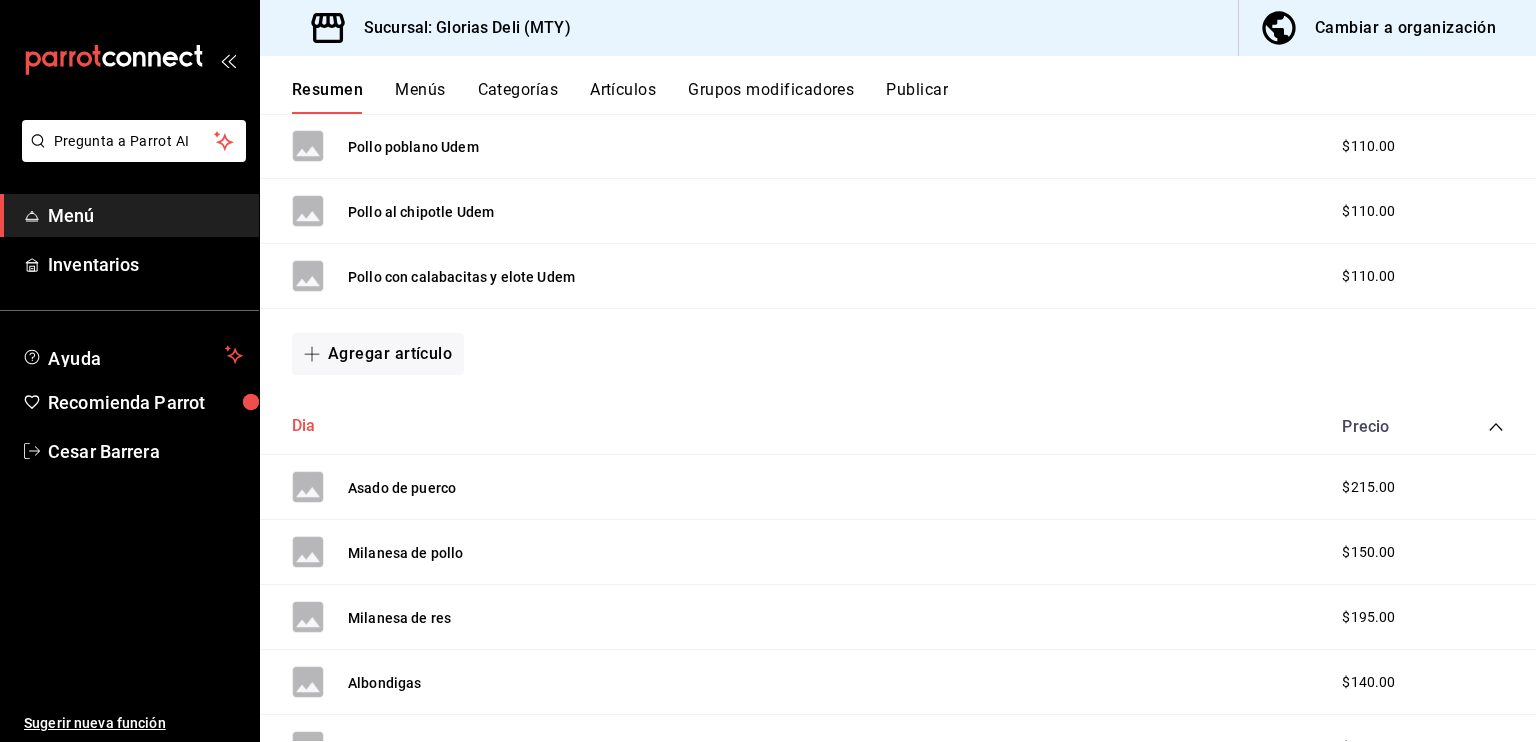 click on "Dia" at bounding box center [304, 426] 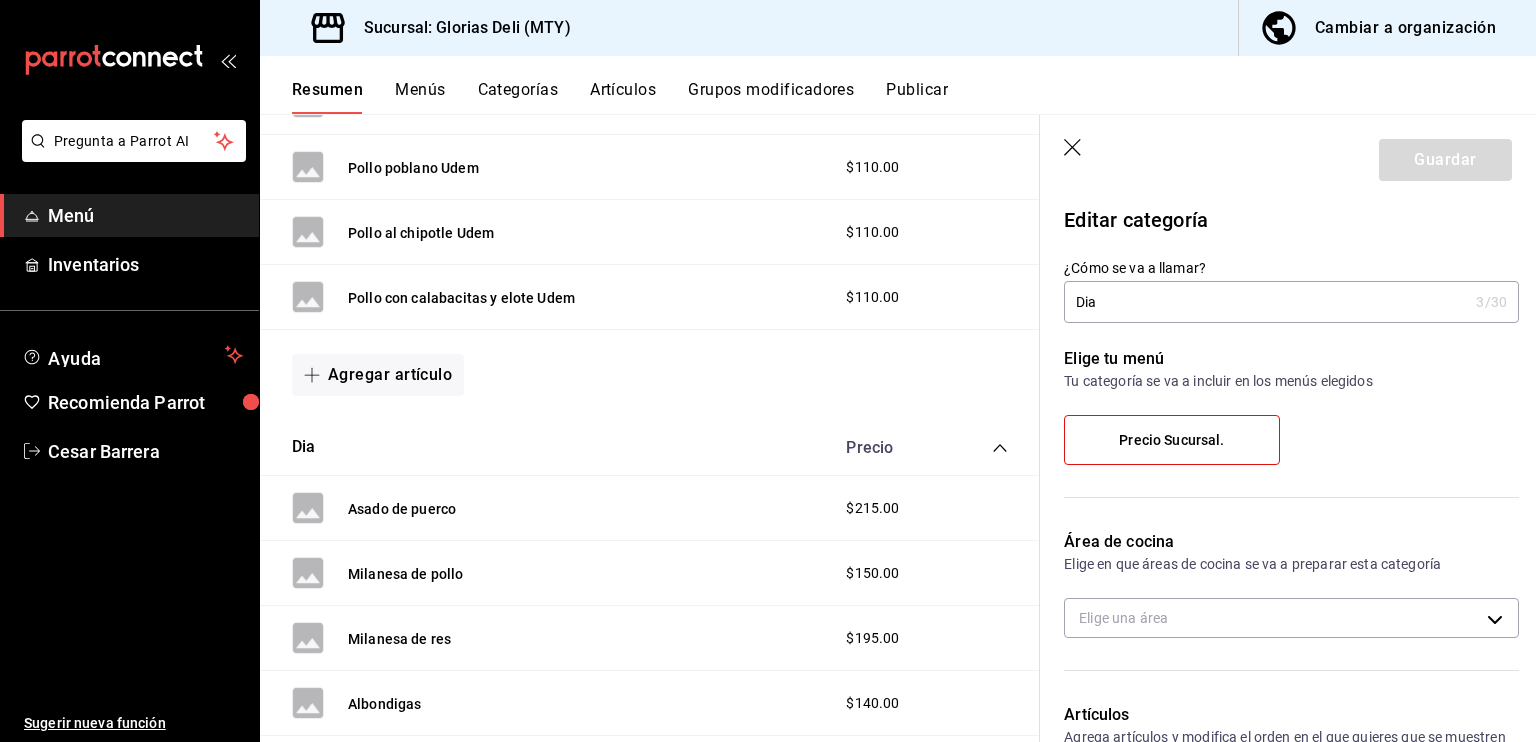 click on "Dia" at bounding box center [1266, 302] 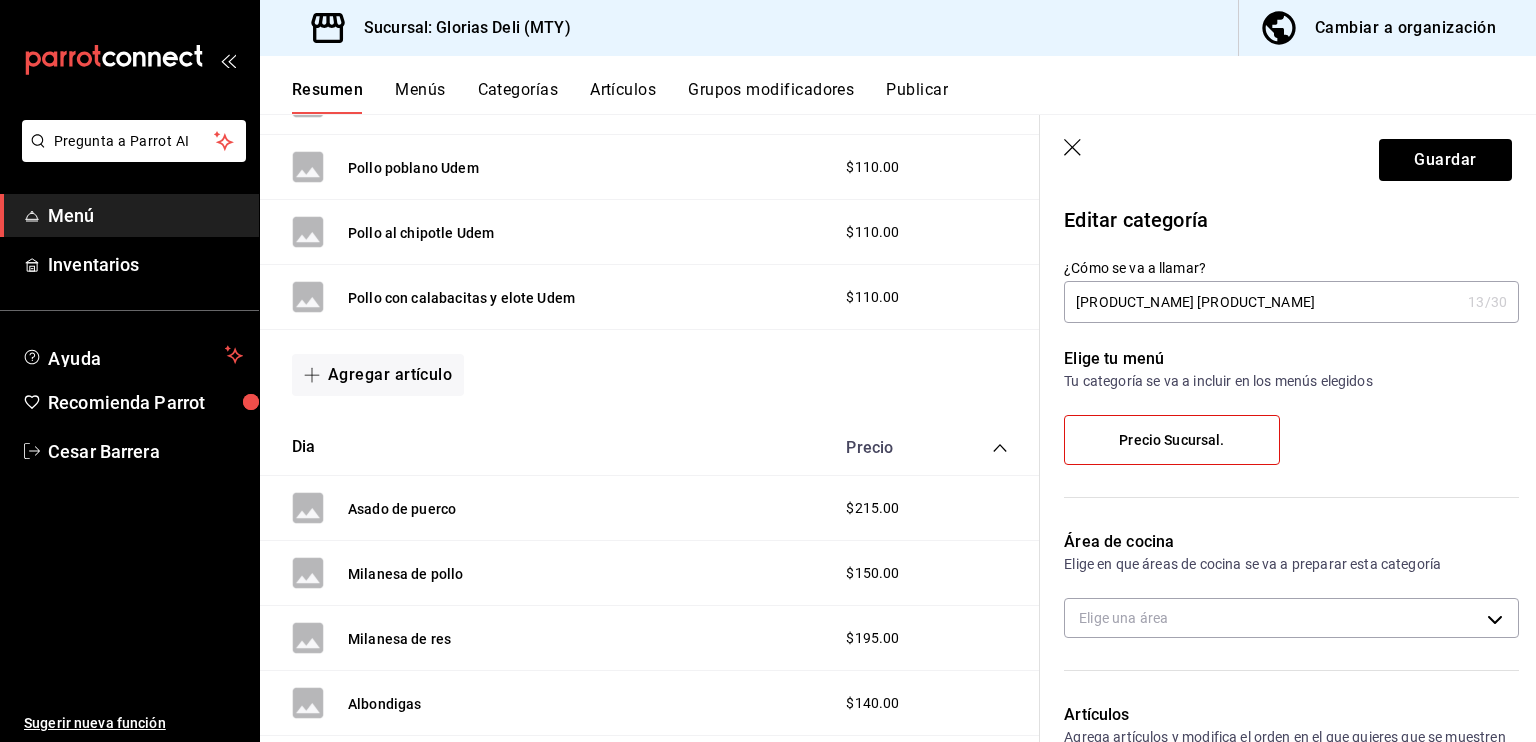 click on "[PRODUCT_NAME] [PRODUCT_NAME]" at bounding box center [1262, 302] 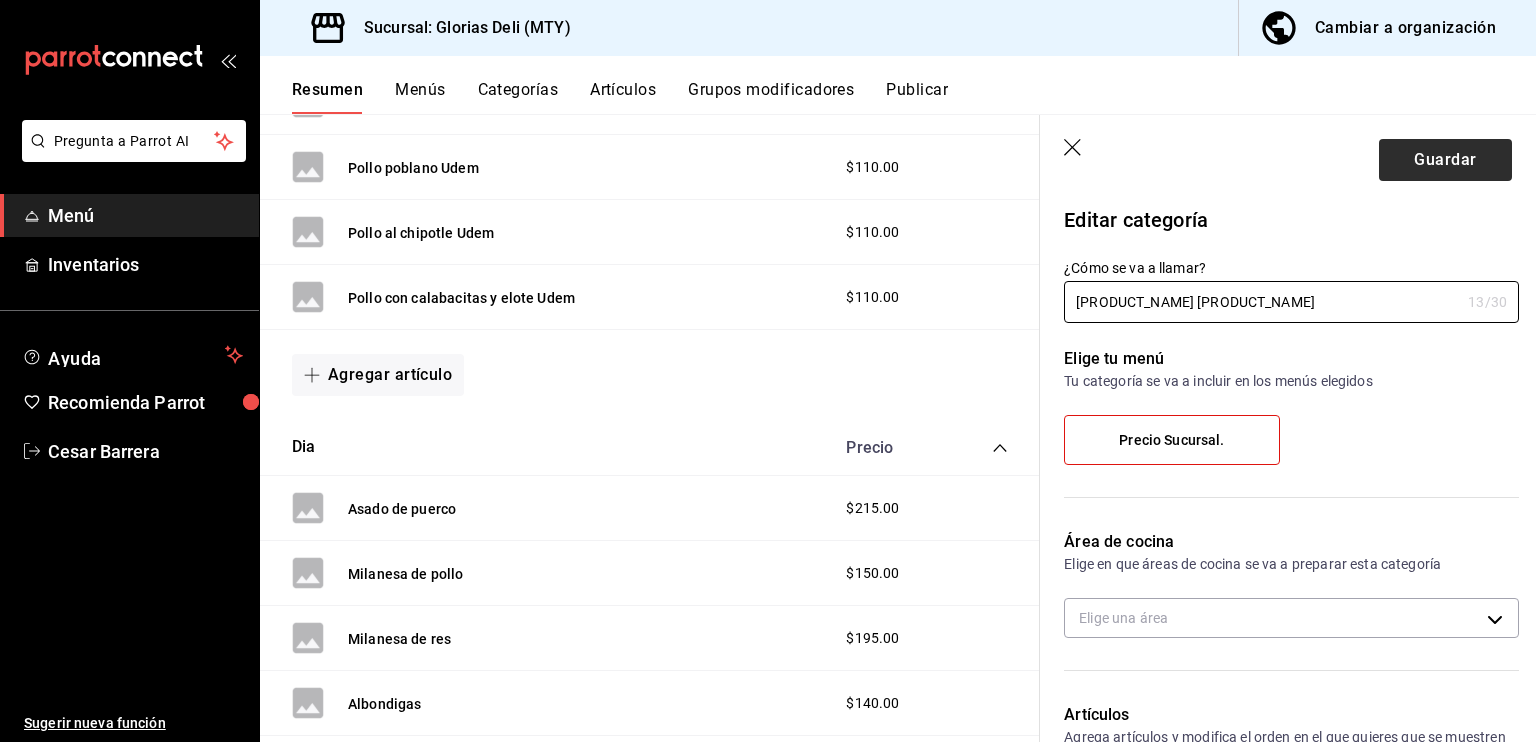 type on "[PRODUCT_NAME] [PRODUCT_NAME]" 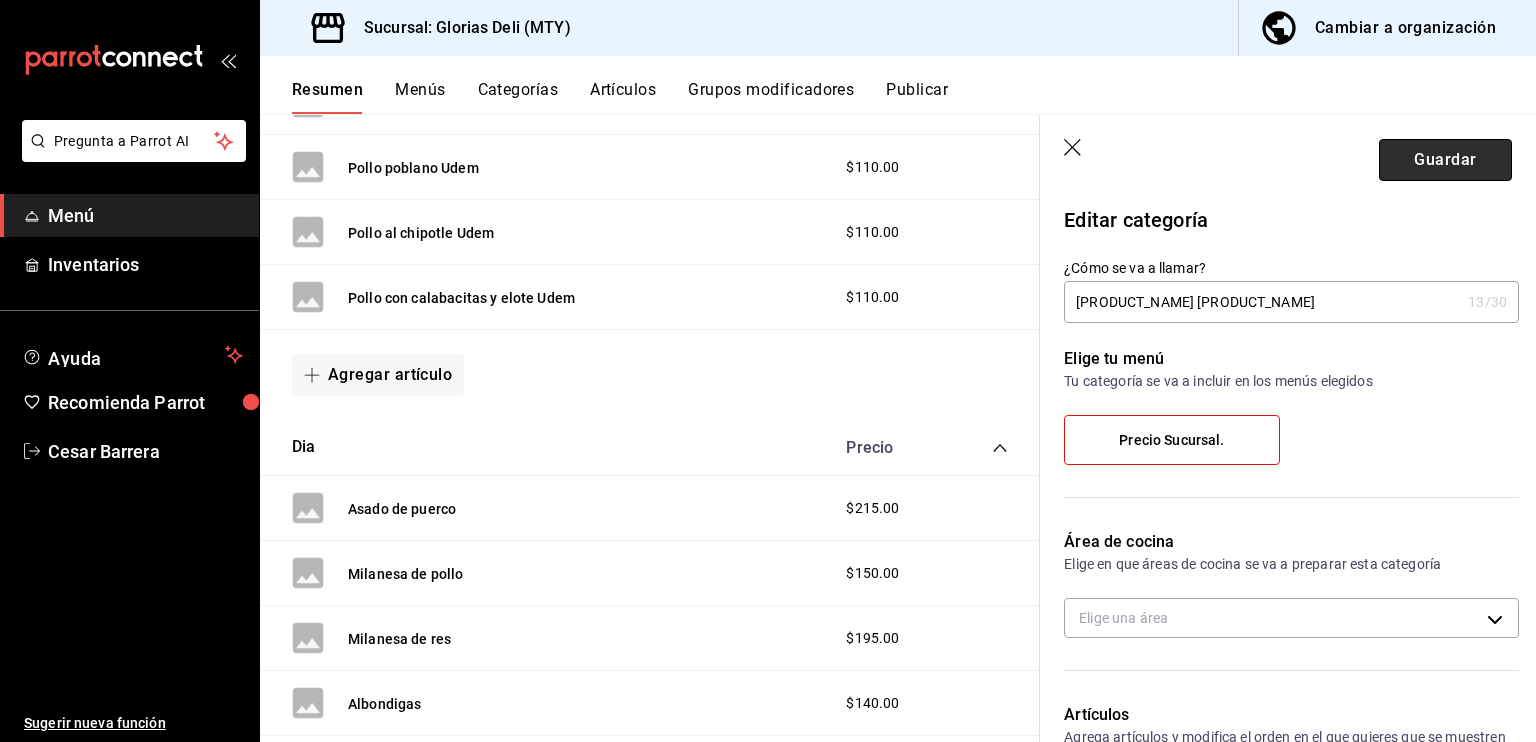 click on "Guardar" at bounding box center (1445, 160) 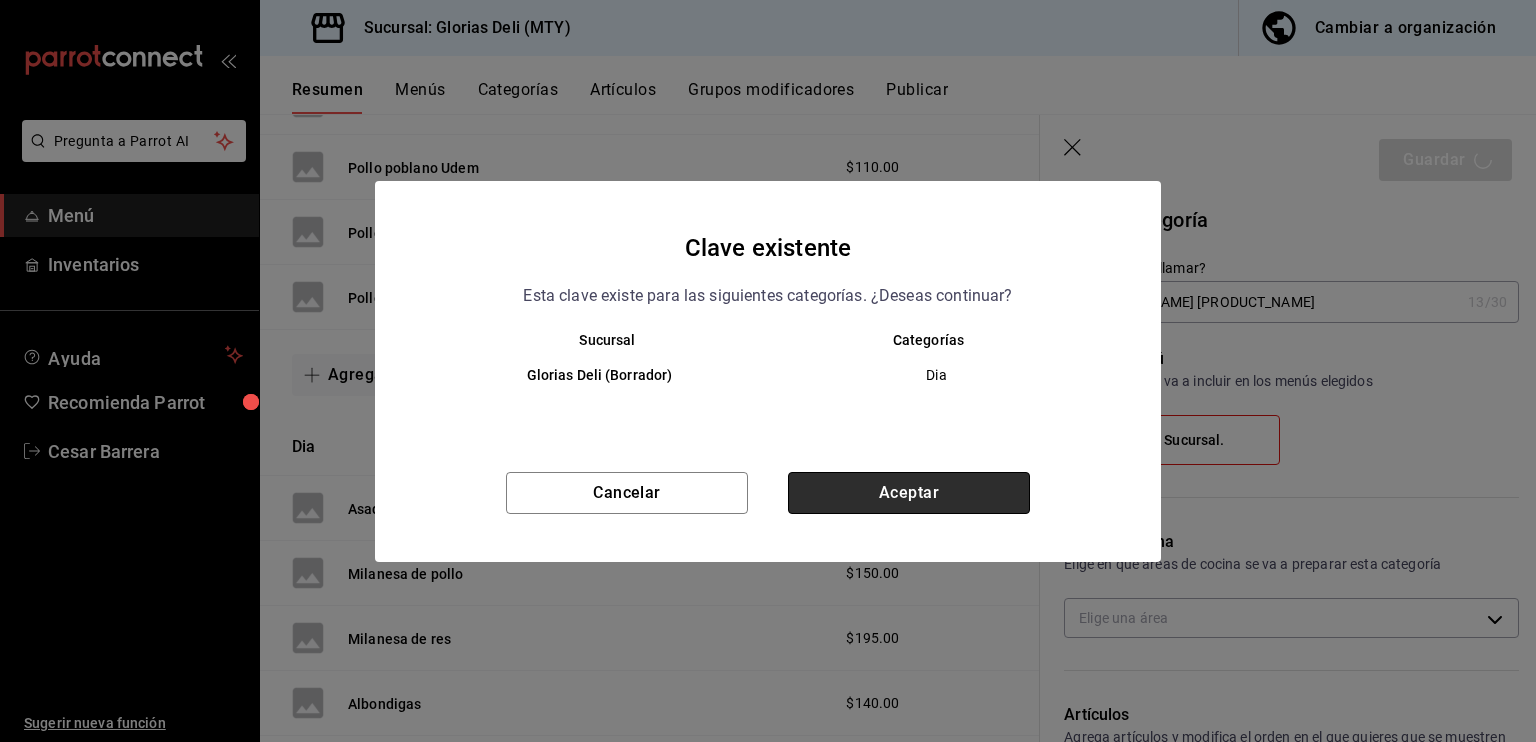 click on "Aceptar" at bounding box center [909, 493] 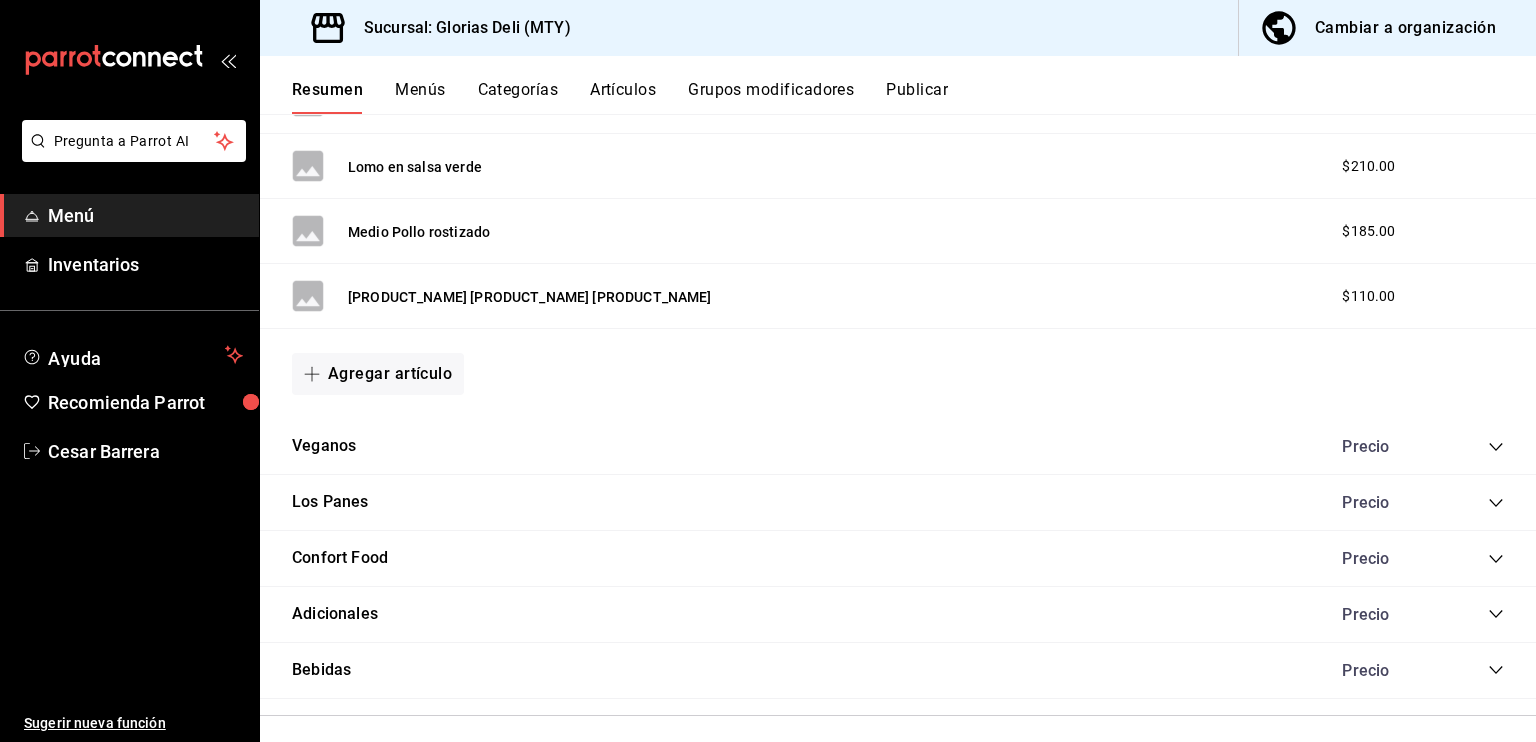 scroll, scrollTop: 1764, scrollLeft: 0, axis: vertical 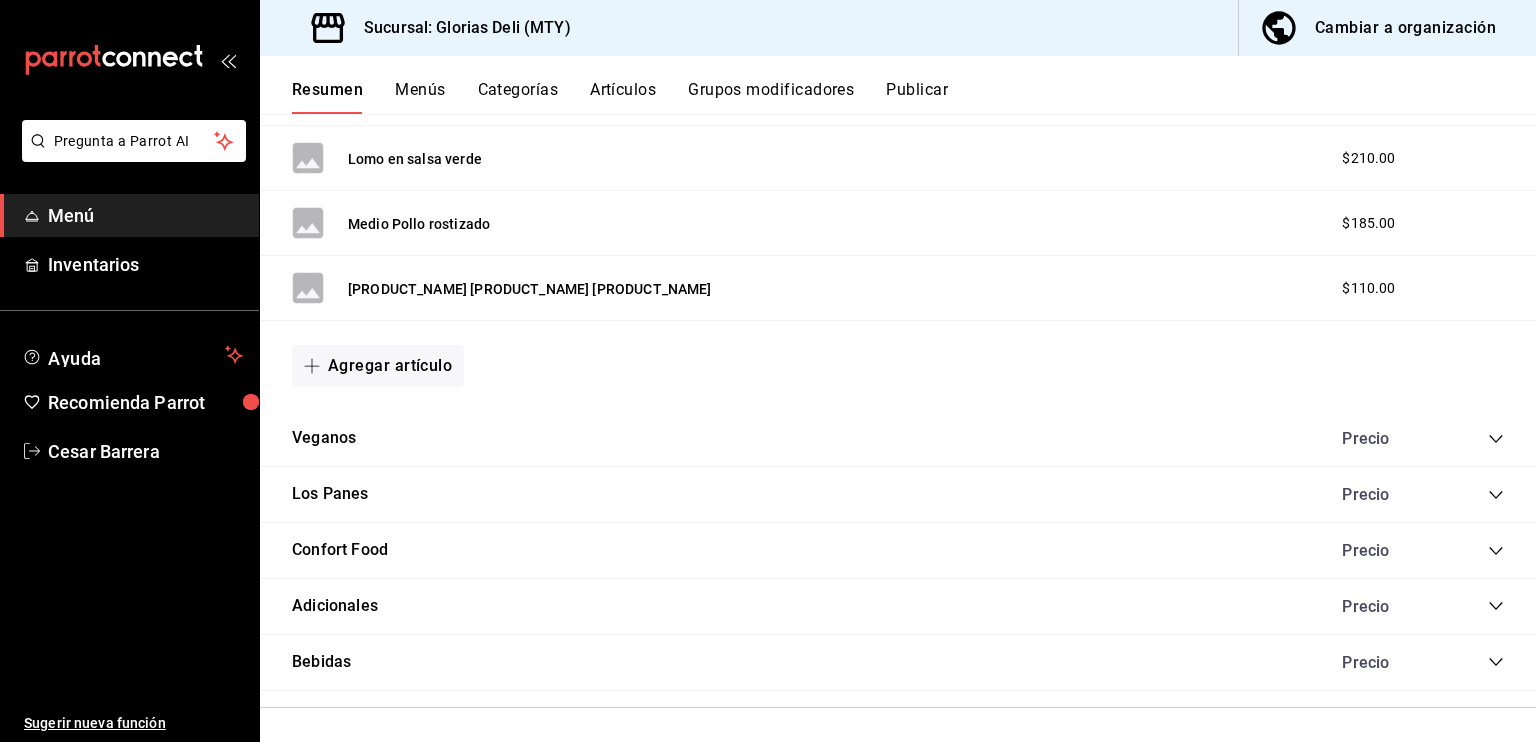 click 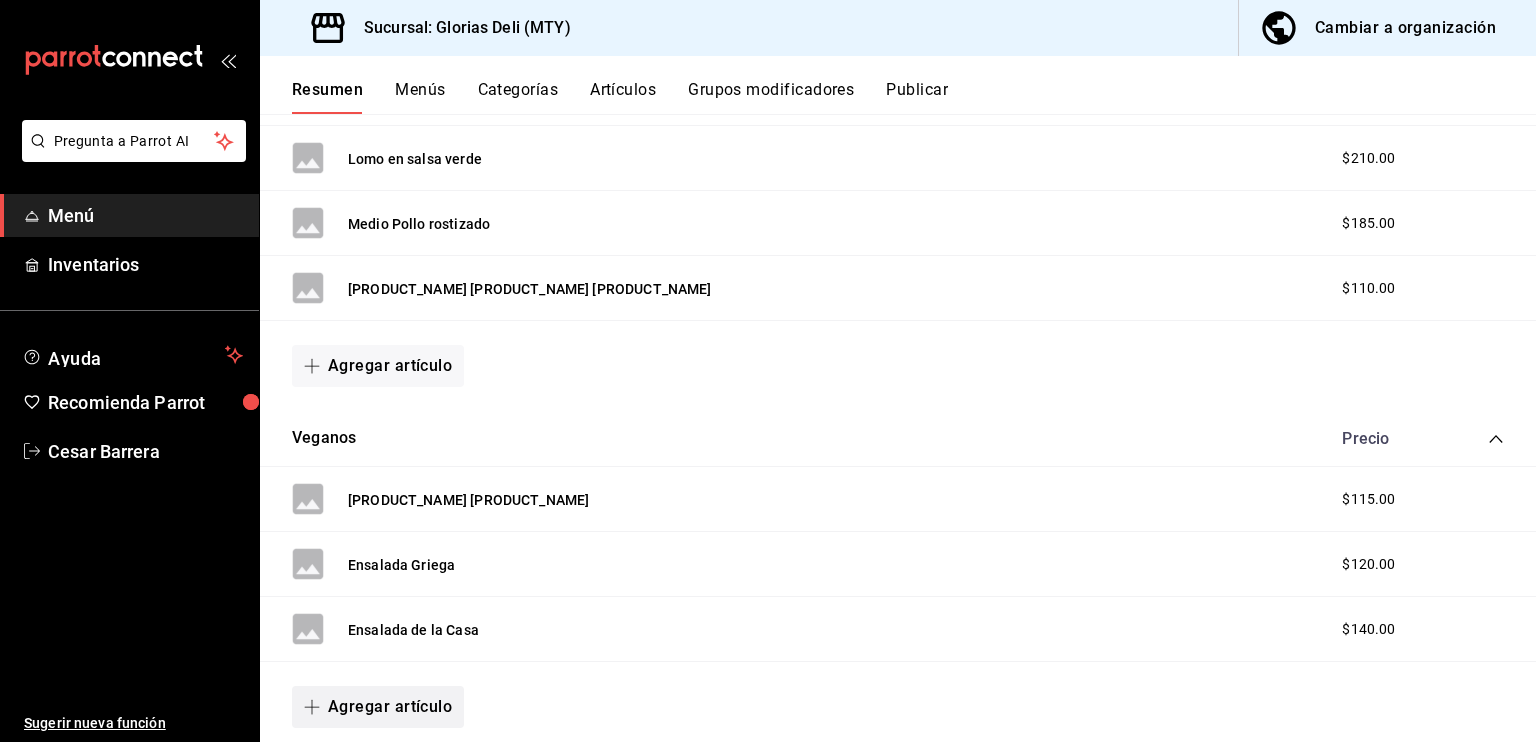 click on "Agregar artículo" at bounding box center (378, 707) 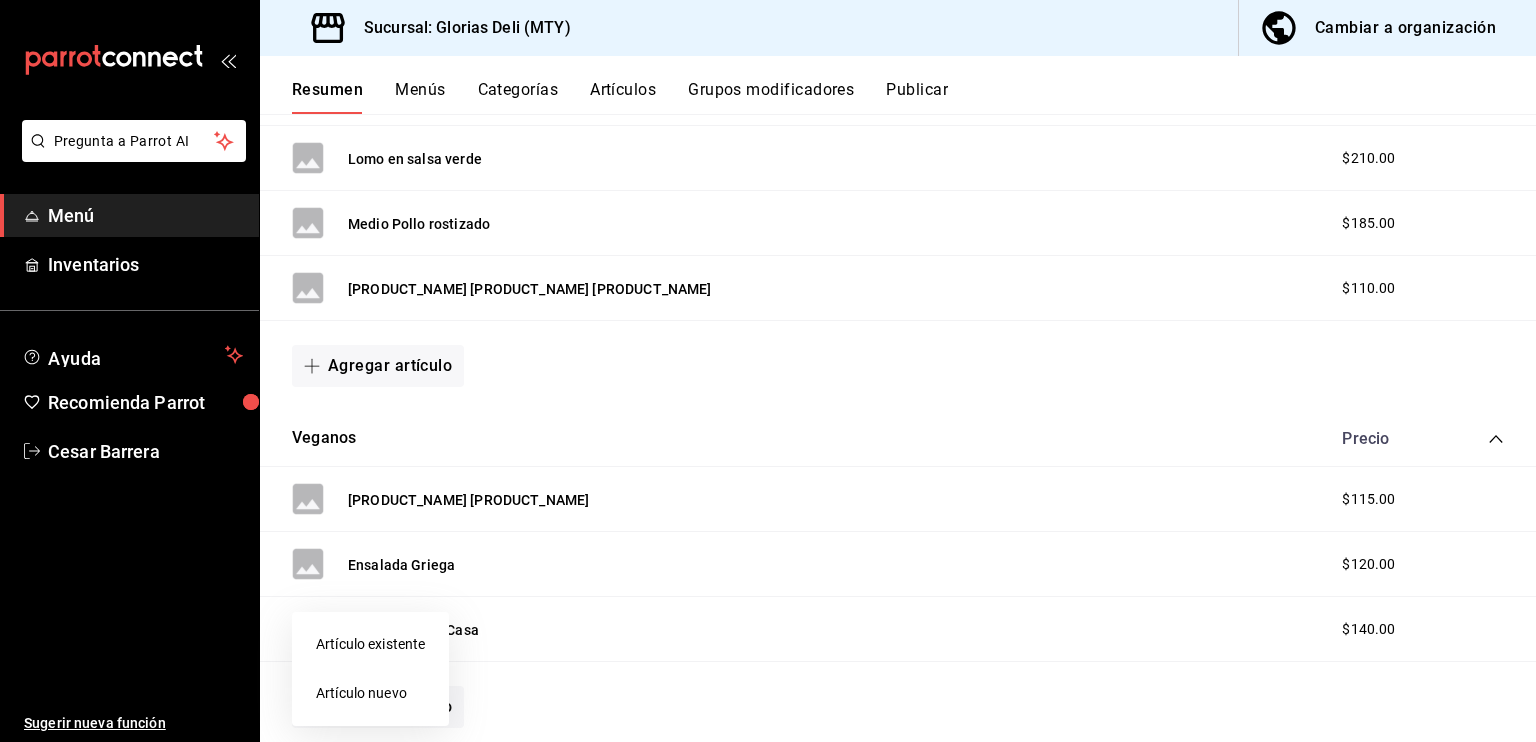 click on "Artículo existente" at bounding box center [370, 644] 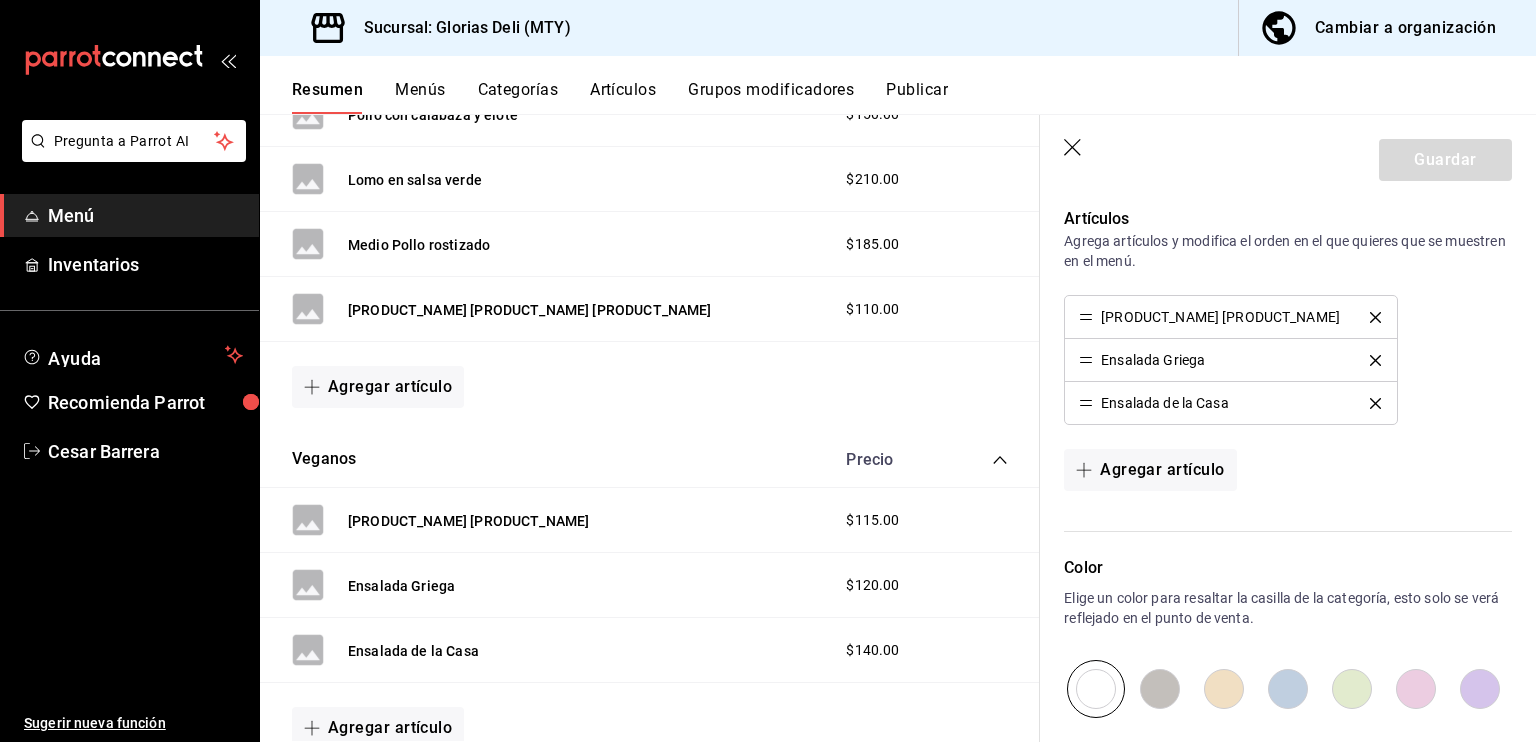 scroll, scrollTop: 536, scrollLeft: 0, axis: vertical 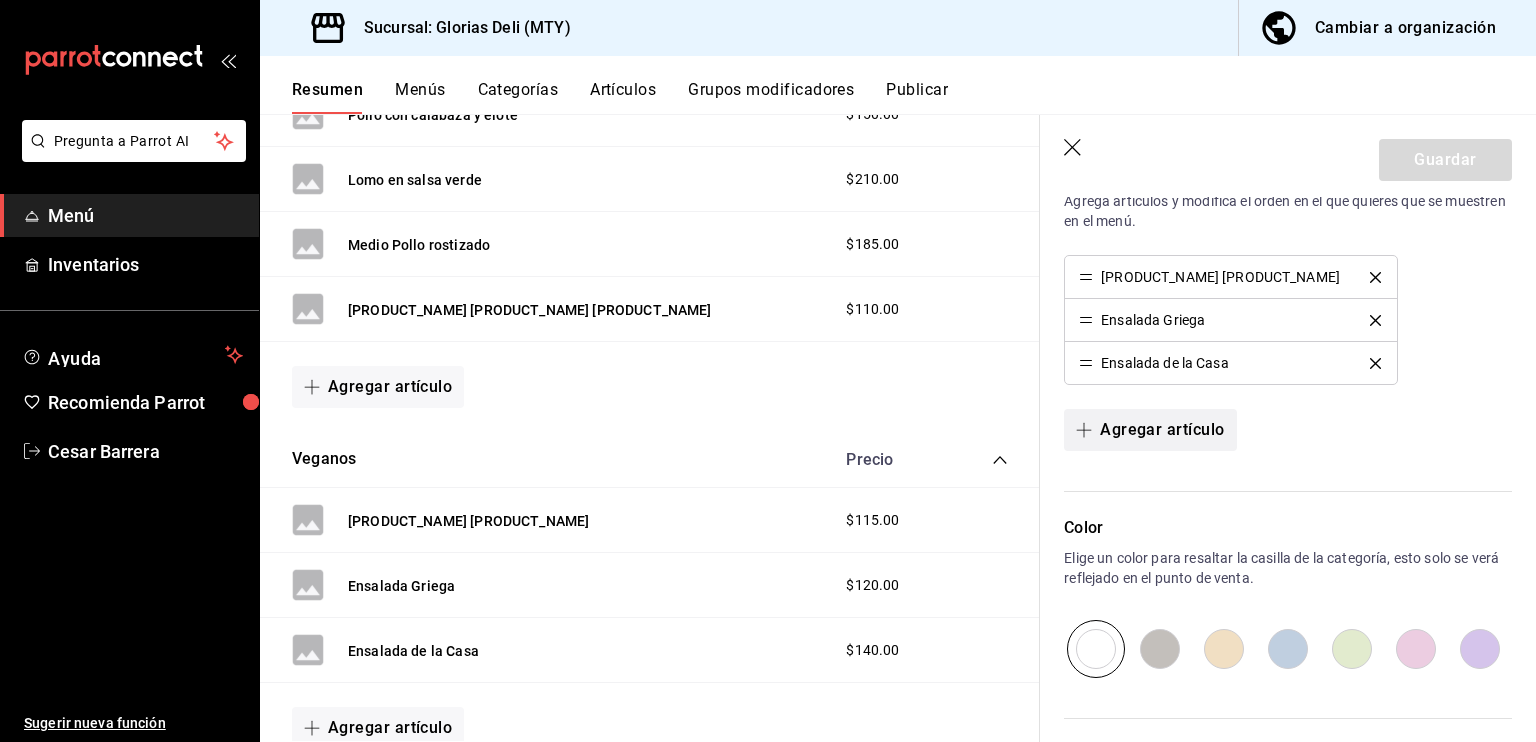 click 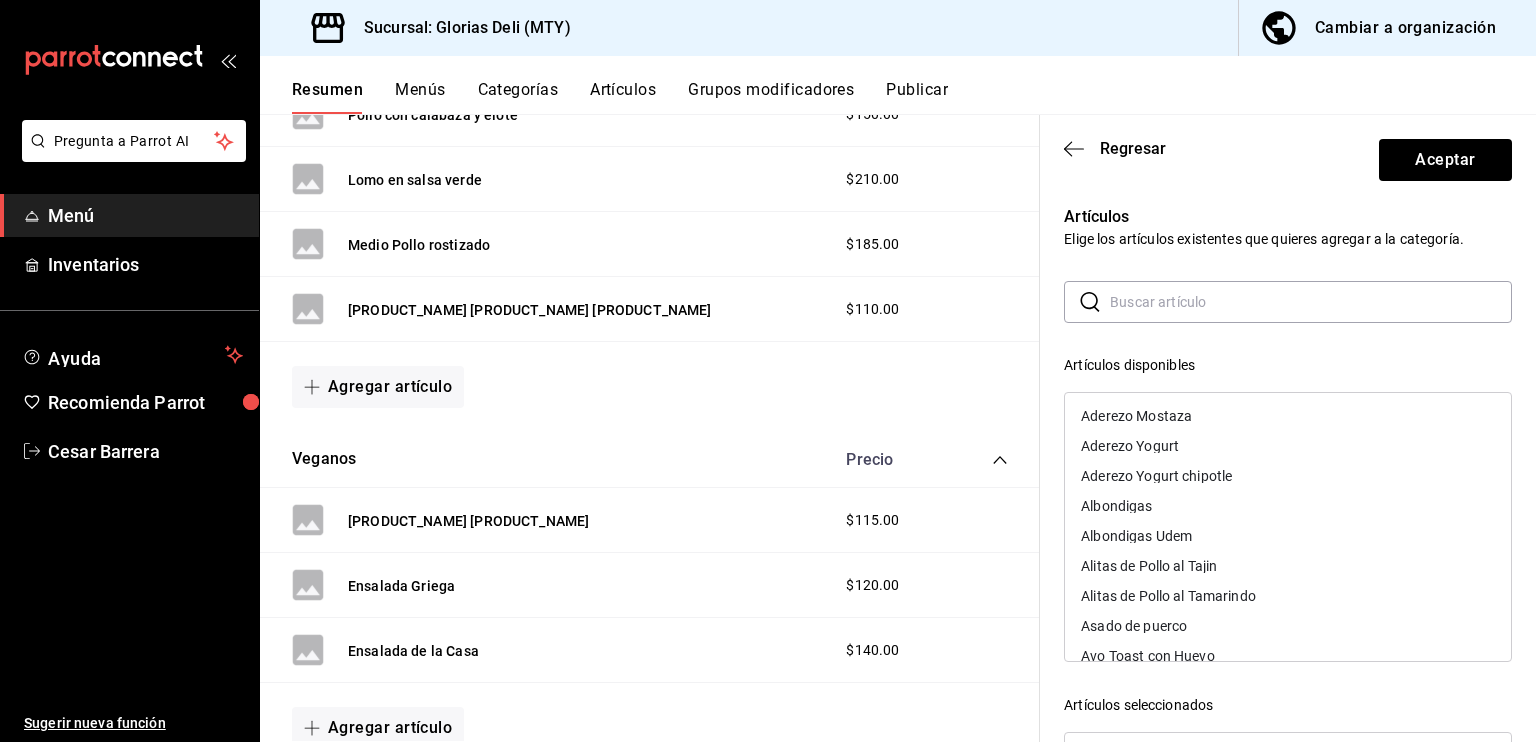 click at bounding box center [1311, 302] 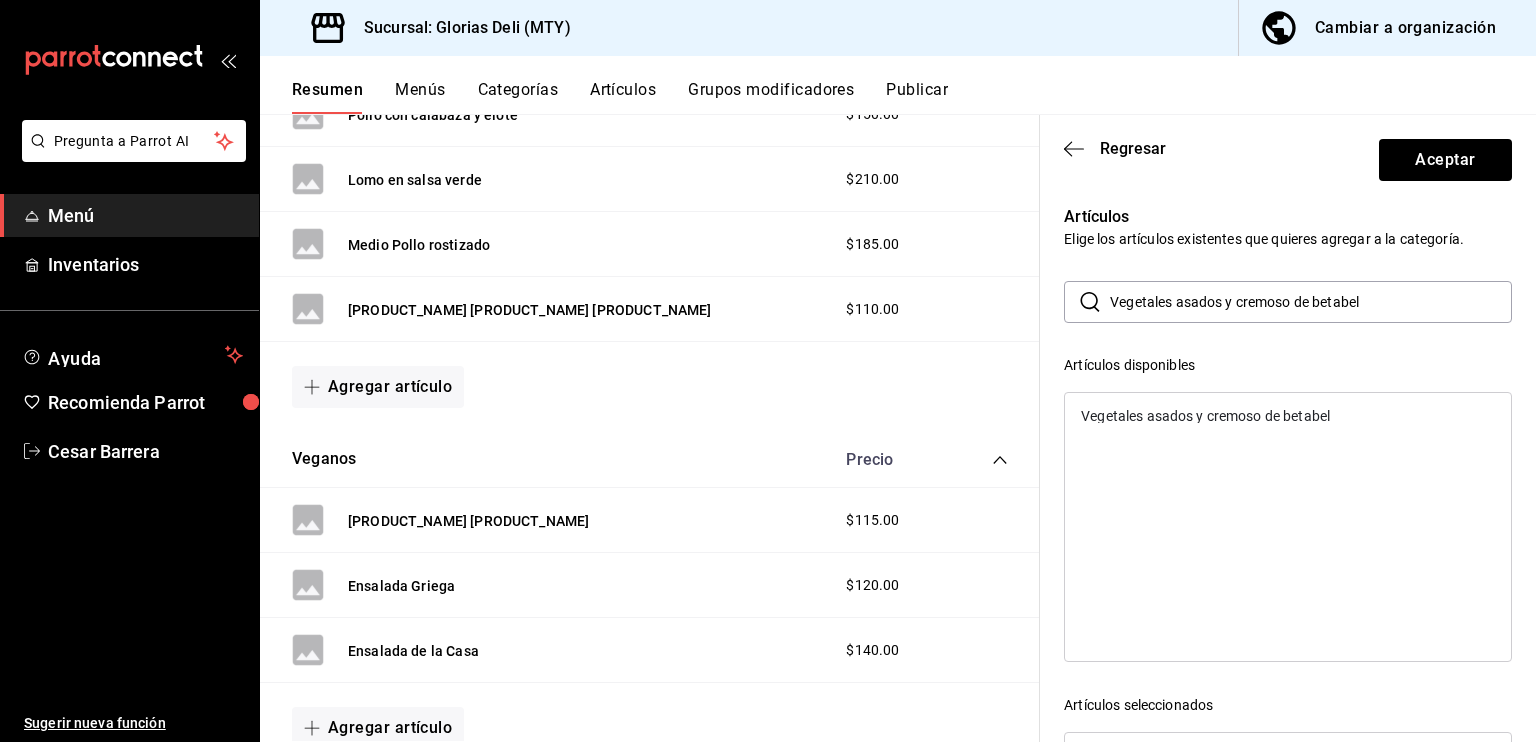 click on "Vegetales asados y cremoso de betabel" at bounding box center (1311, 302) 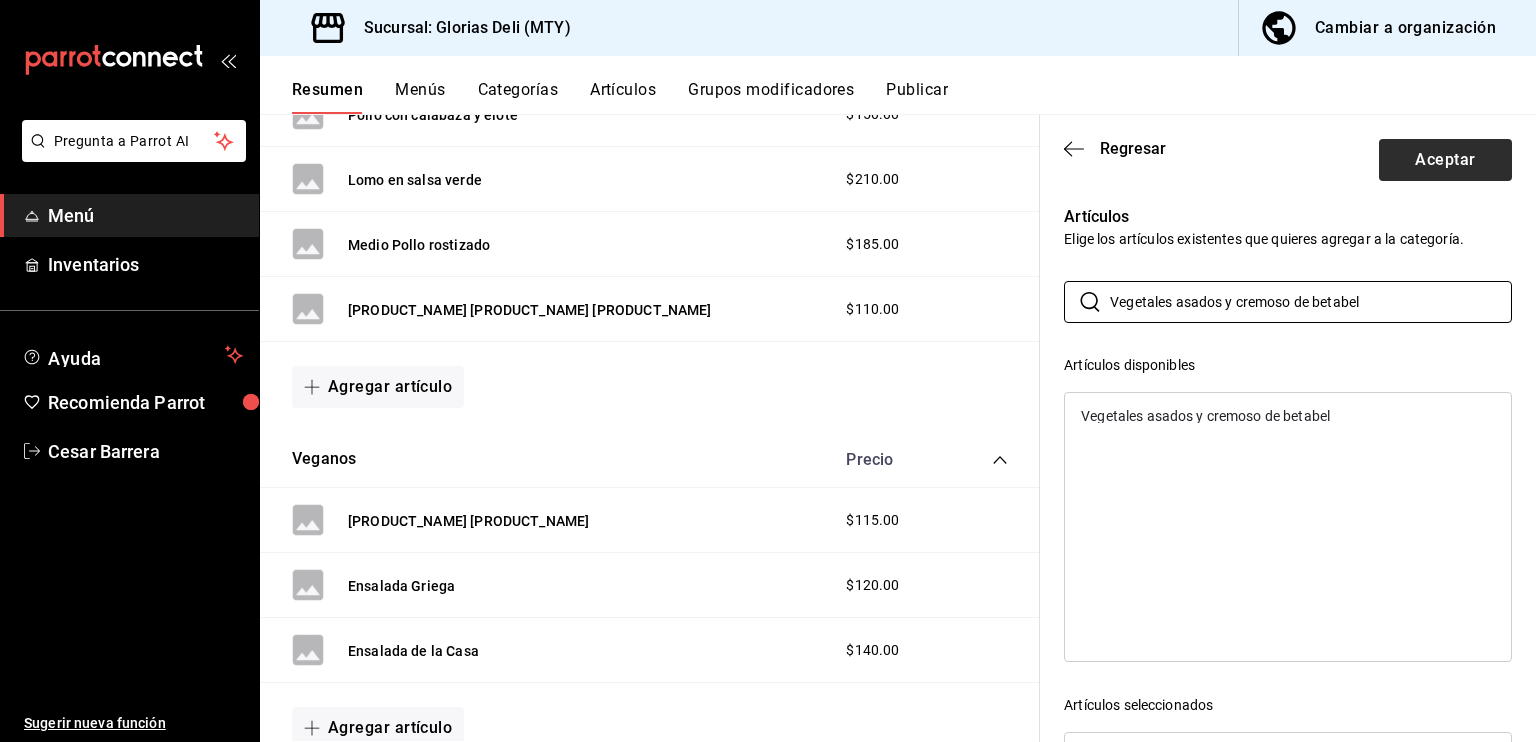 type on "Vegetales asados y cremoso de betabel" 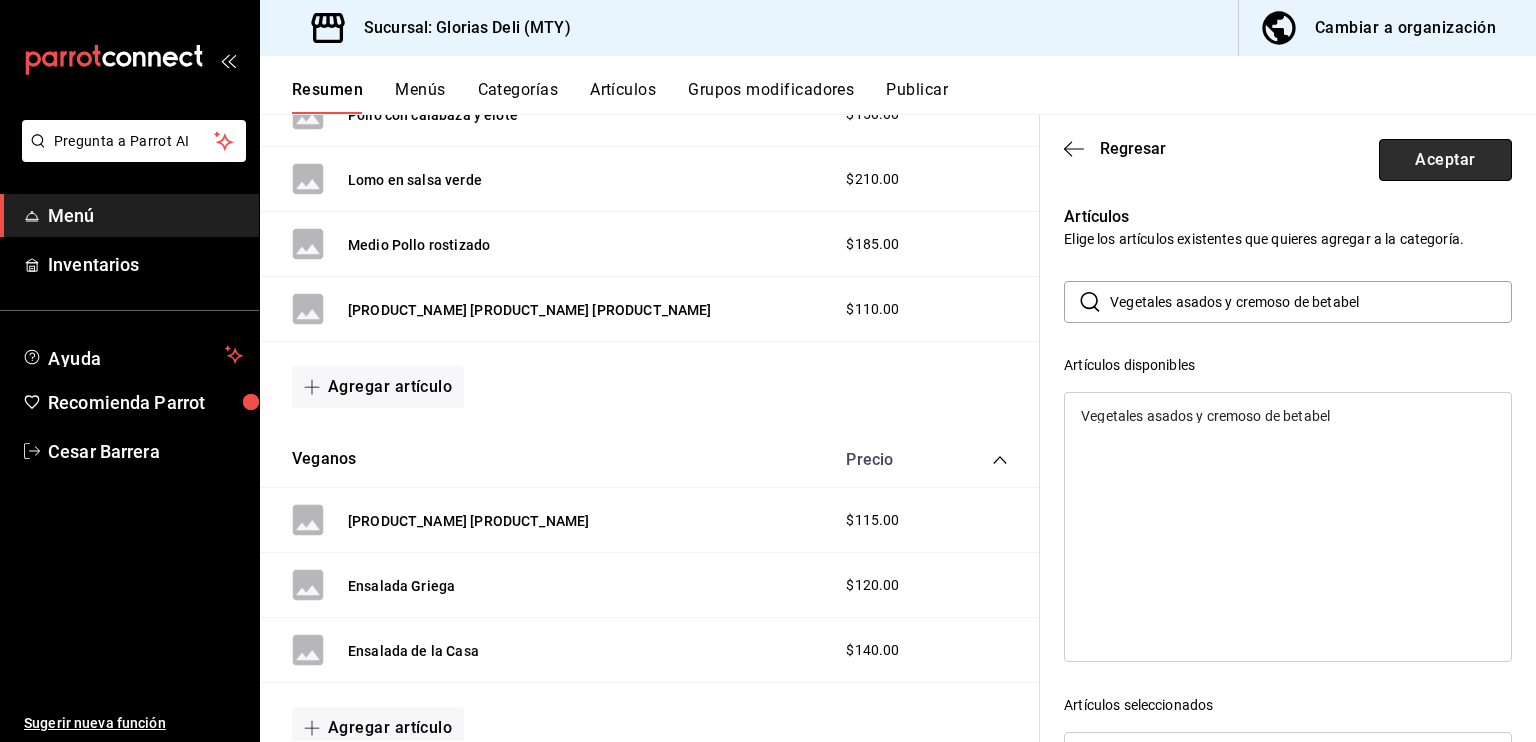 click on "Aceptar" at bounding box center (1445, 160) 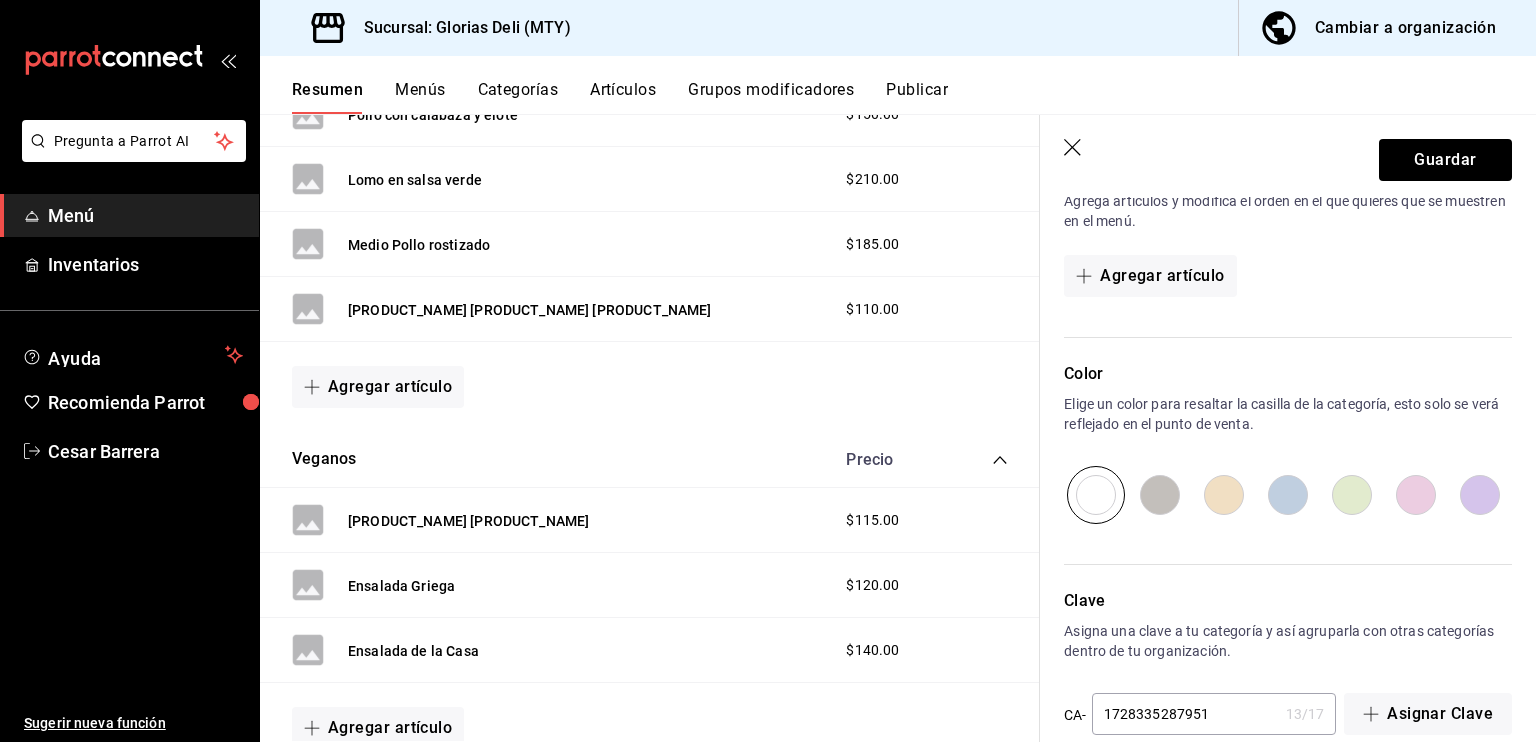 scroll, scrollTop: 570, scrollLeft: 0, axis: vertical 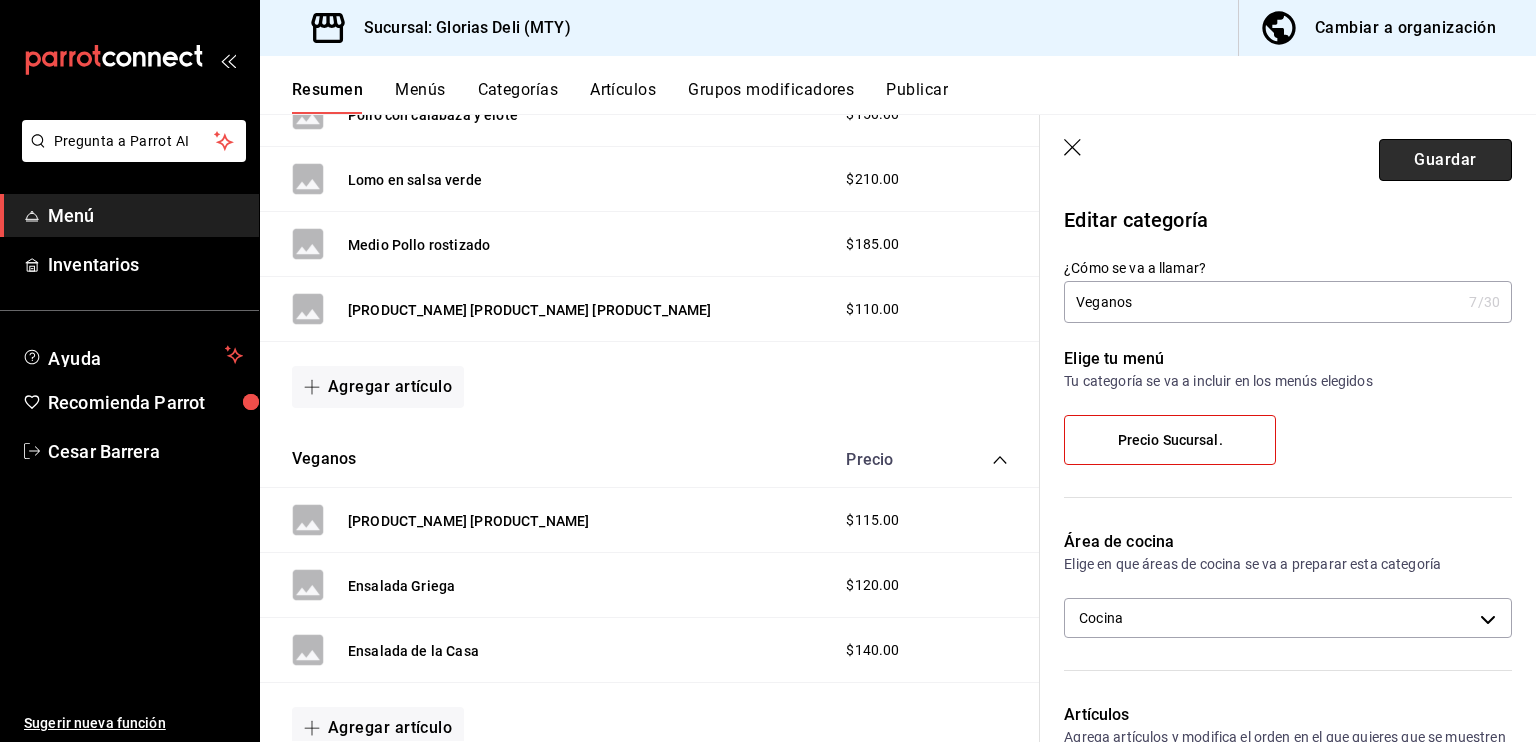 click on "Guardar" at bounding box center [1445, 160] 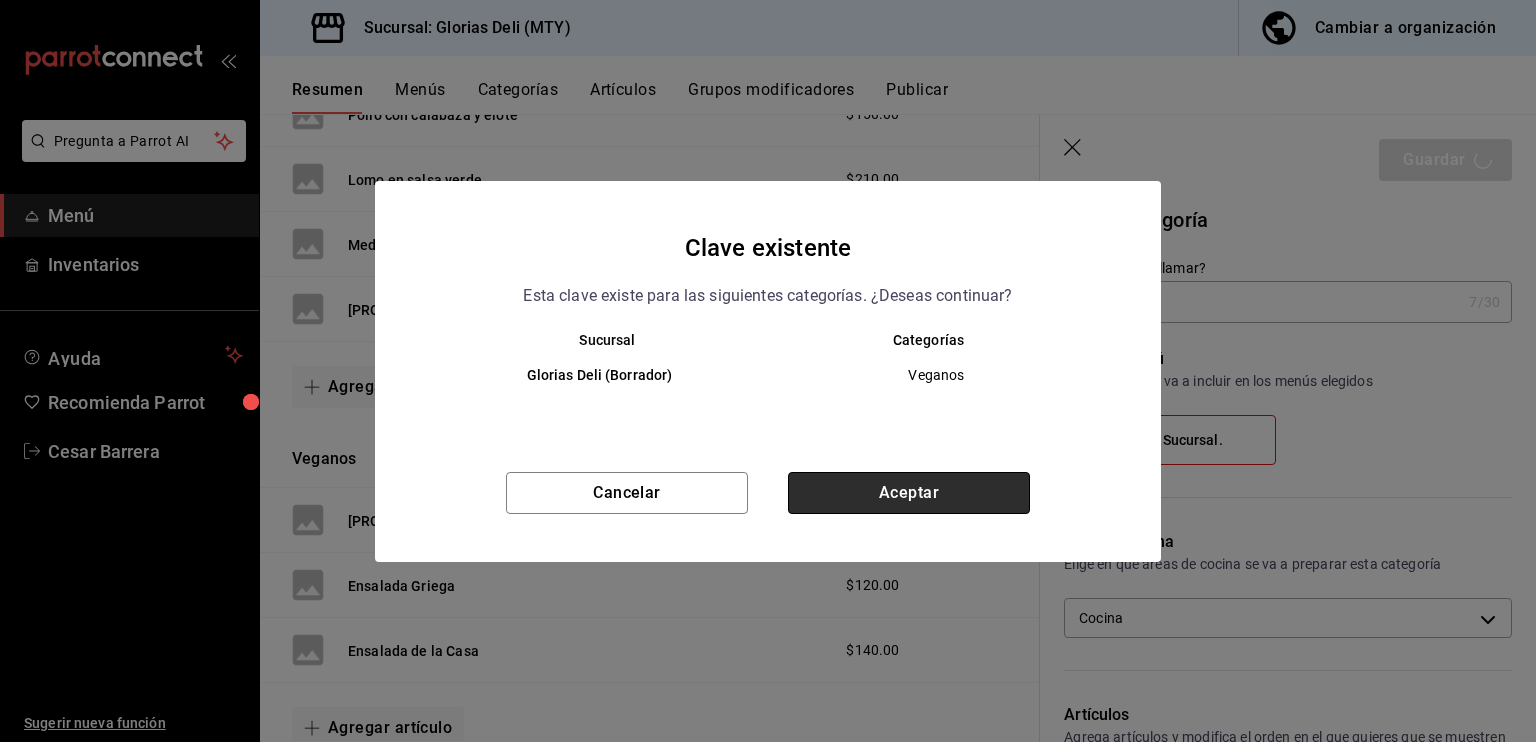 click on "Aceptar" at bounding box center [909, 493] 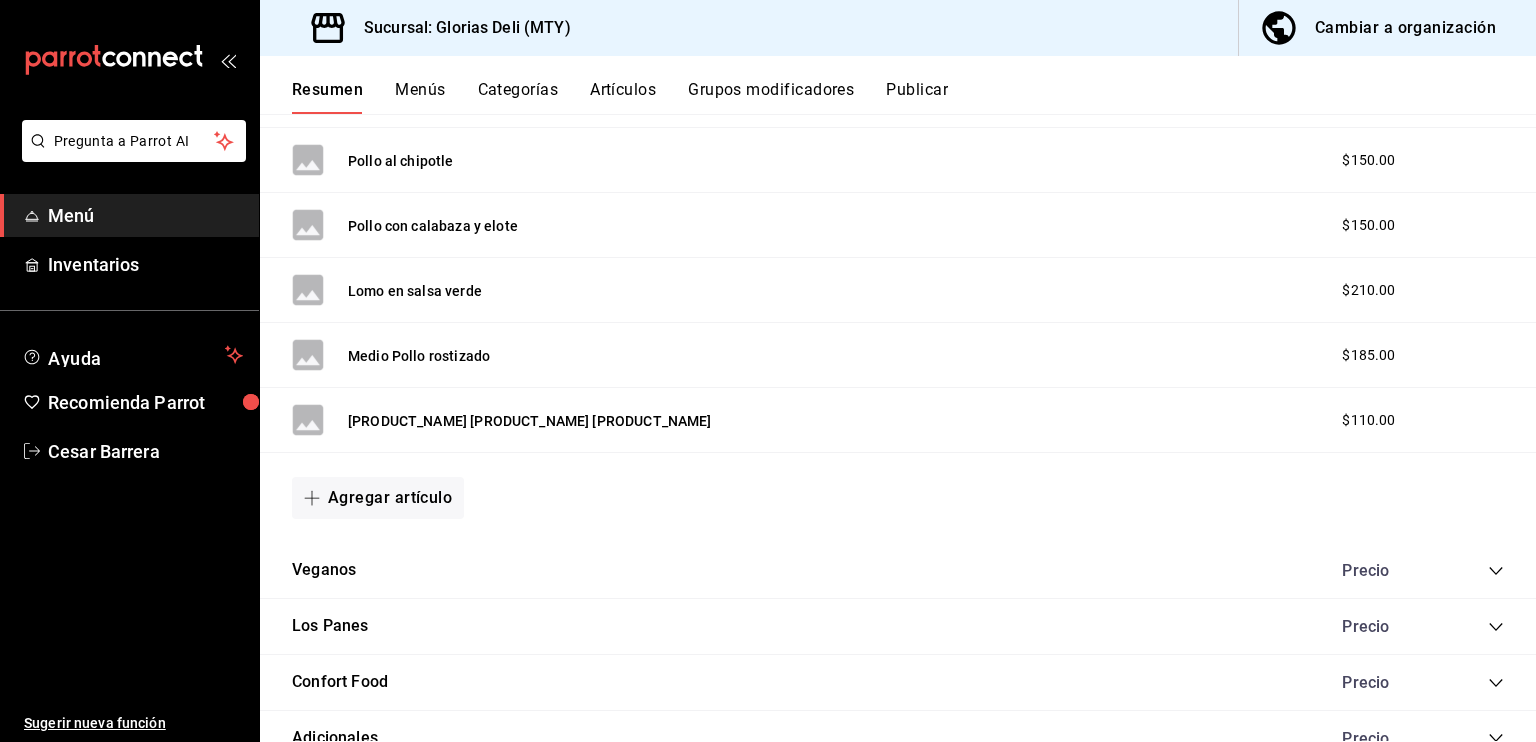 scroll, scrollTop: 1764, scrollLeft: 0, axis: vertical 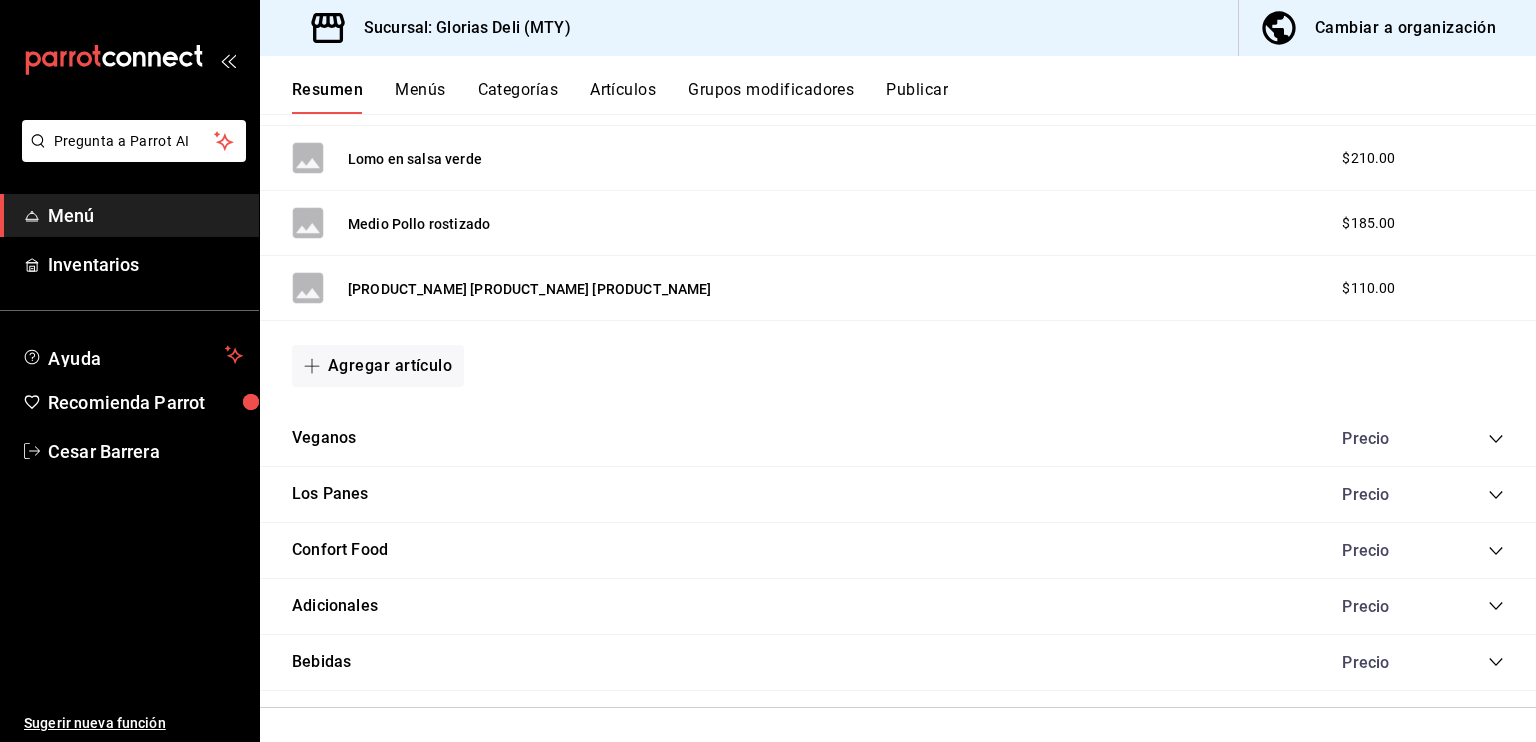 click 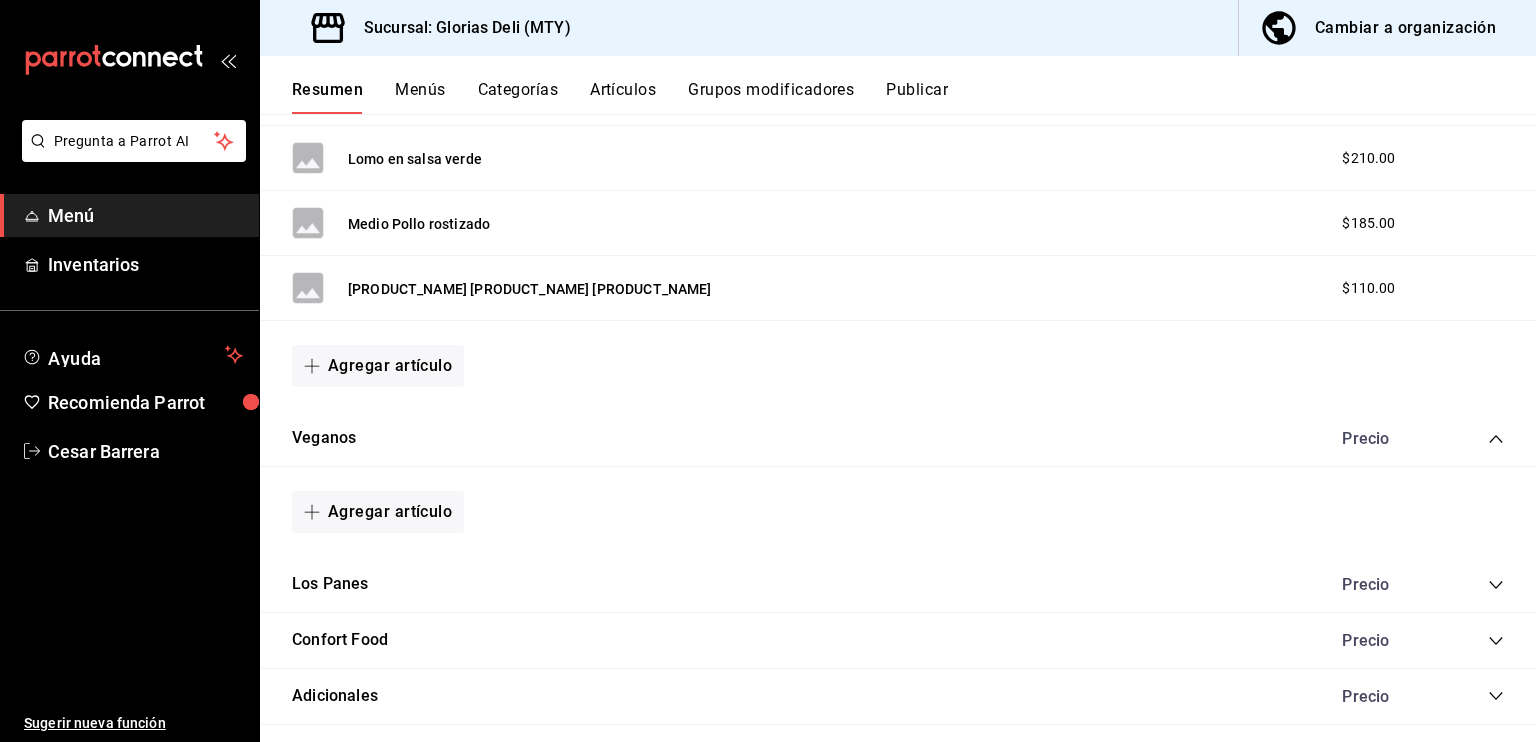 click 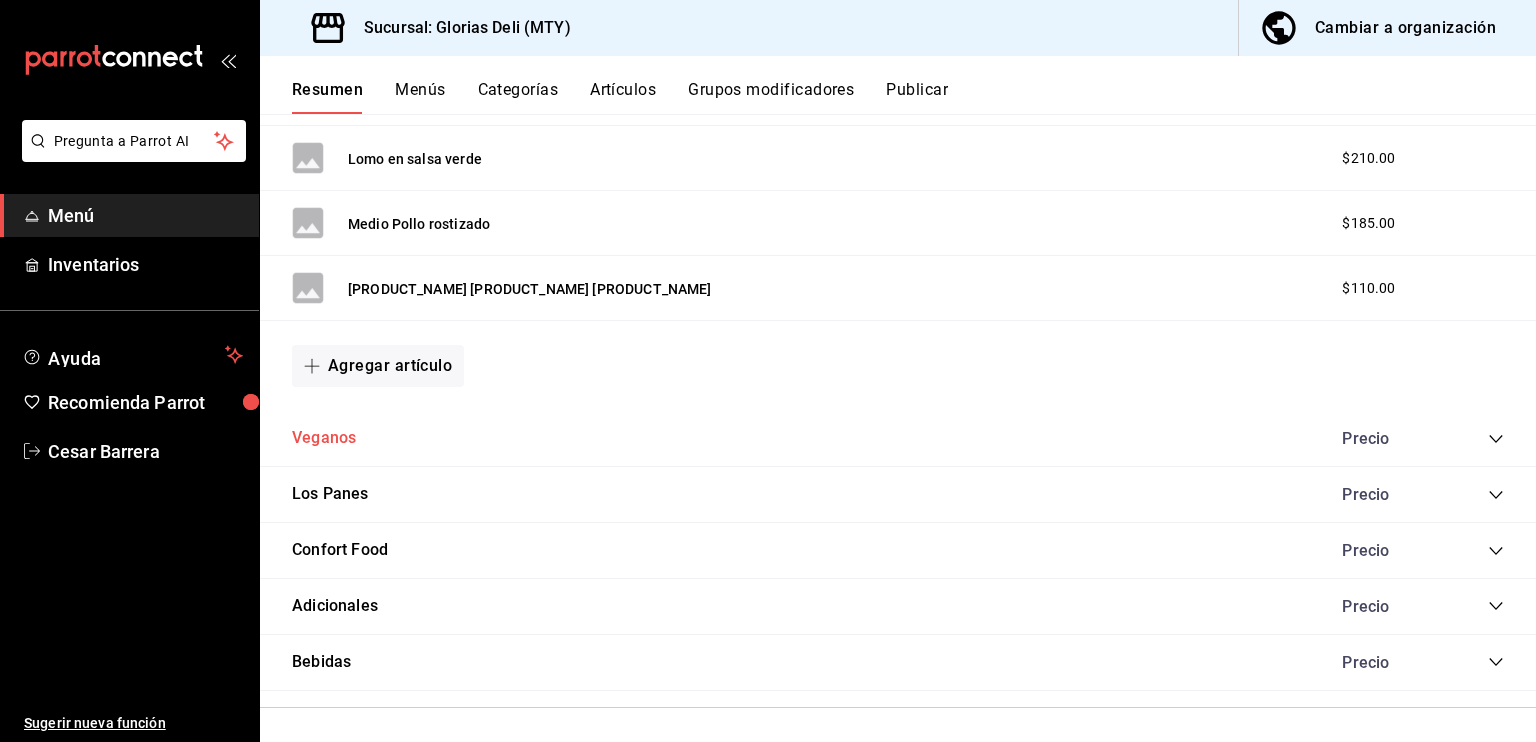 click on "Veganos" at bounding box center (324, 438) 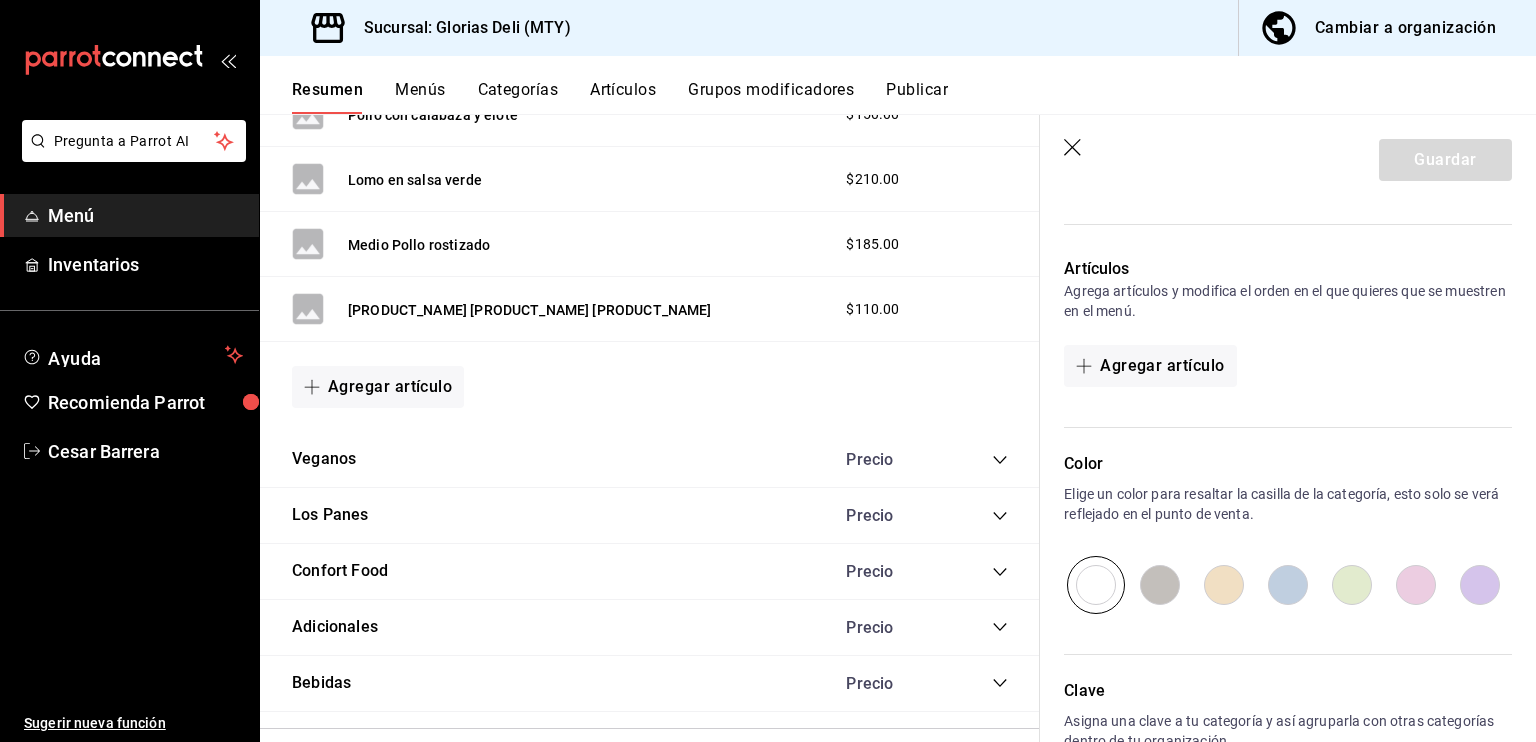 scroll, scrollTop: 570, scrollLeft: 0, axis: vertical 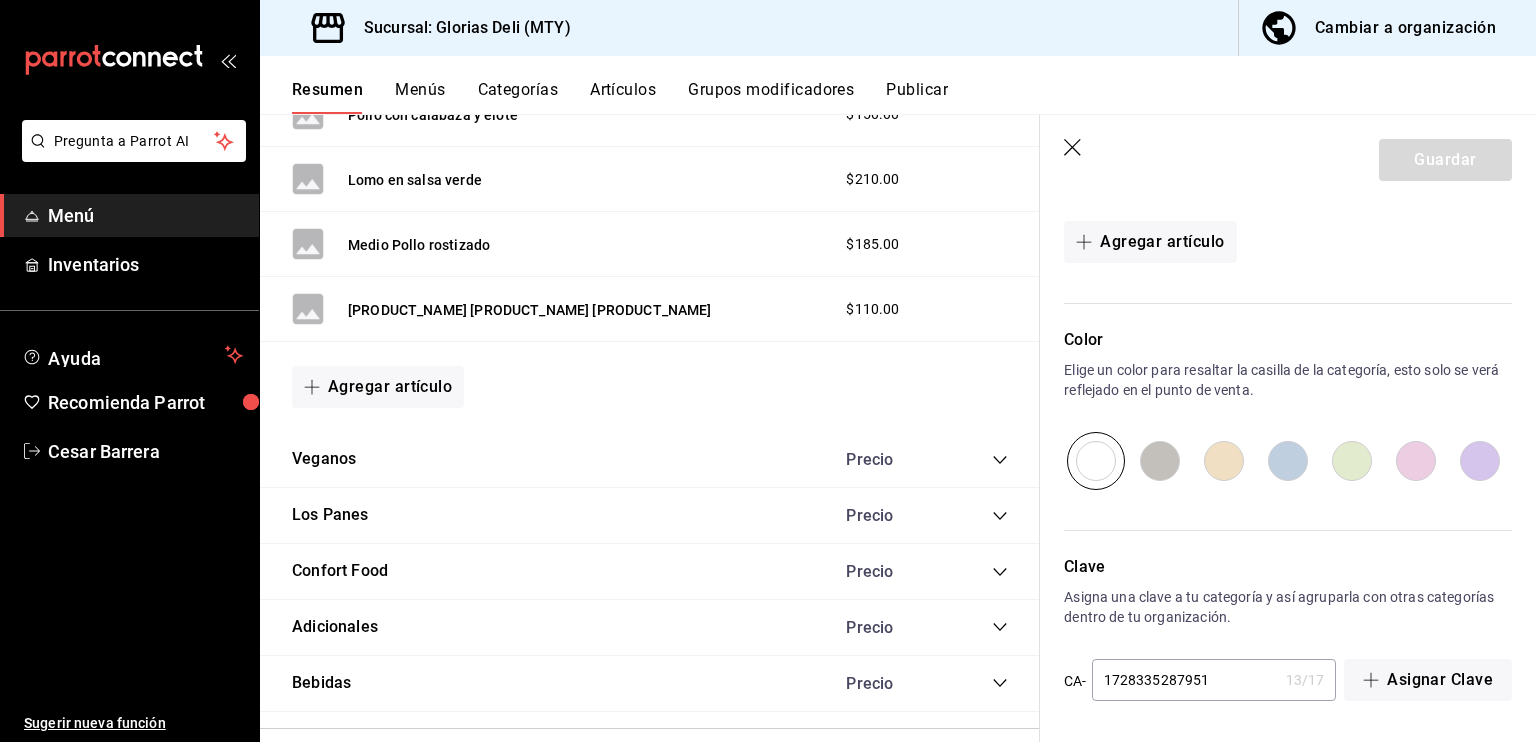 click 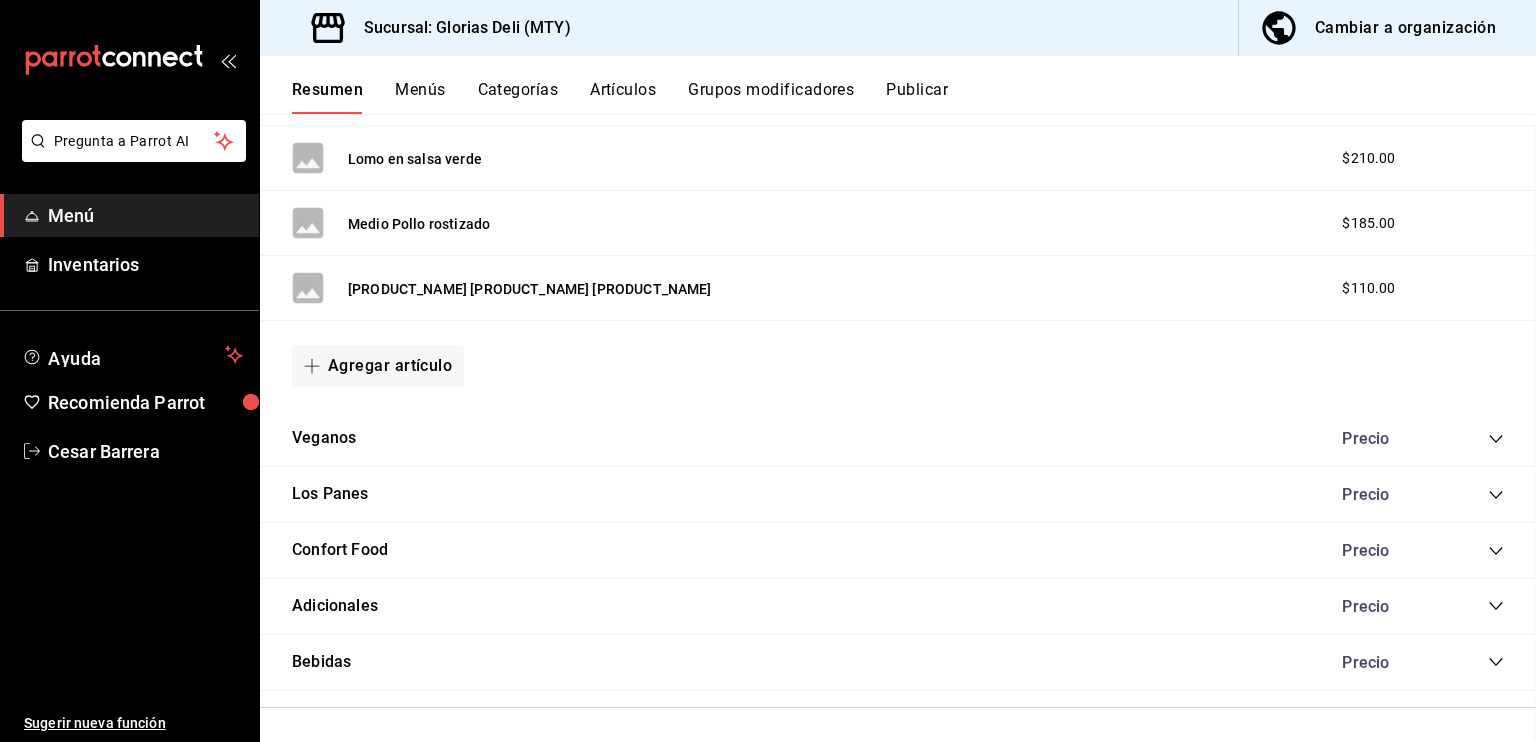 scroll, scrollTop: 0, scrollLeft: 0, axis: both 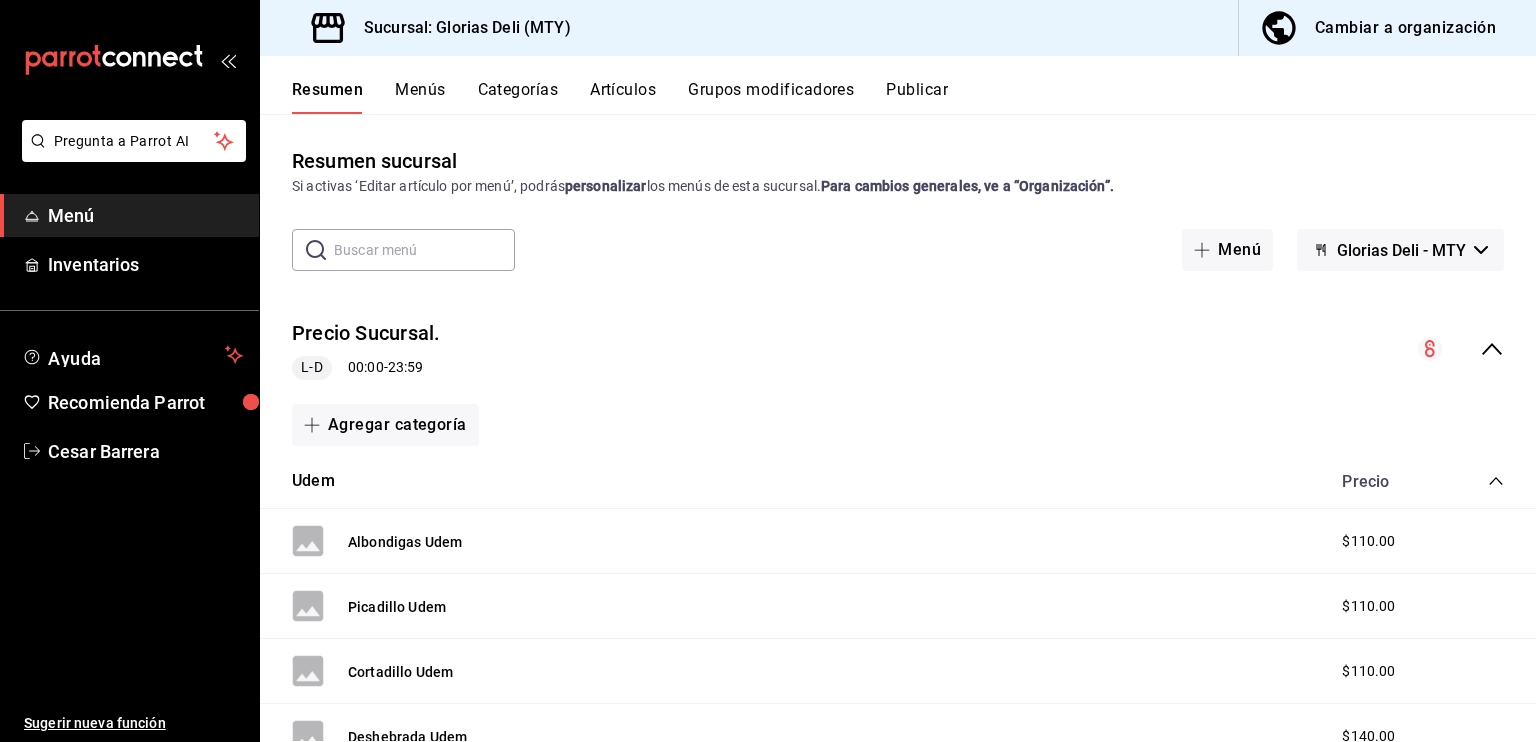 click on "Menús" at bounding box center (420, 97) 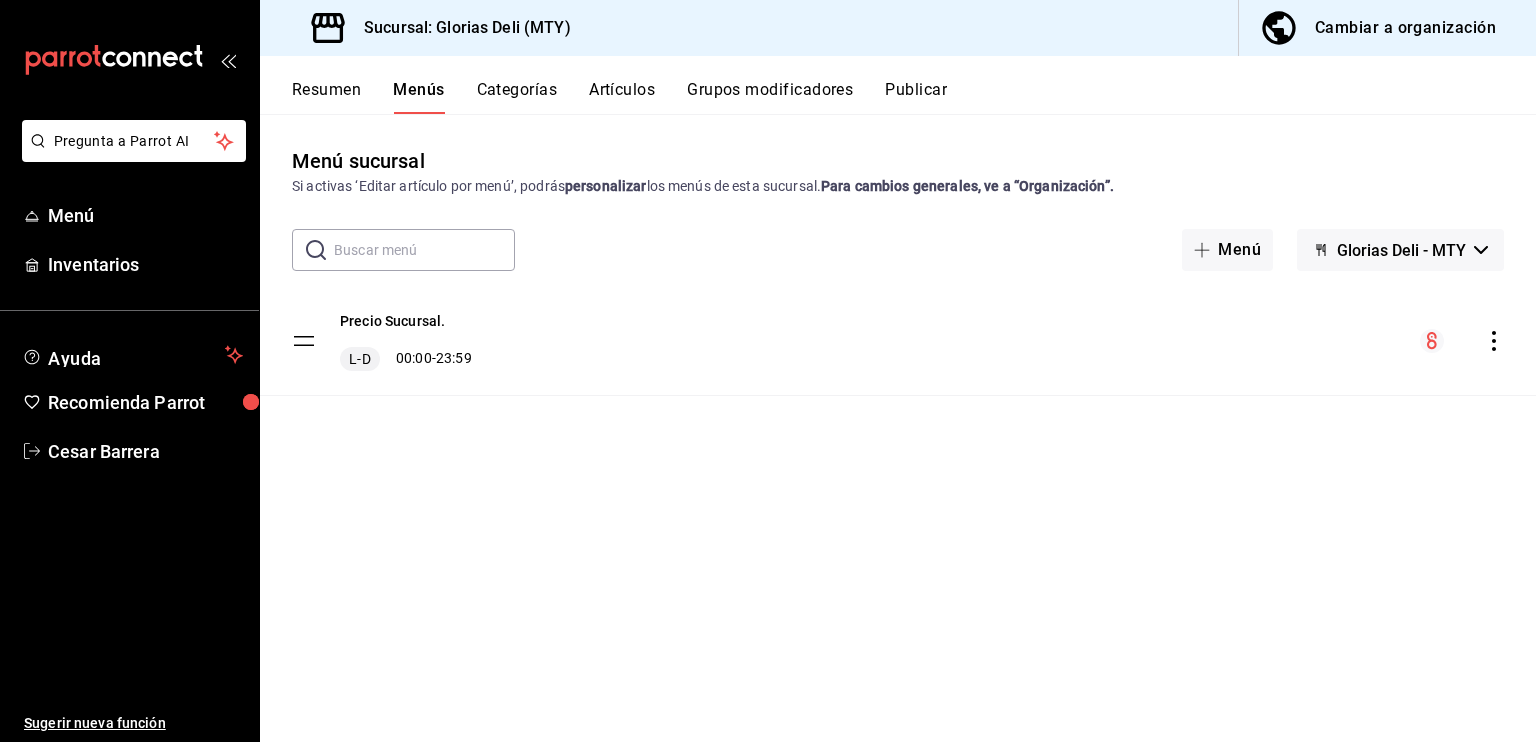 click on "Categorías" at bounding box center [517, 97] 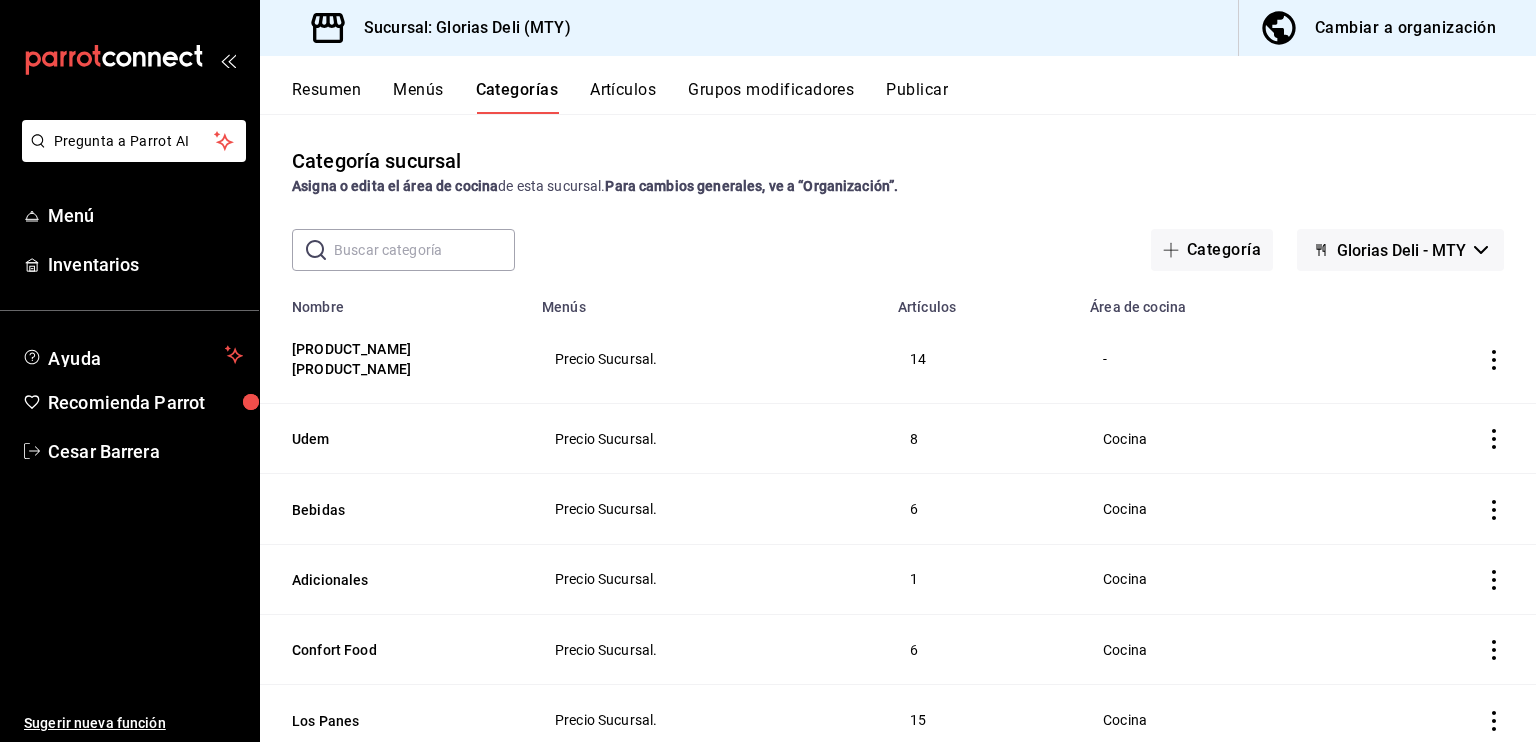 click on "Artículos" at bounding box center (623, 97) 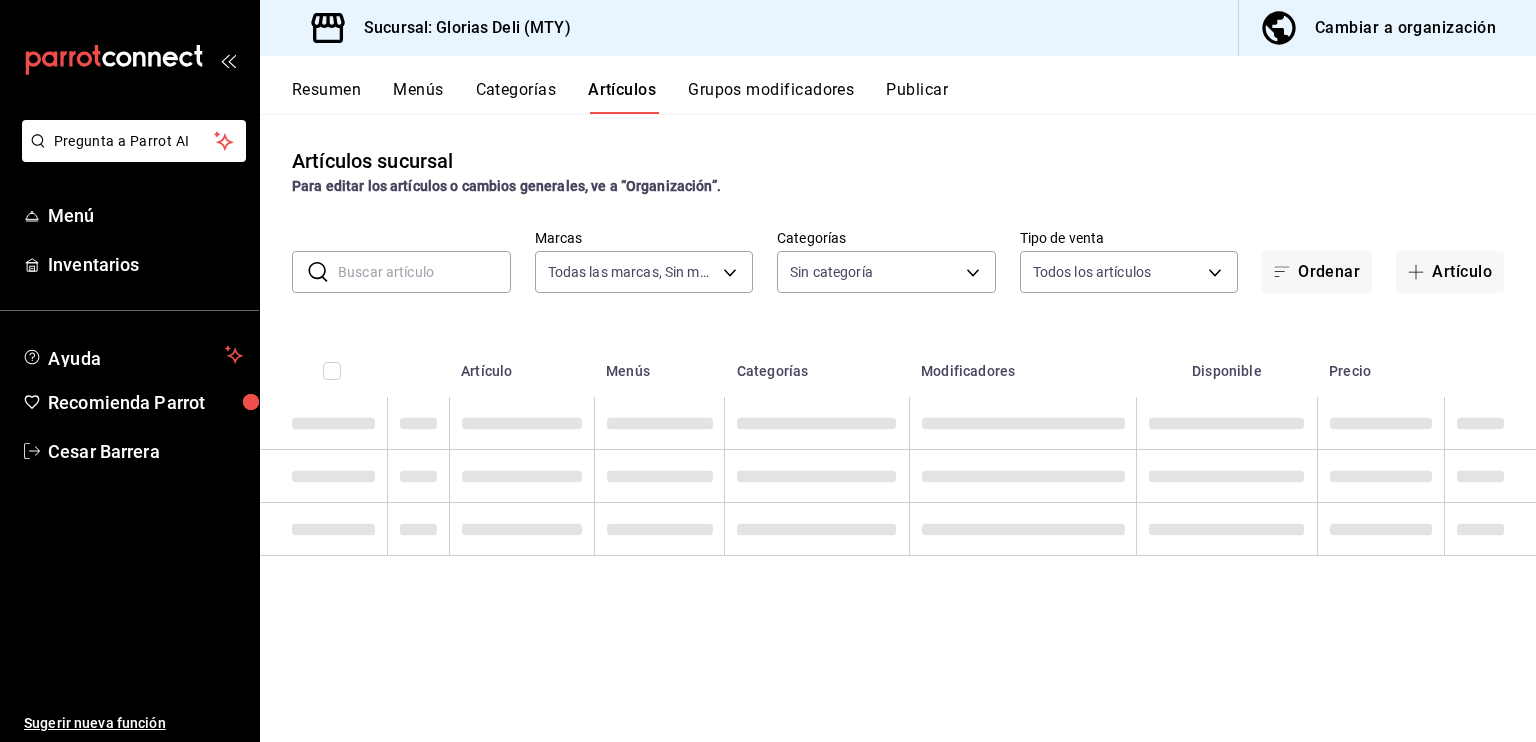 type on "6971d051-9846-4dd6-96a0-1925e9904937" 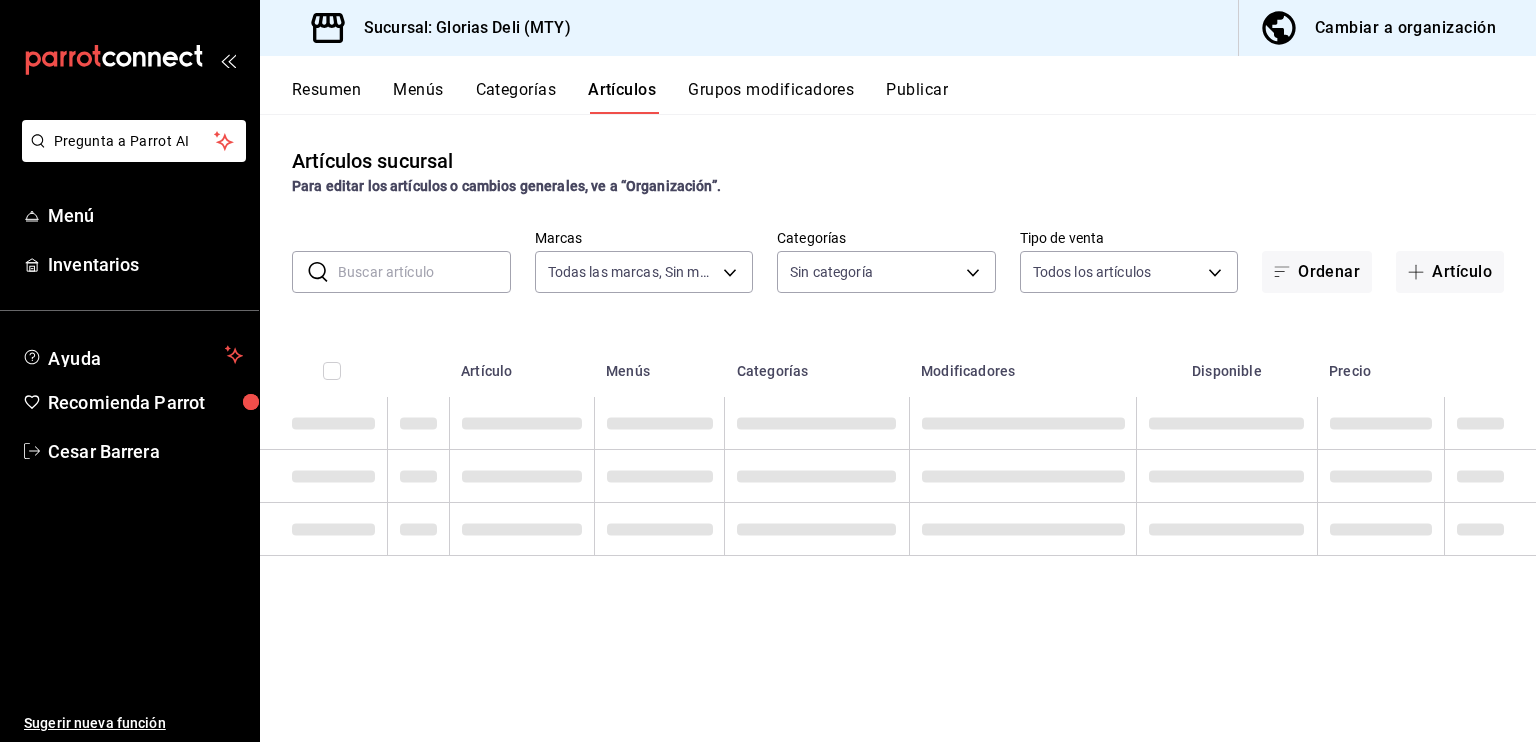 type on "[UUID],[UUID],[UUID],[UUID],[UUID],[UUID],[UUID]" 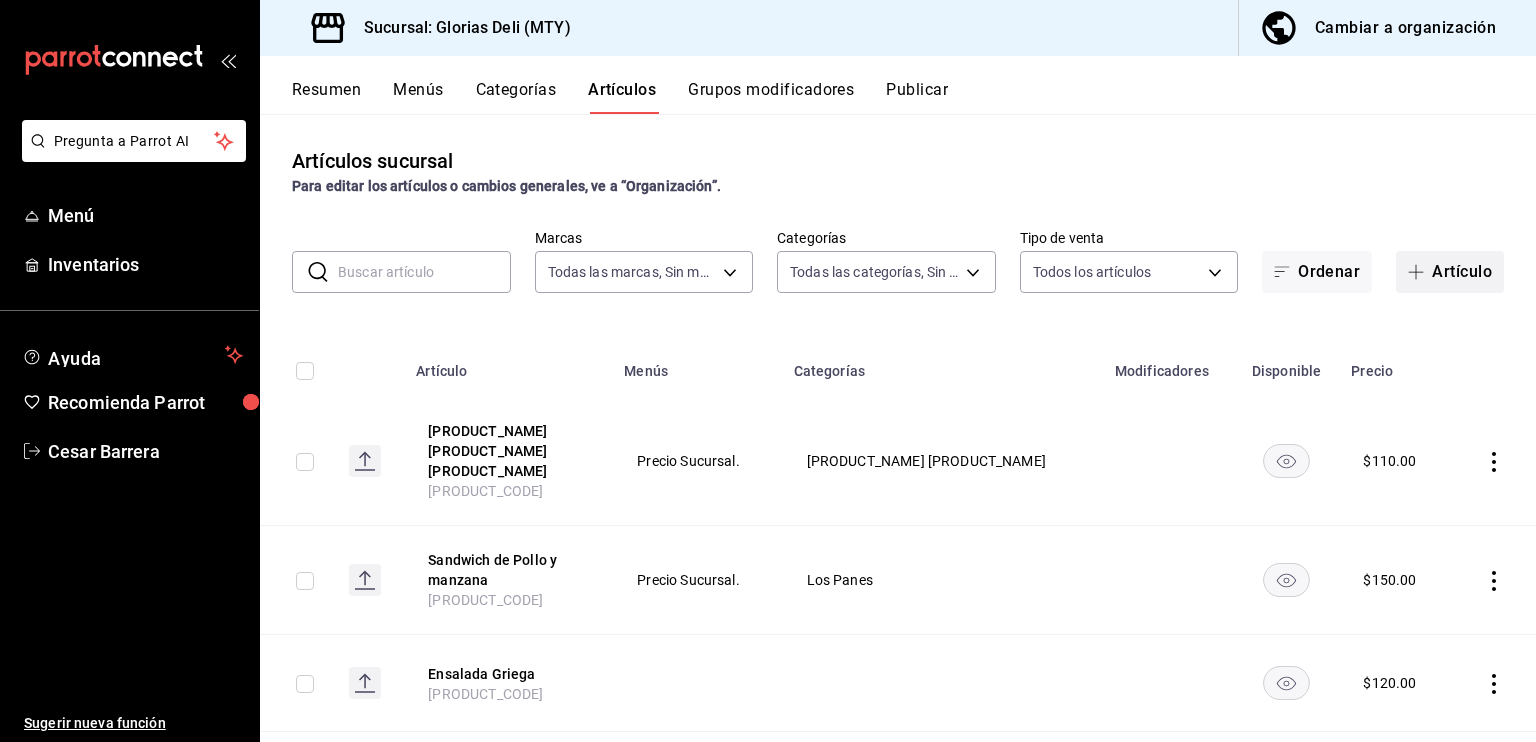 click 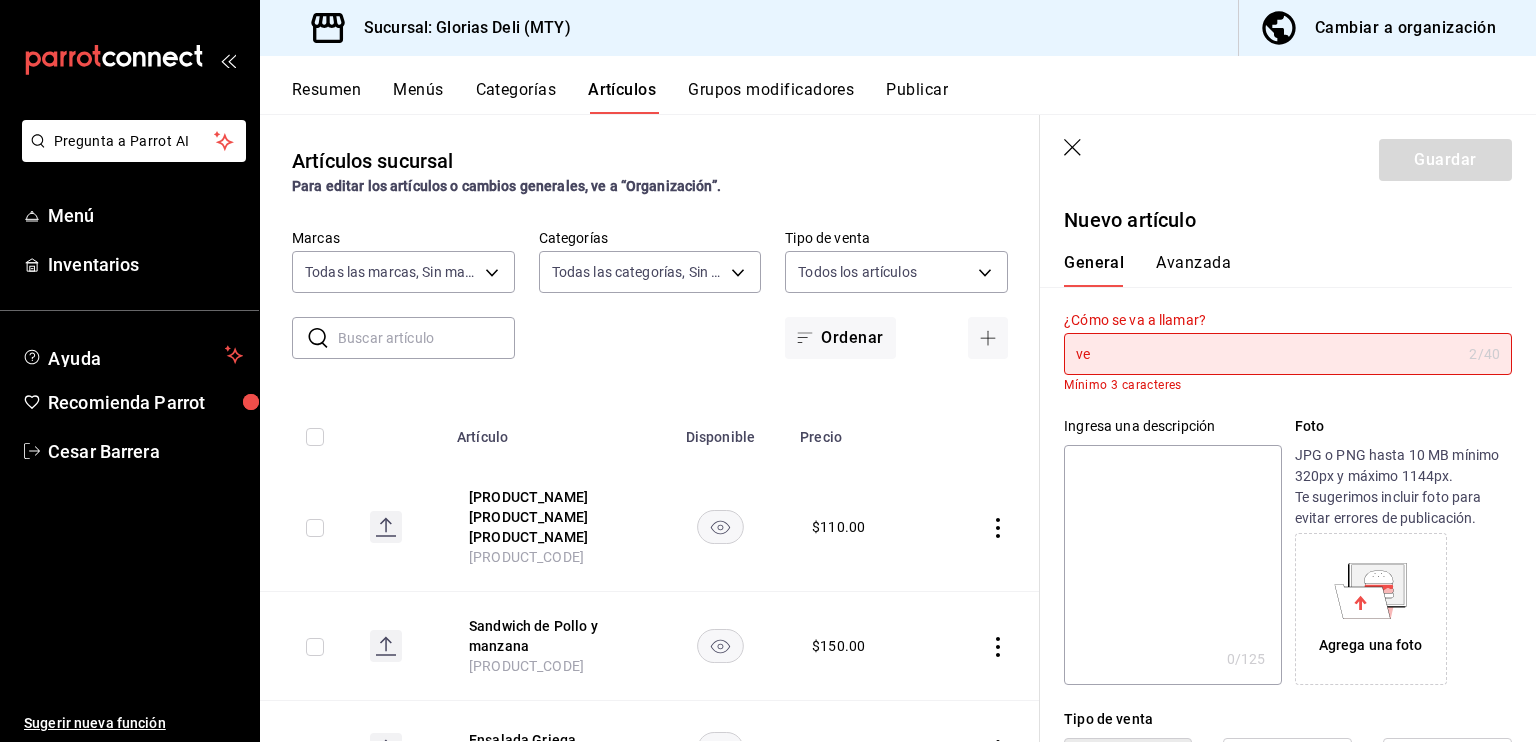 type on "v" 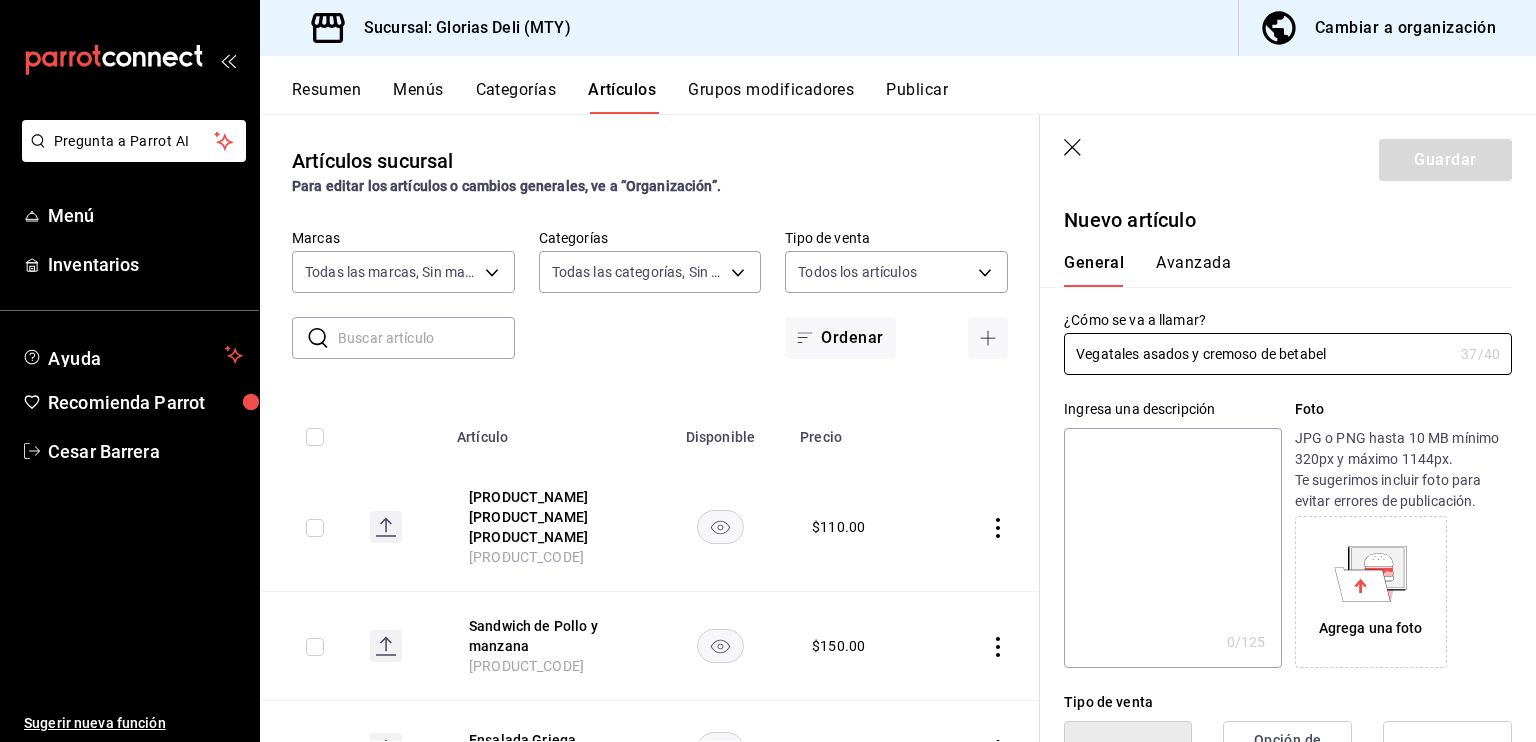 type on "Vegatales asados y cremoso de betabel" 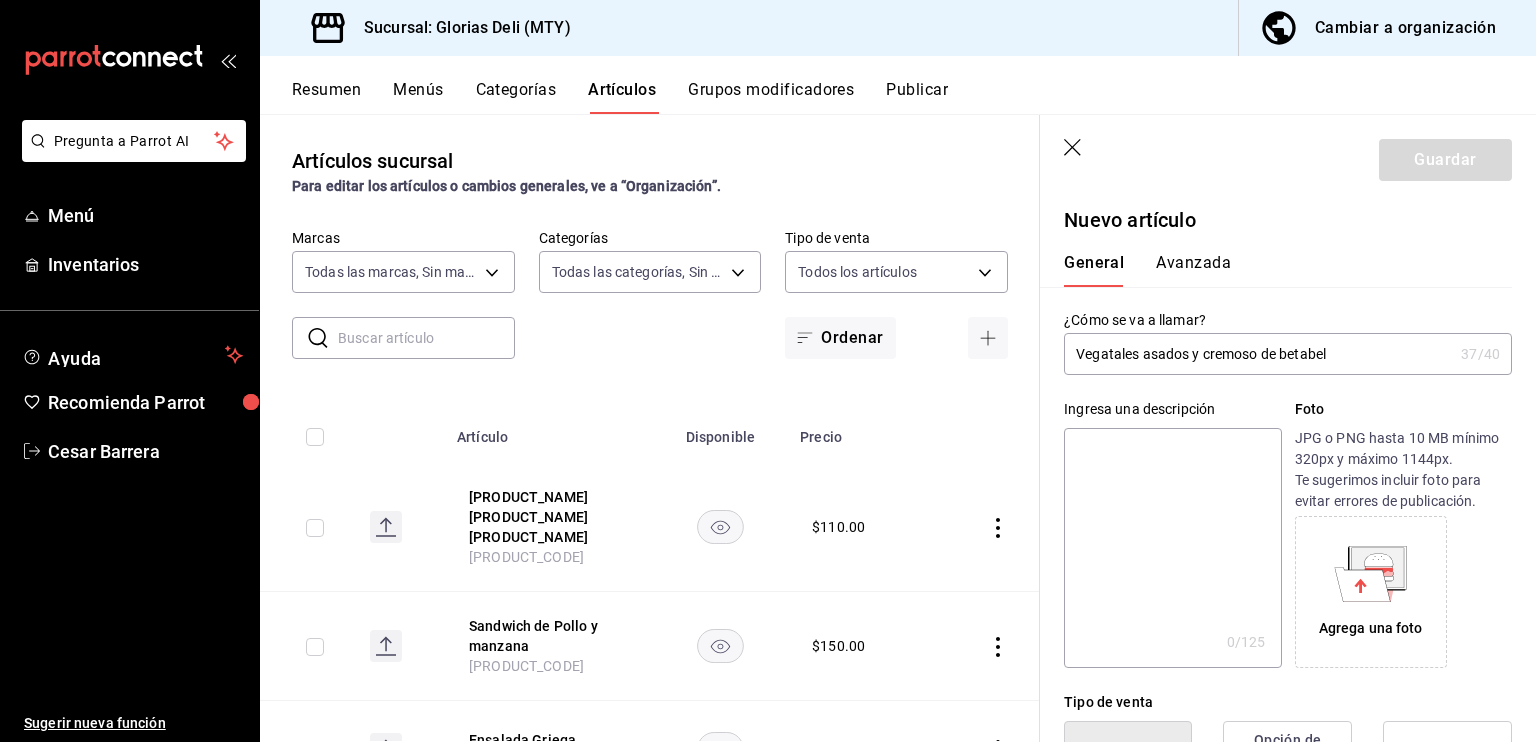 click 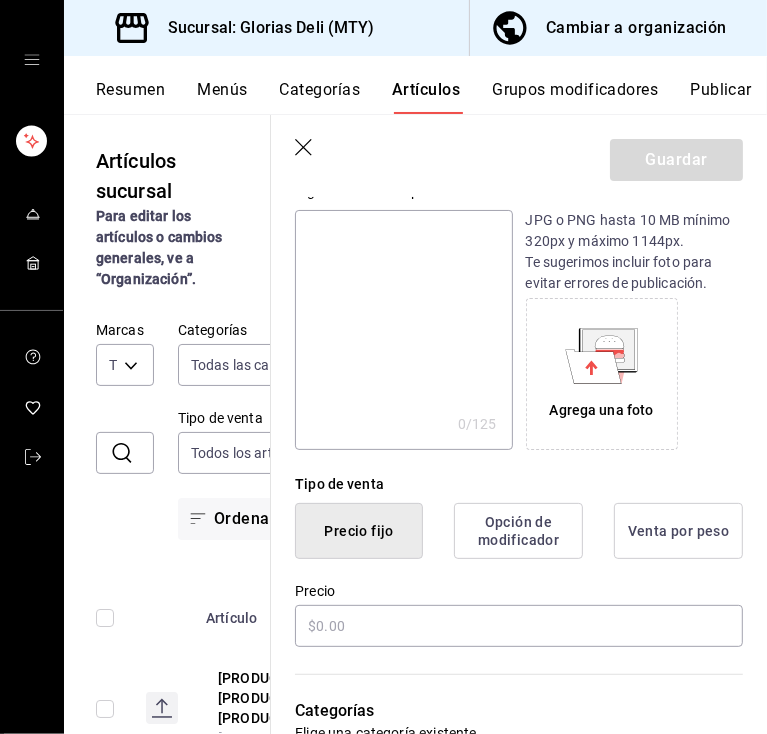 scroll, scrollTop: 240, scrollLeft: 0, axis: vertical 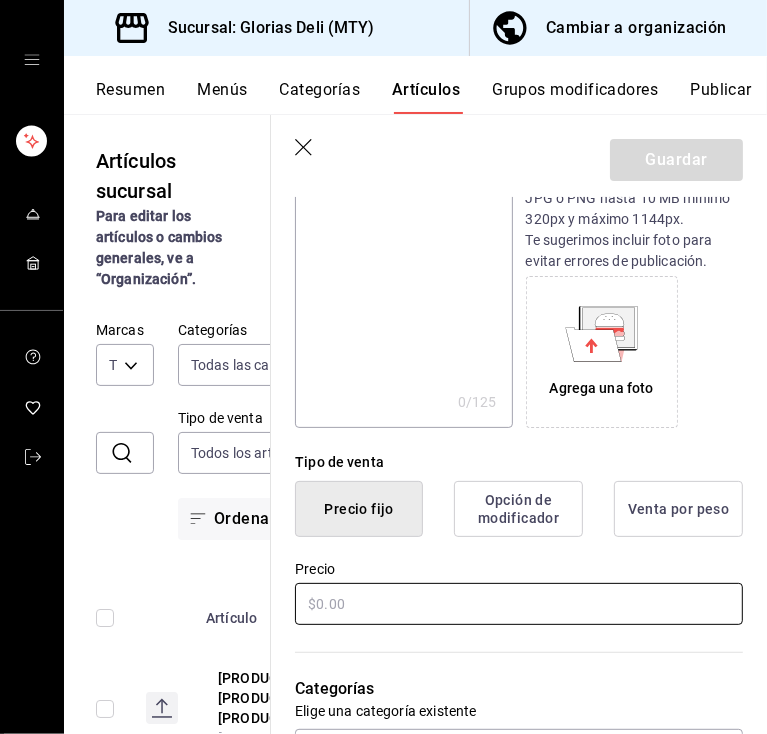 click at bounding box center [519, 604] 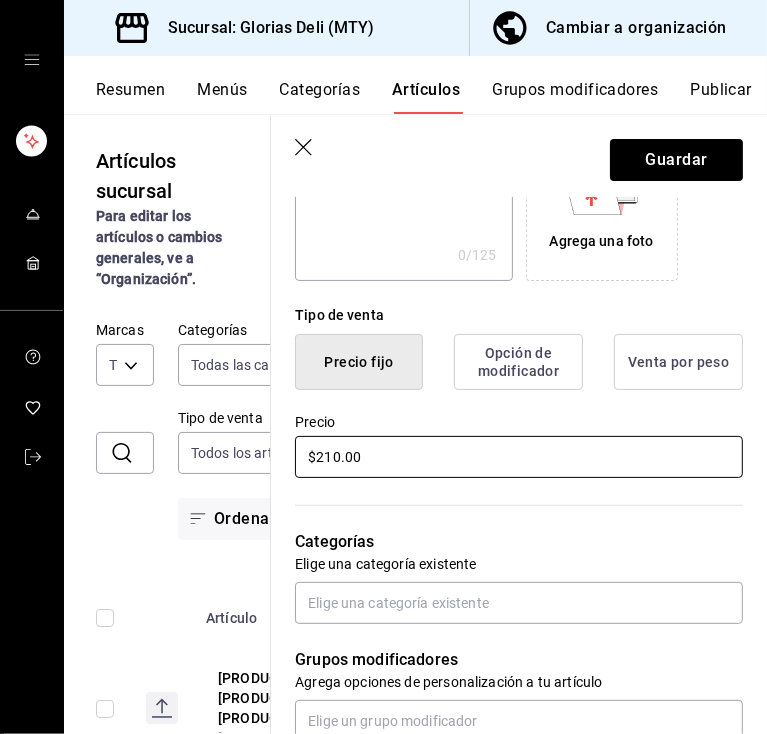 scroll, scrollTop: 400, scrollLeft: 0, axis: vertical 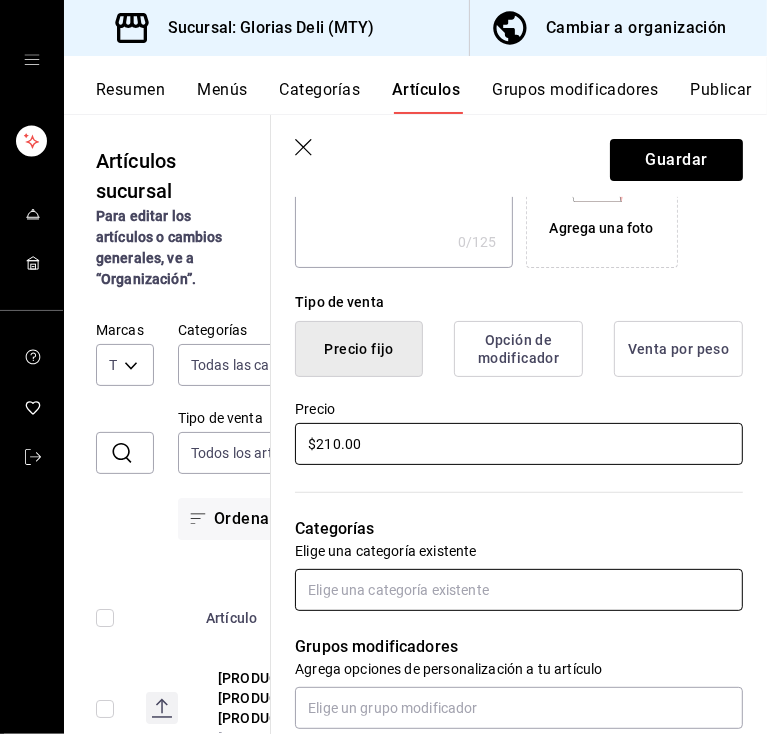 type on "$210.00" 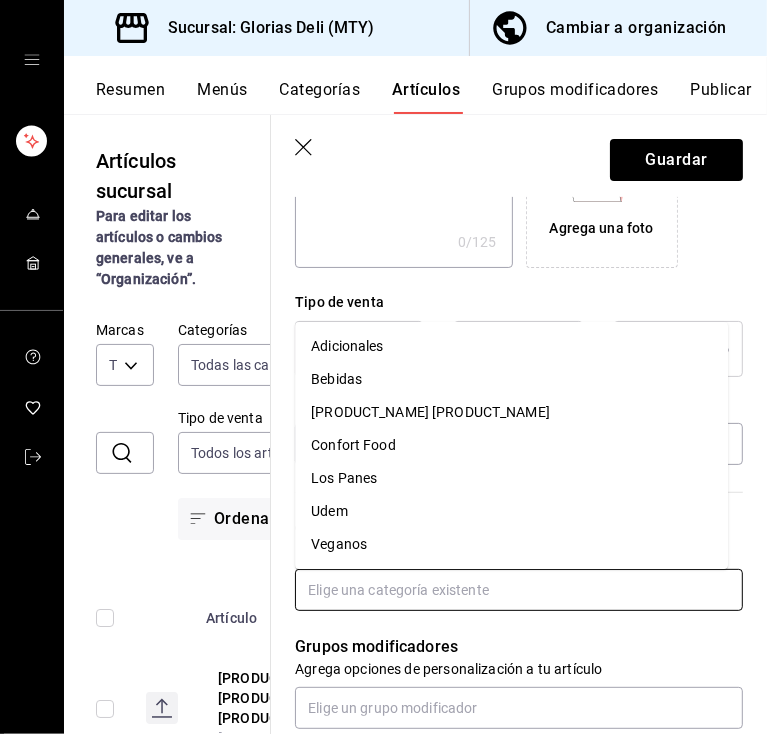click at bounding box center (519, 590) 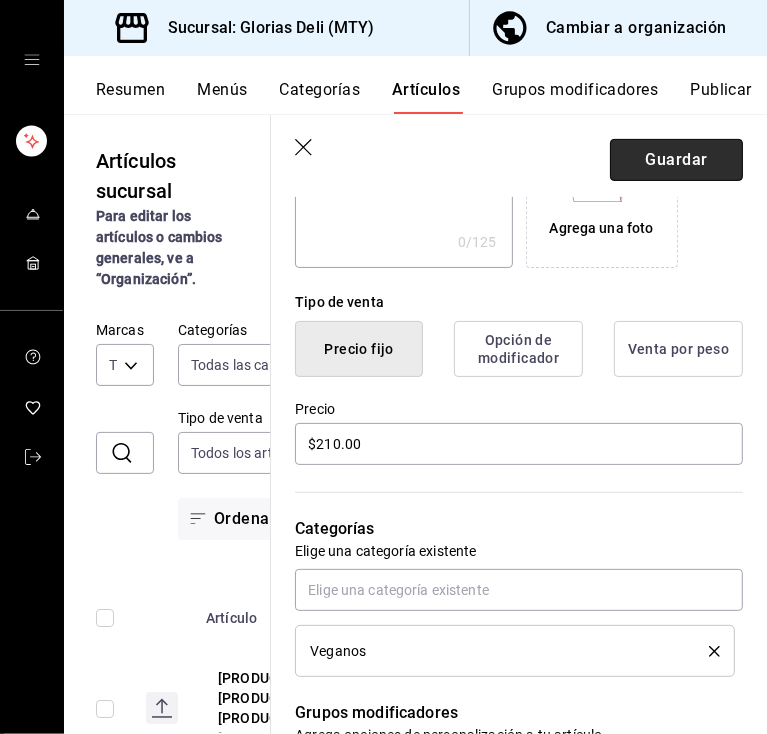 click on "Guardar" at bounding box center (676, 160) 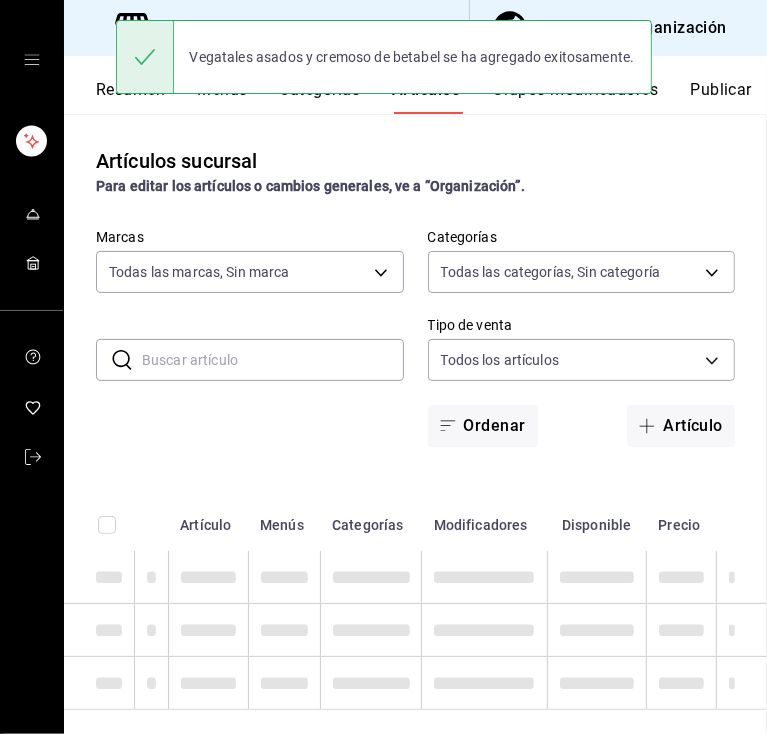 scroll, scrollTop: 0, scrollLeft: 0, axis: both 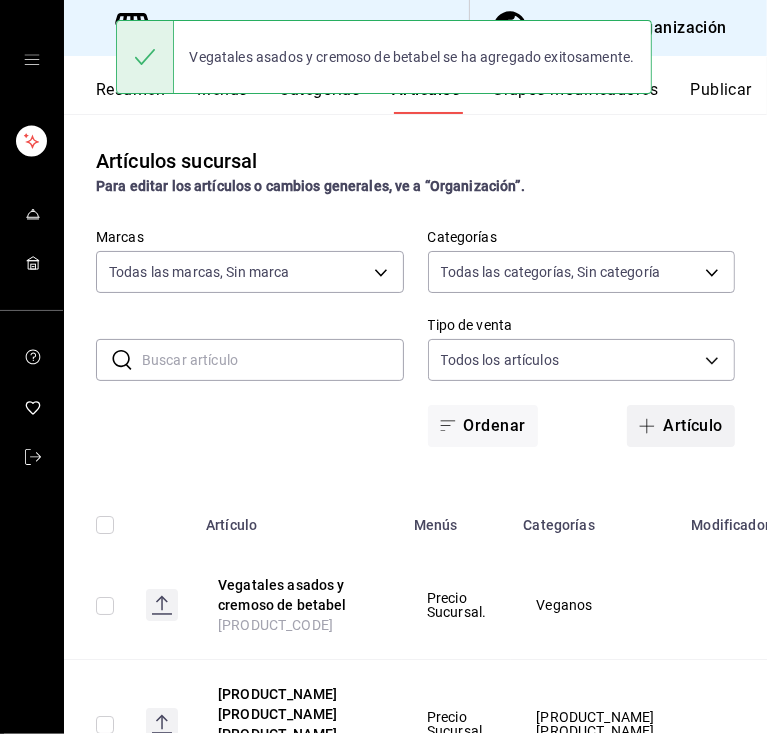 click on "Artículo" at bounding box center (681, 426) 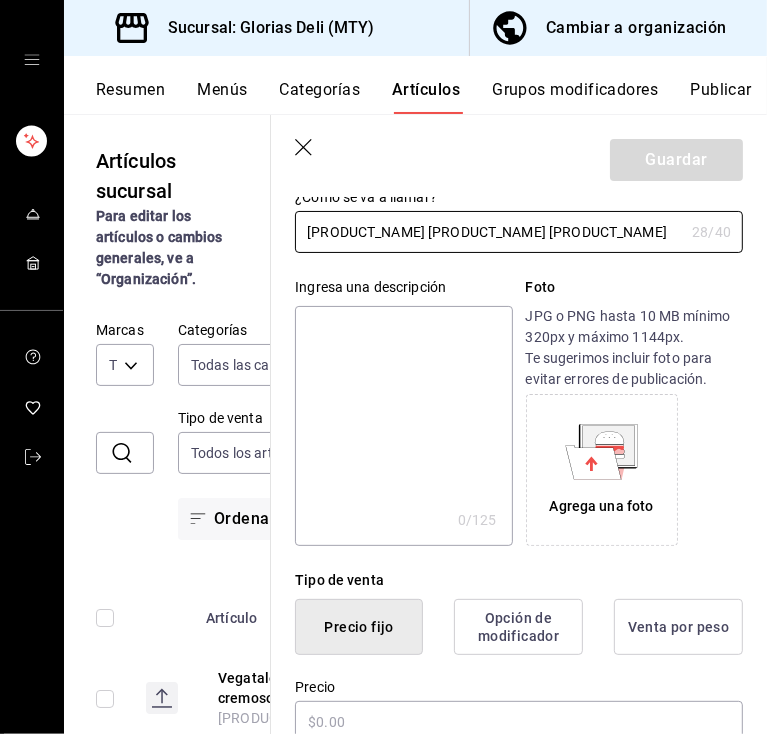 scroll, scrollTop: 160, scrollLeft: 0, axis: vertical 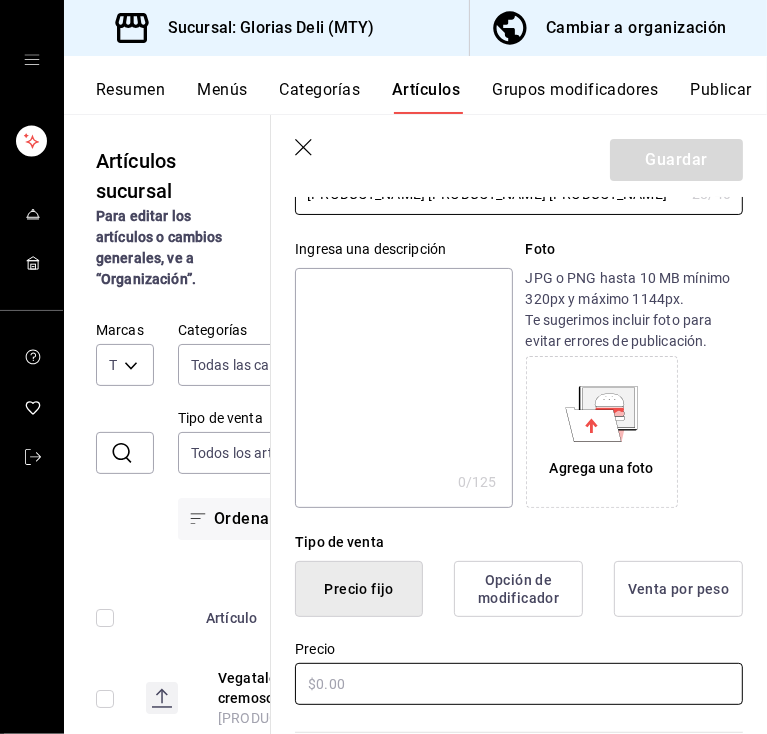 type on "[PRODUCT_NAME] [PRODUCT_NAME] [PRODUCT_NAME]" 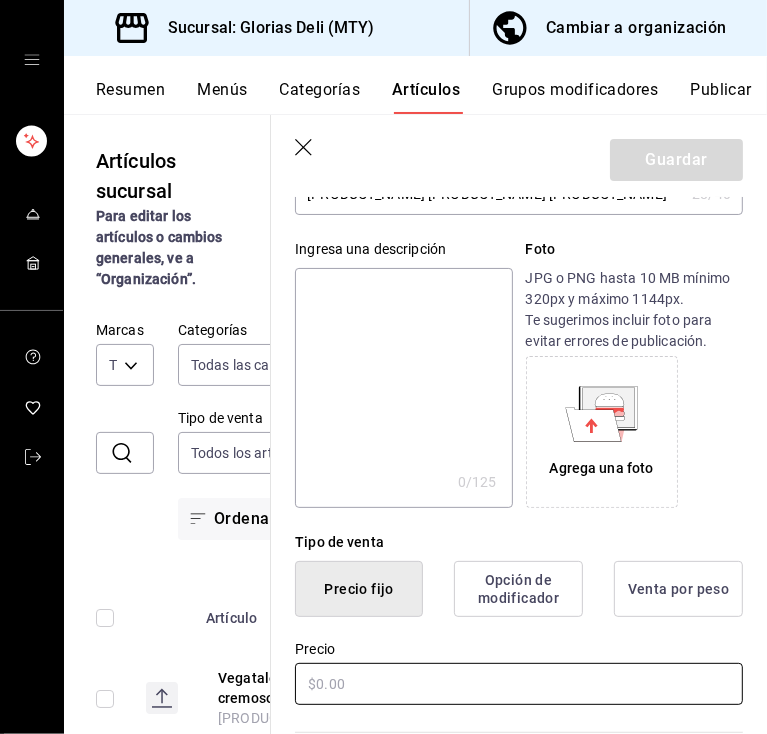 click at bounding box center [519, 684] 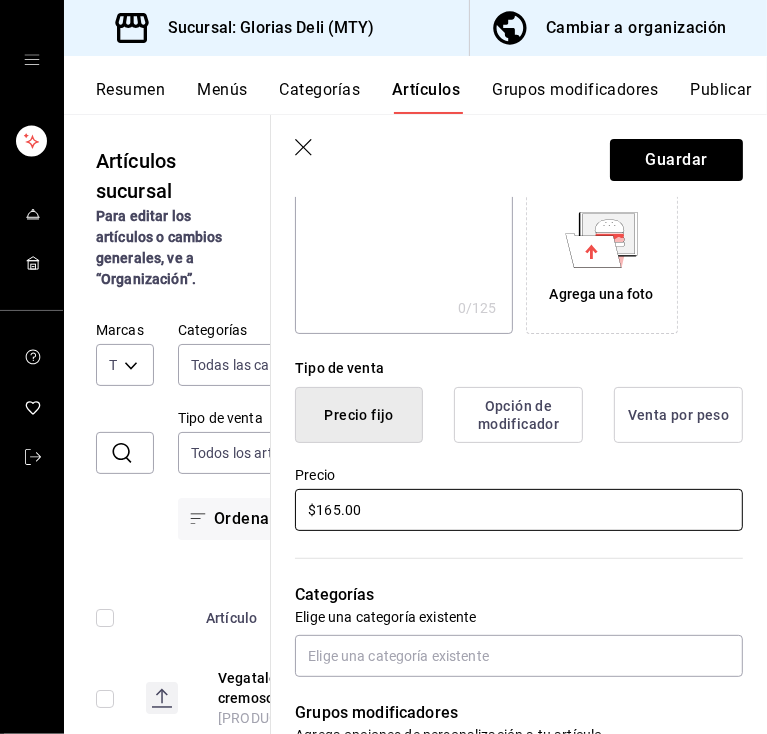 scroll, scrollTop: 360, scrollLeft: 0, axis: vertical 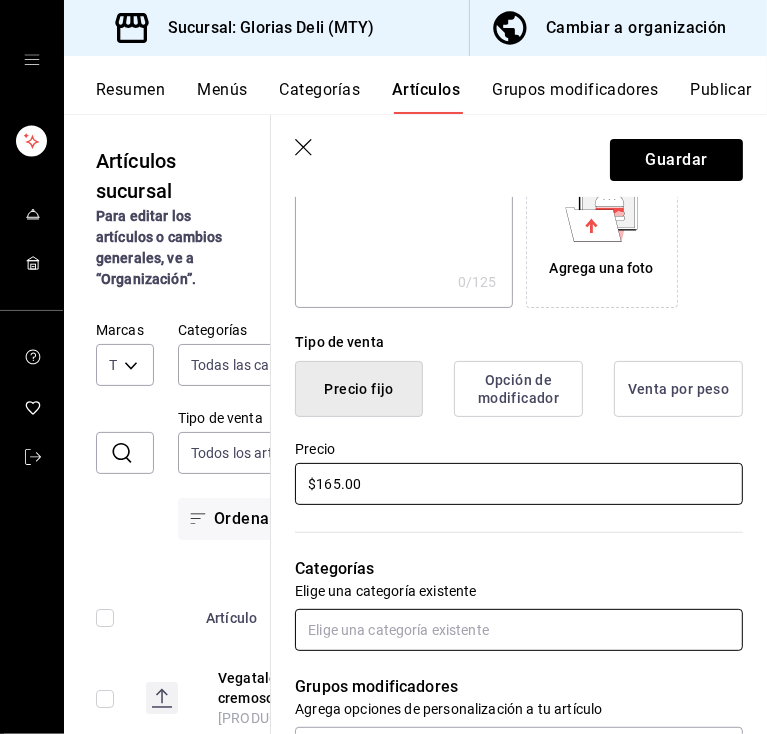 type on "$165.00" 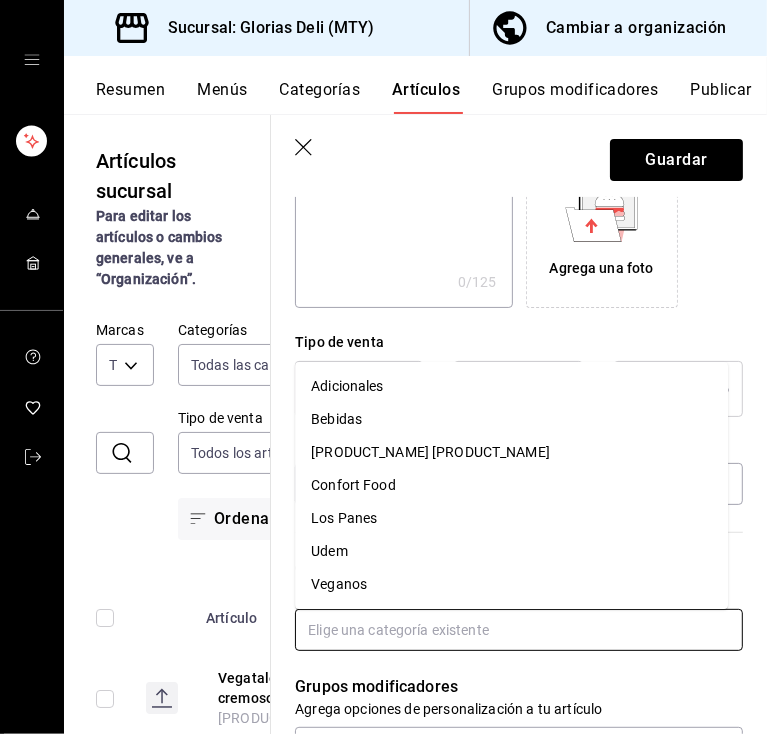 click at bounding box center (519, 630) 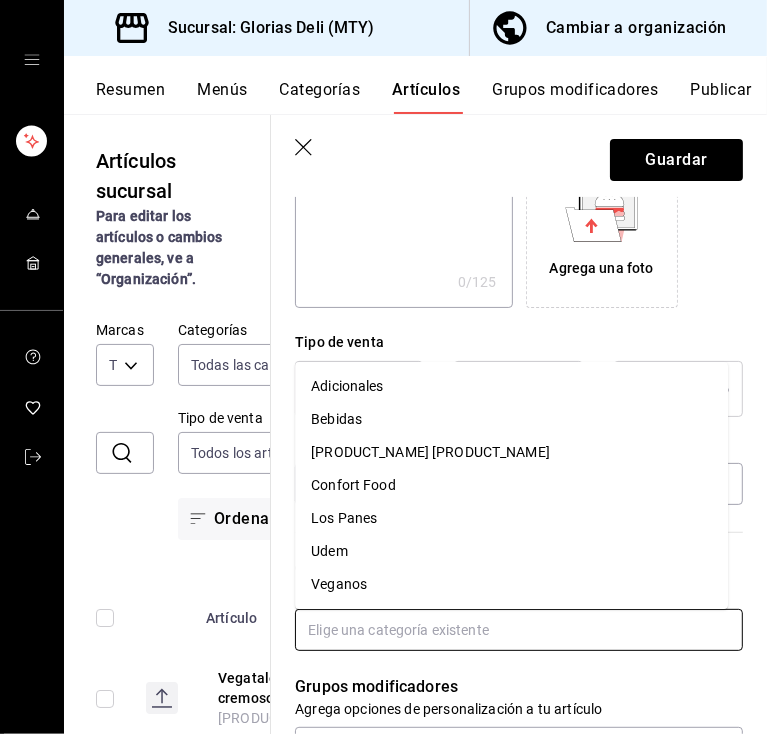 click on "Veganos" at bounding box center (511, 584) 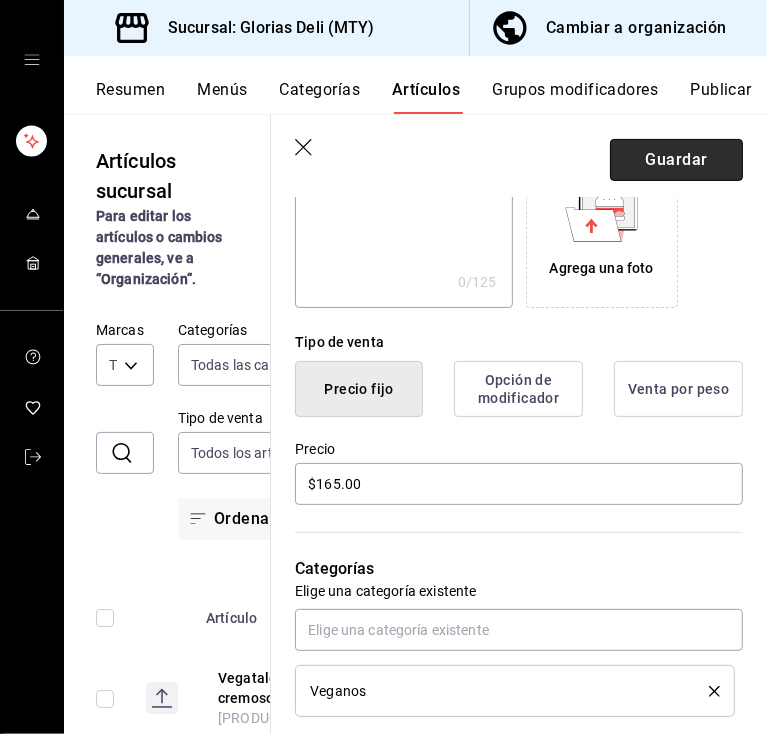click on "Guardar" at bounding box center [676, 160] 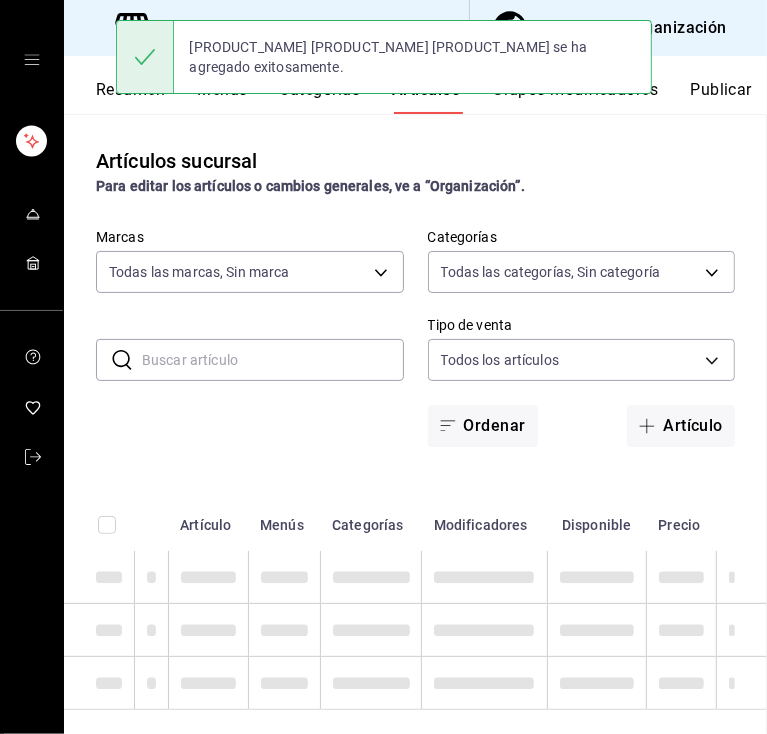 scroll, scrollTop: 0, scrollLeft: 0, axis: both 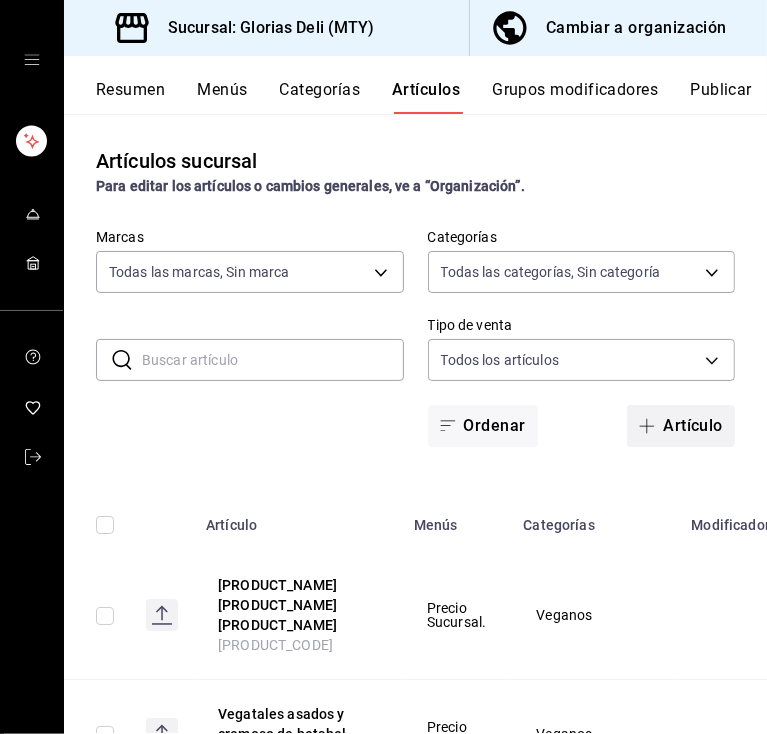 click 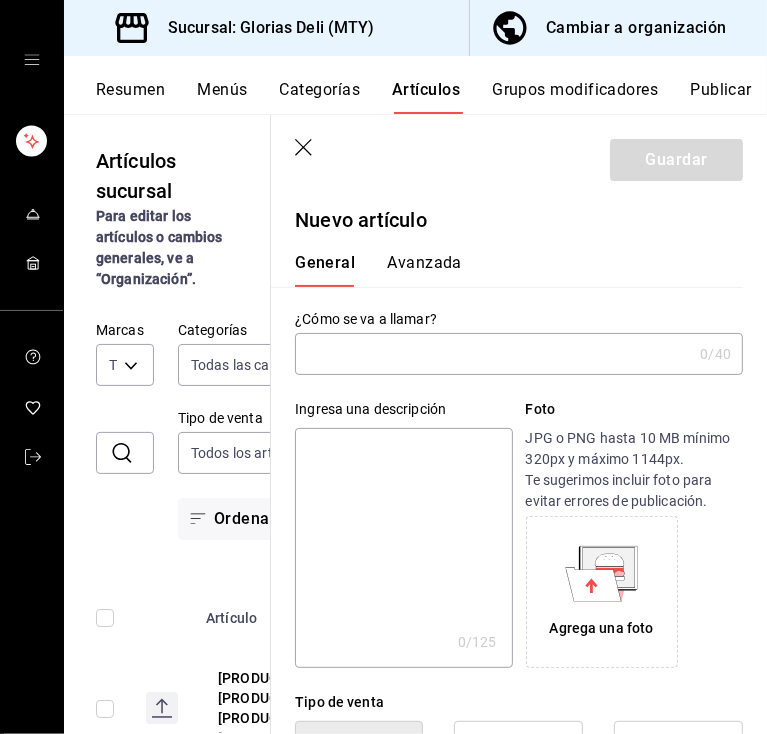 click at bounding box center (493, 354) 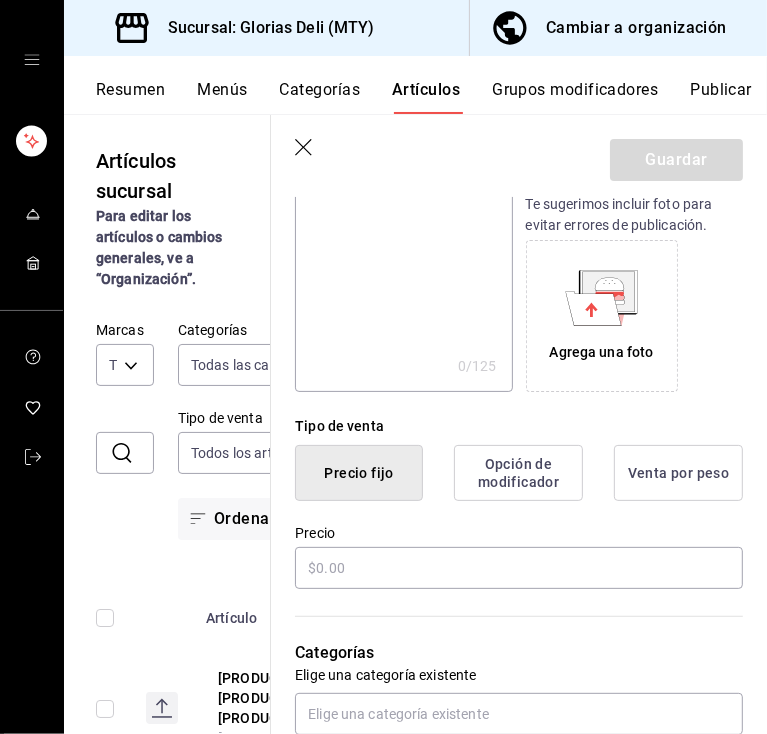 scroll, scrollTop: 280, scrollLeft: 0, axis: vertical 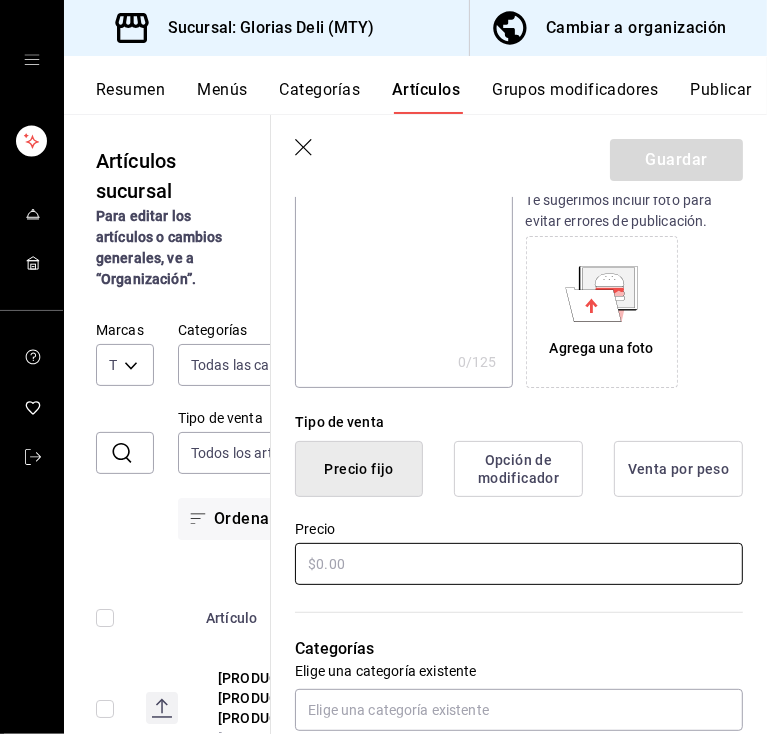 type on "carpaccio de betabel" 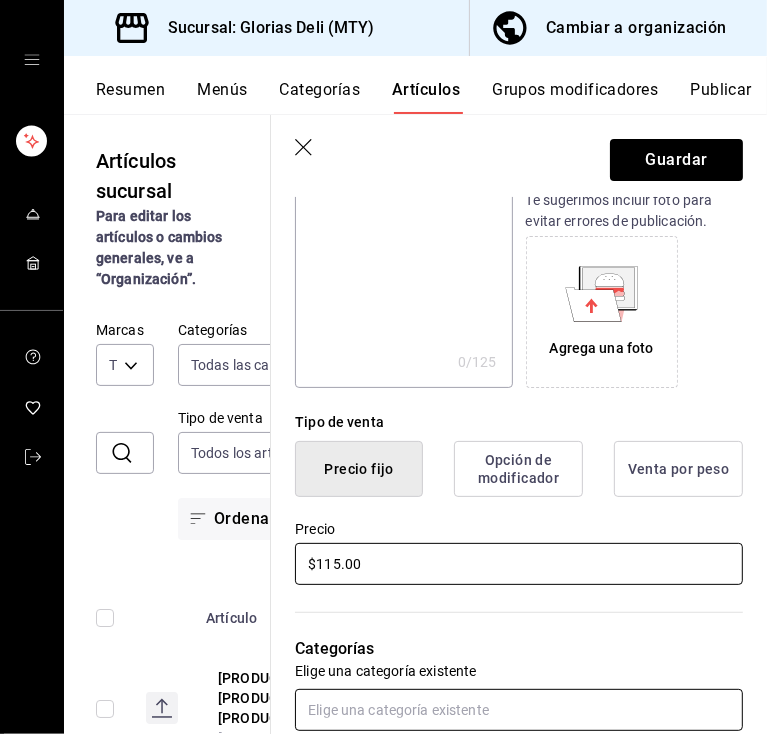 type on "$115.00" 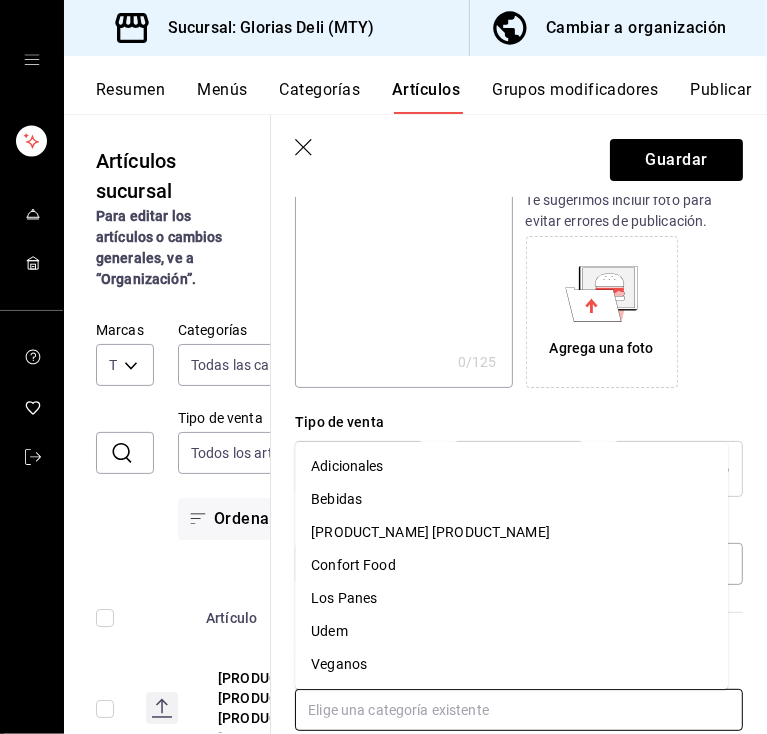 click at bounding box center (519, 710) 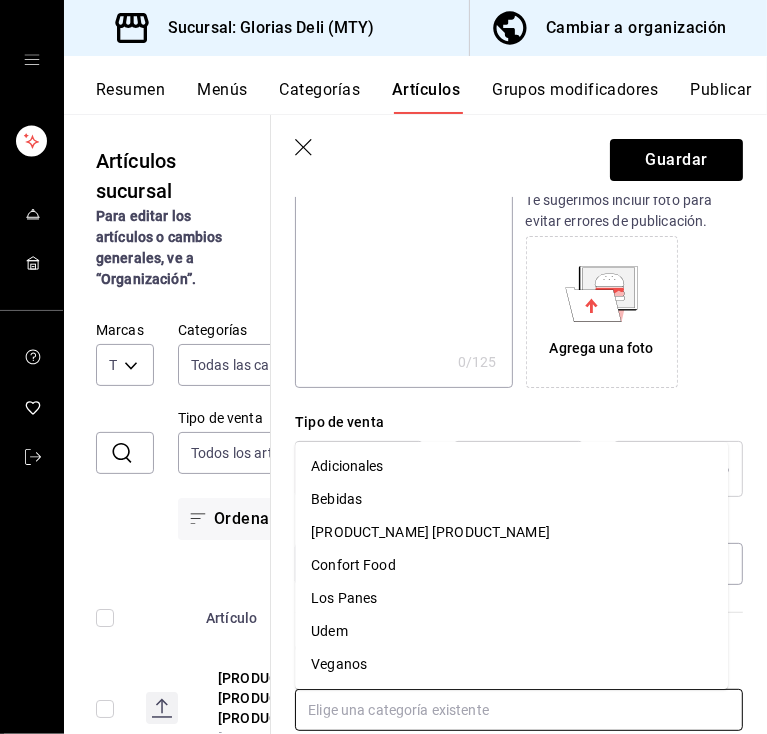 click on "Veganos" at bounding box center [511, 664] 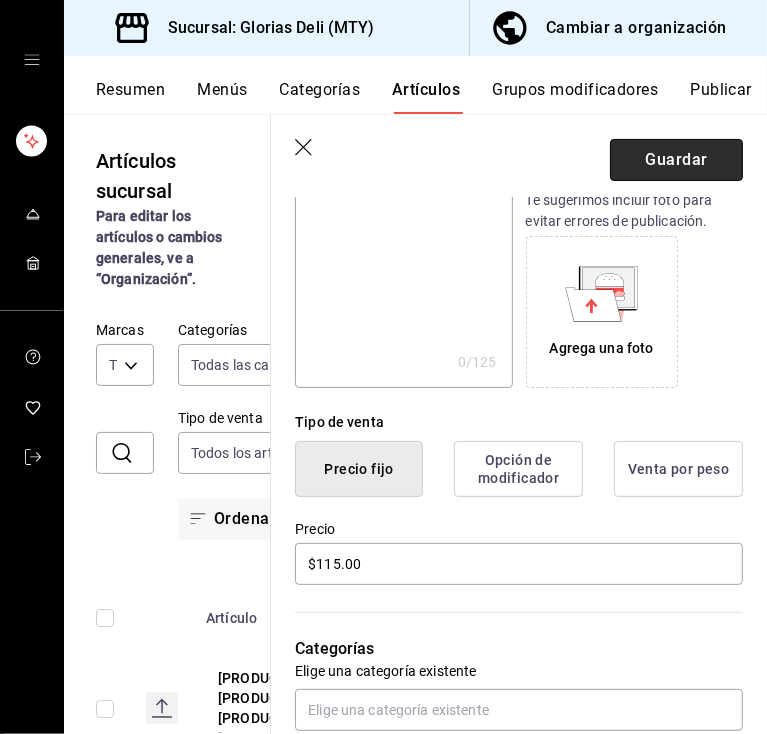 click on "Guardar" at bounding box center (676, 160) 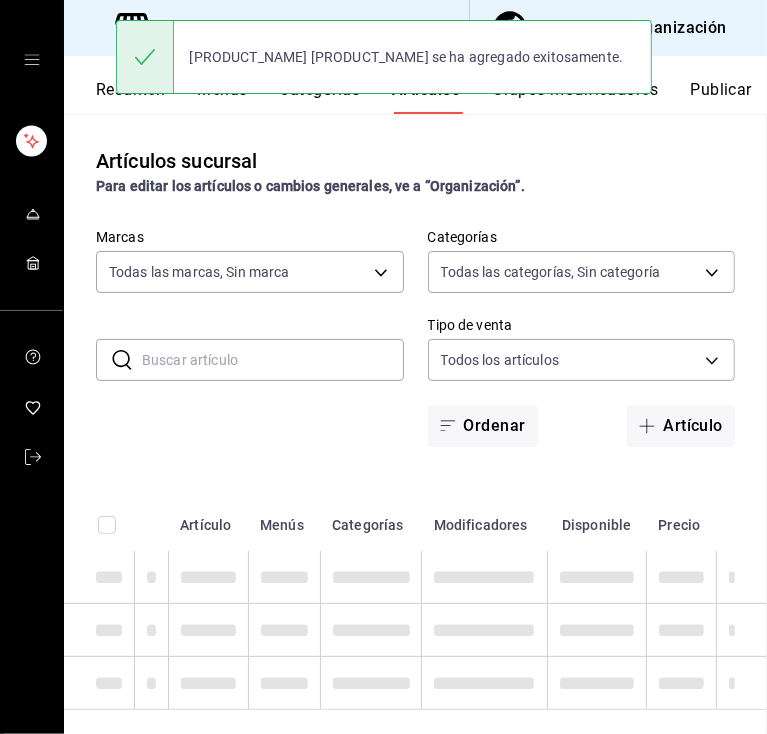 scroll, scrollTop: 0, scrollLeft: 0, axis: both 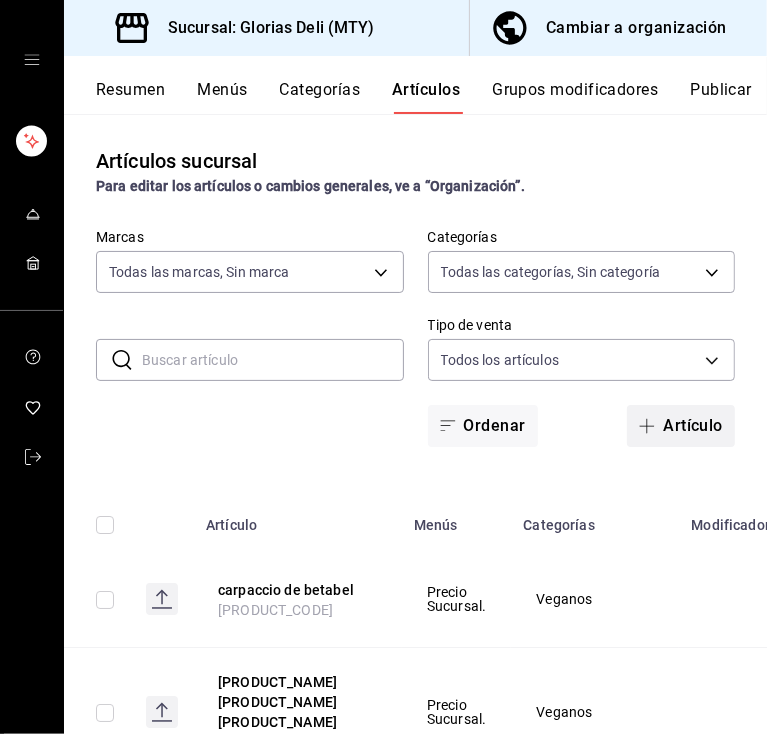 click 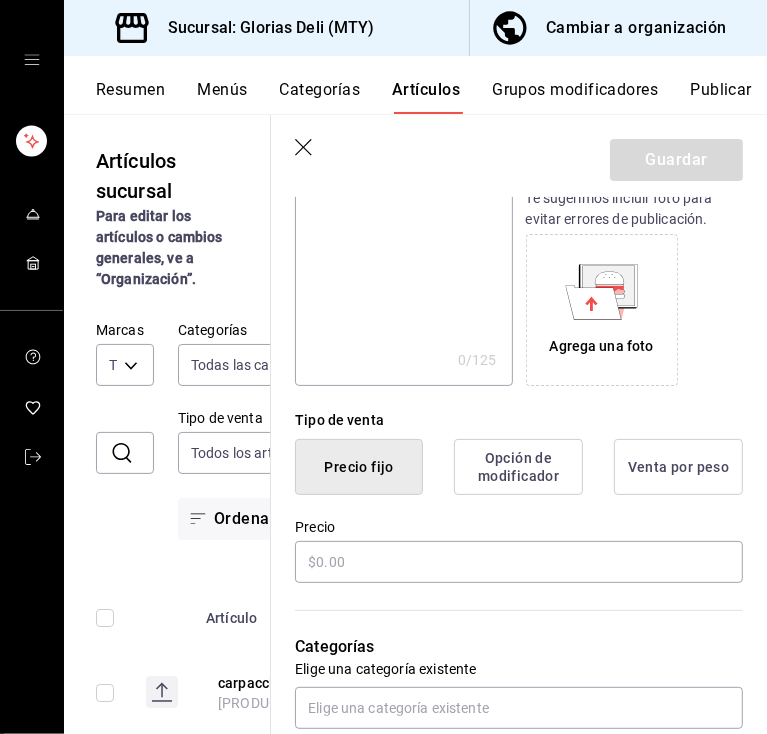 scroll, scrollTop: 320, scrollLeft: 0, axis: vertical 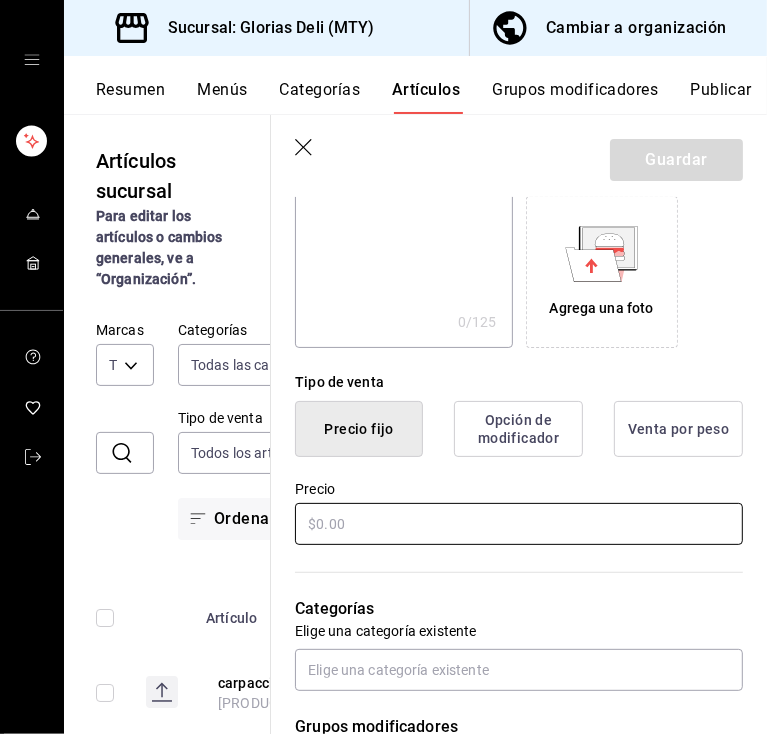 type on "Ceviche de Hongos" 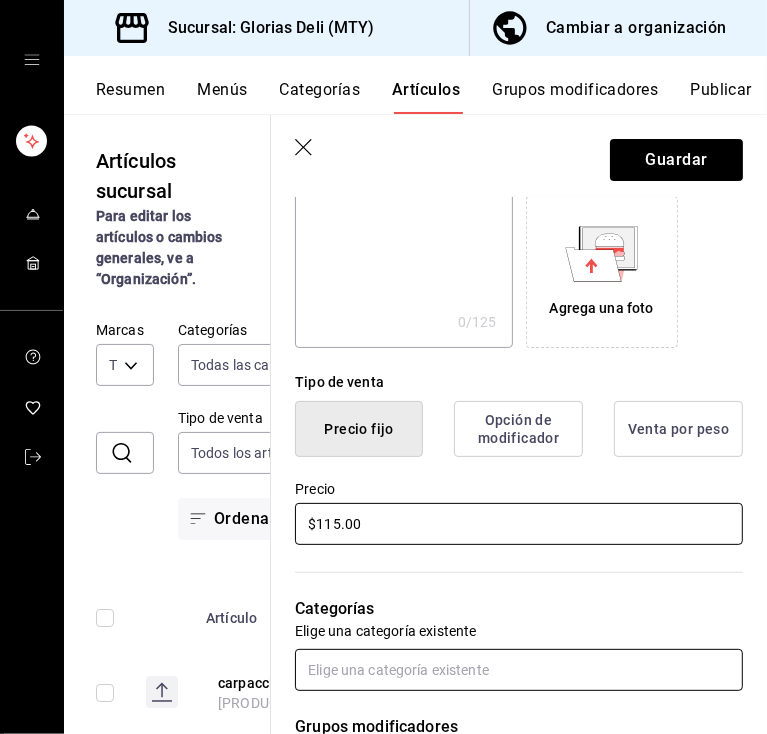 type on "$115.00" 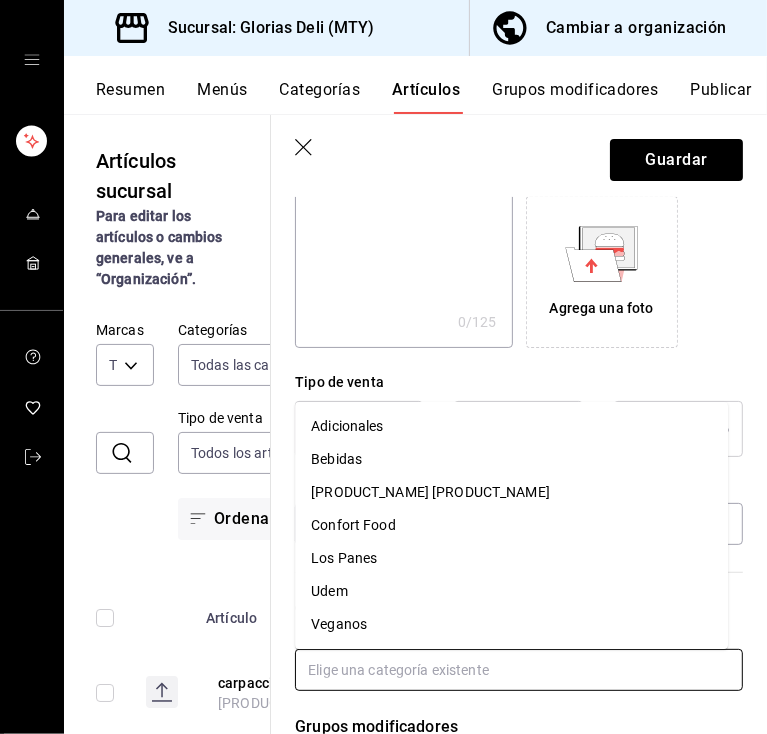 click at bounding box center [519, 670] 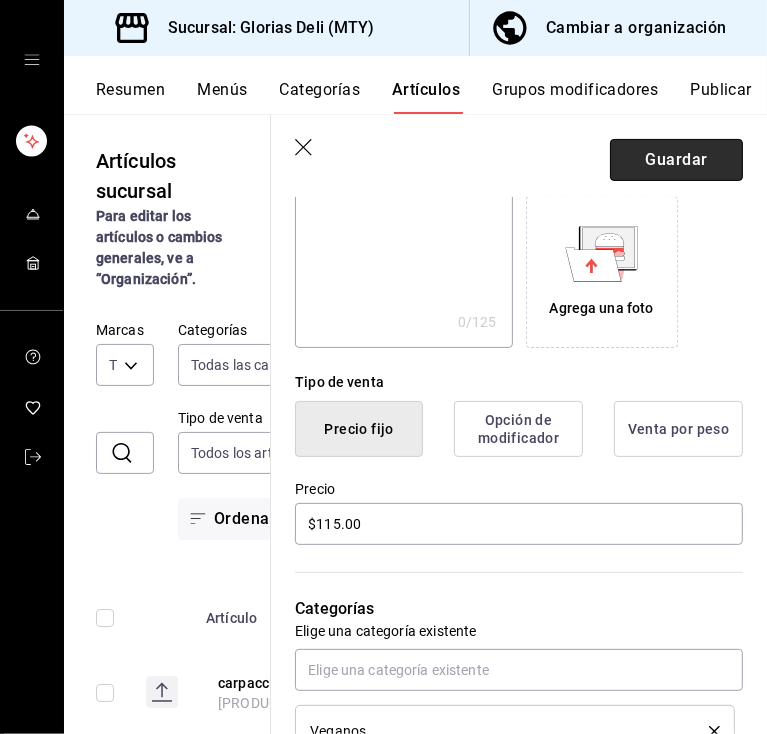 click on "Guardar" at bounding box center (676, 160) 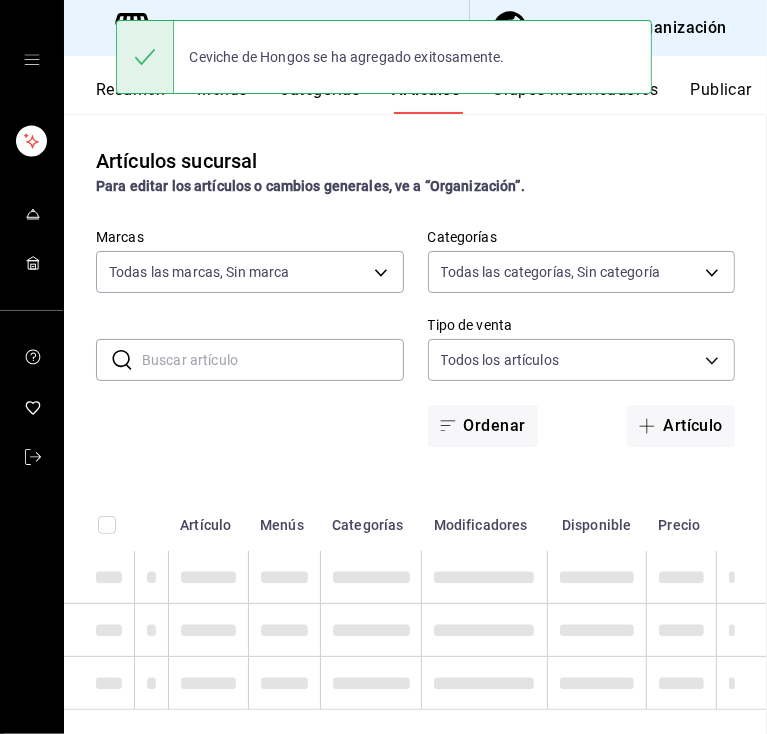 scroll, scrollTop: 0, scrollLeft: 0, axis: both 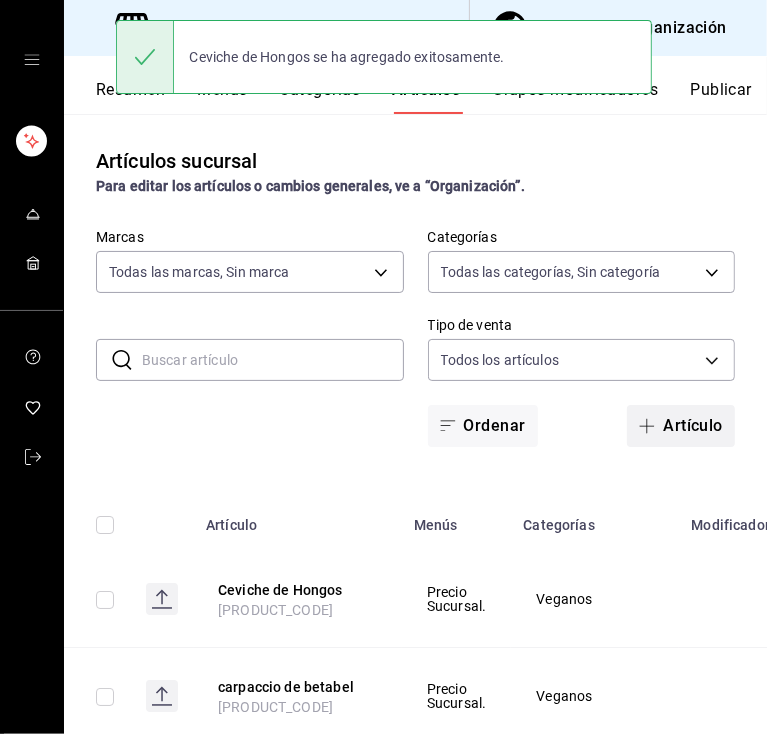 click 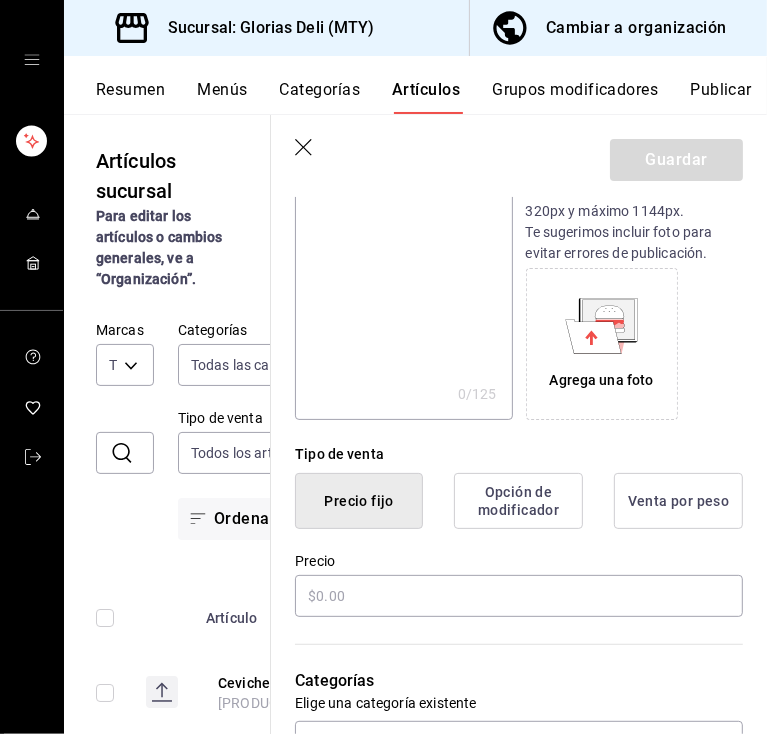 scroll, scrollTop: 280, scrollLeft: 0, axis: vertical 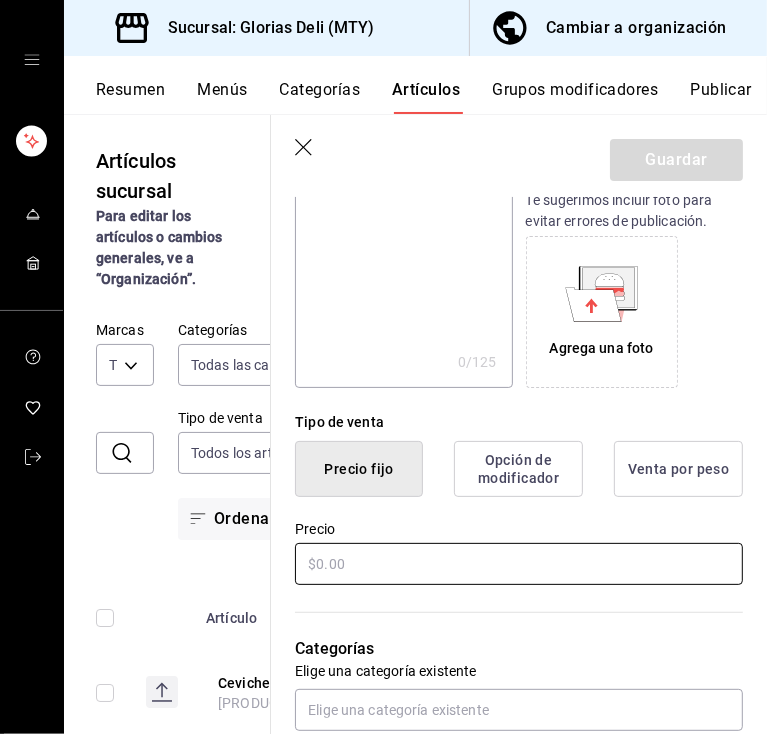 type on "Ensalada de la casa" 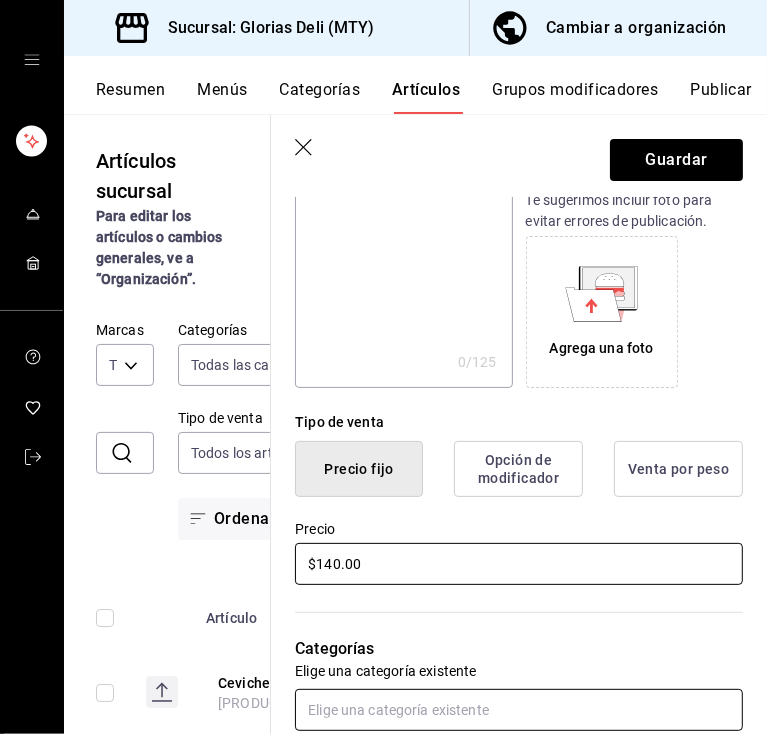 type on "$140.00" 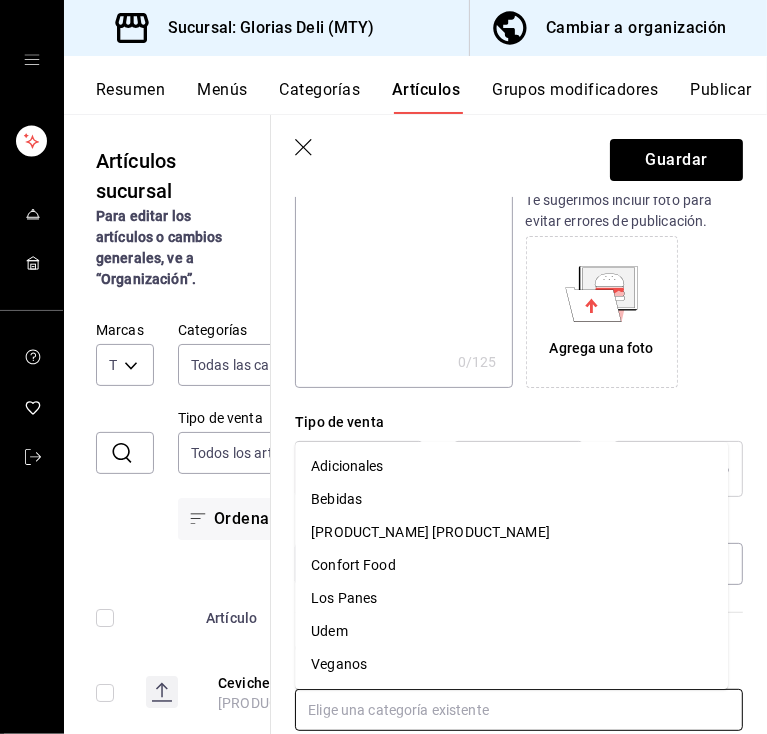 click at bounding box center [519, 710] 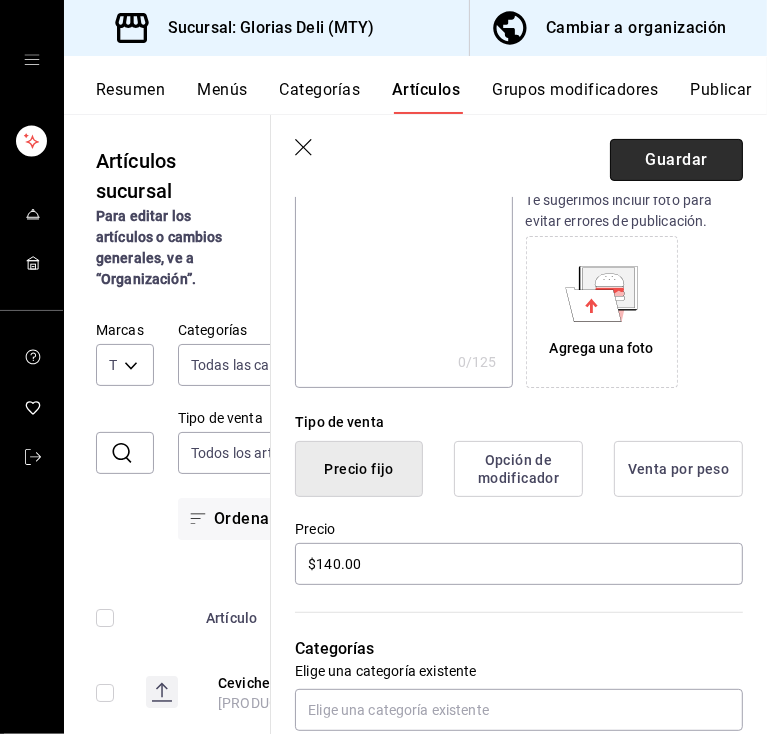 click on "Guardar" at bounding box center (676, 160) 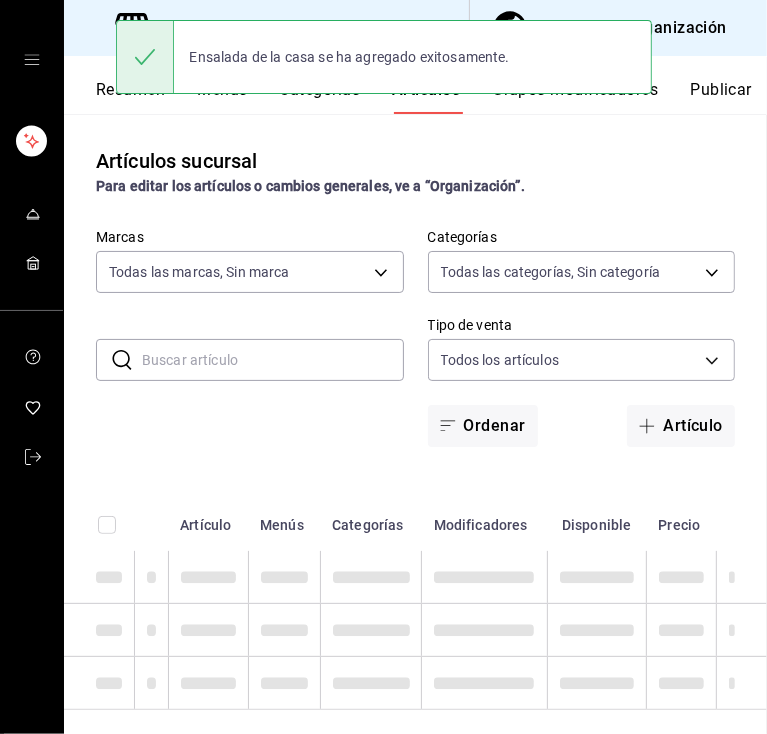 scroll, scrollTop: 0, scrollLeft: 0, axis: both 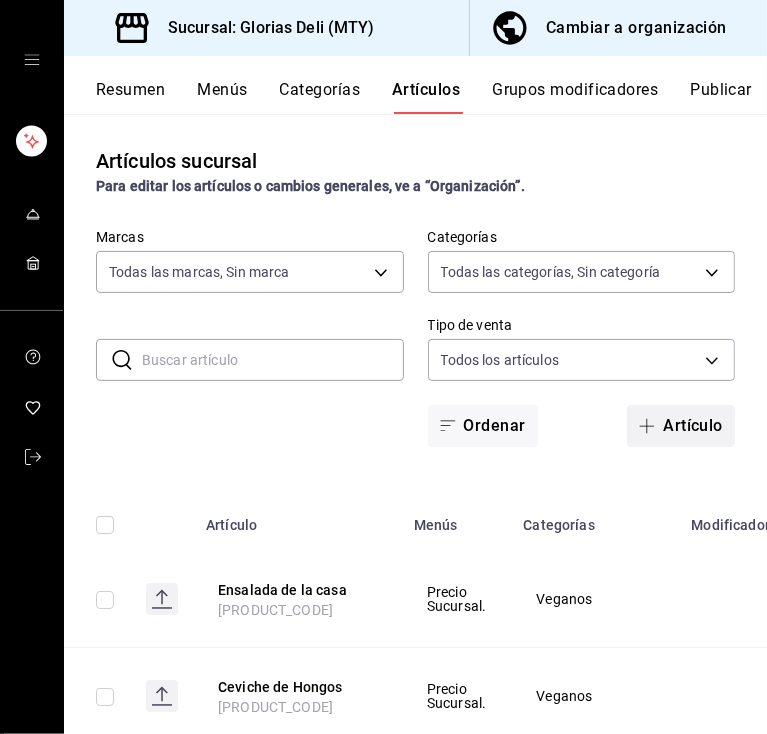 click 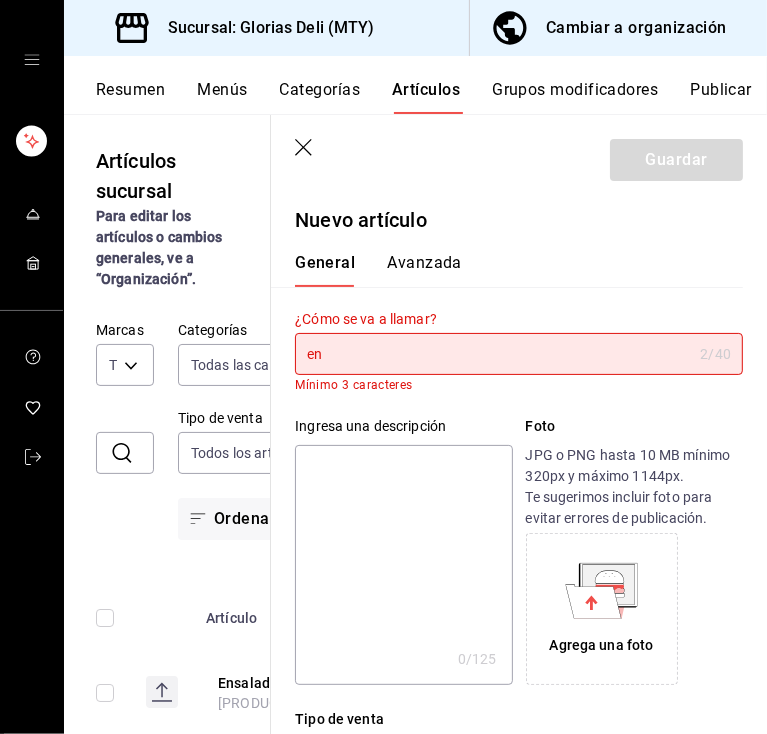 type on "e" 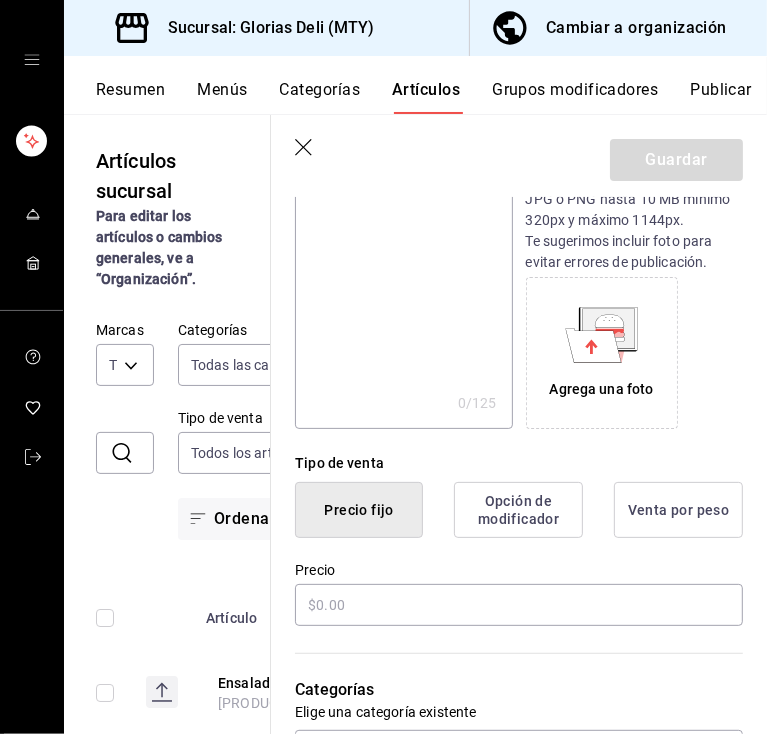scroll, scrollTop: 240, scrollLeft: 0, axis: vertical 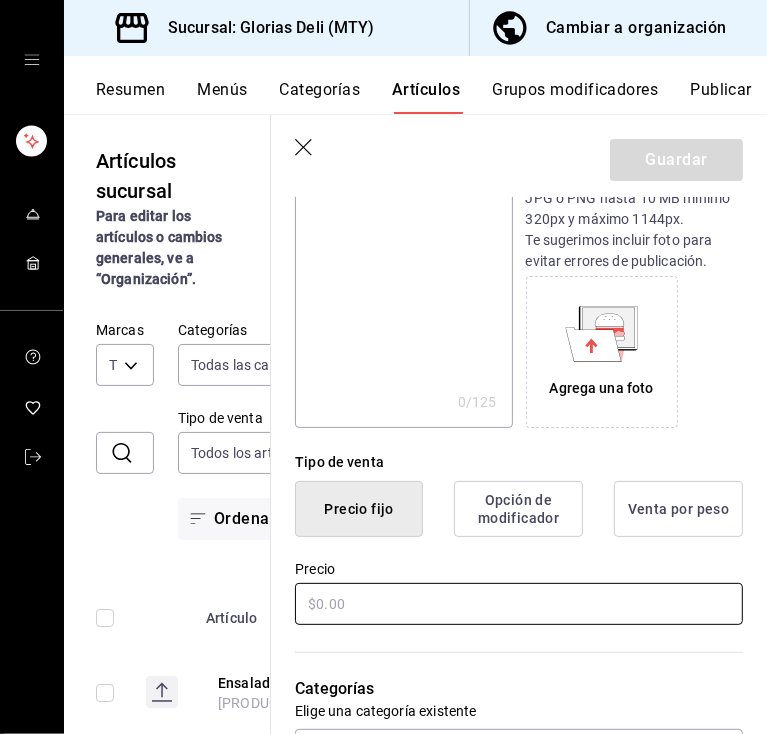 type on "Ensalada Griega" 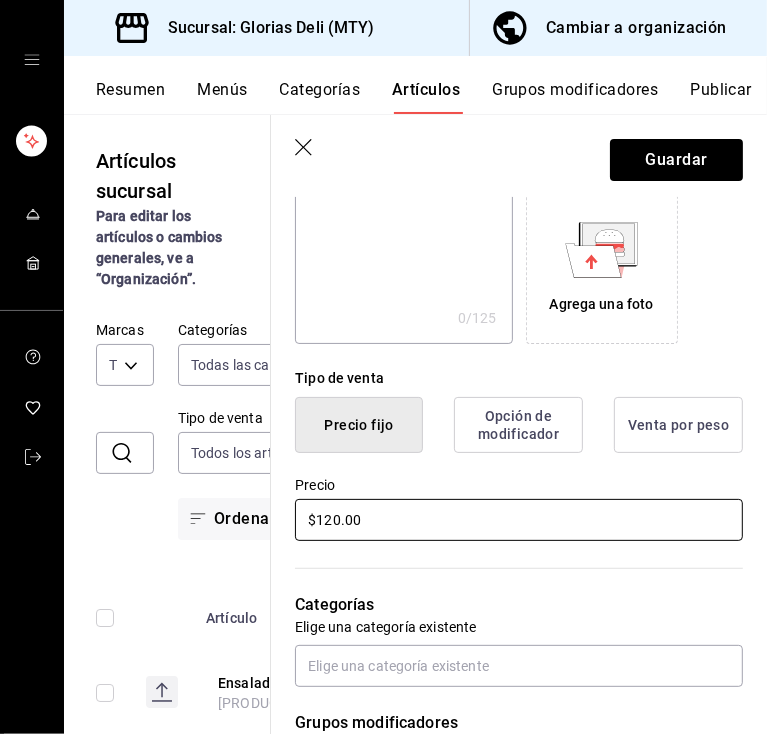scroll, scrollTop: 360, scrollLeft: 0, axis: vertical 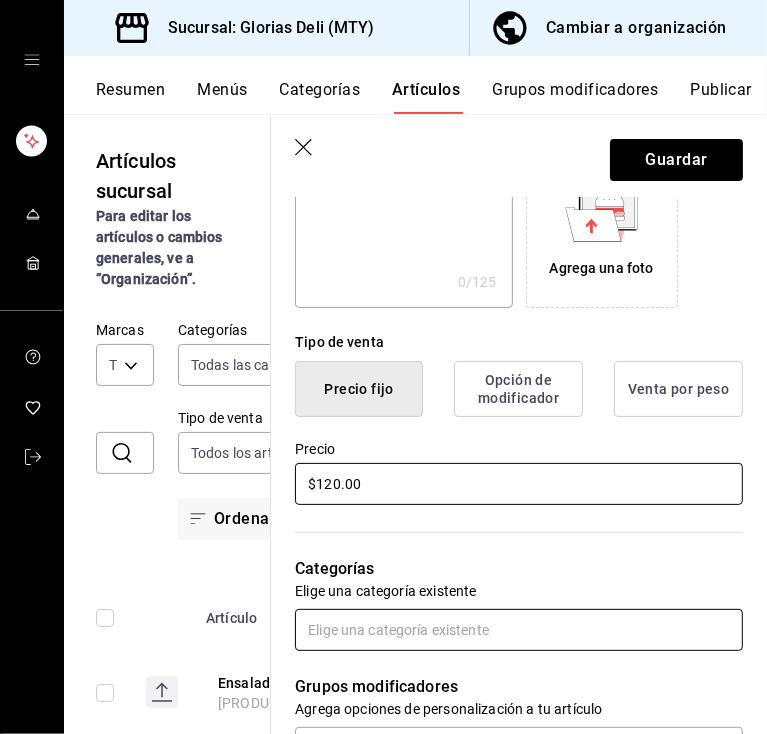type on "$120.00" 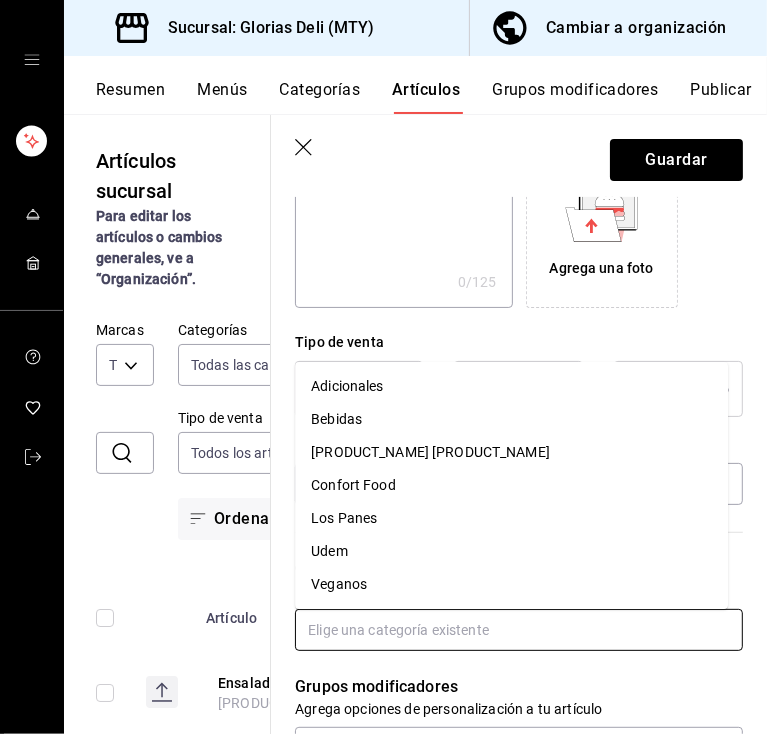 click at bounding box center (519, 630) 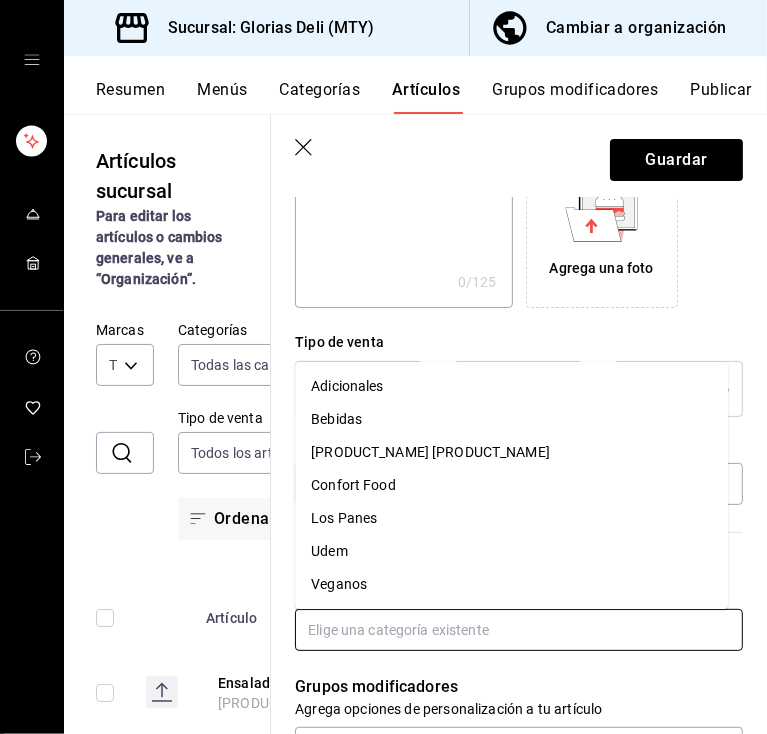 click on "Veganos" at bounding box center [511, 584] 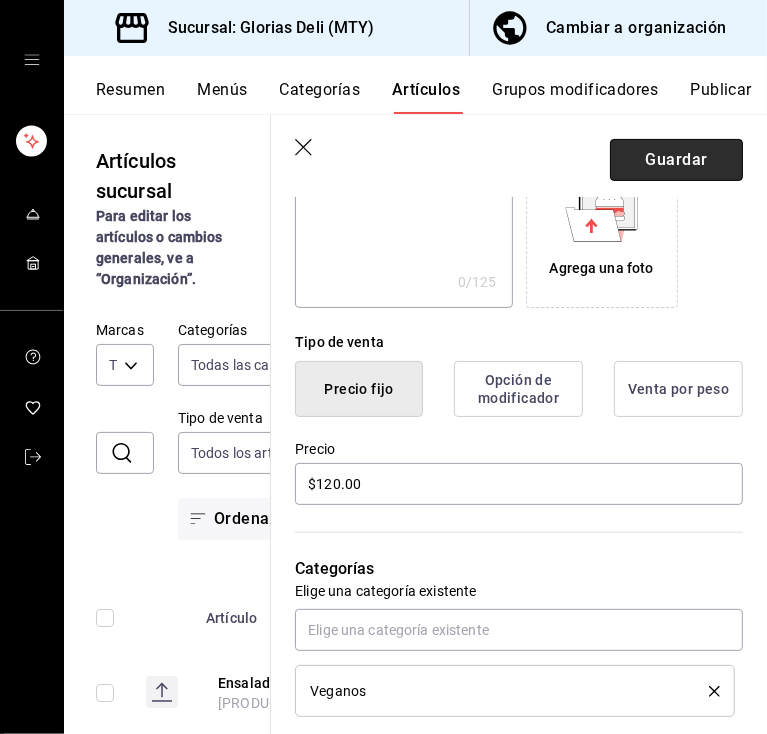 click on "Guardar" at bounding box center (676, 160) 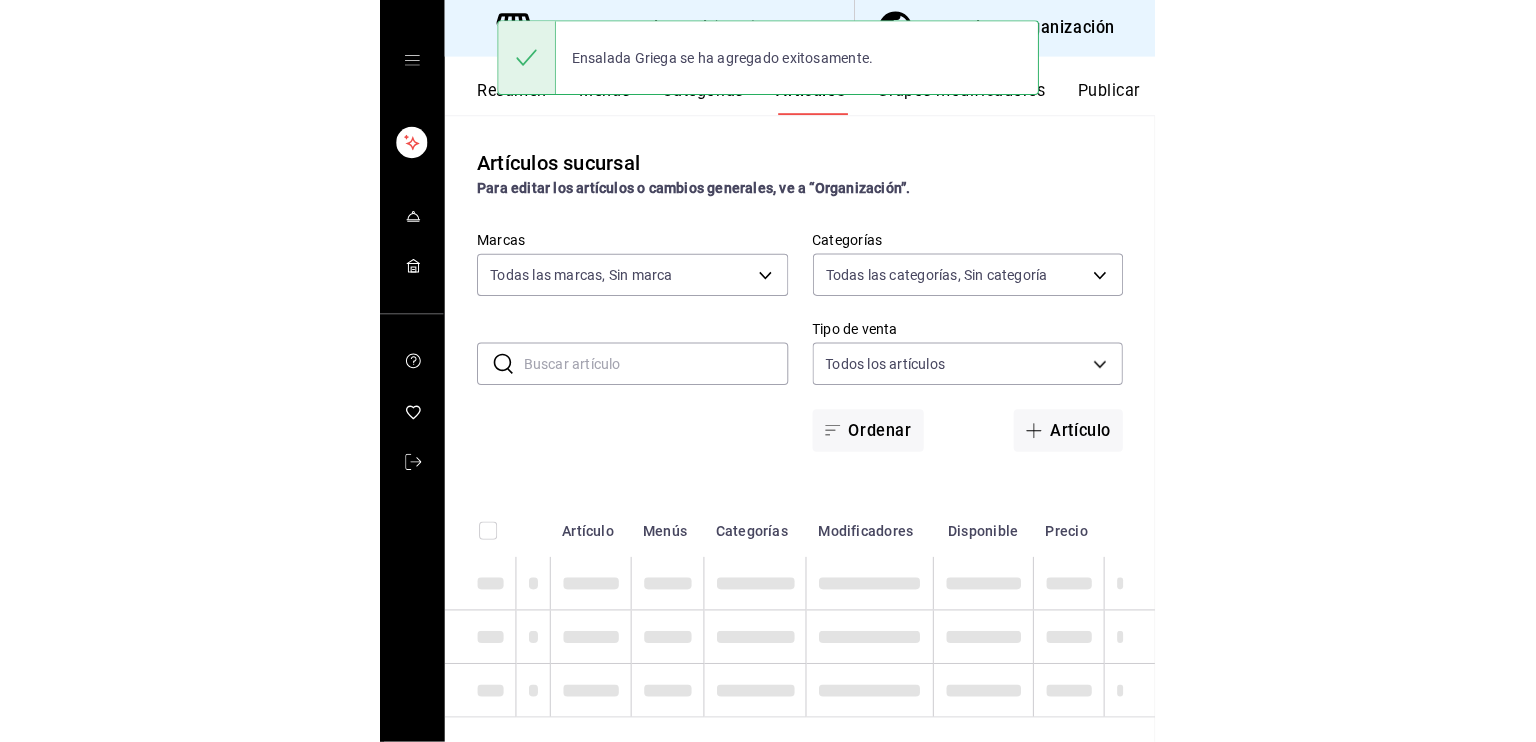 scroll, scrollTop: 0, scrollLeft: 0, axis: both 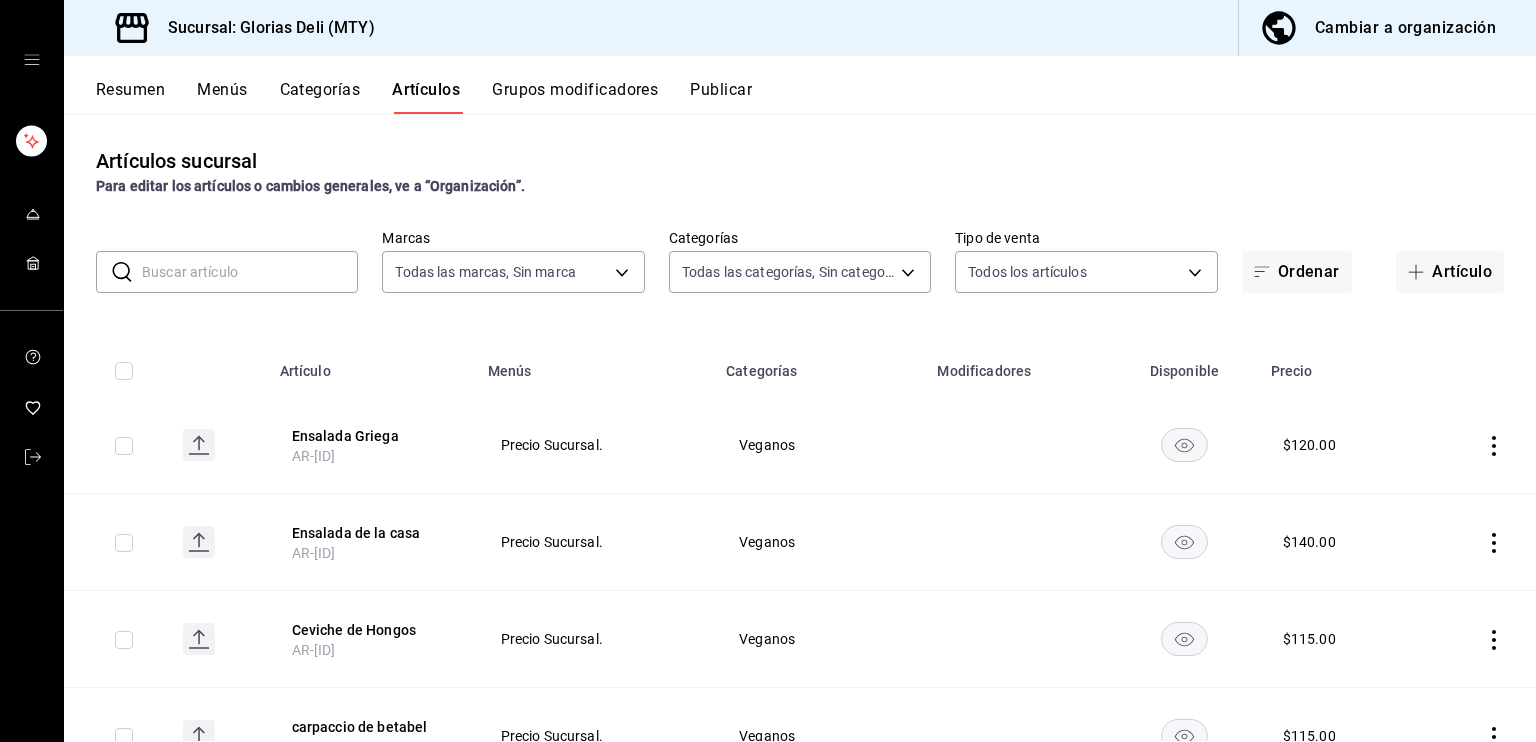 click on "Menús" at bounding box center (222, 97) 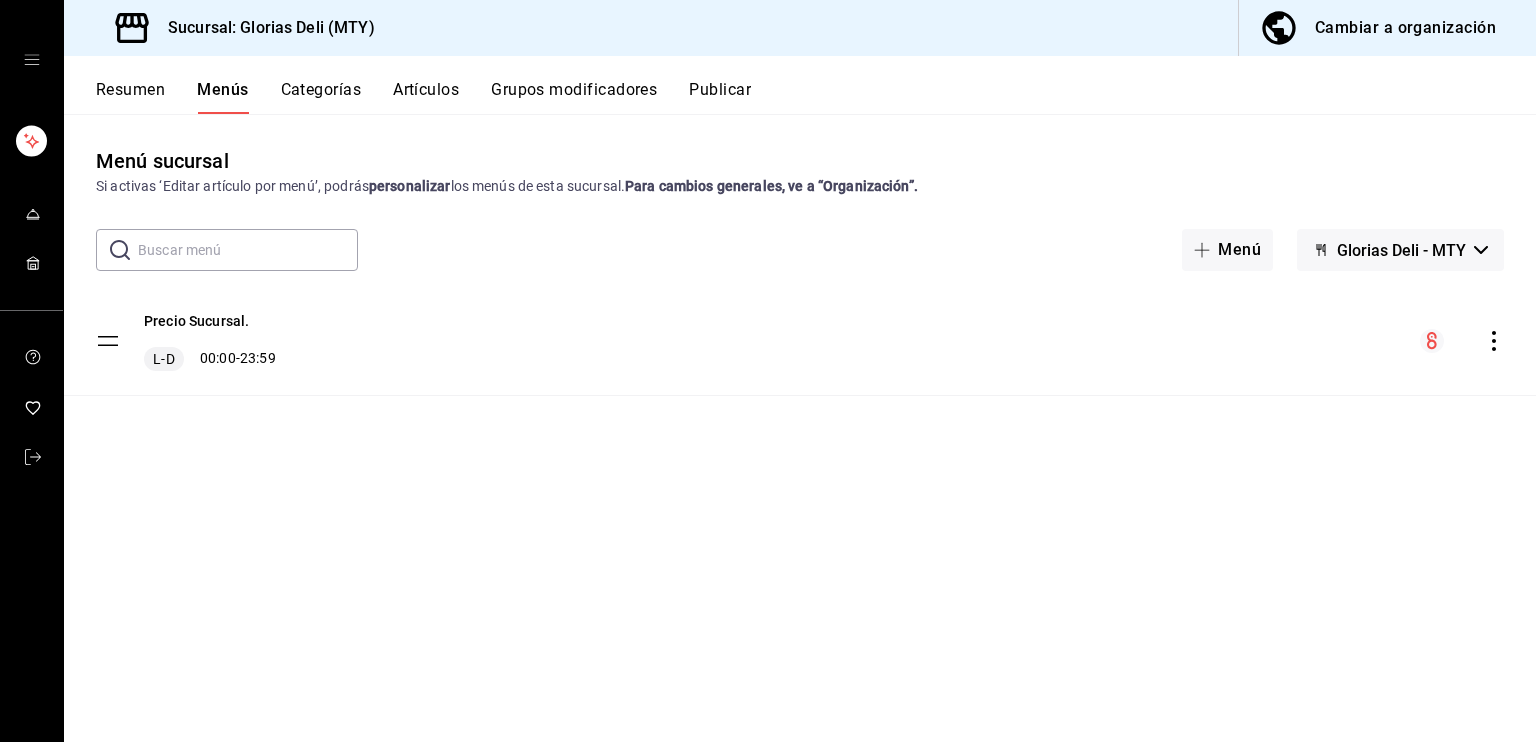 click on "Categorías" at bounding box center [321, 97] 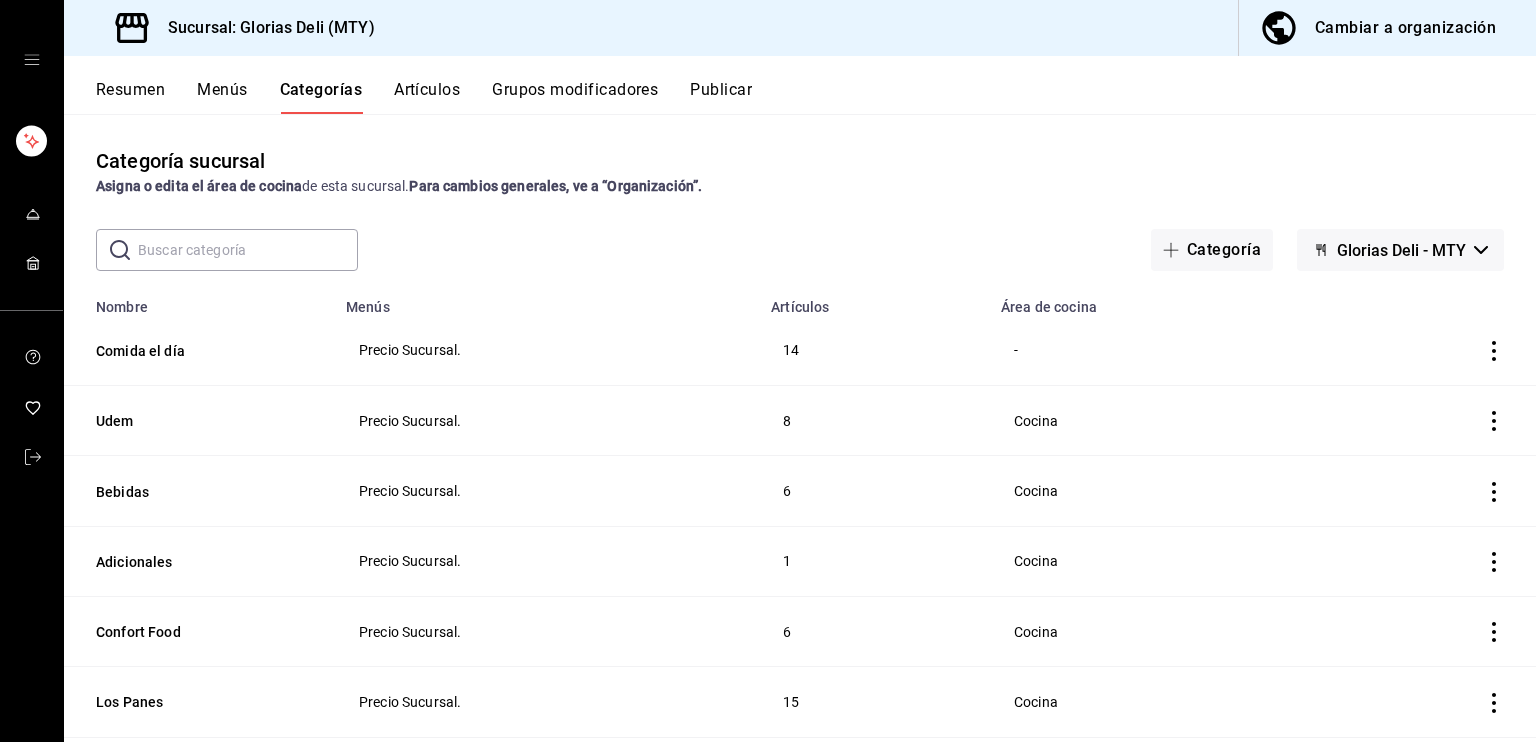click on "Resumen" at bounding box center (130, 97) 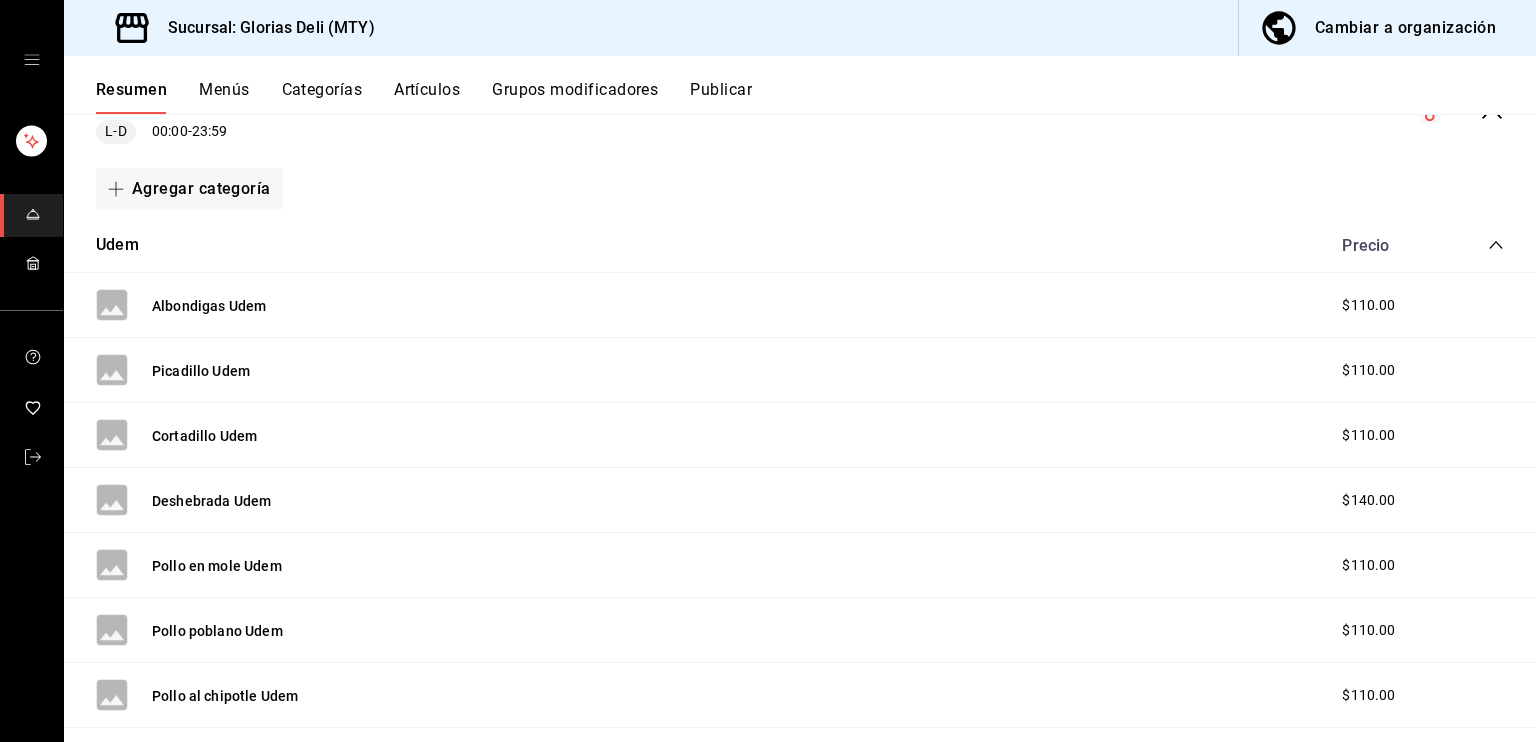 scroll, scrollTop: 240, scrollLeft: 0, axis: vertical 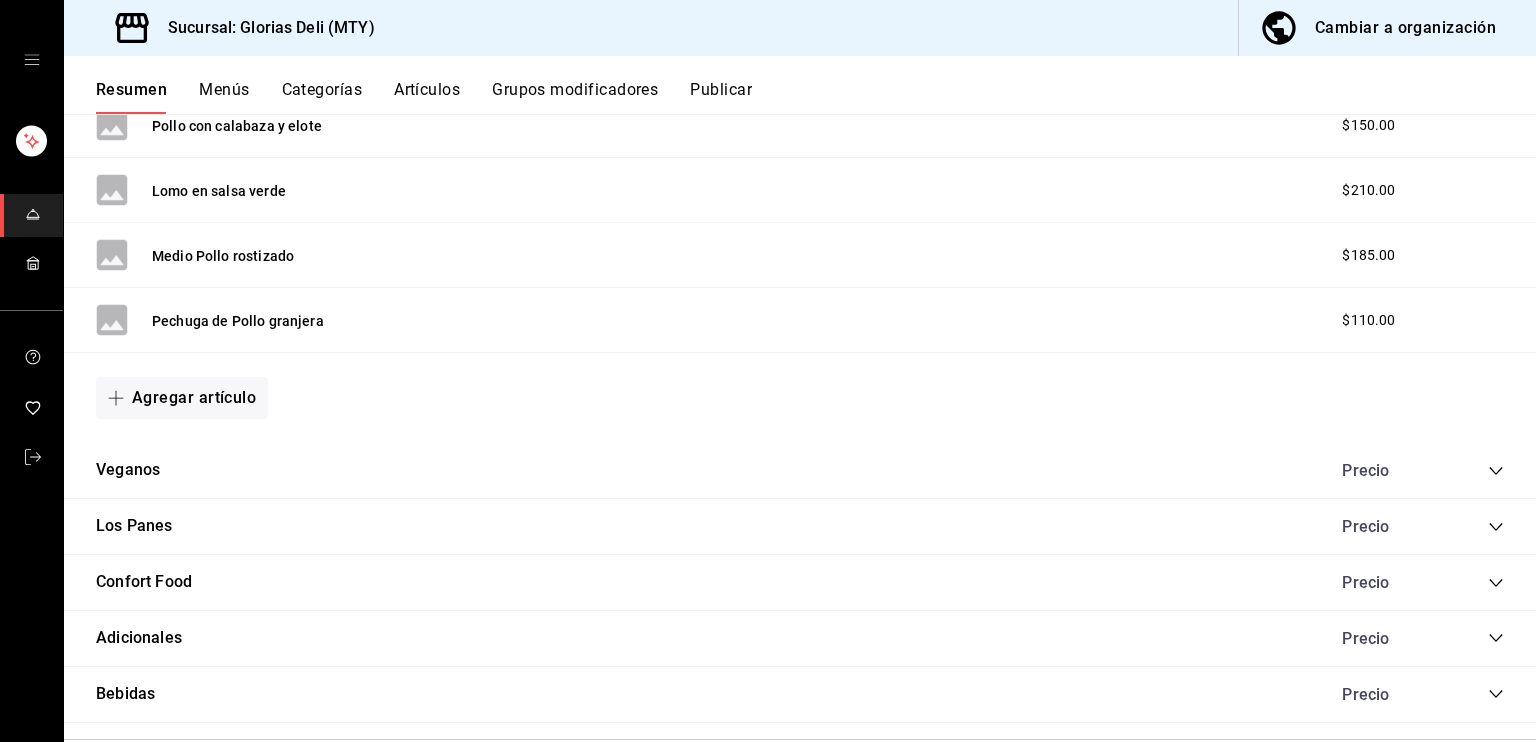 click 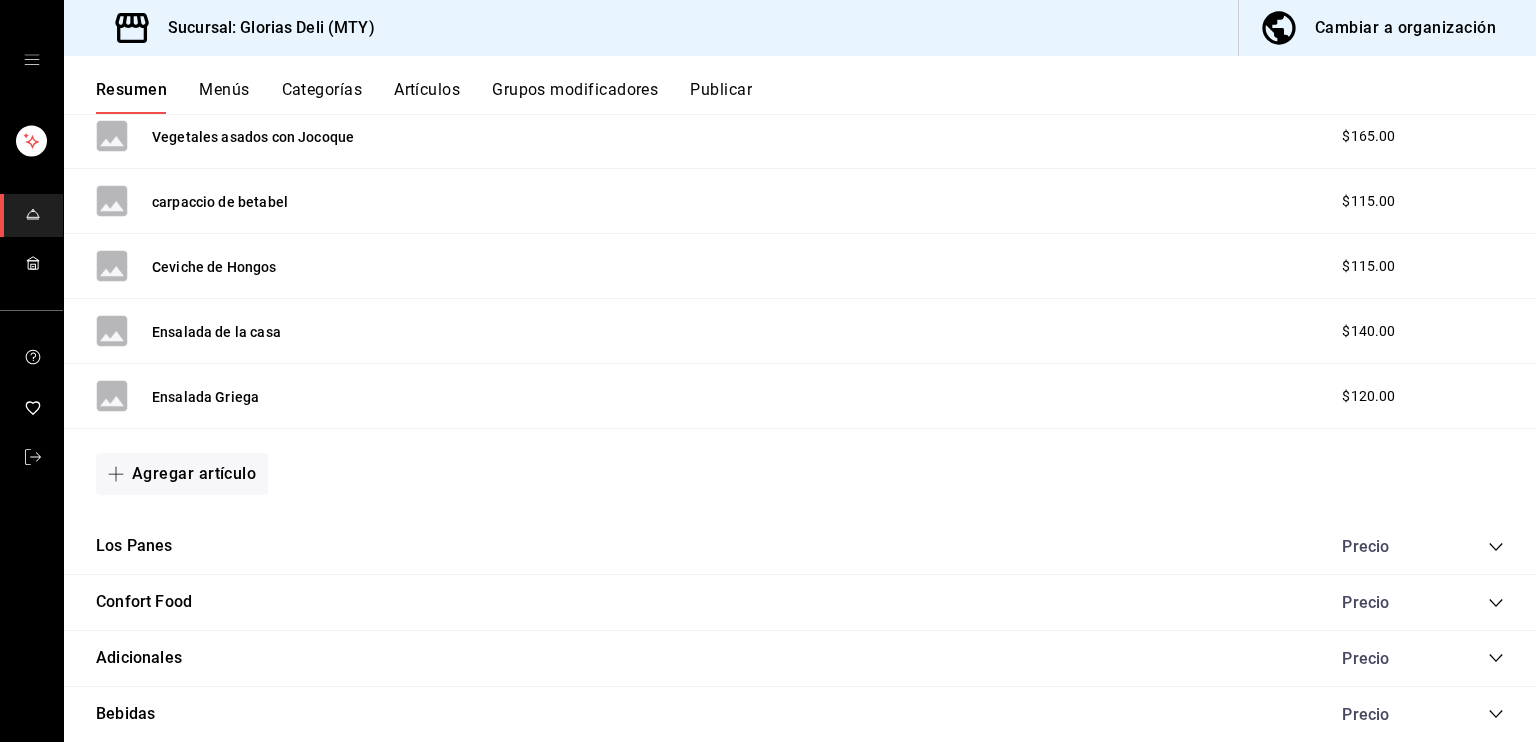scroll, scrollTop: 2244, scrollLeft: 0, axis: vertical 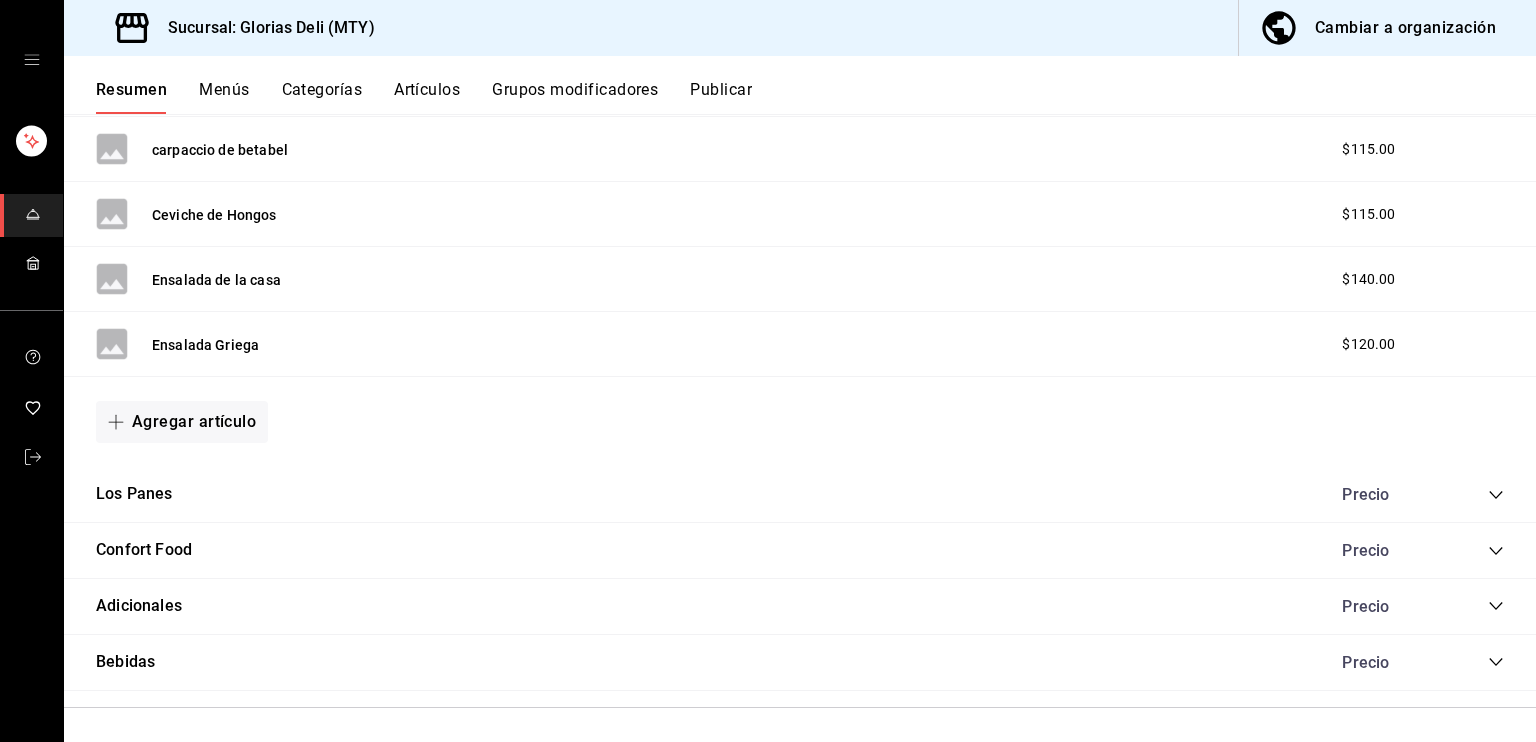 click 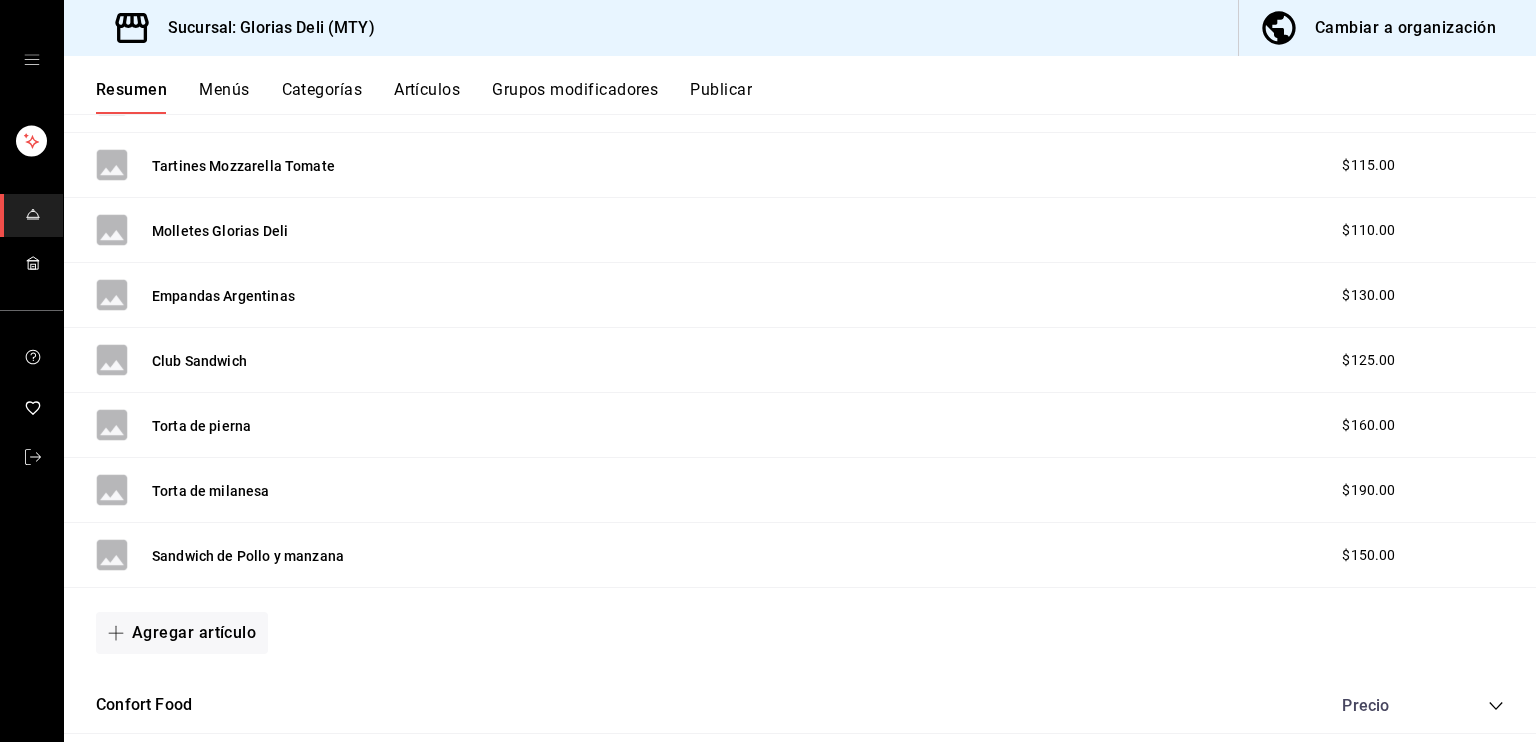 scroll, scrollTop: 3204, scrollLeft: 0, axis: vertical 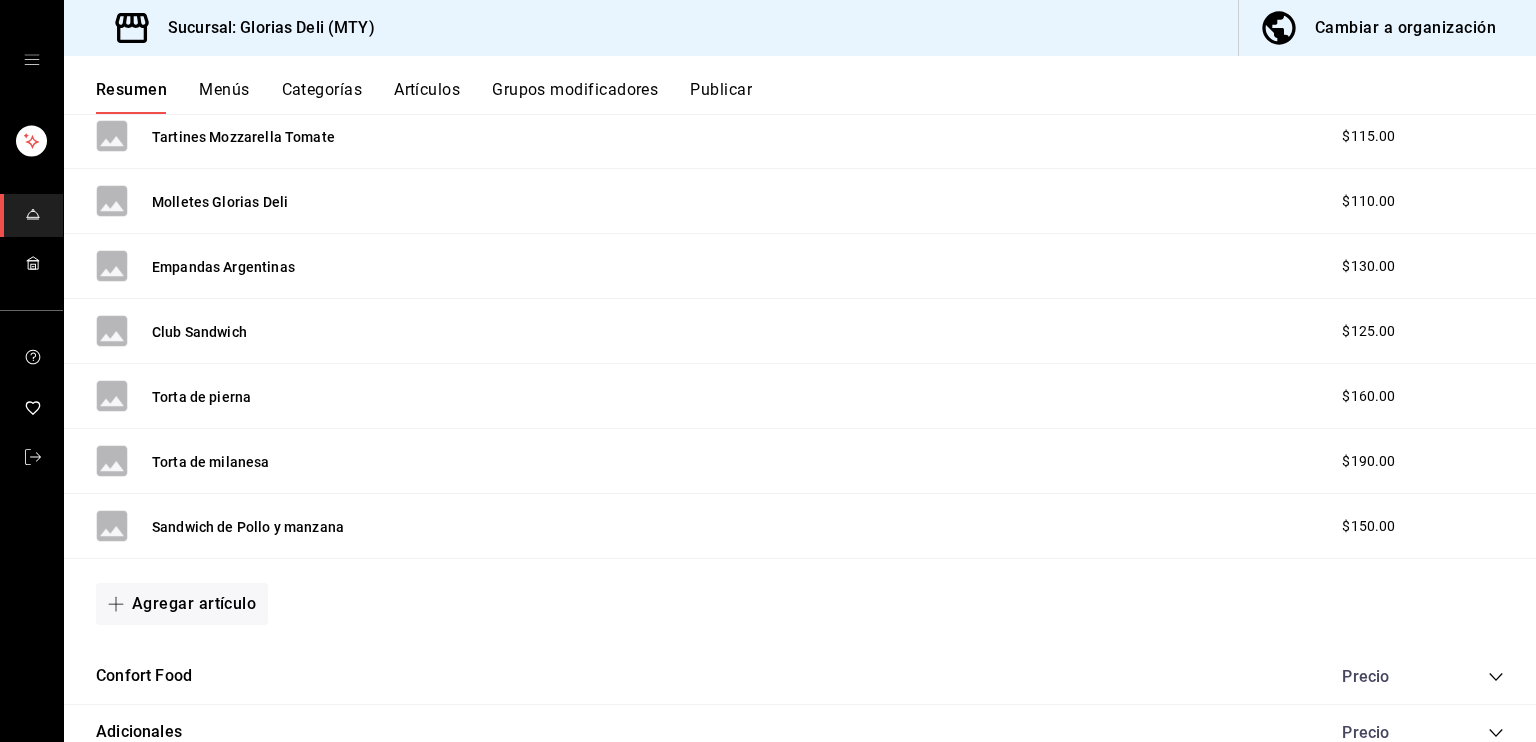 click on "Menús" at bounding box center [224, 97] 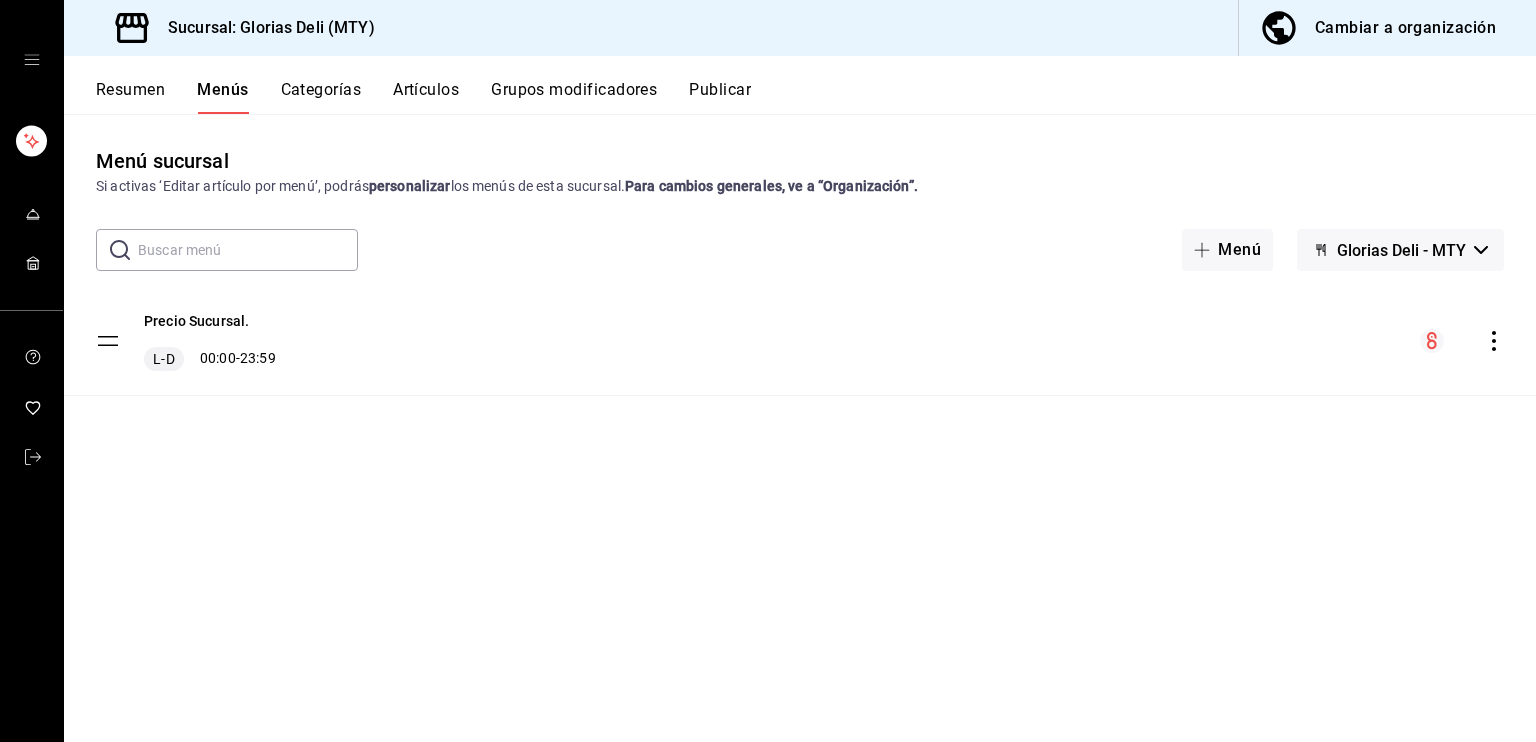 click on "Categorías" at bounding box center (321, 97) 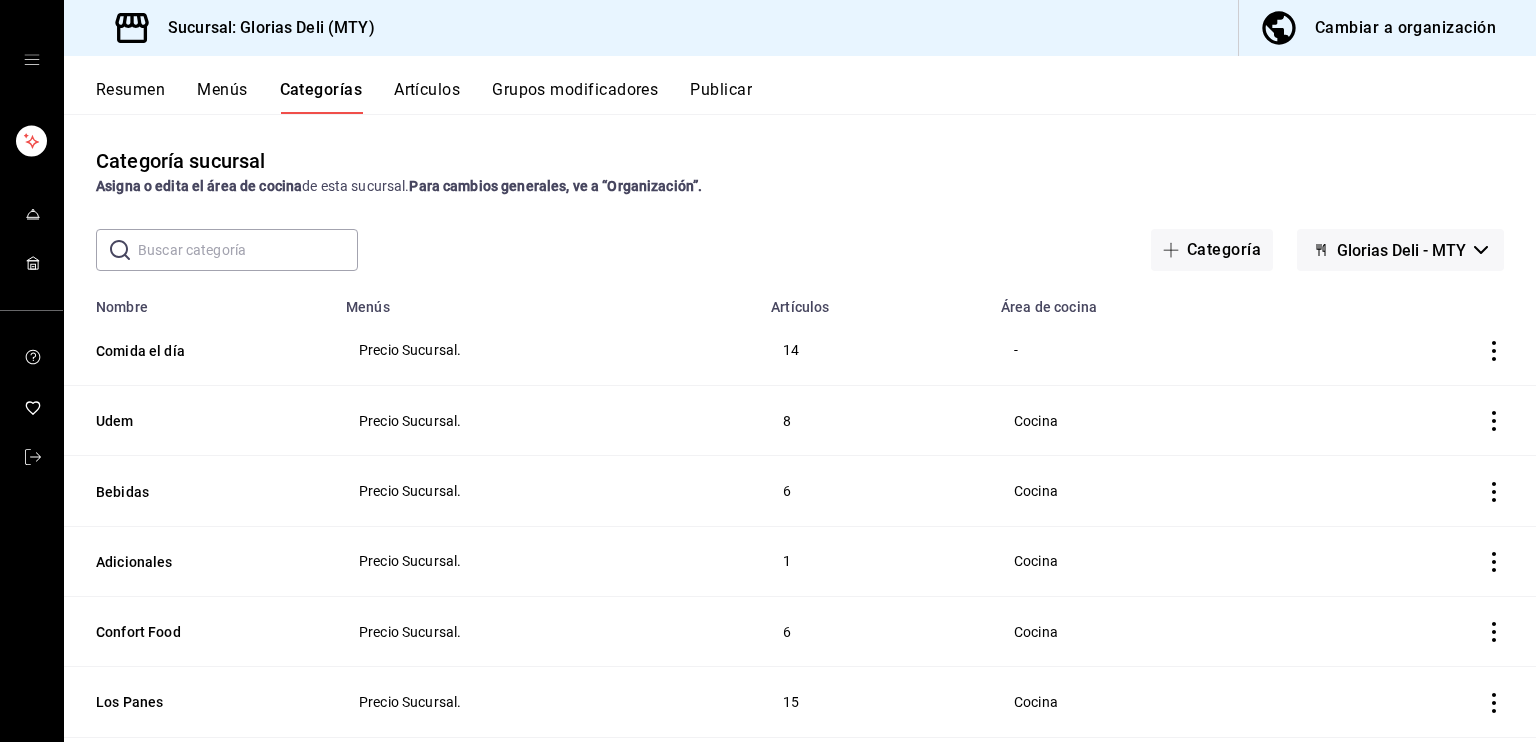 click on "Artículos" at bounding box center (427, 97) 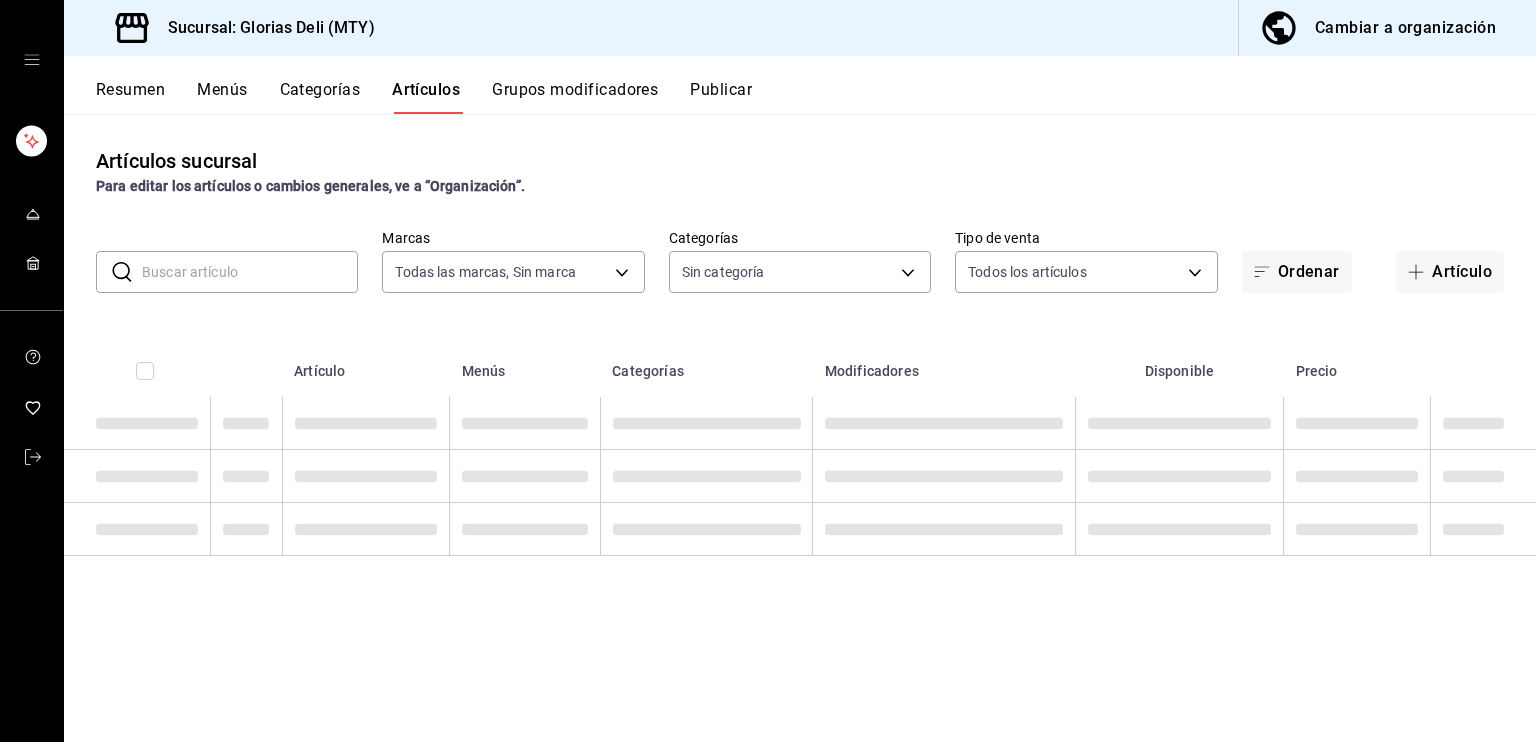 type on "6971d051-9846-4dd6-96a0-1925e9904937" 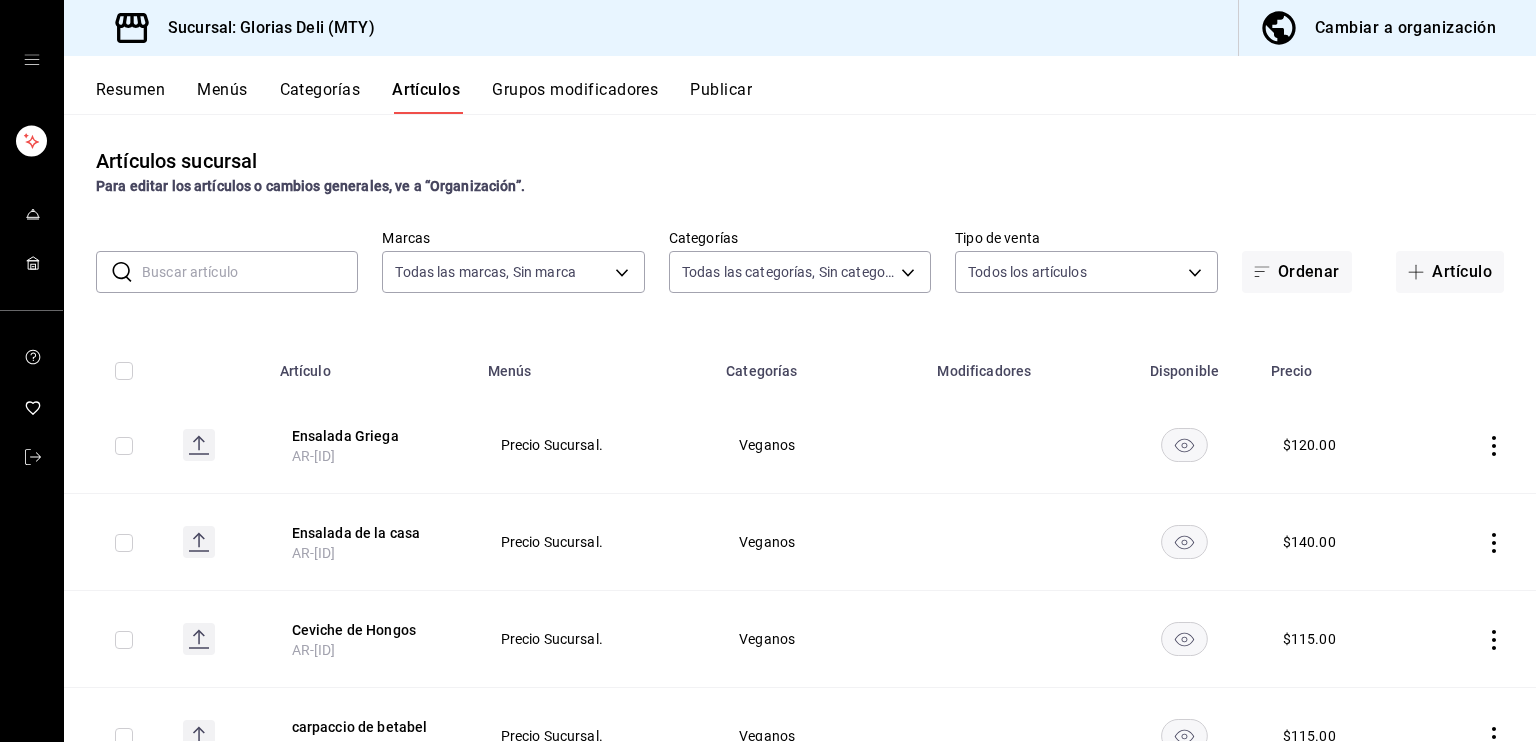 type on "[UUID],[UUID],[UUID],[UUID],[UUID],[UUID],[UUID]" 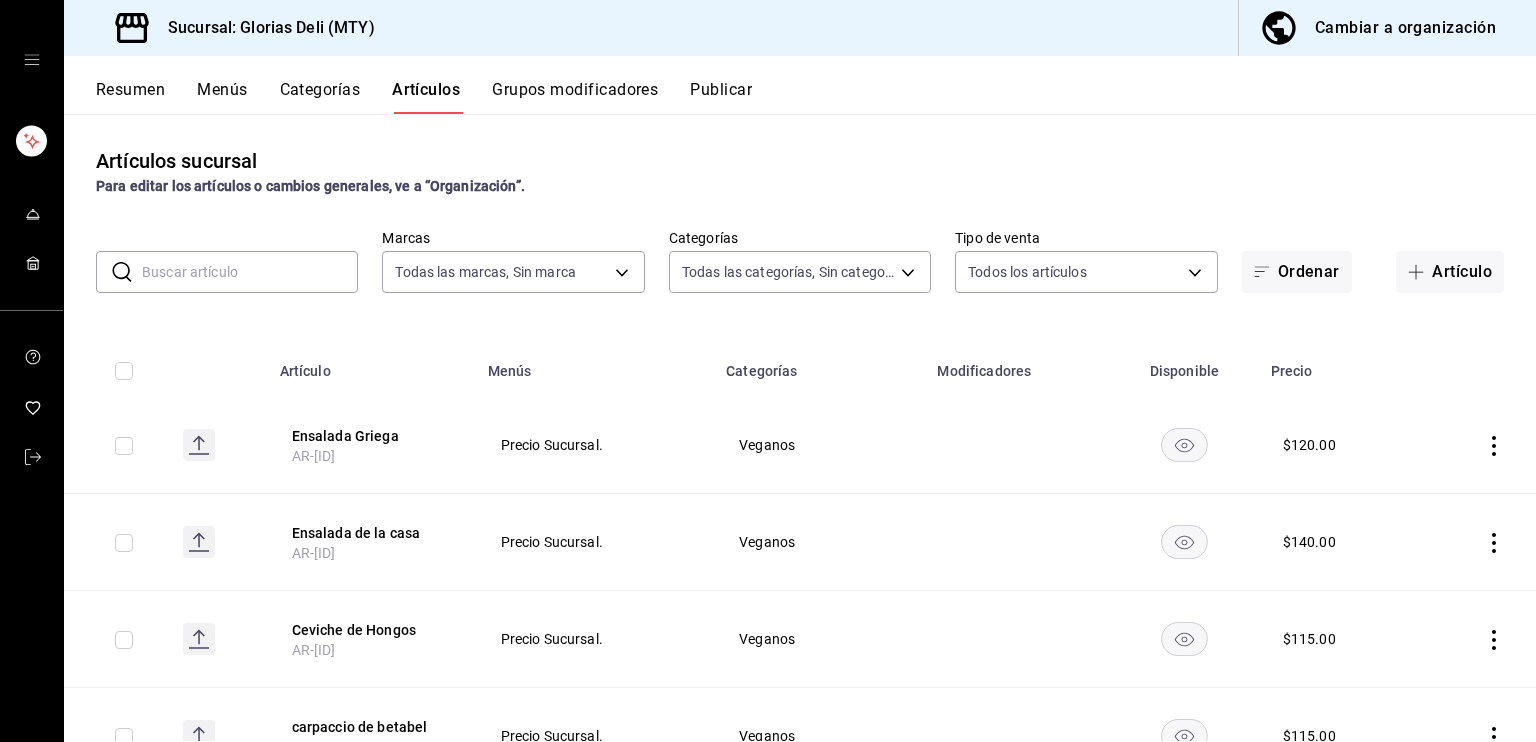 click at bounding box center [250, 272] 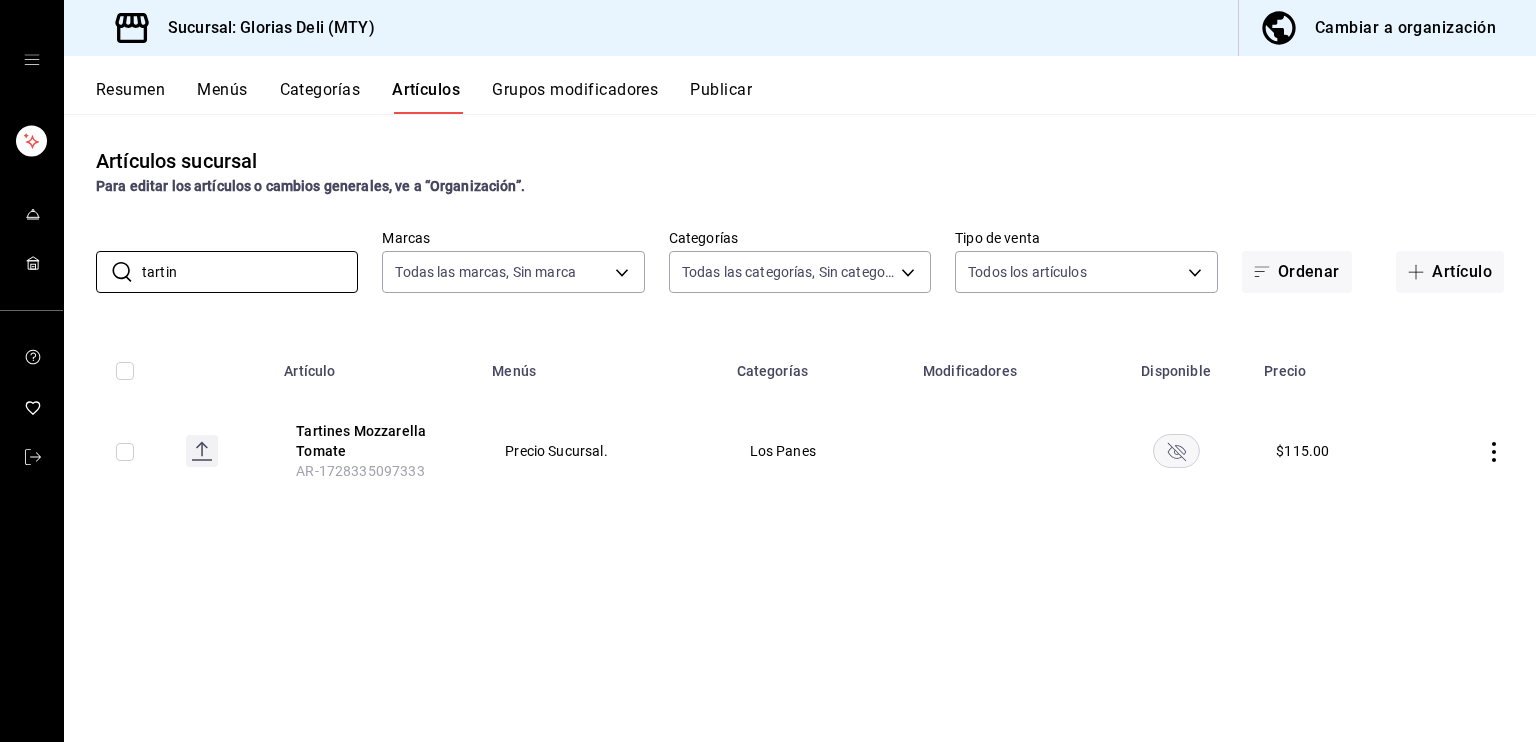 type on "tartin" 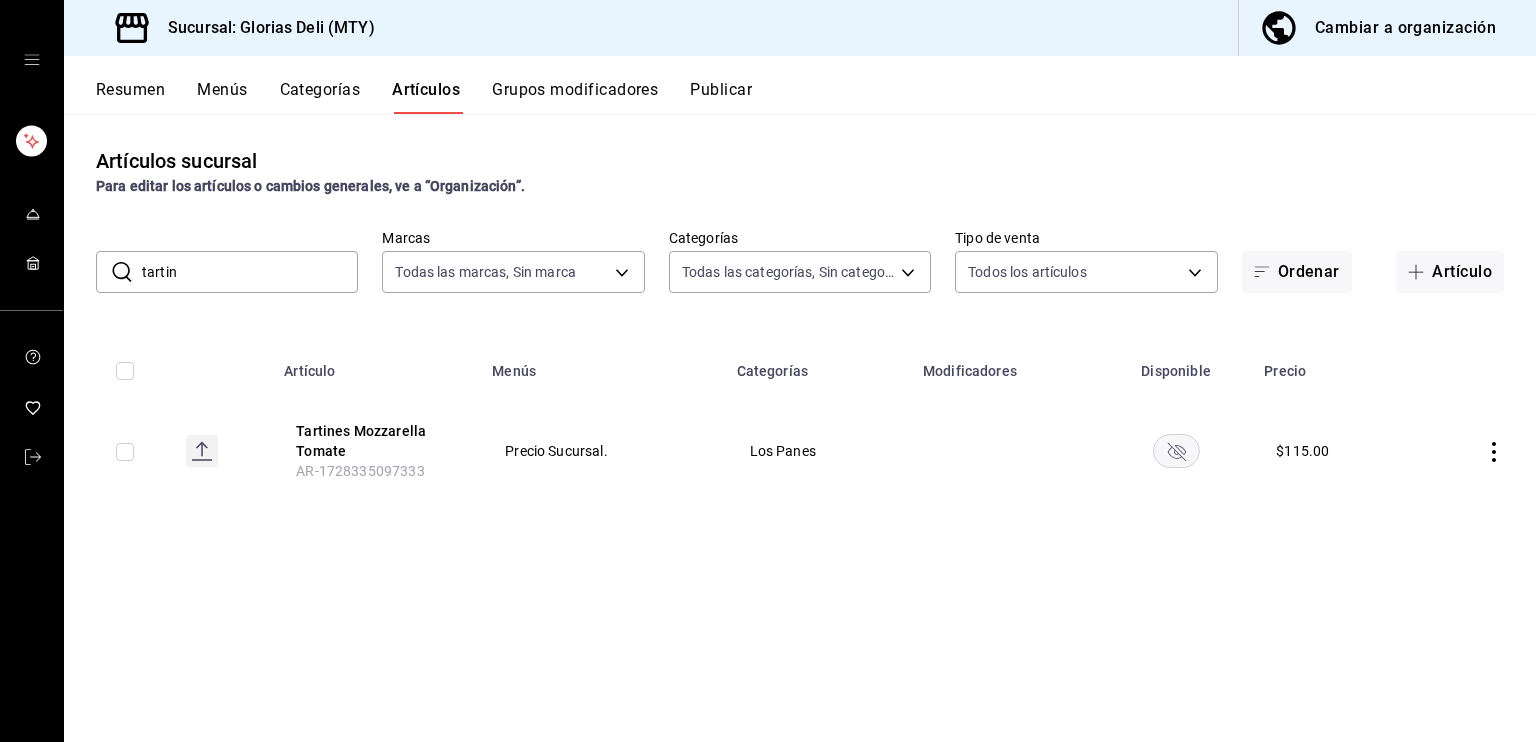 click 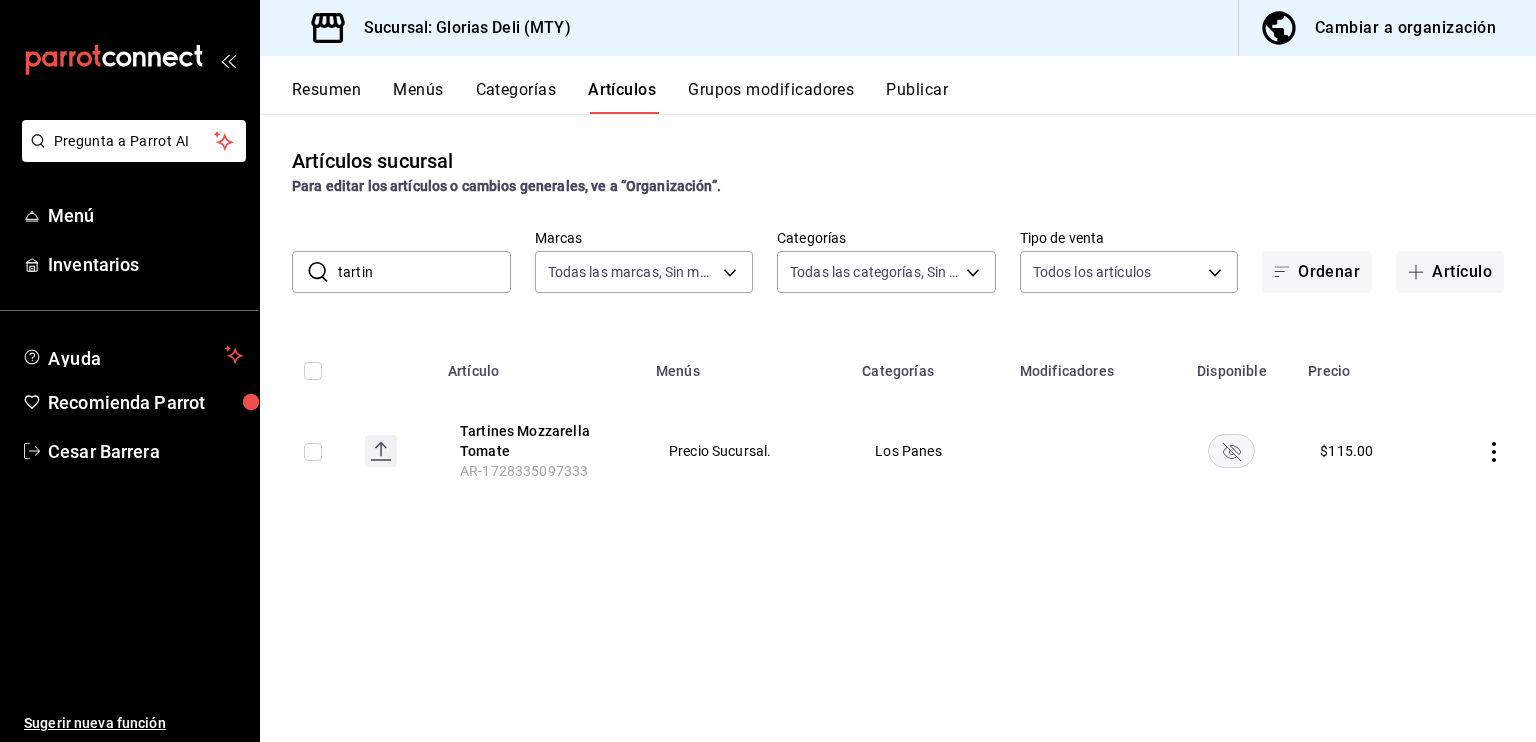 click on "Cambiar a organización" at bounding box center [1405, 28] 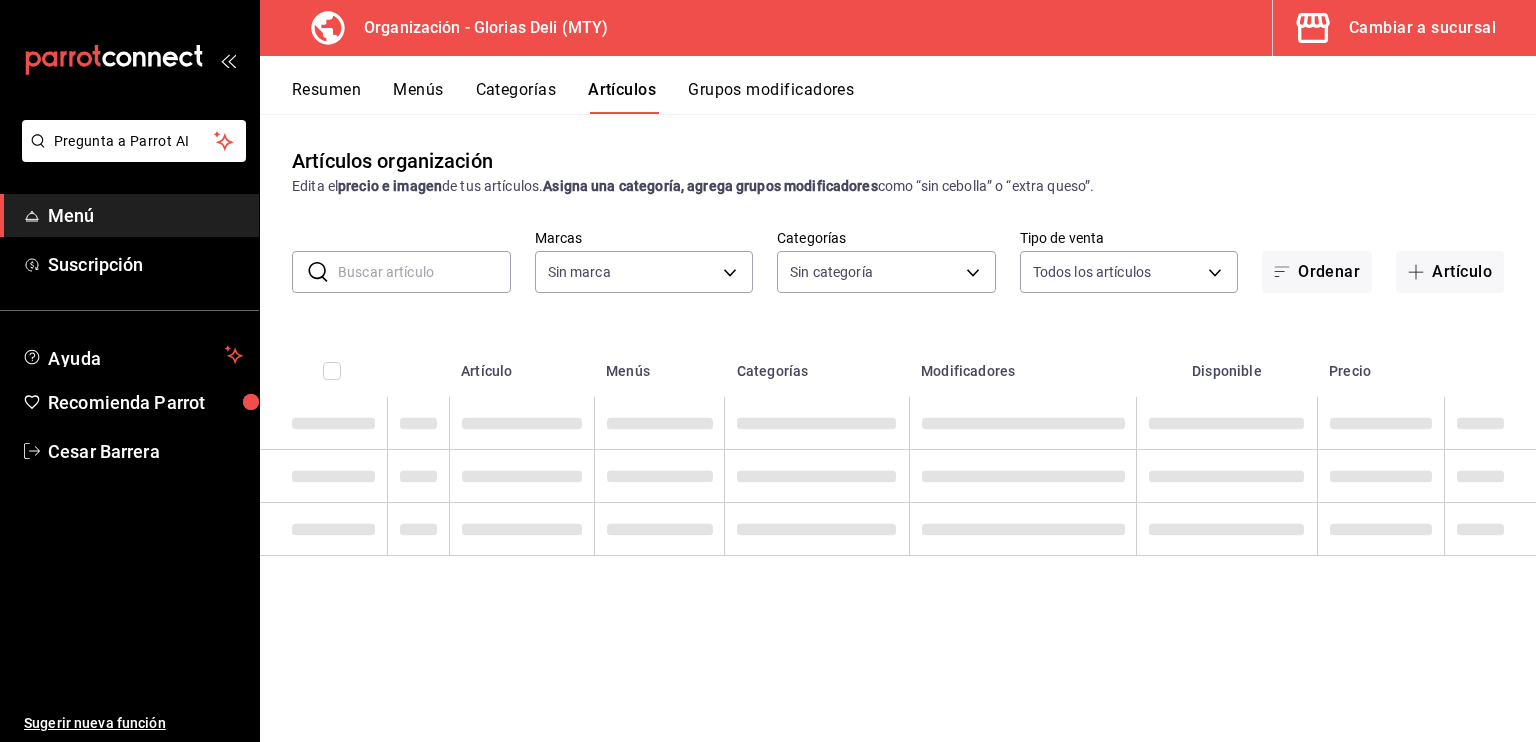 type on "b6fc6bef-8e36-424d-ba34-affd608a0080,bf33308c-df40-4e9b-a172-540763c1b722,e10c320b-624d-4b31-aa3b-953a904baec3,9c31e69d-629b-4084-975b-2d986907dfb5,2f44ea0a-cfe2-493e-881f-e51a5ae63b06,6dd71f29-d78e-497f-aaa3-56d00f483a7c,1c5f443a-bd3a-46d1-a588-2807461d74bf" 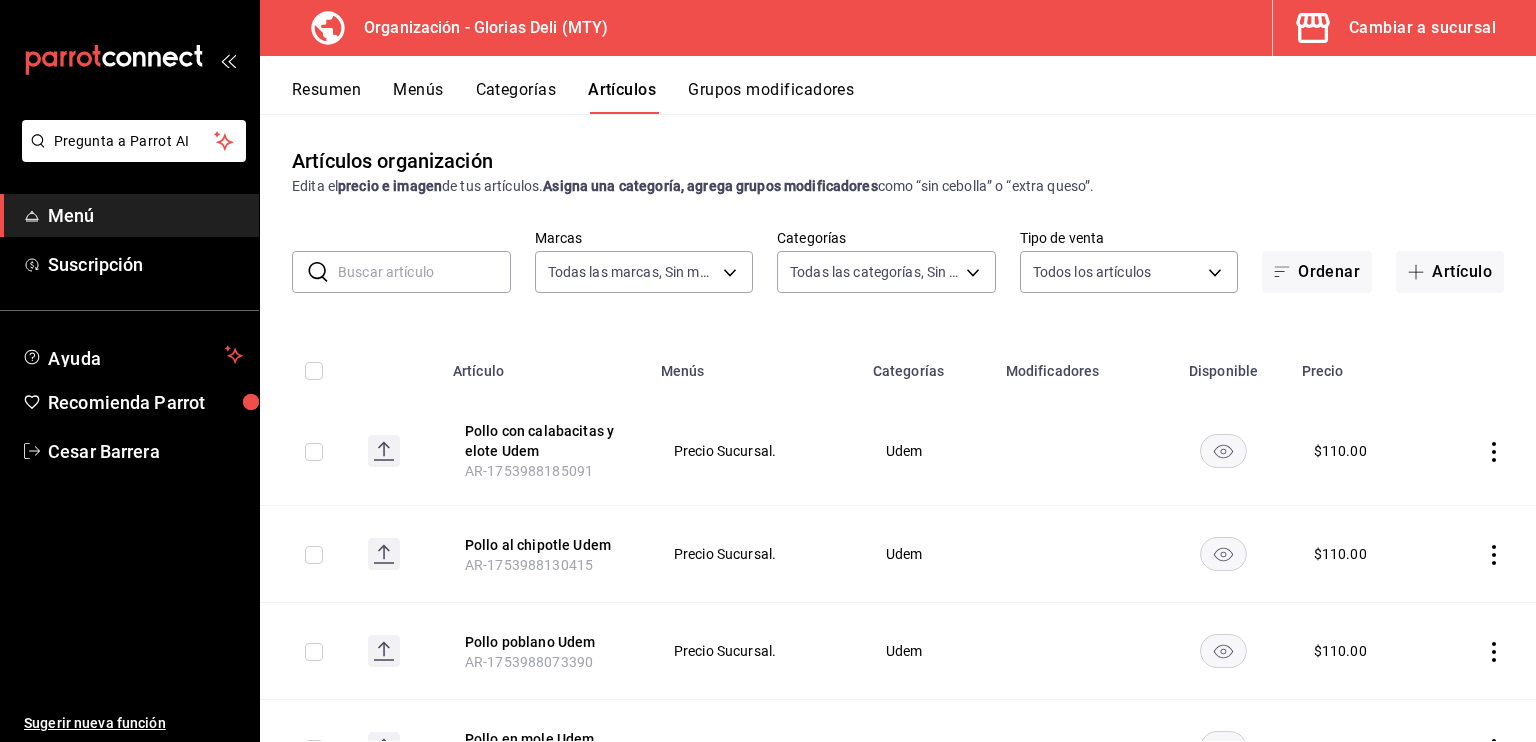 type on "0570a0c0-71b0-4a88-bbf2-45540d3e9005" 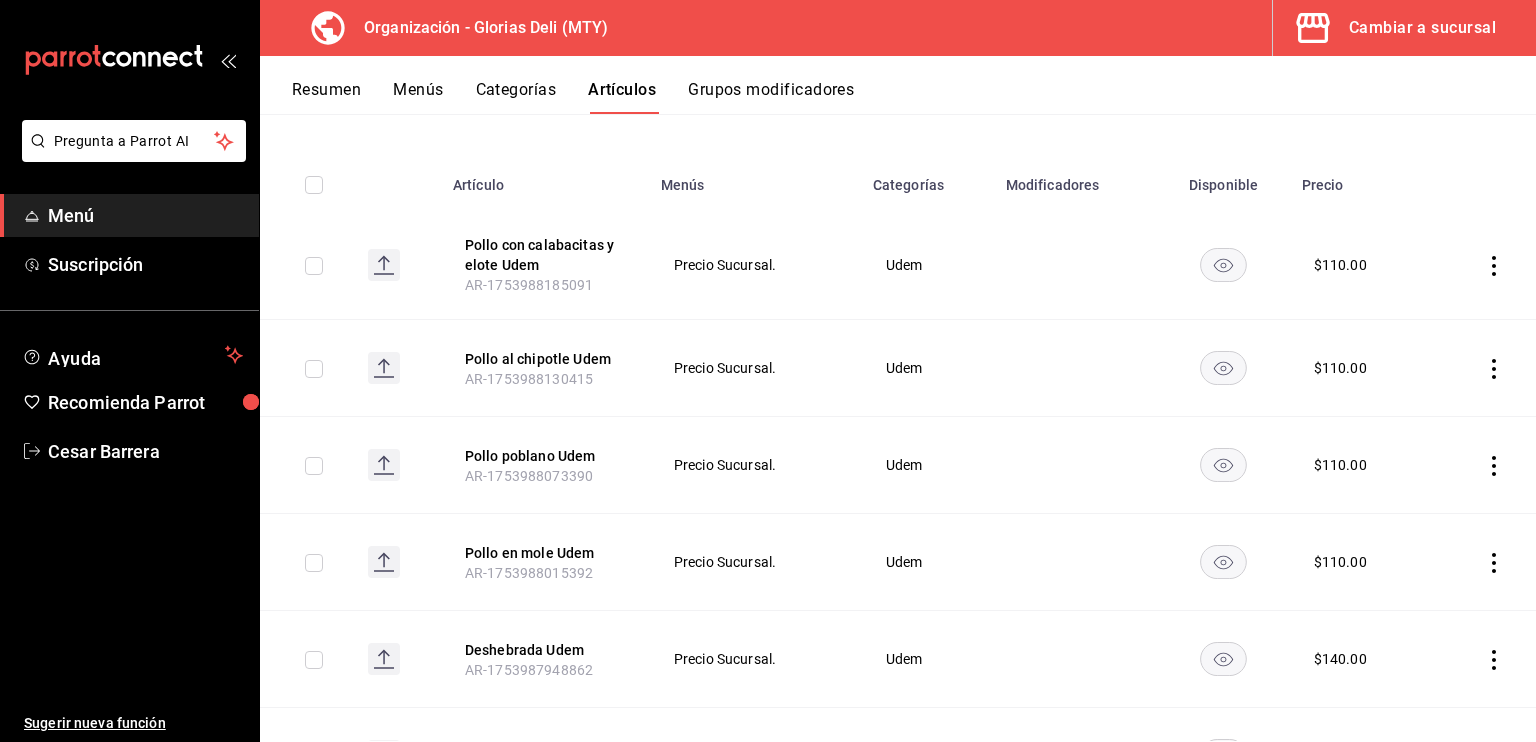 scroll, scrollTop: 200, scrollLeft: 0, axis: vertical 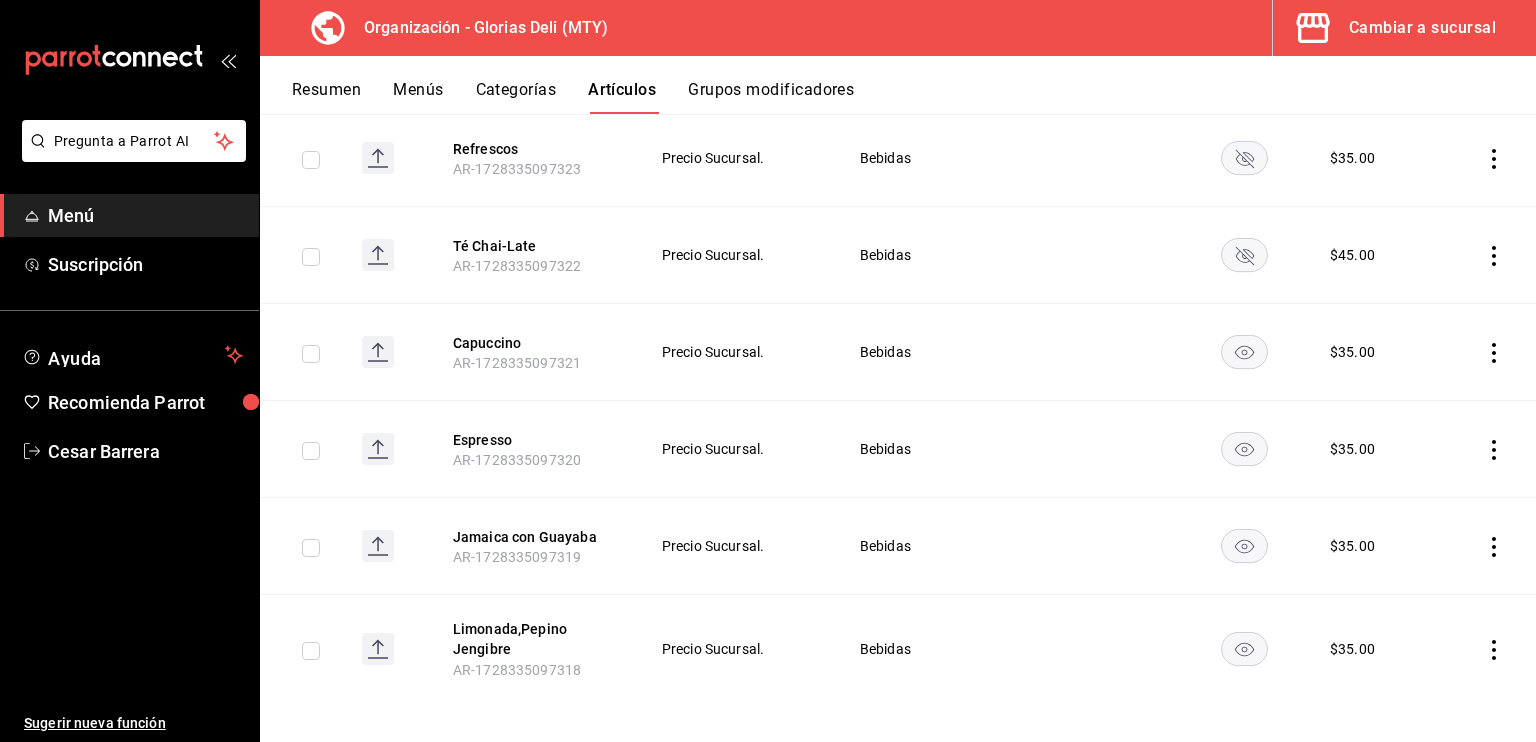 click 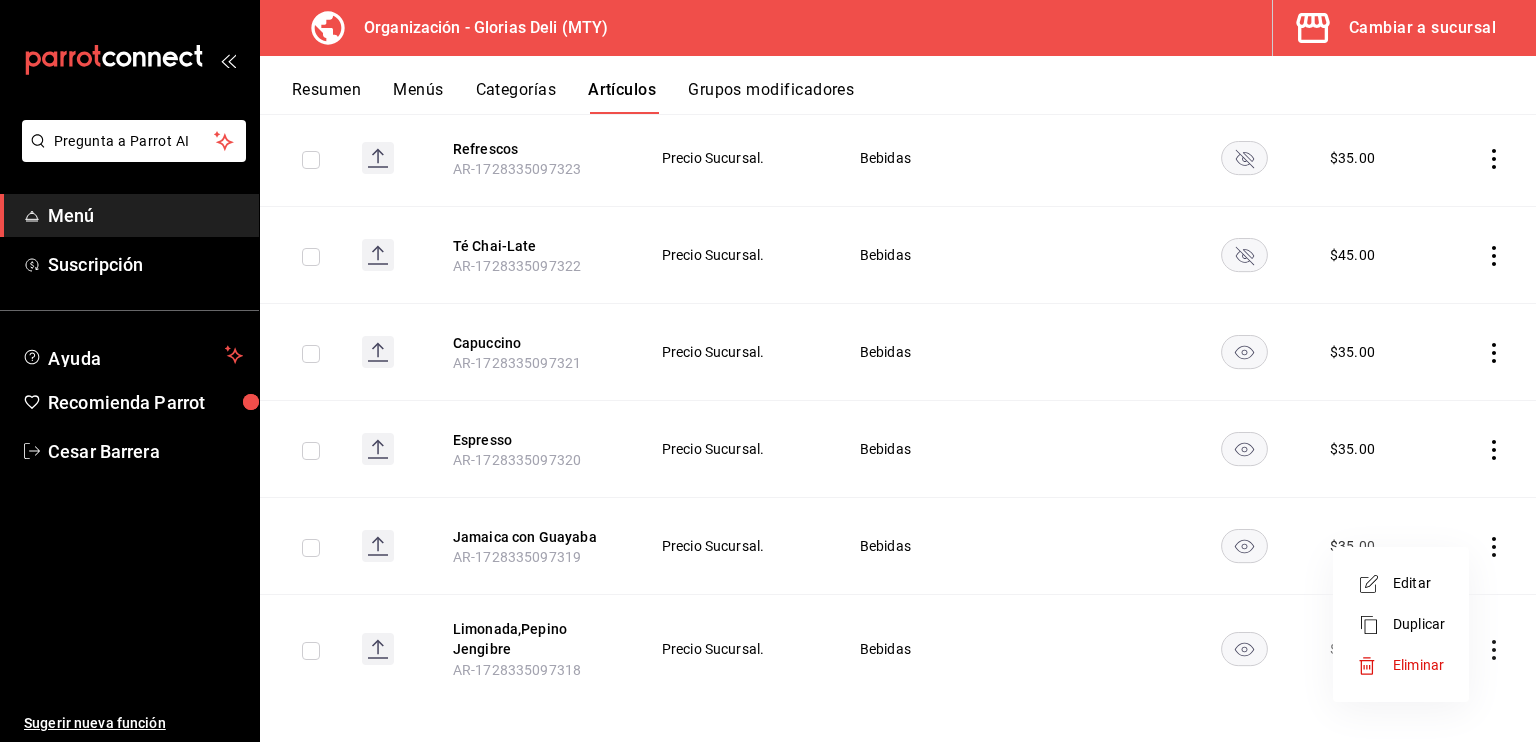 click on "Editar" at bounding box center [1419, 583] 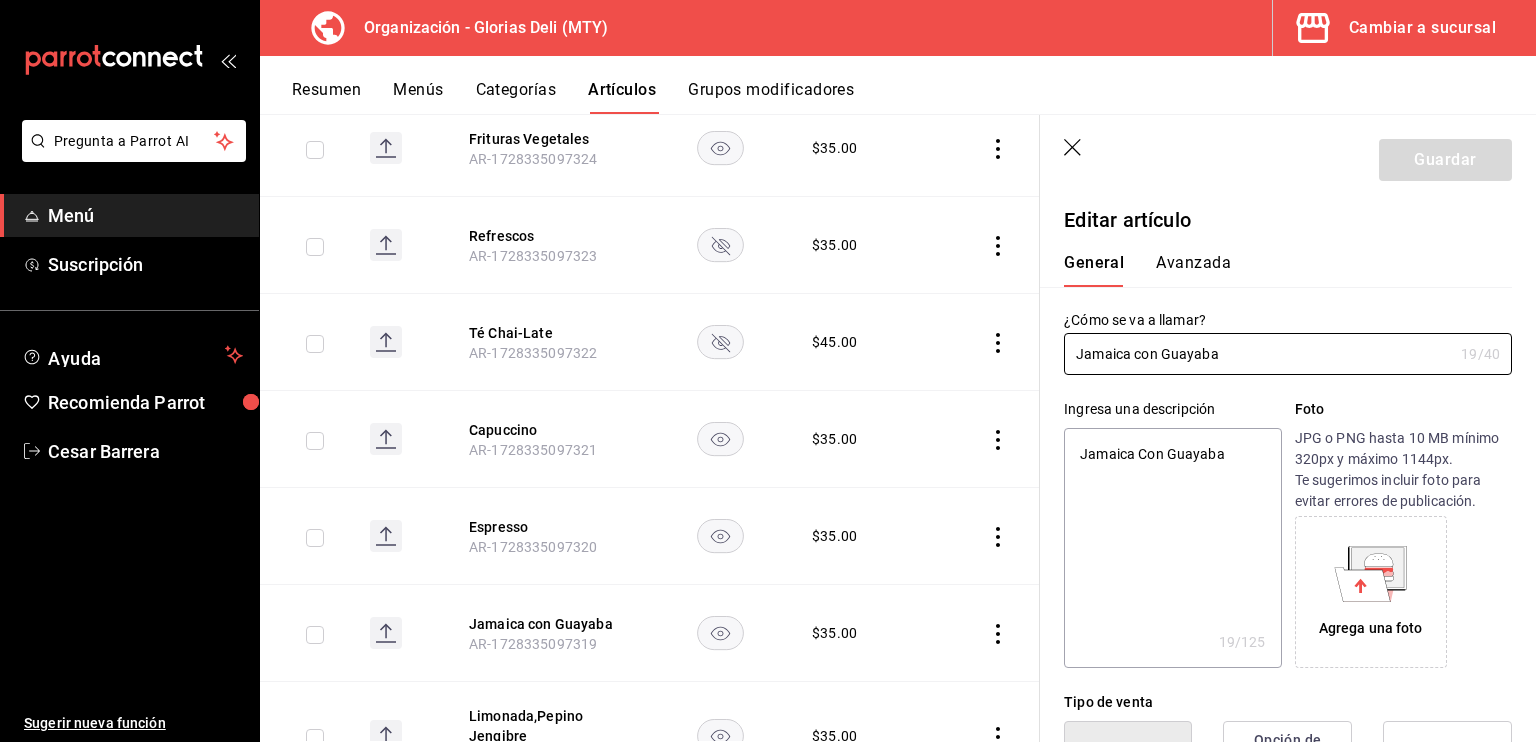 type on "x" 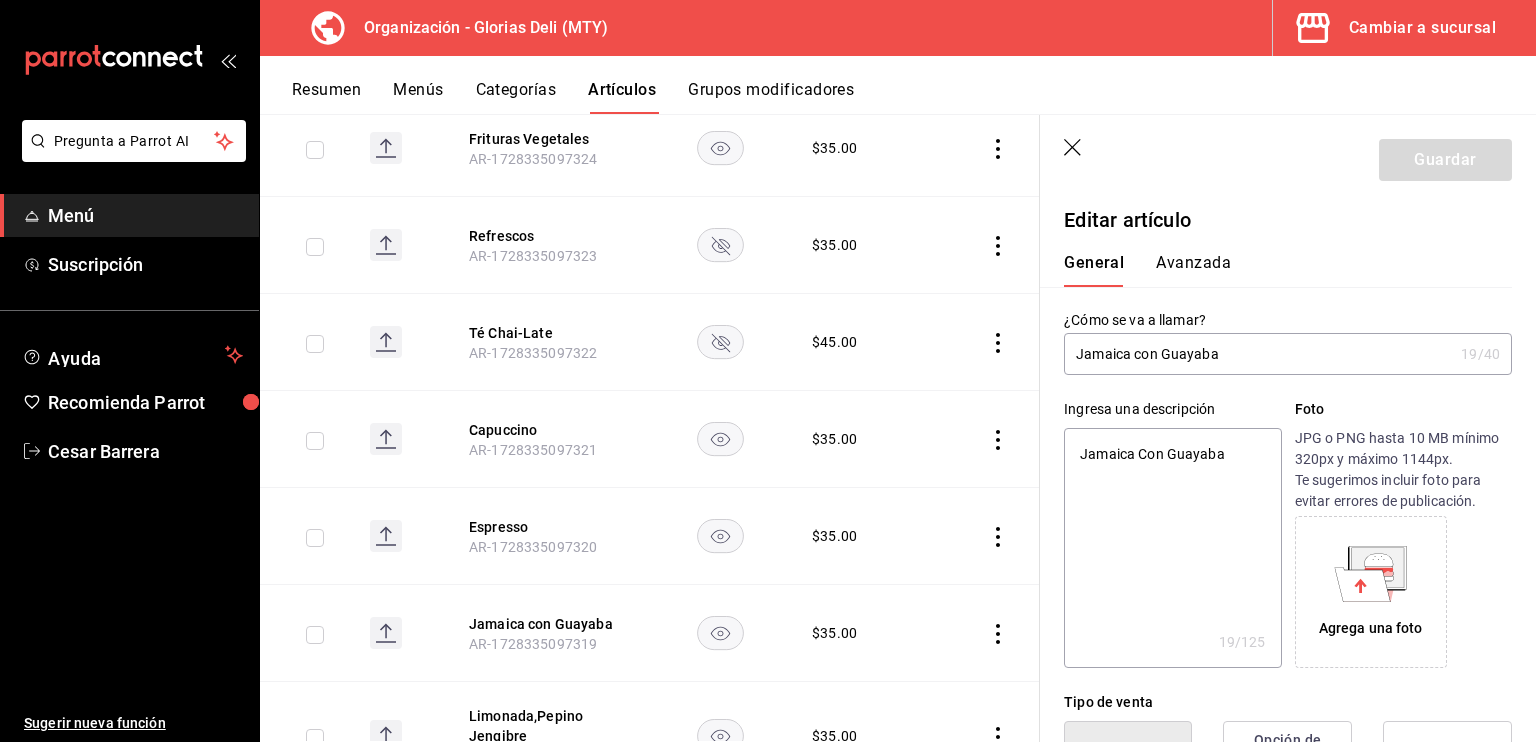click on "Jamaica con Guayaba" at bounding box center [1258, 354] 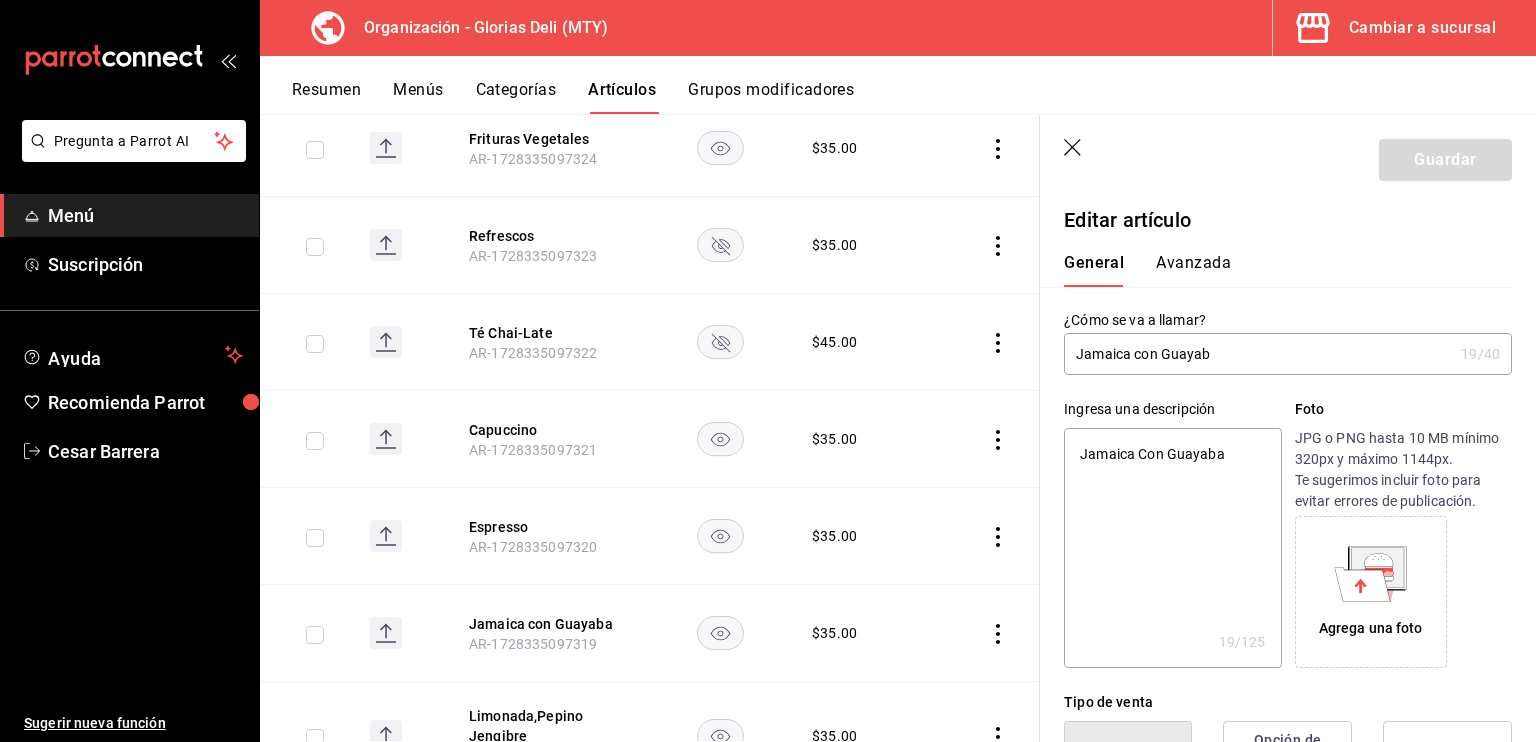 type on "x" 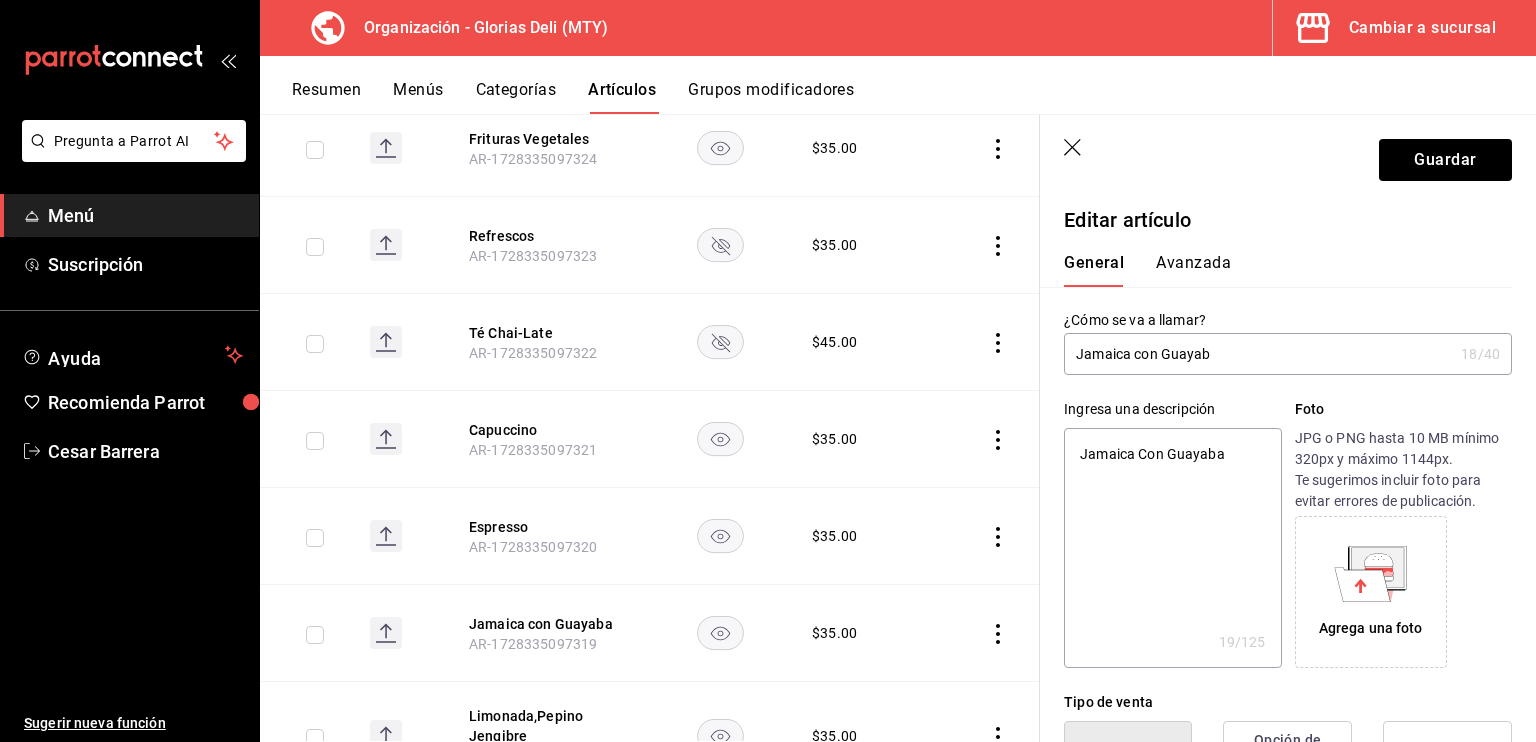 type on "Jamaica con Guaya" 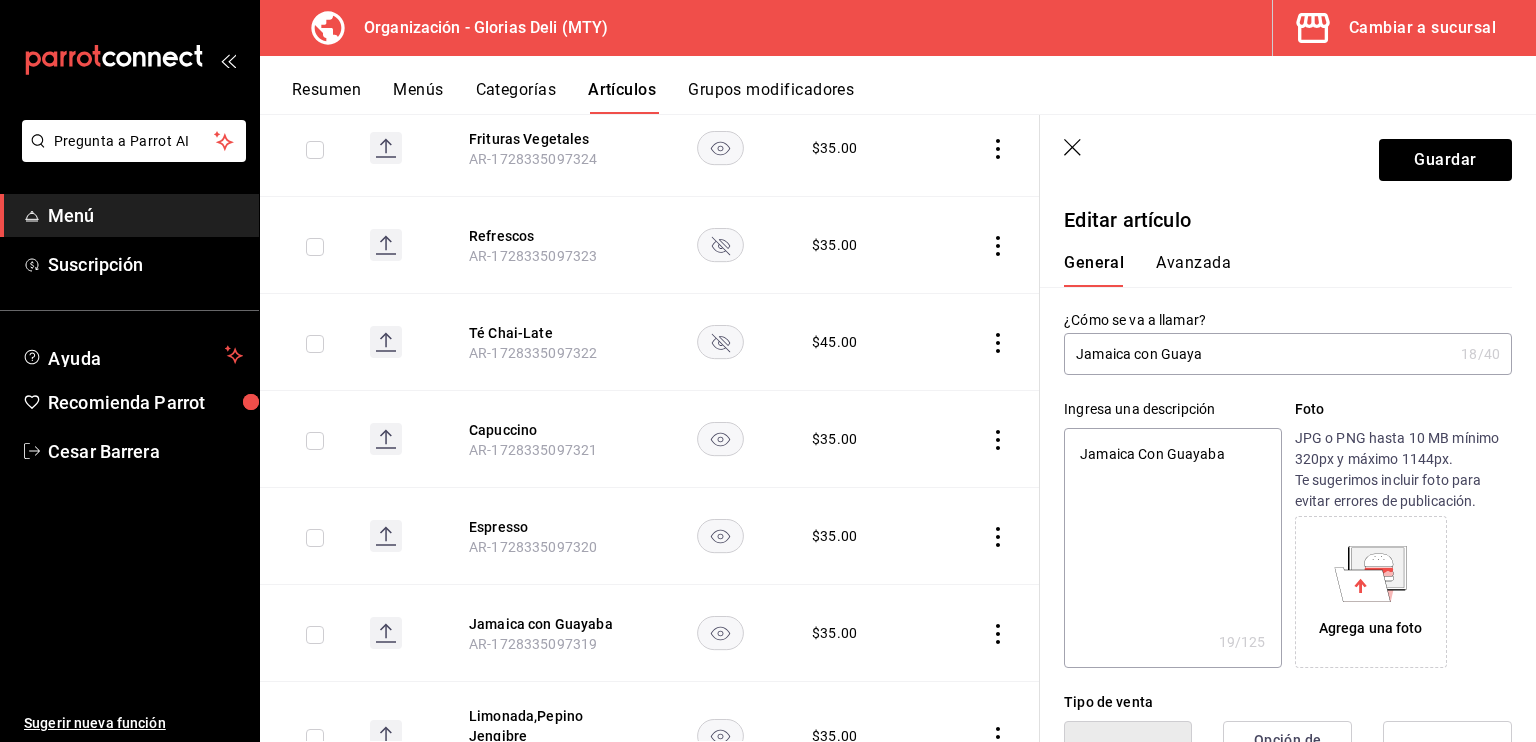 type on "x" 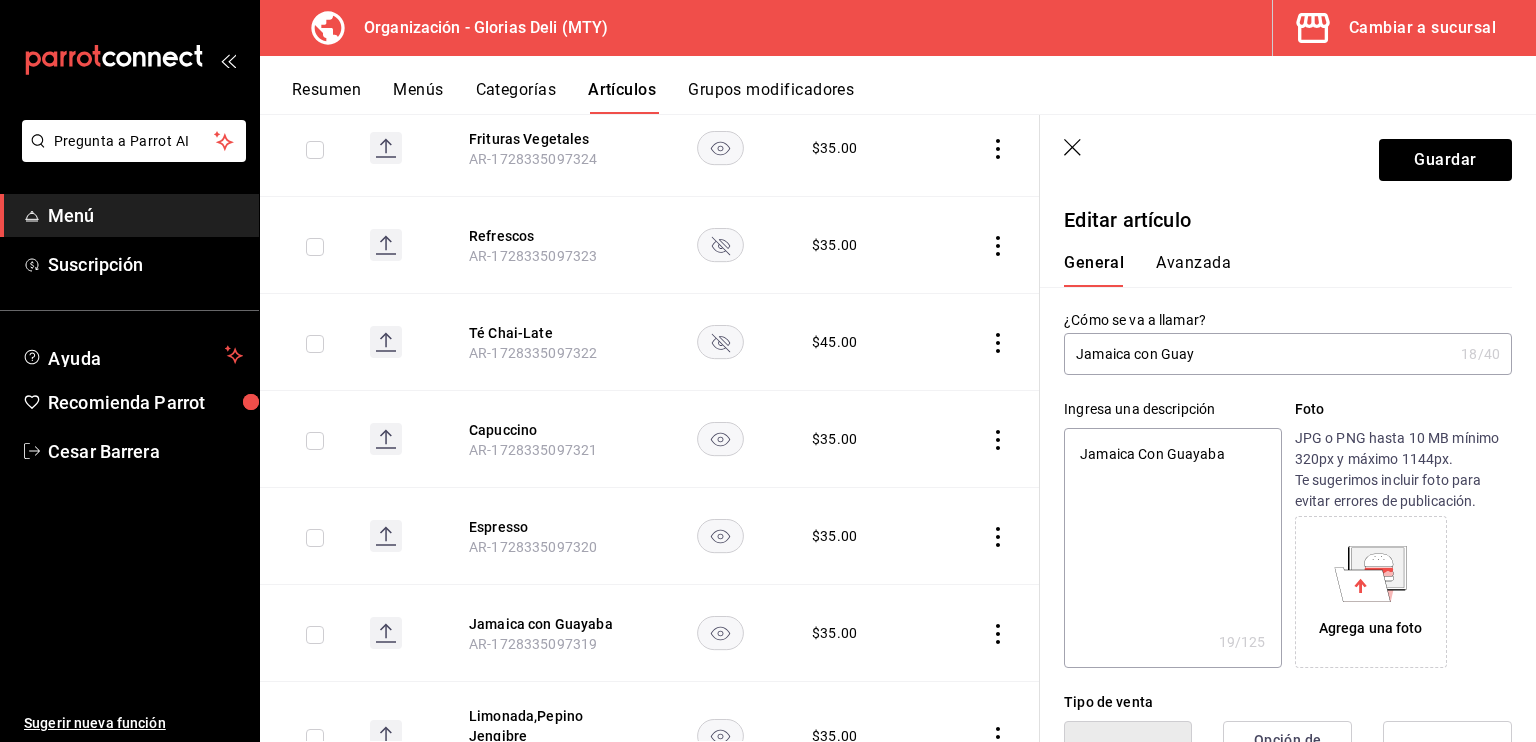 type on "x" 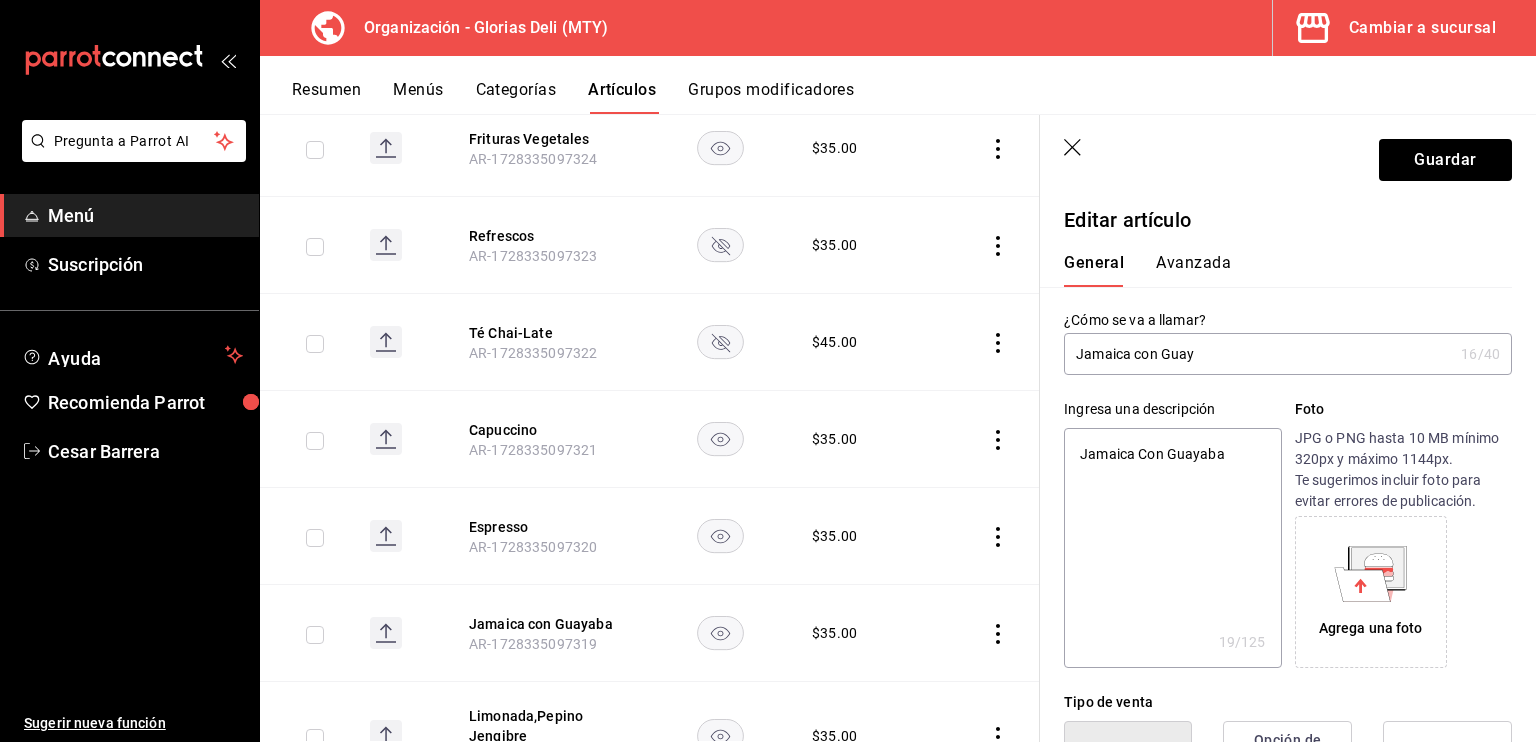 type on "Jamaica con Gua" 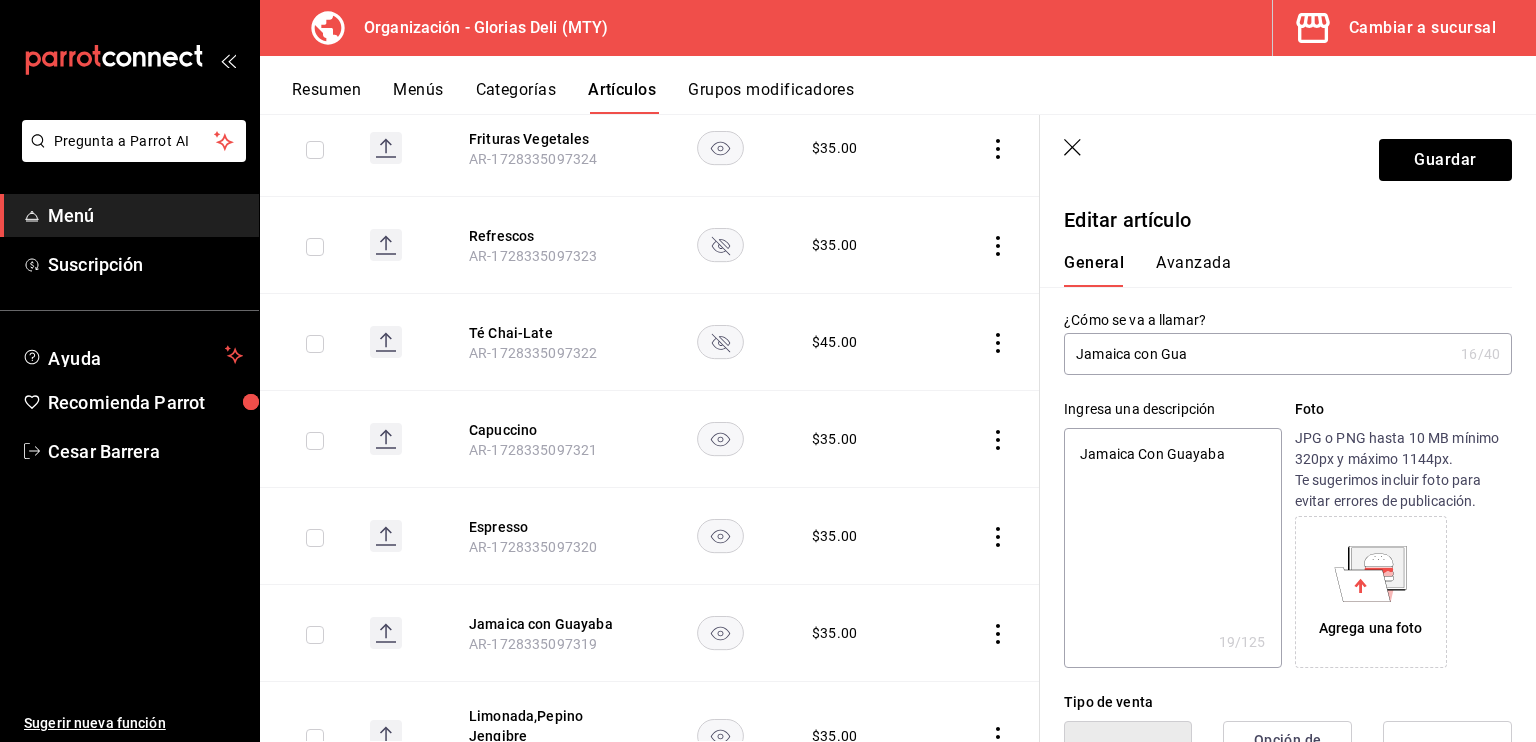 type on "x" 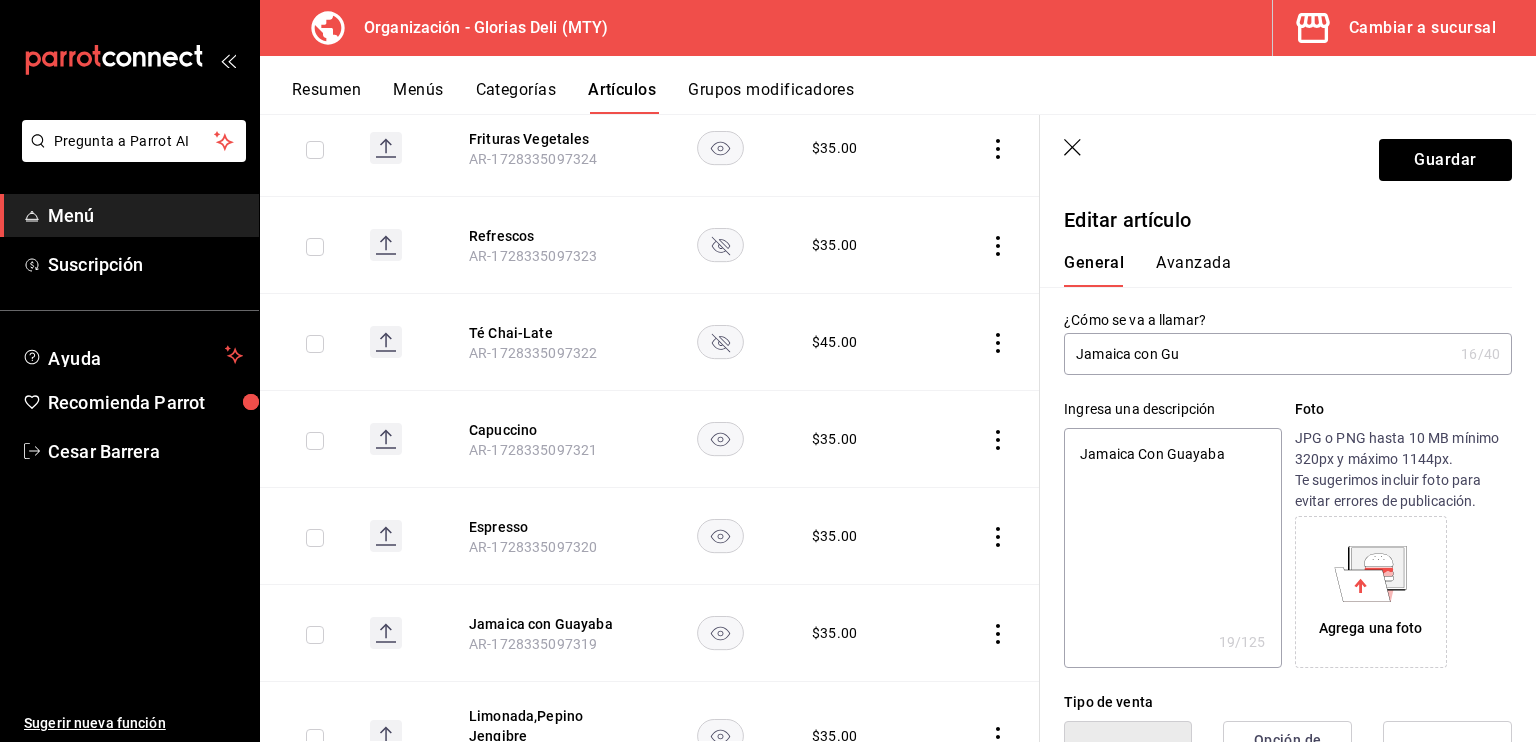 type on "x" 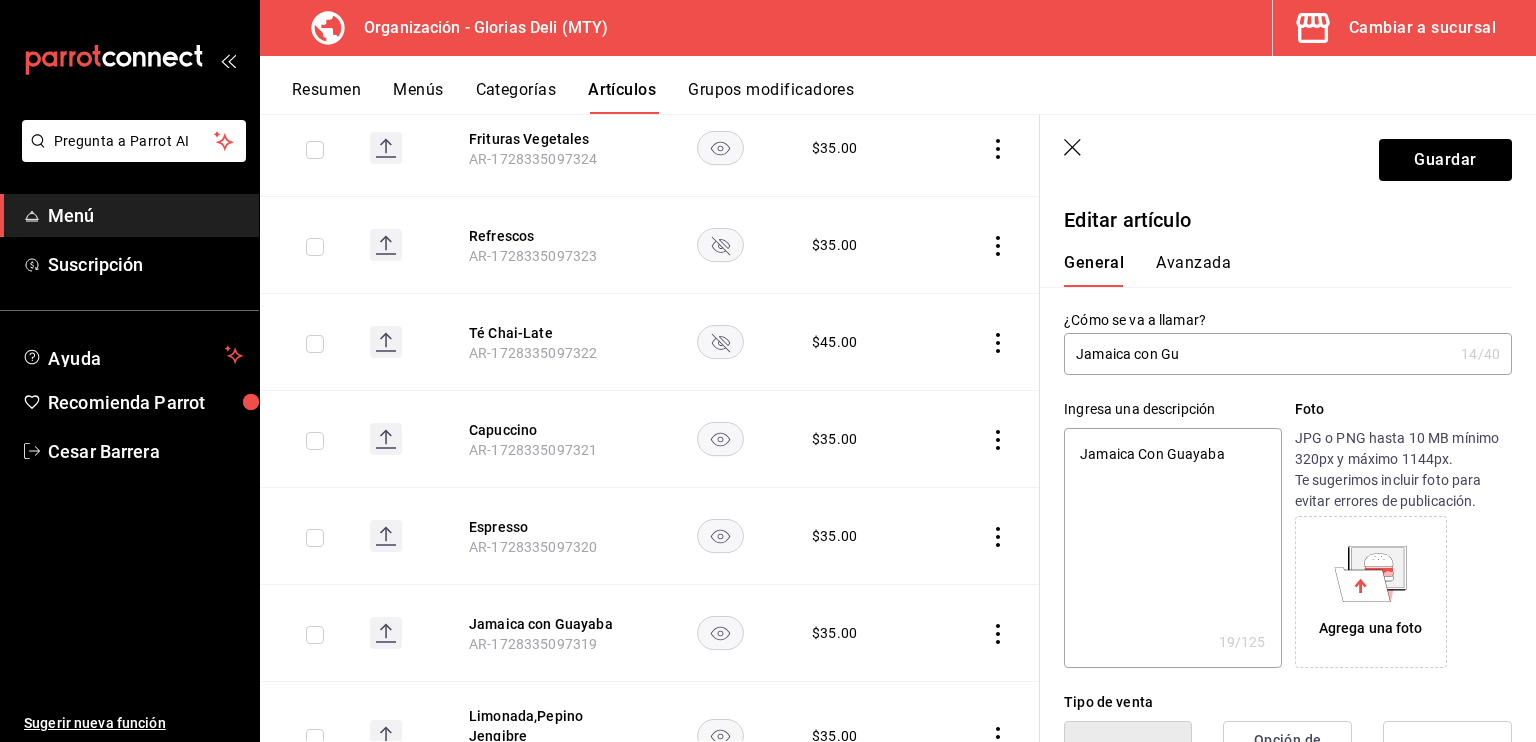 type on "Jamaica con G" 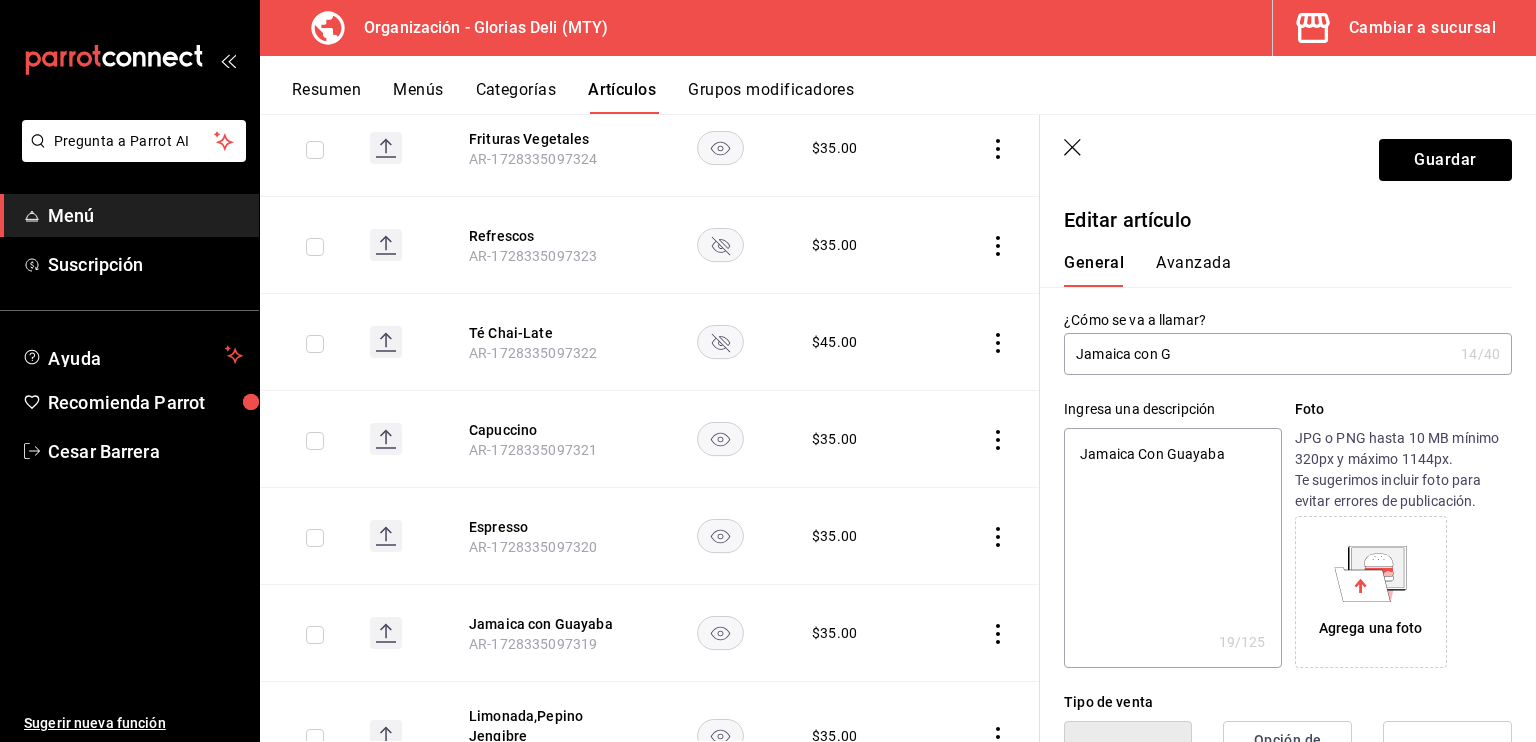 type on "x" 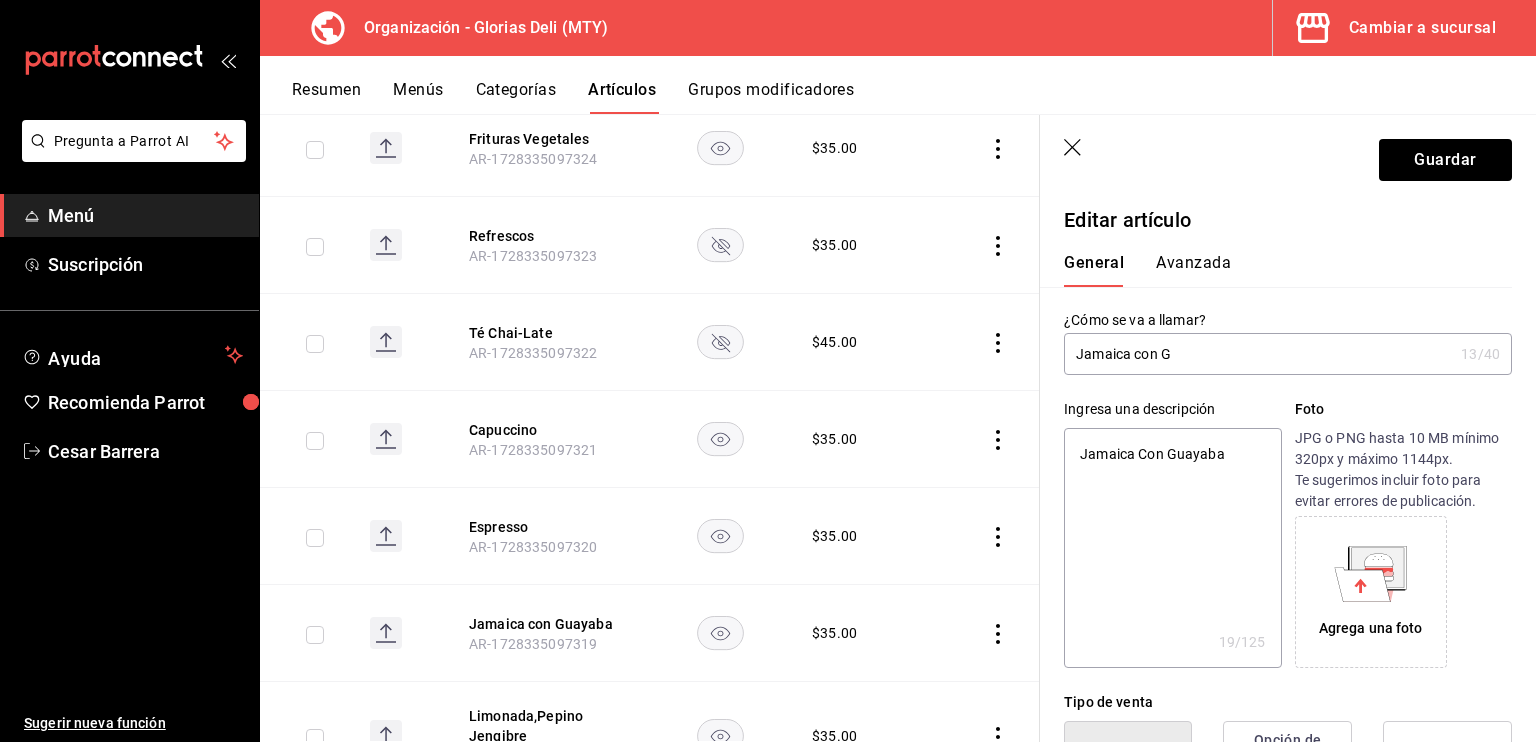type on "Jamaica con" 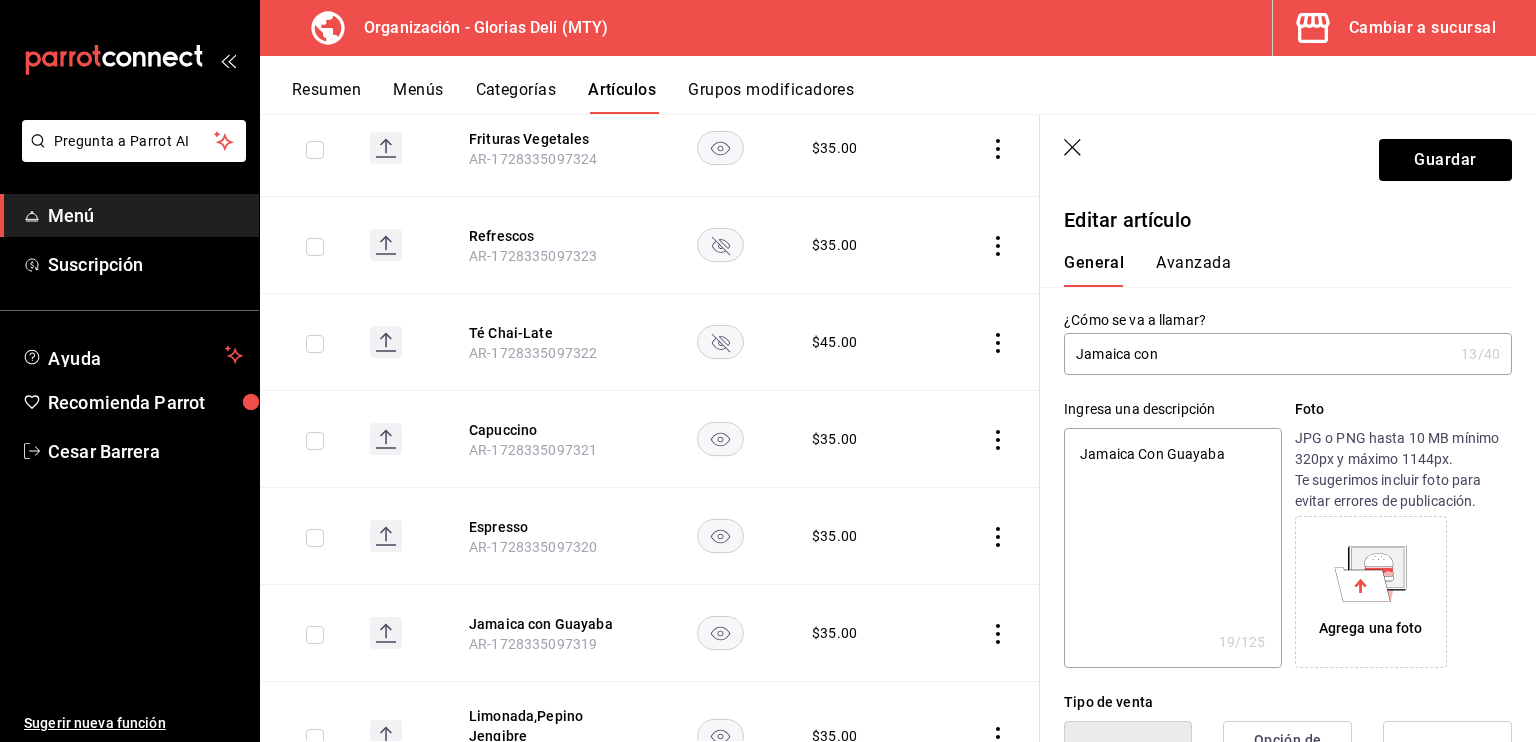 type on "x" 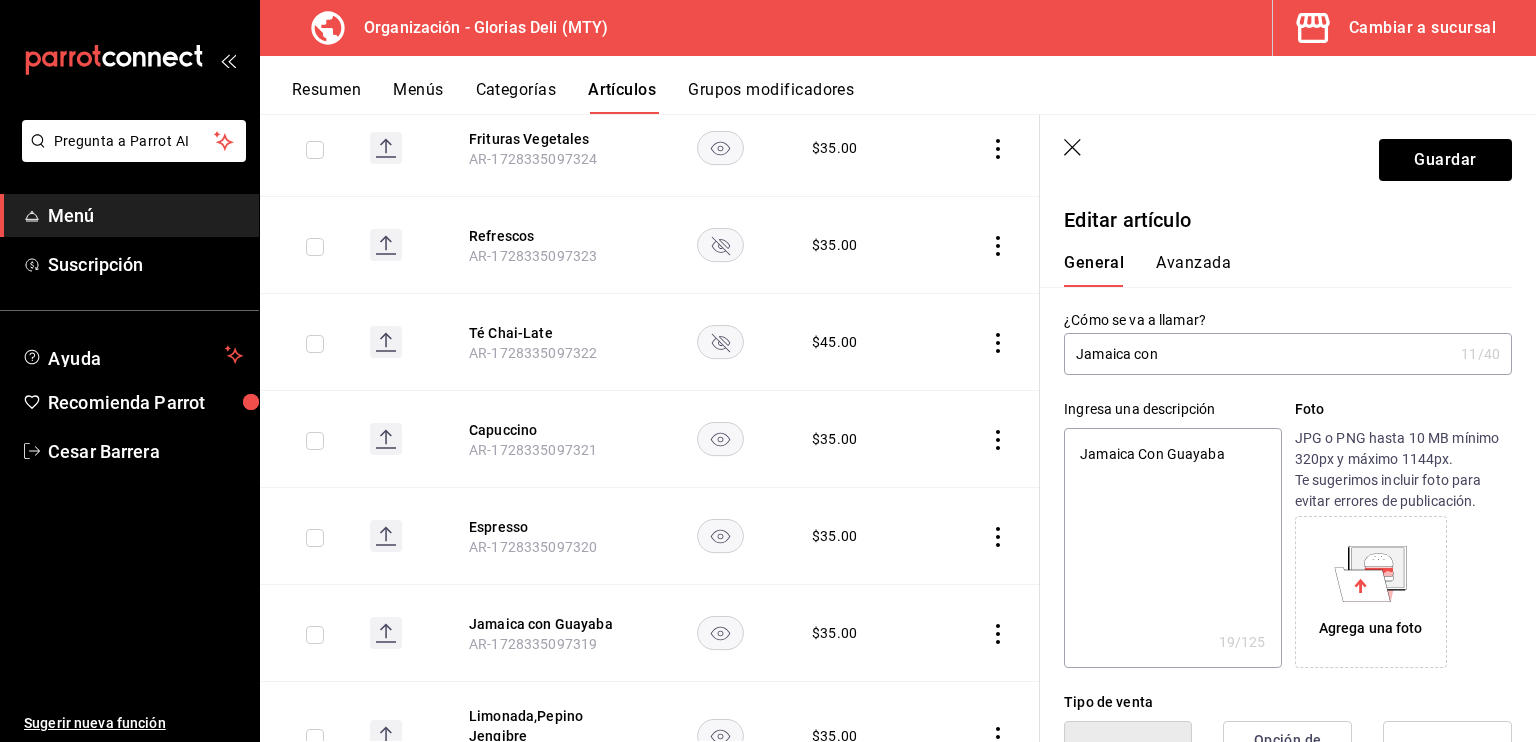 type on "Jamaica co" 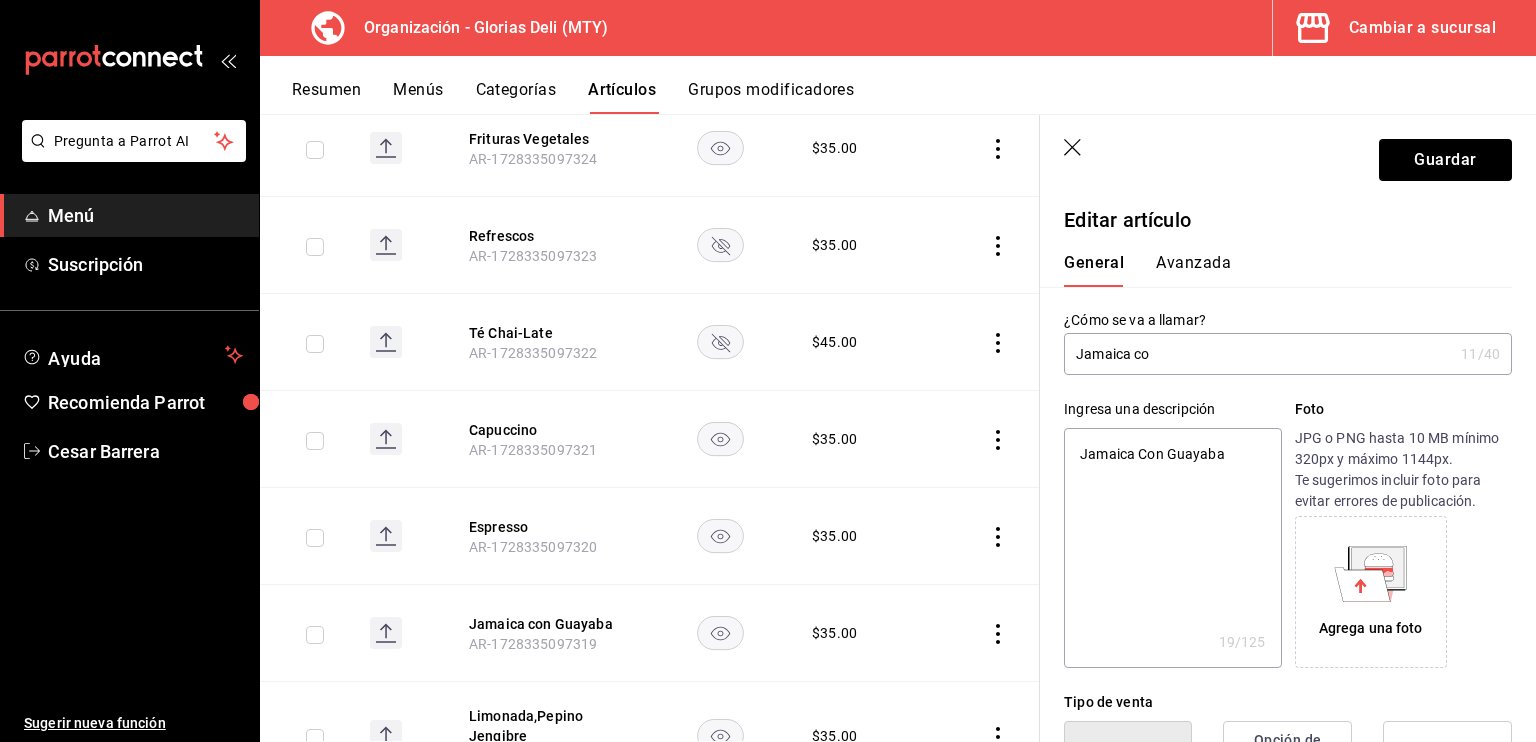type on "x" 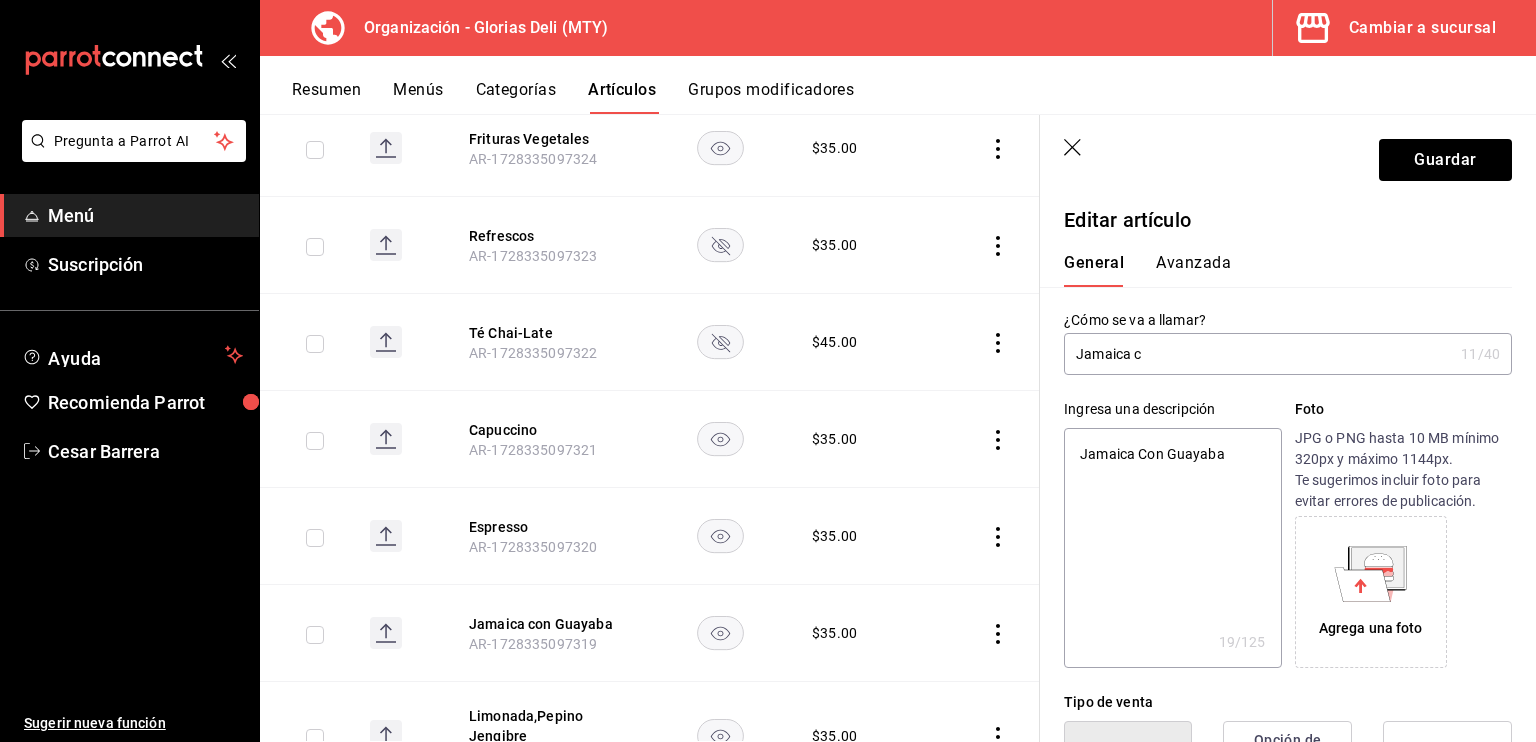 type on "x" 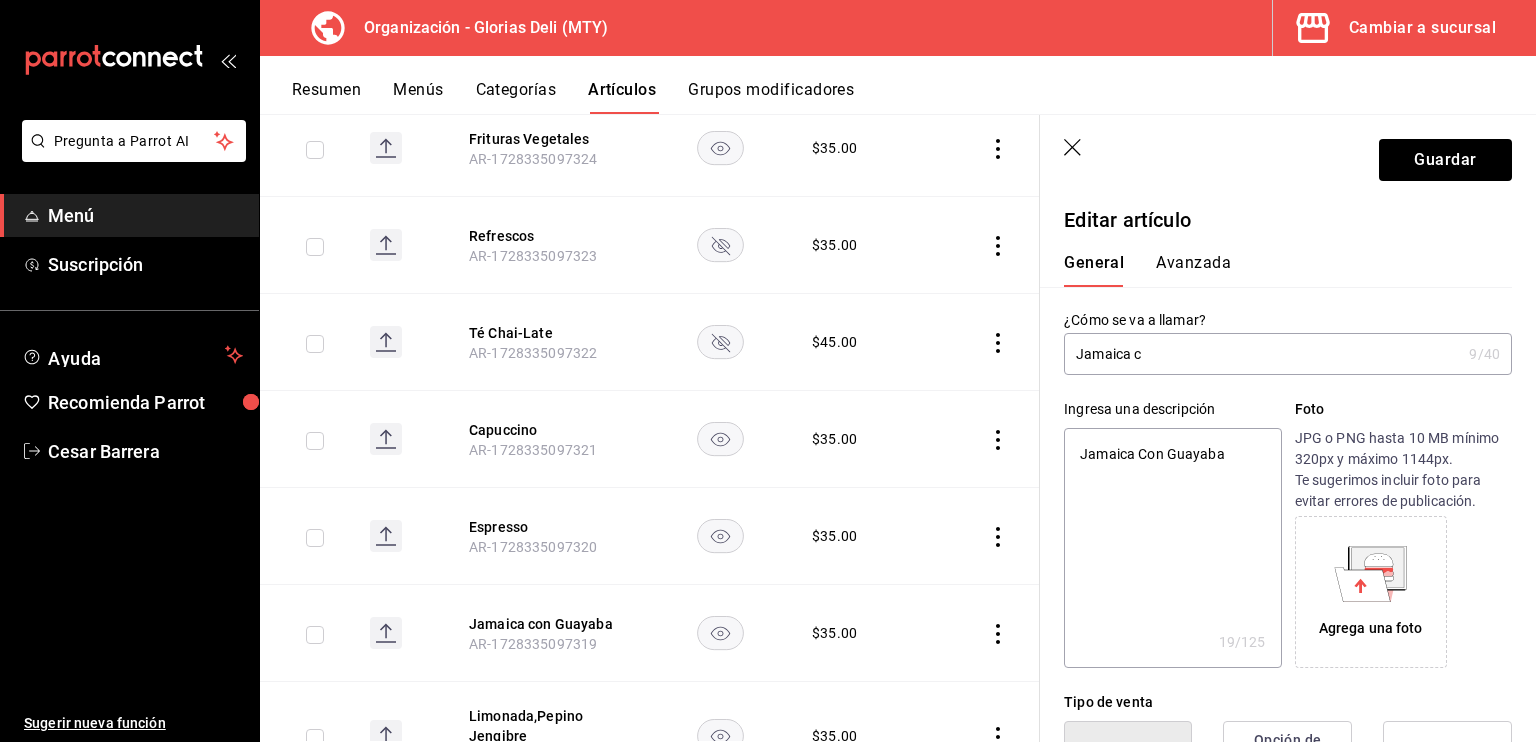 type on "Jamaica" 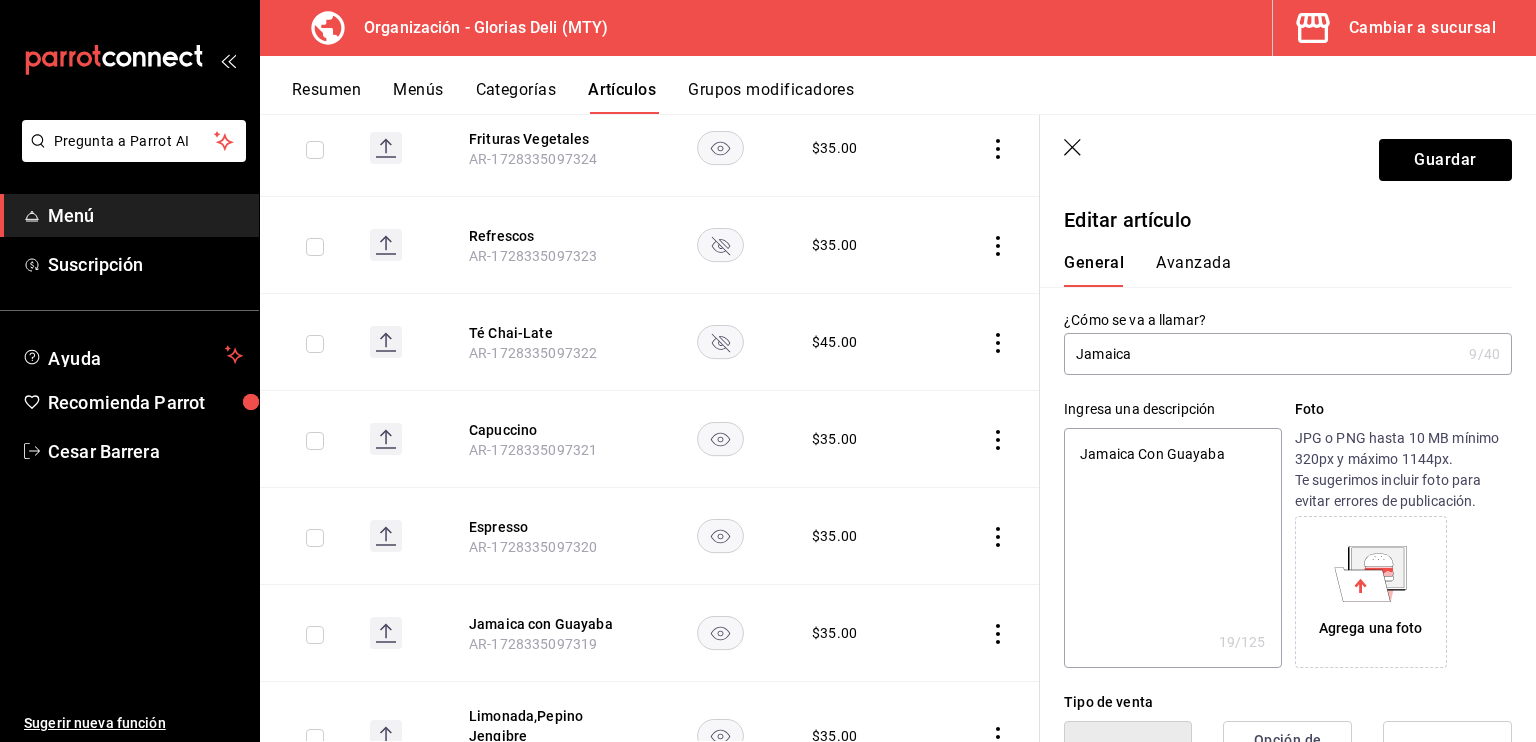type on "x" 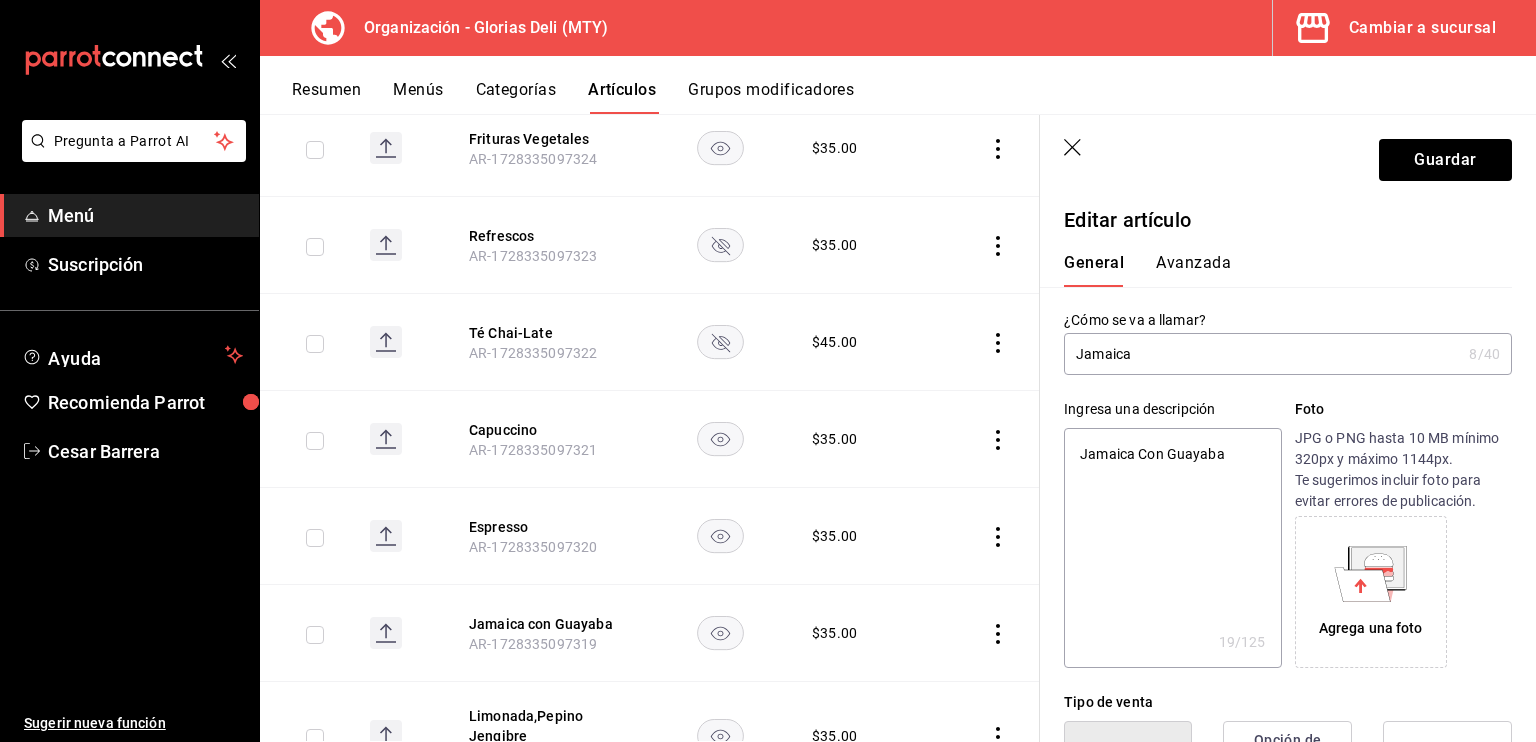 type on "Jamaica" 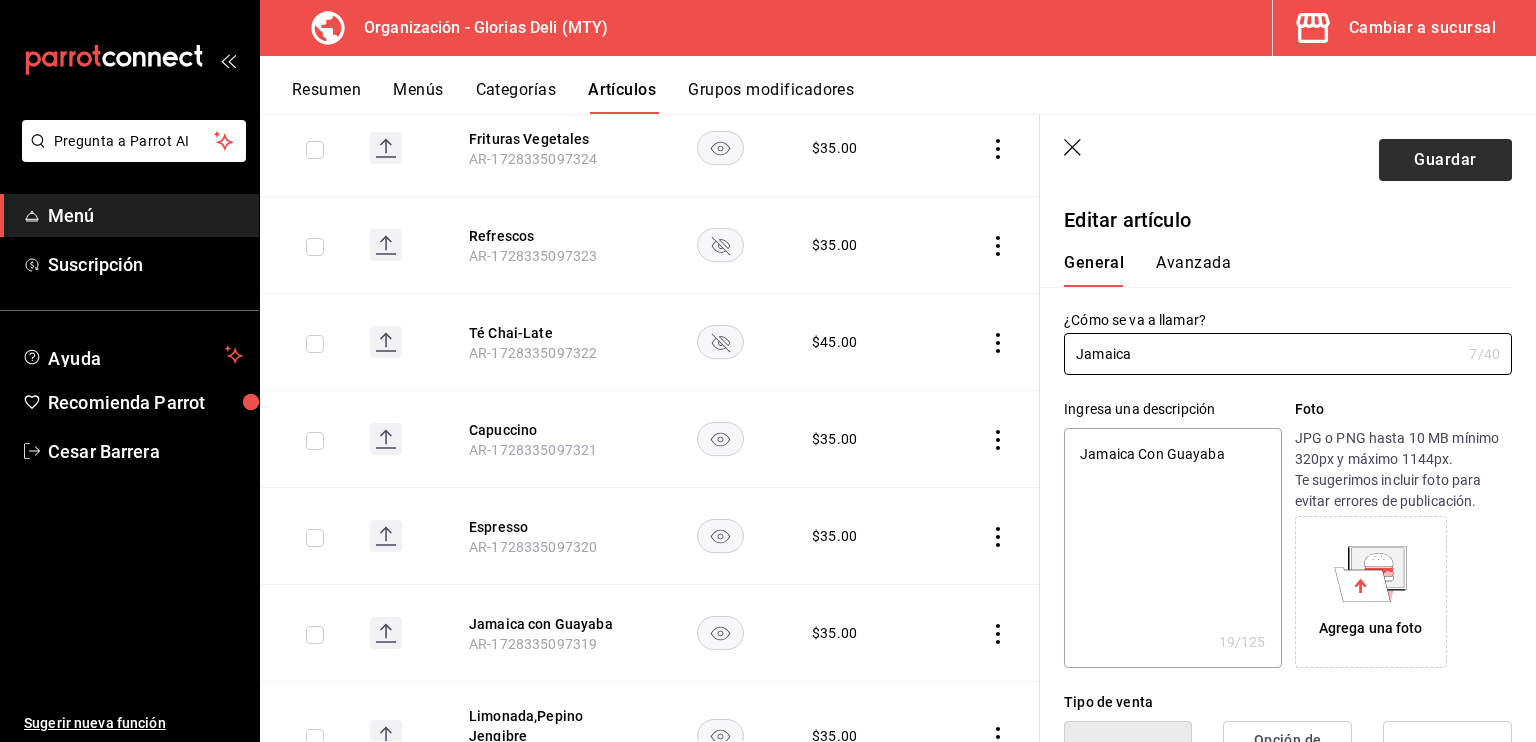 type on "Jamaica" 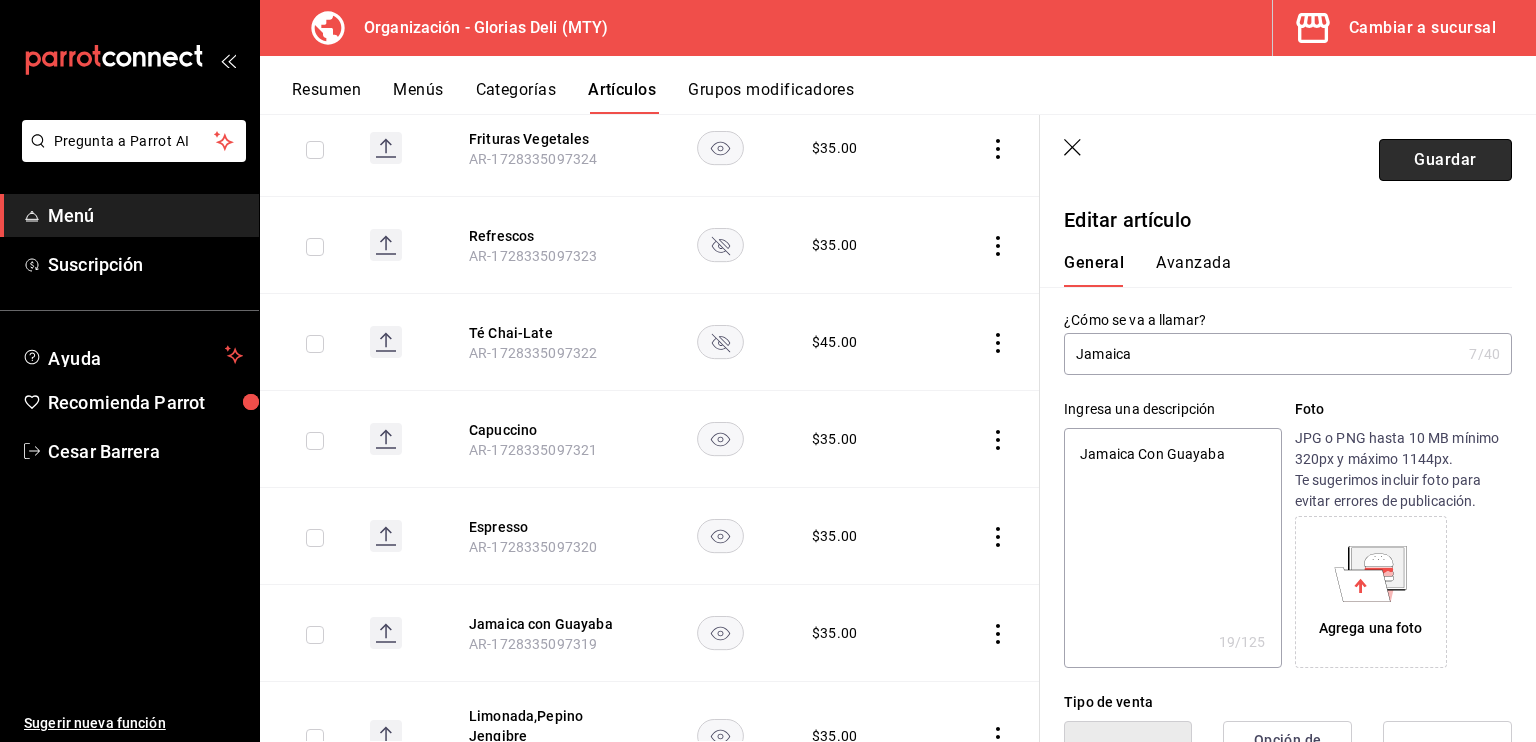 click on "Guardar" at bounding box center [1445, 160] 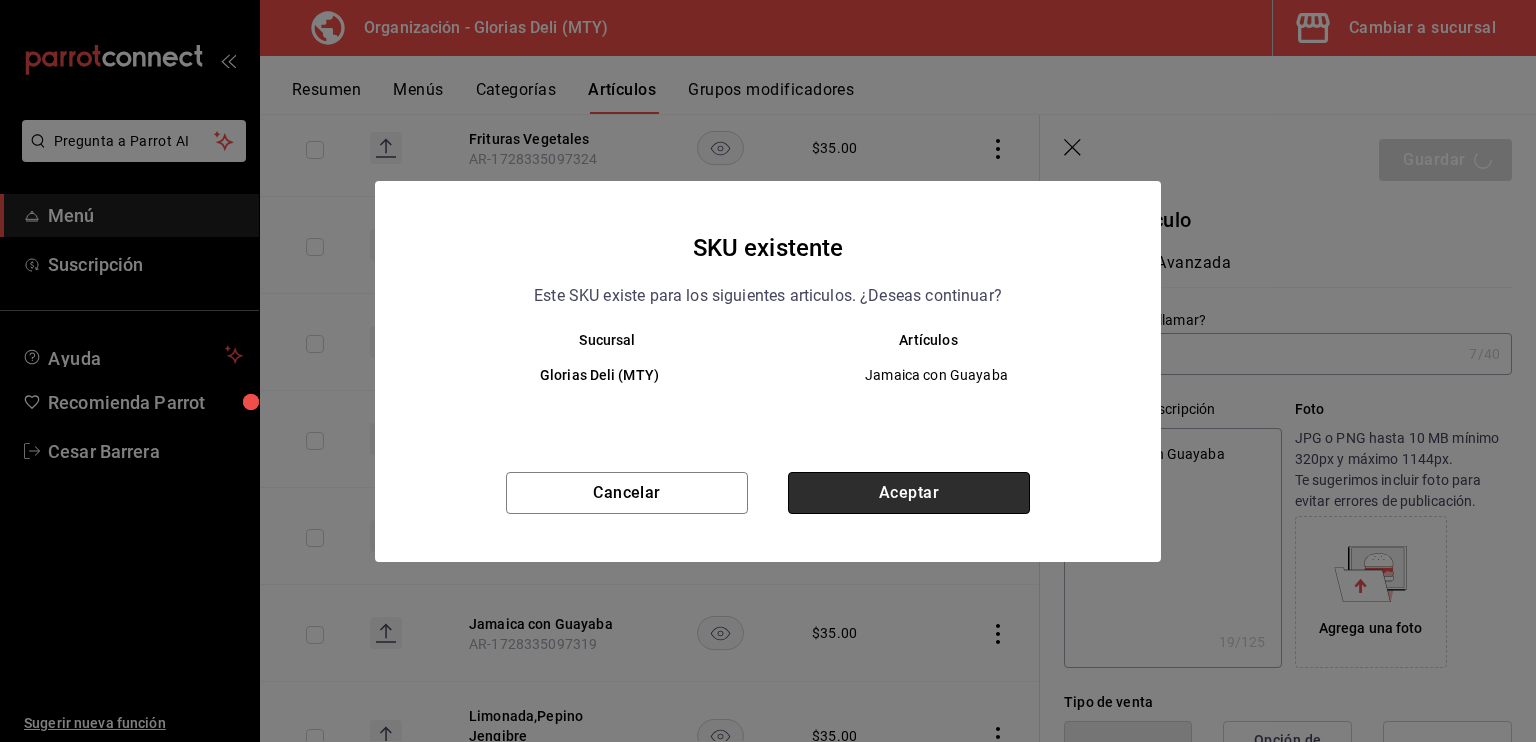 click on "Aceptar" at bounding box center (909, 493) 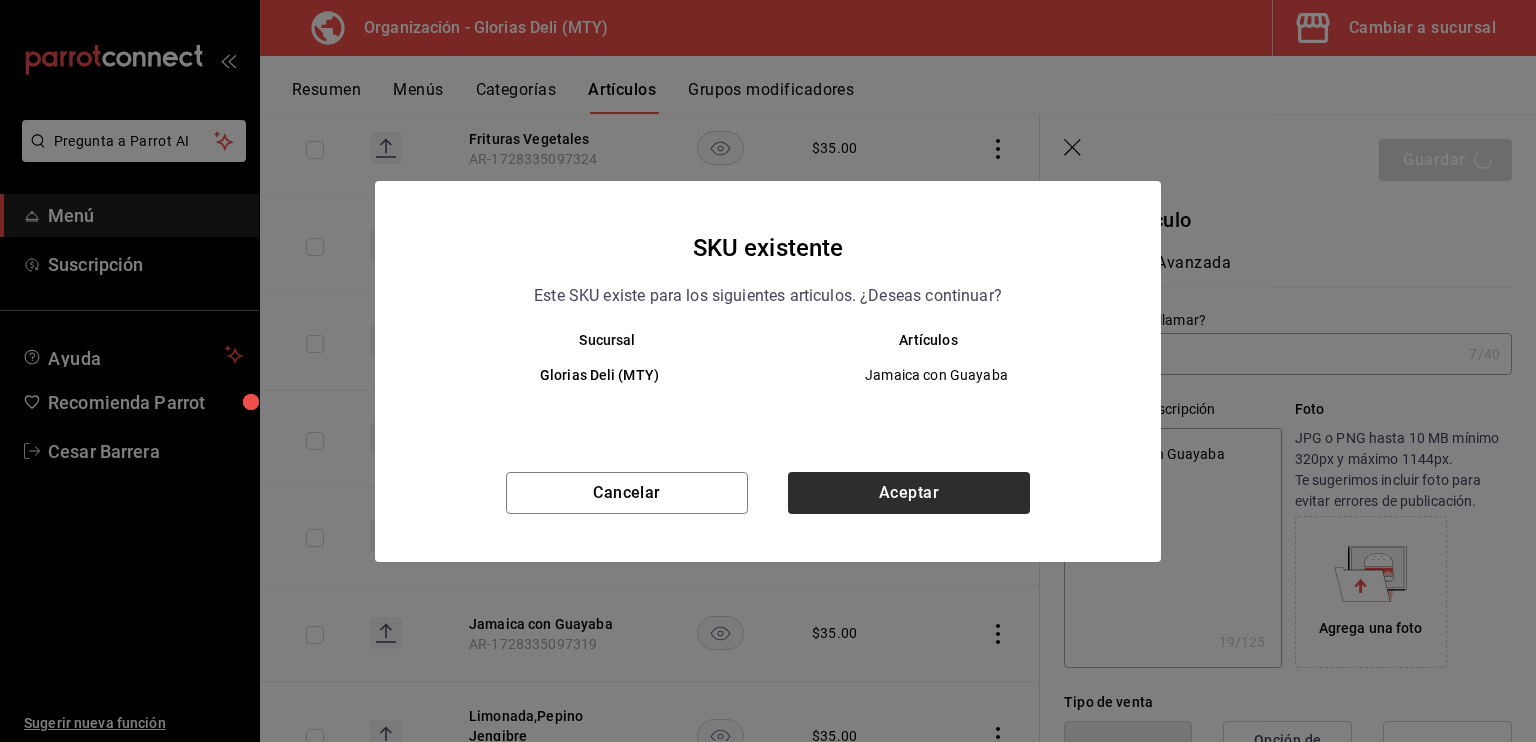 type on "x" 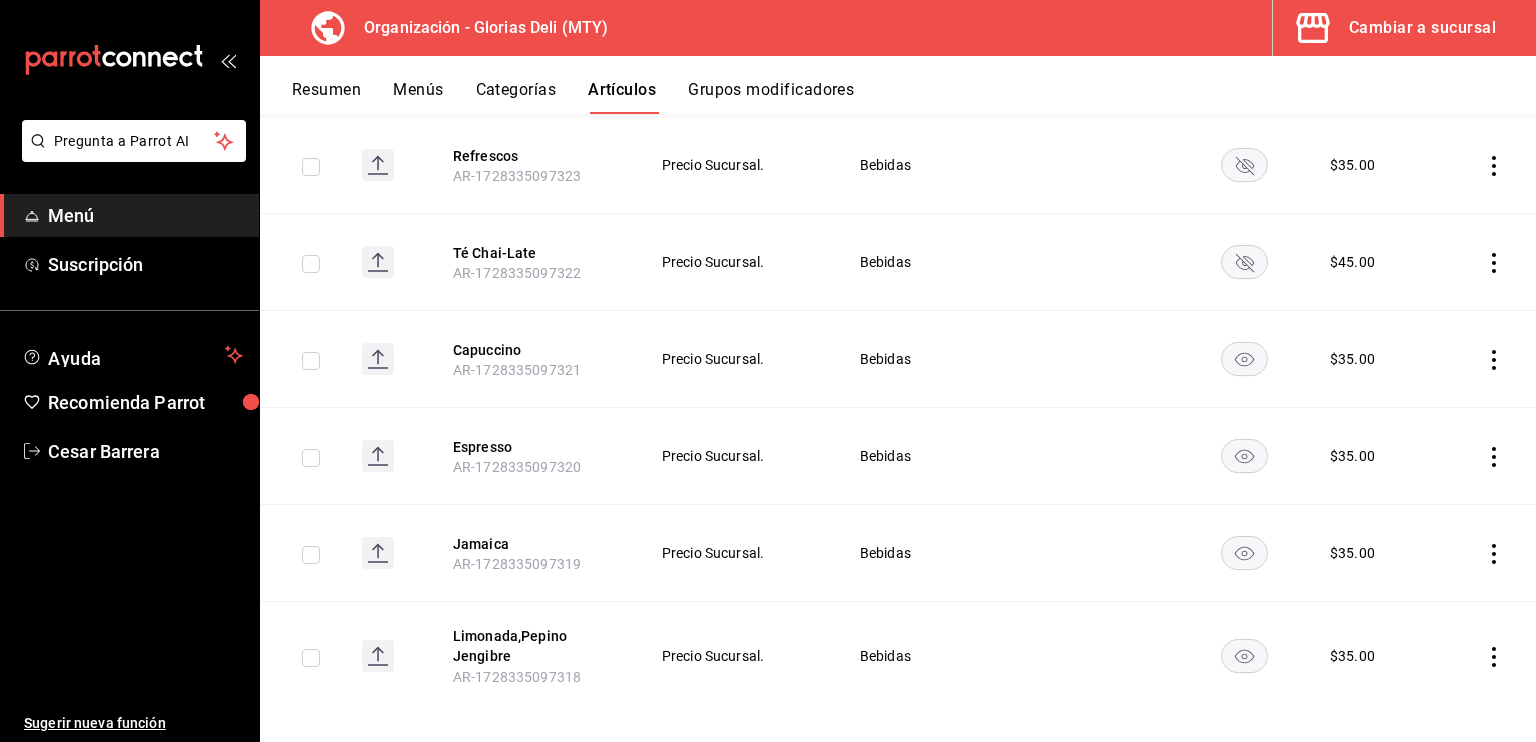 scroll, scrollTop: 4966, scrollLeft: 0, axis: vertical 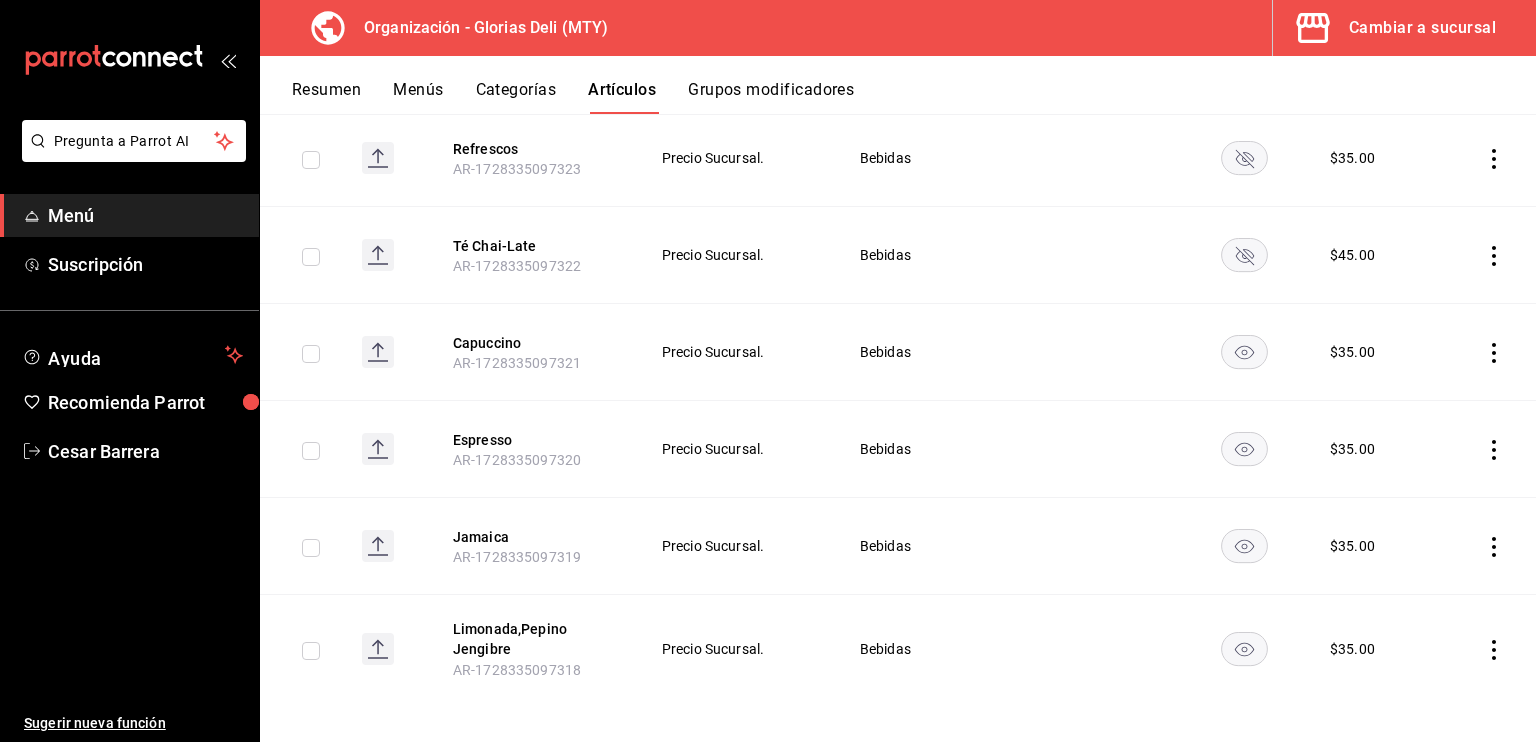 click 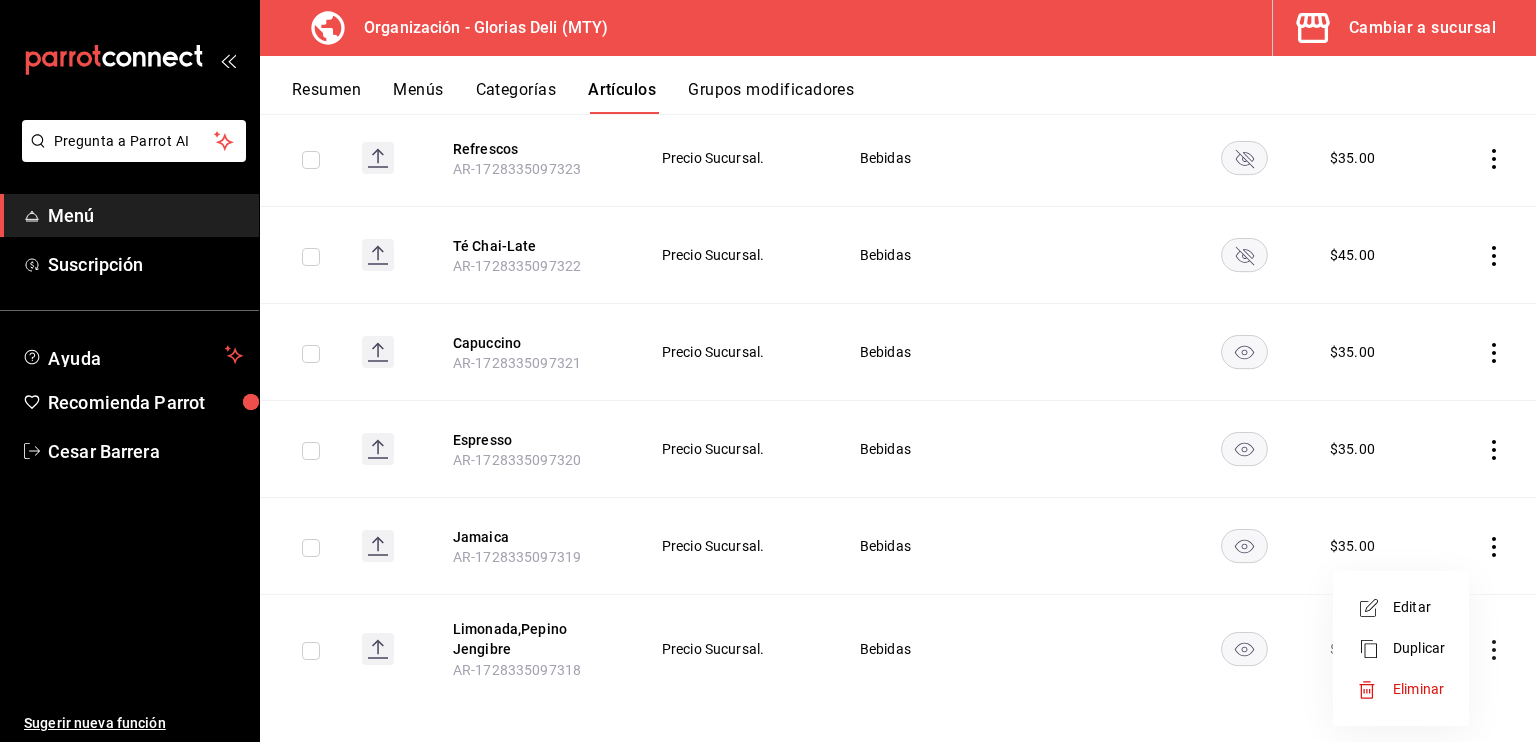 click on "Editar" at bounding box center [1419, 607] 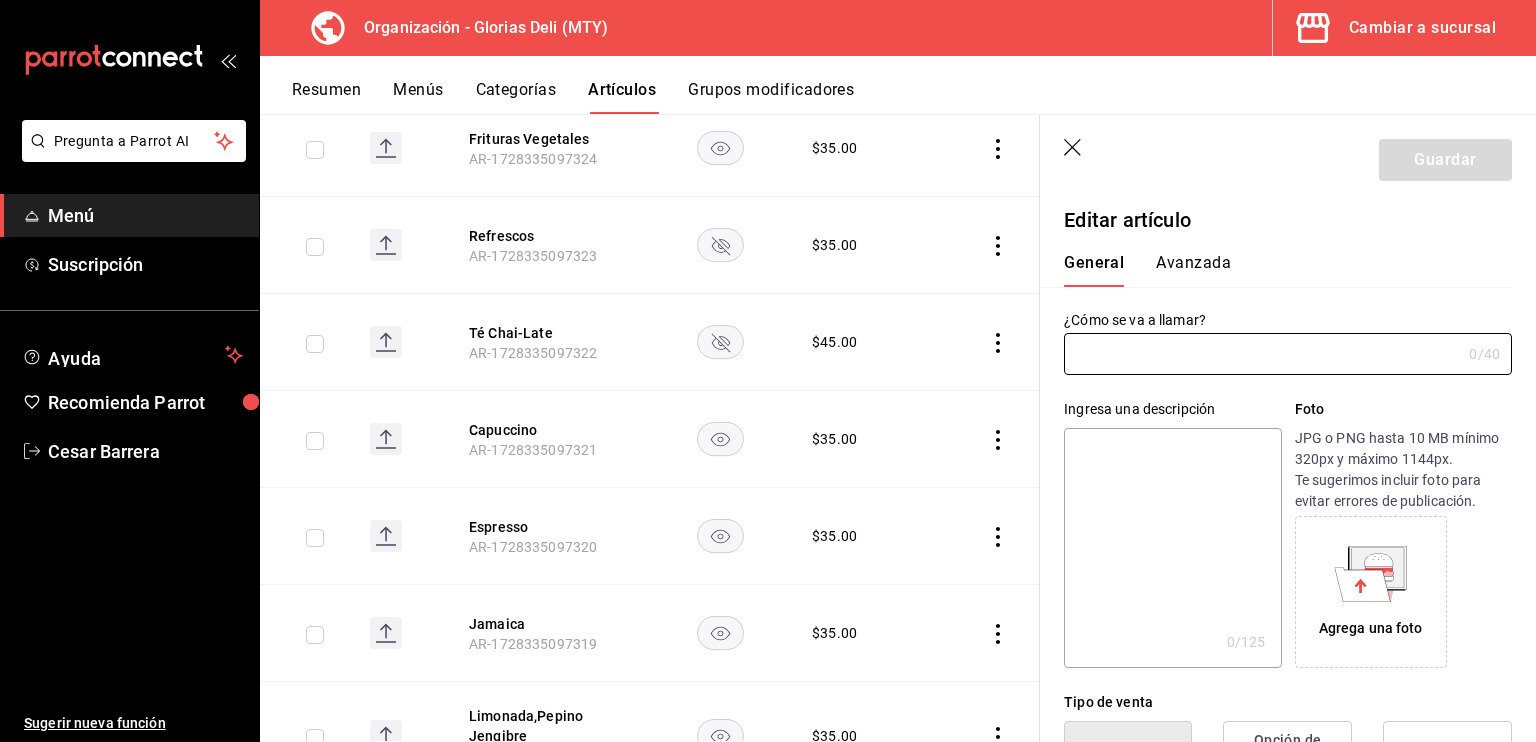type on "Limonada,Pepino Jengibre" 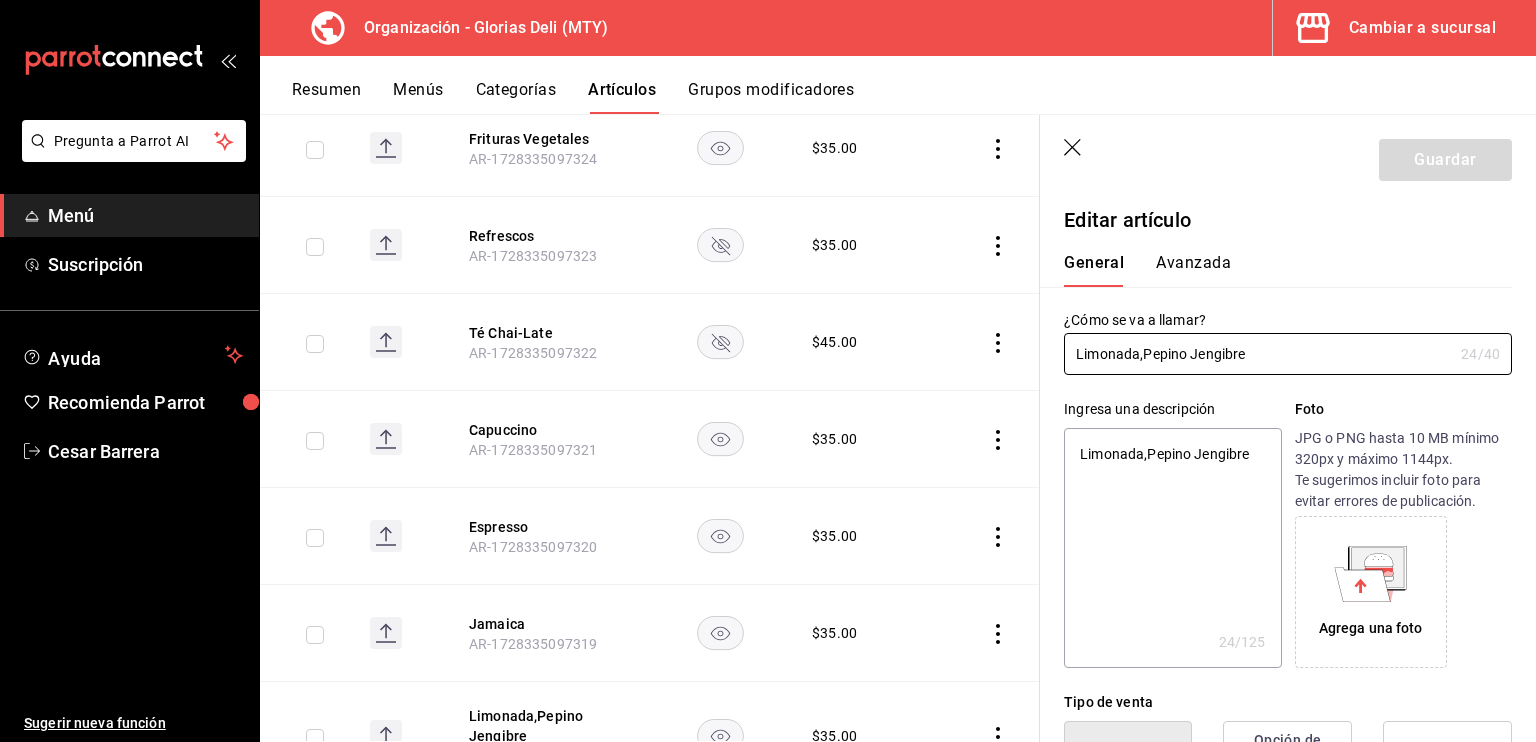 type on "x" 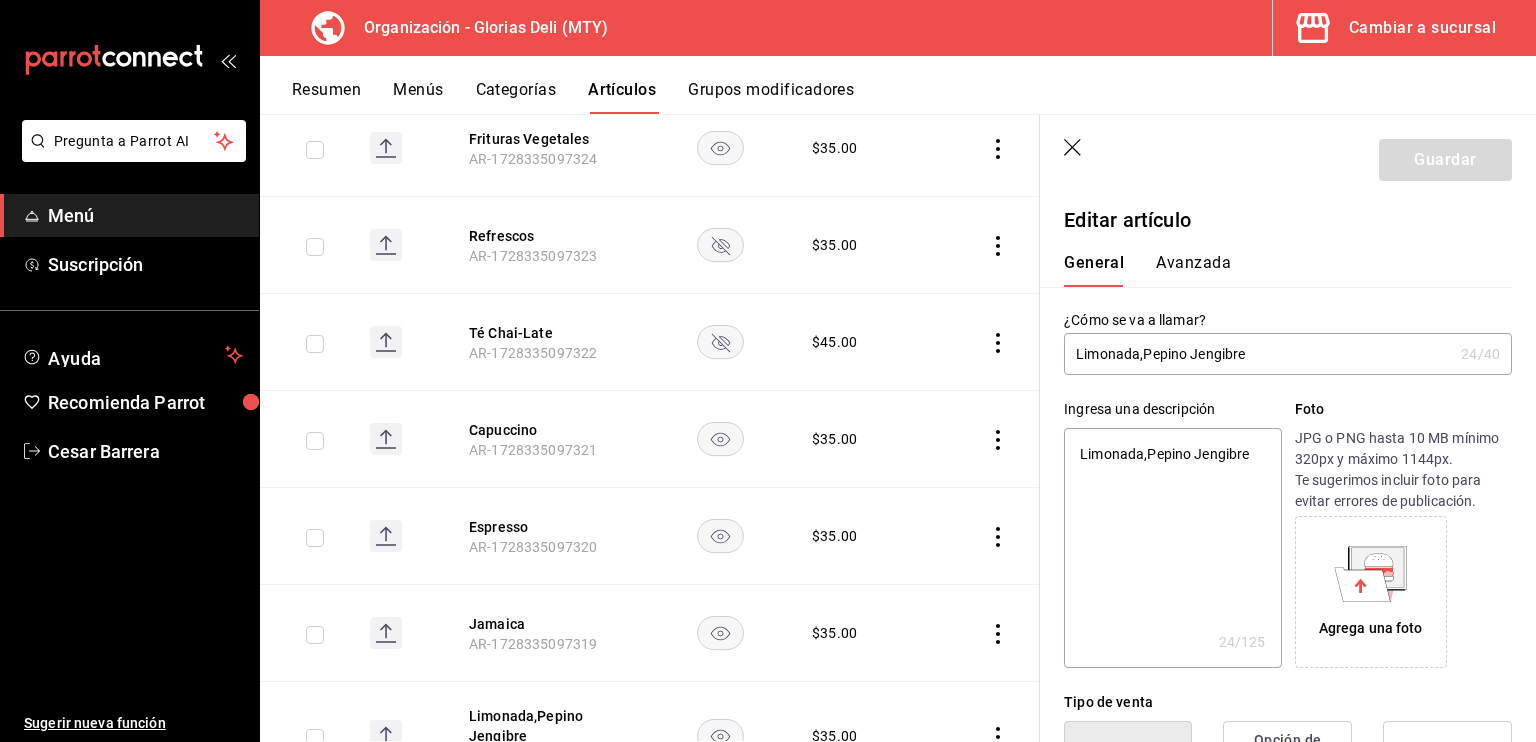 type on "[PRODUCT_NAME],[PRODUCT_NAME] [PRODUCT_NAME]" 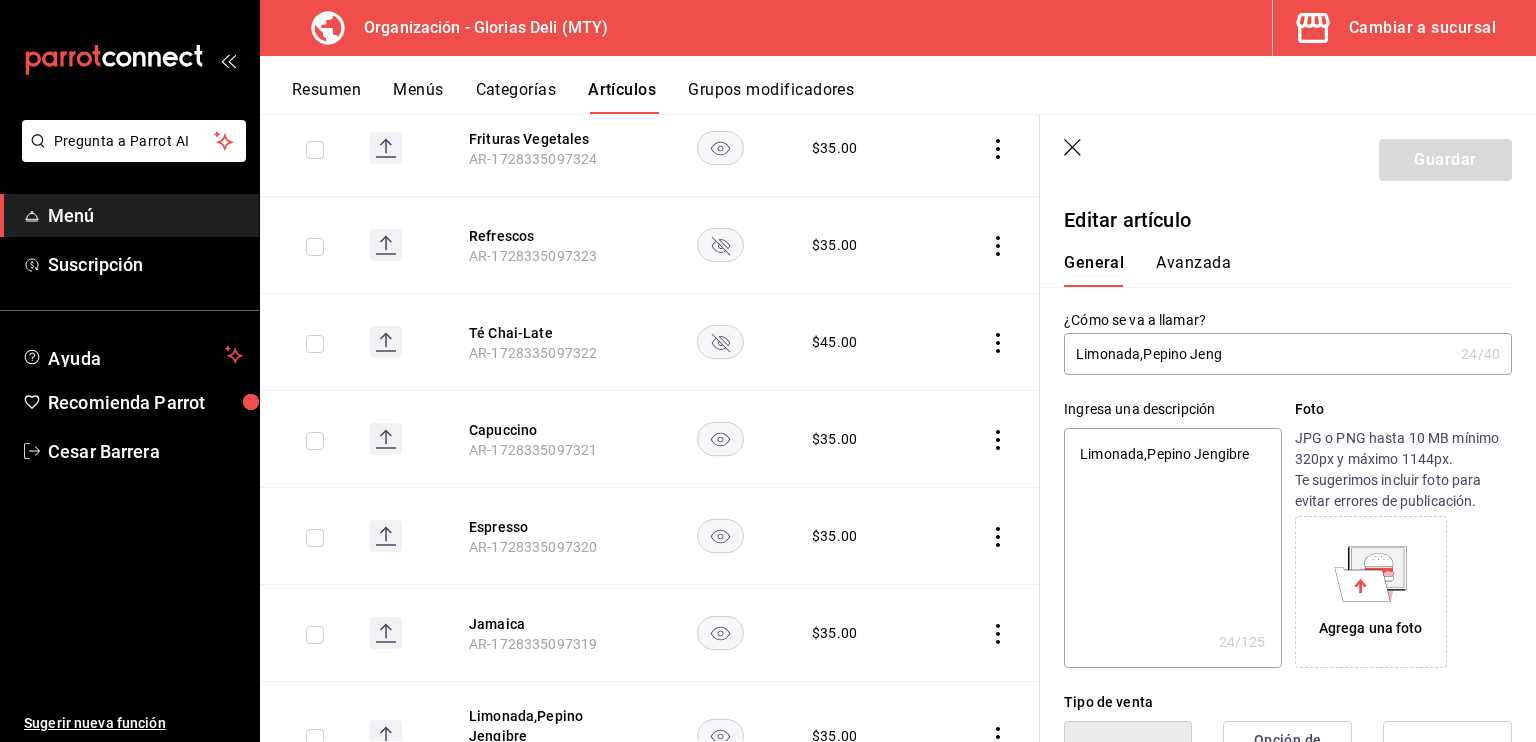 type on "x" 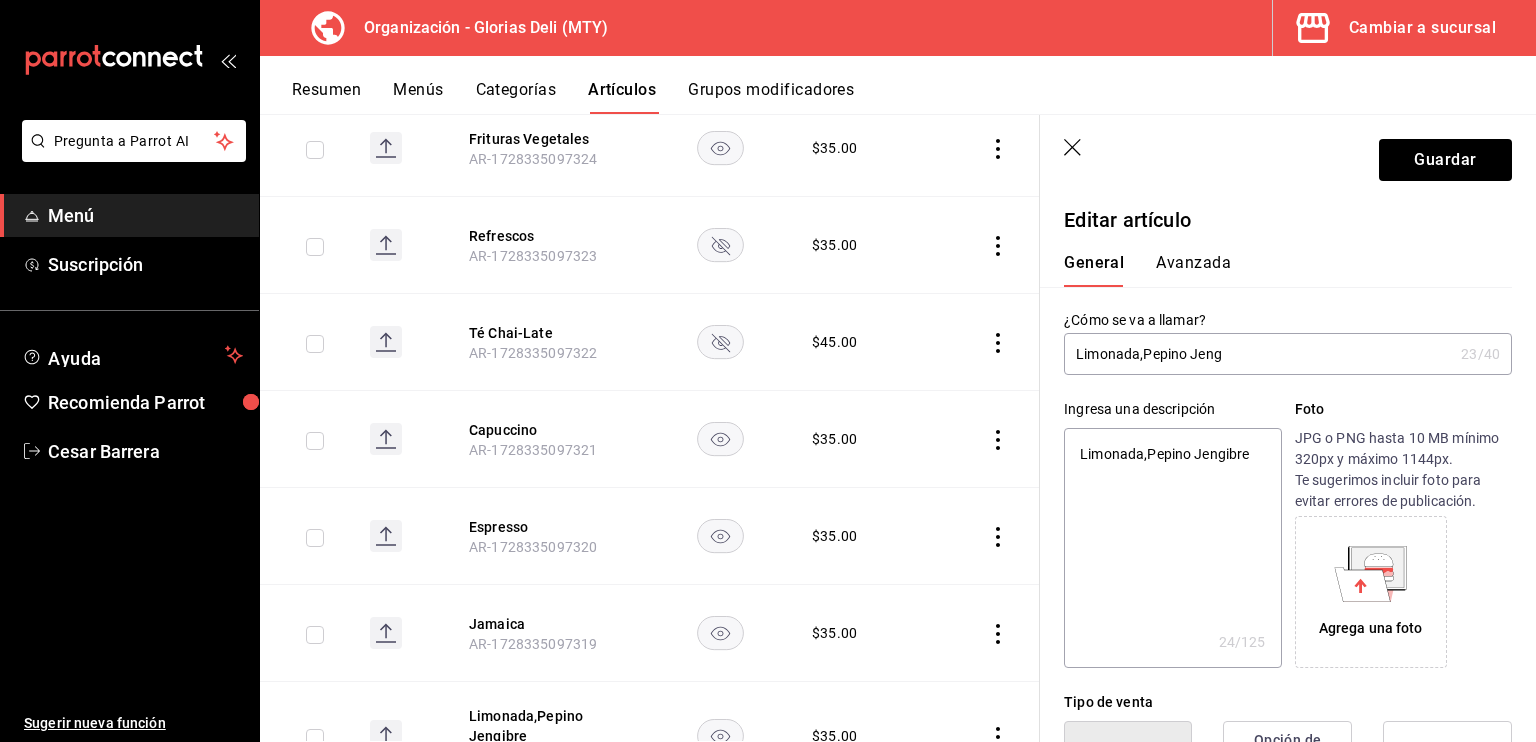 type on "[PRODUCT_NAME],[PRODUCT_NAME] [PRODUCT_NAME]" 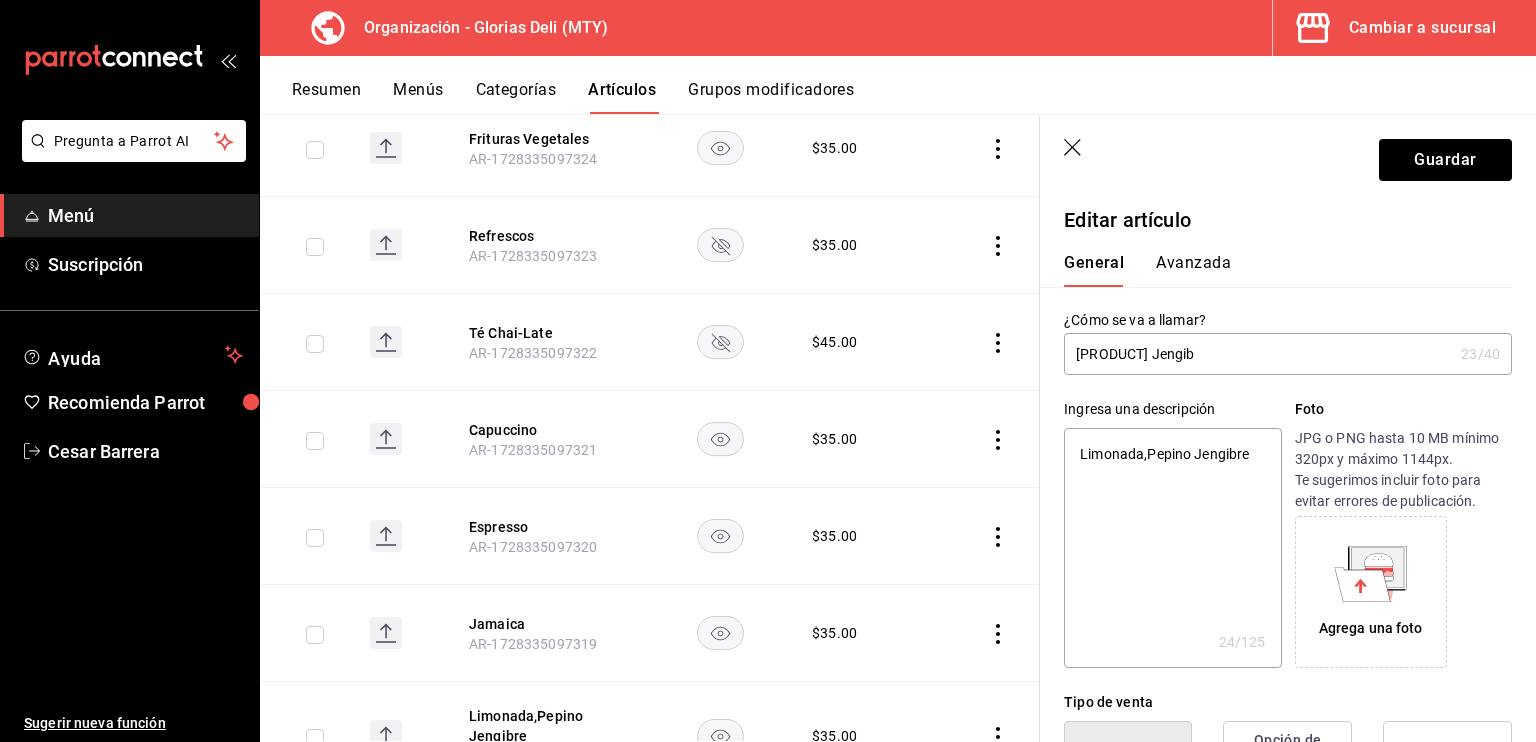 type on "x" 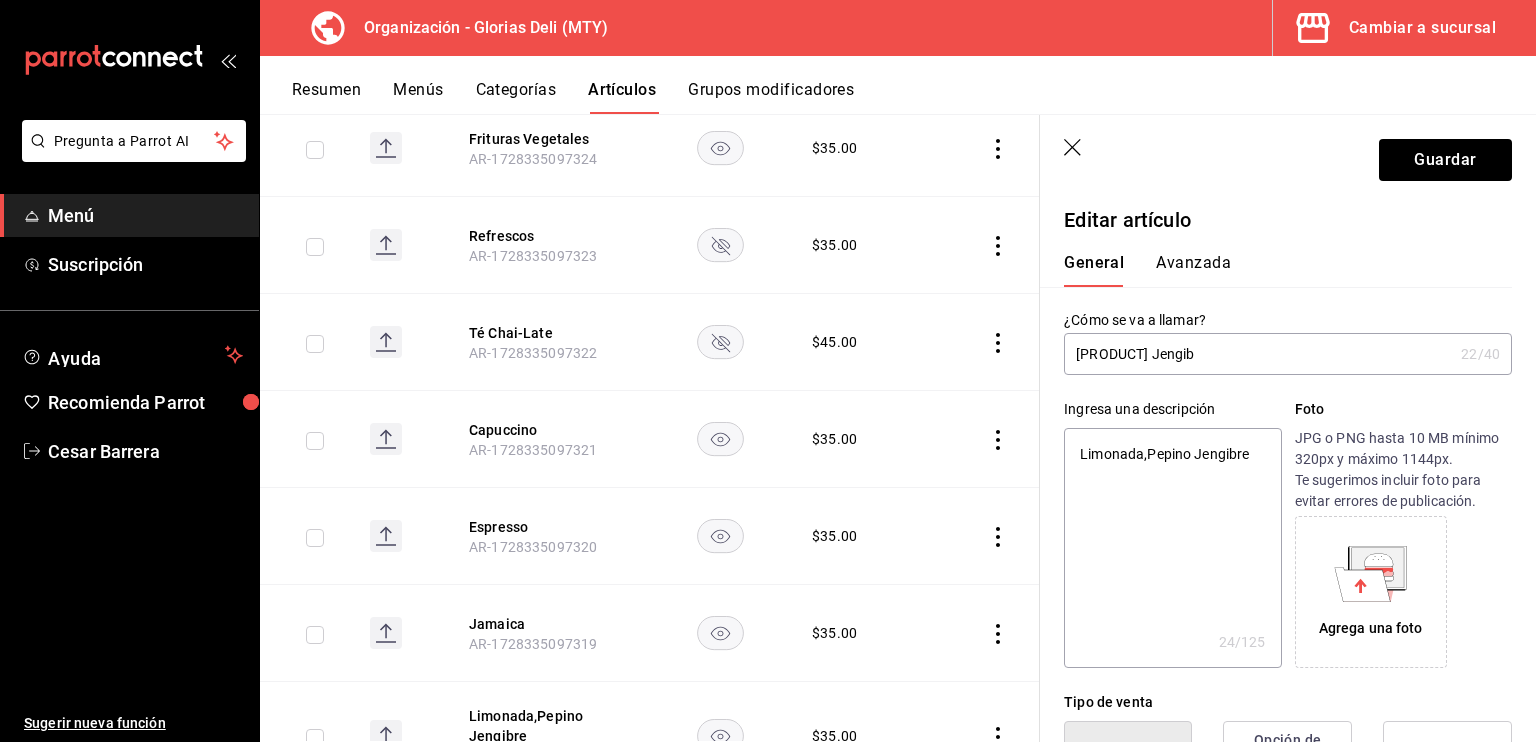 type on "Limonada,Pepino Jengi" 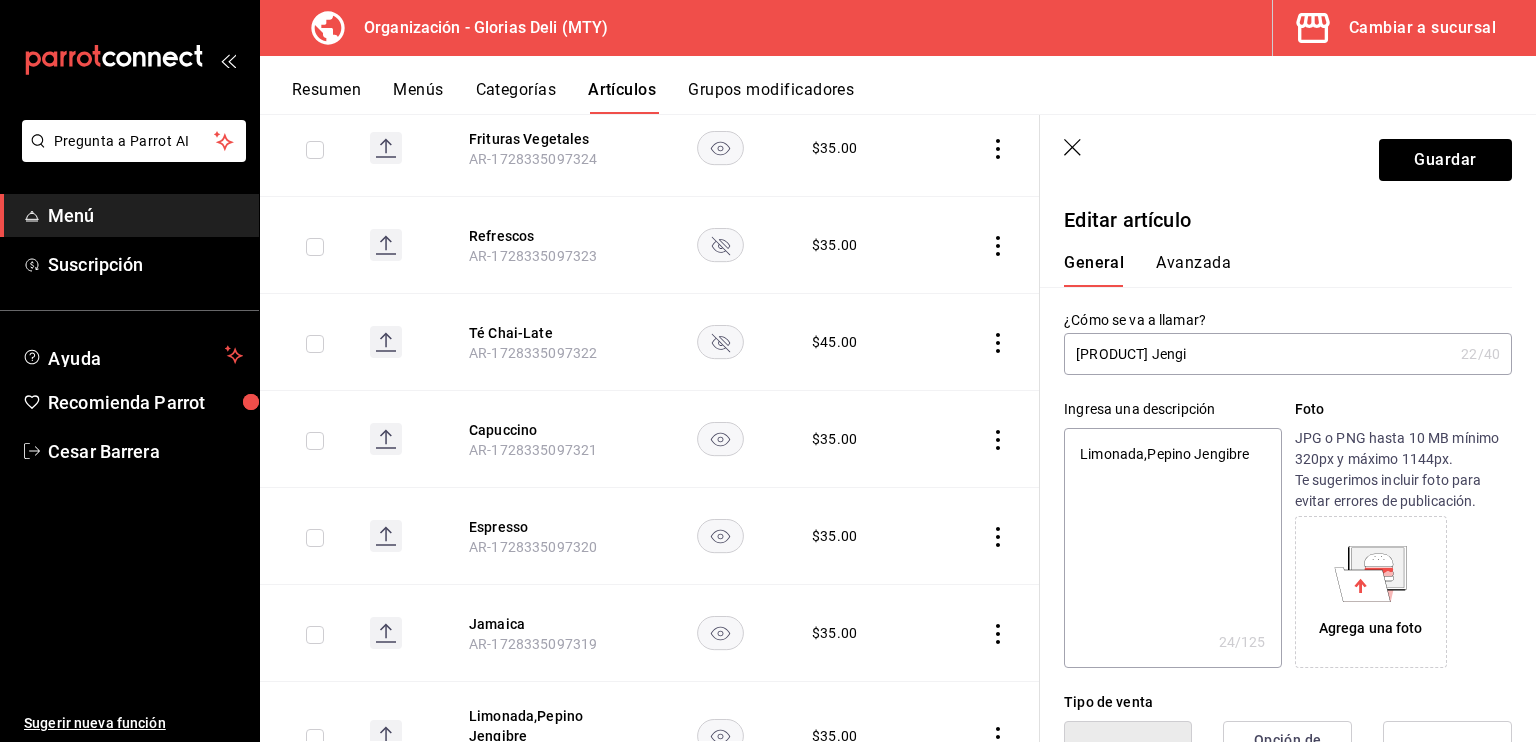 type on "[PRODUCT_NAME],[PRODUCT_NAME] [PRODUCT_NAME]" 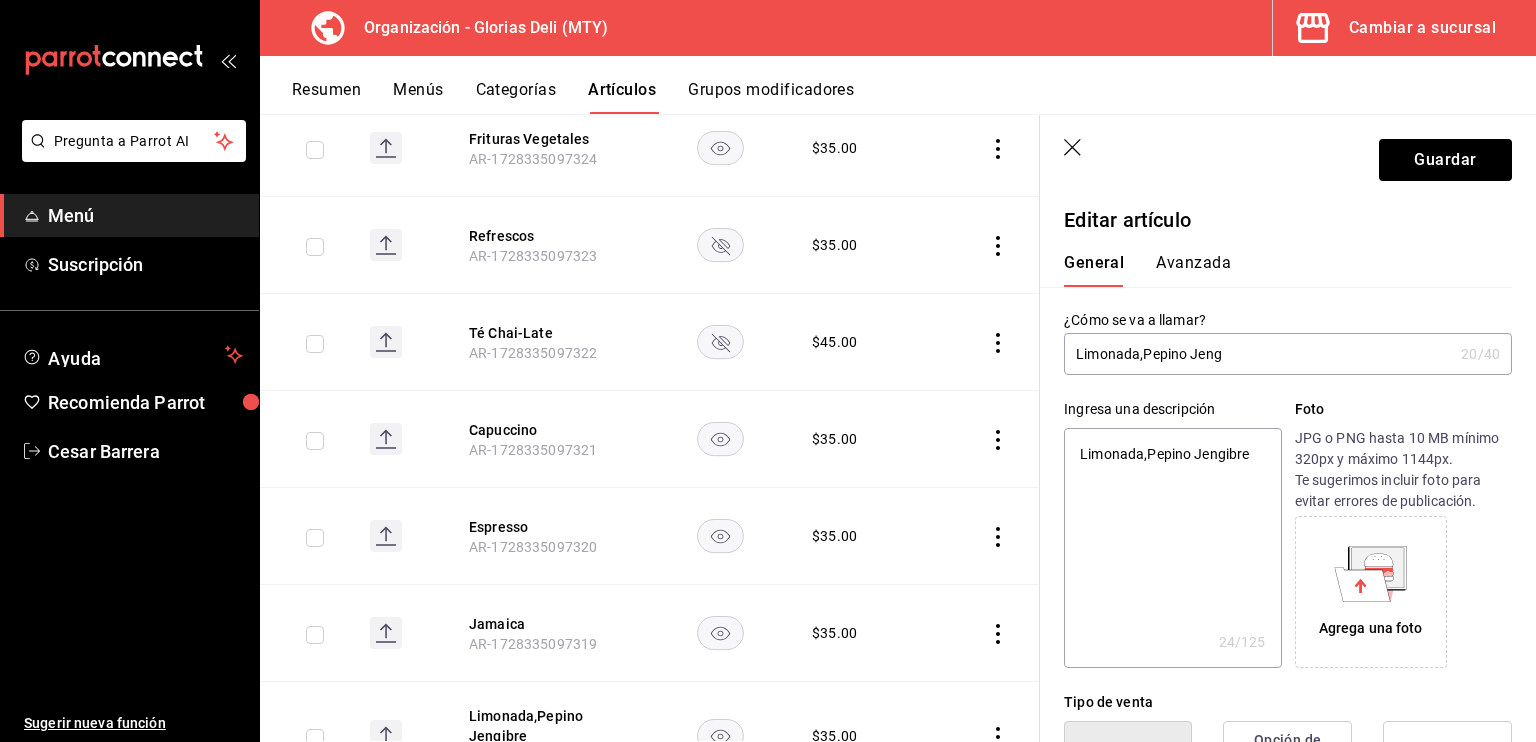 type on "Limonada,Pepino Jen" 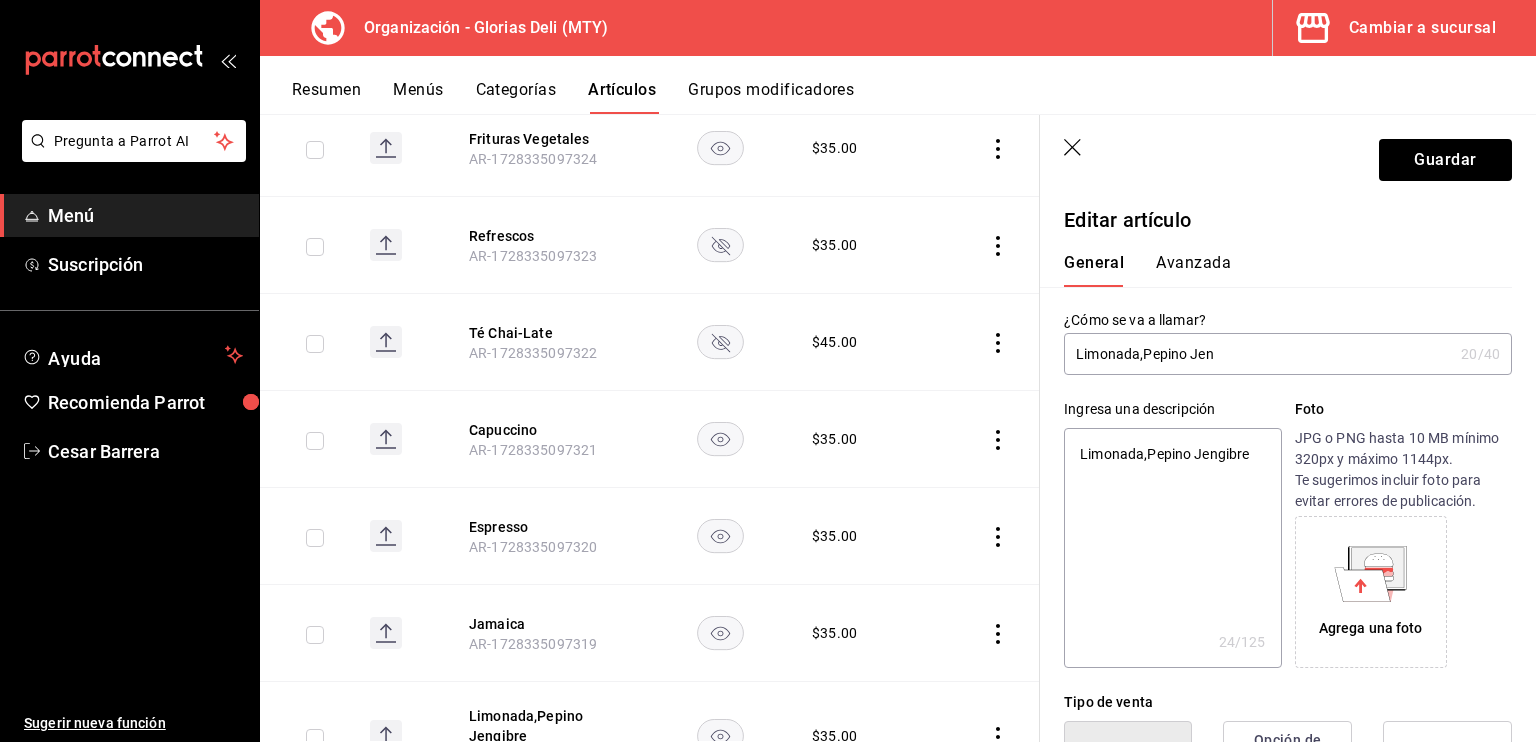 type on "[PRODUCT_NAME],[PRODUCT_NAME] [PRODUCT_NAME]" 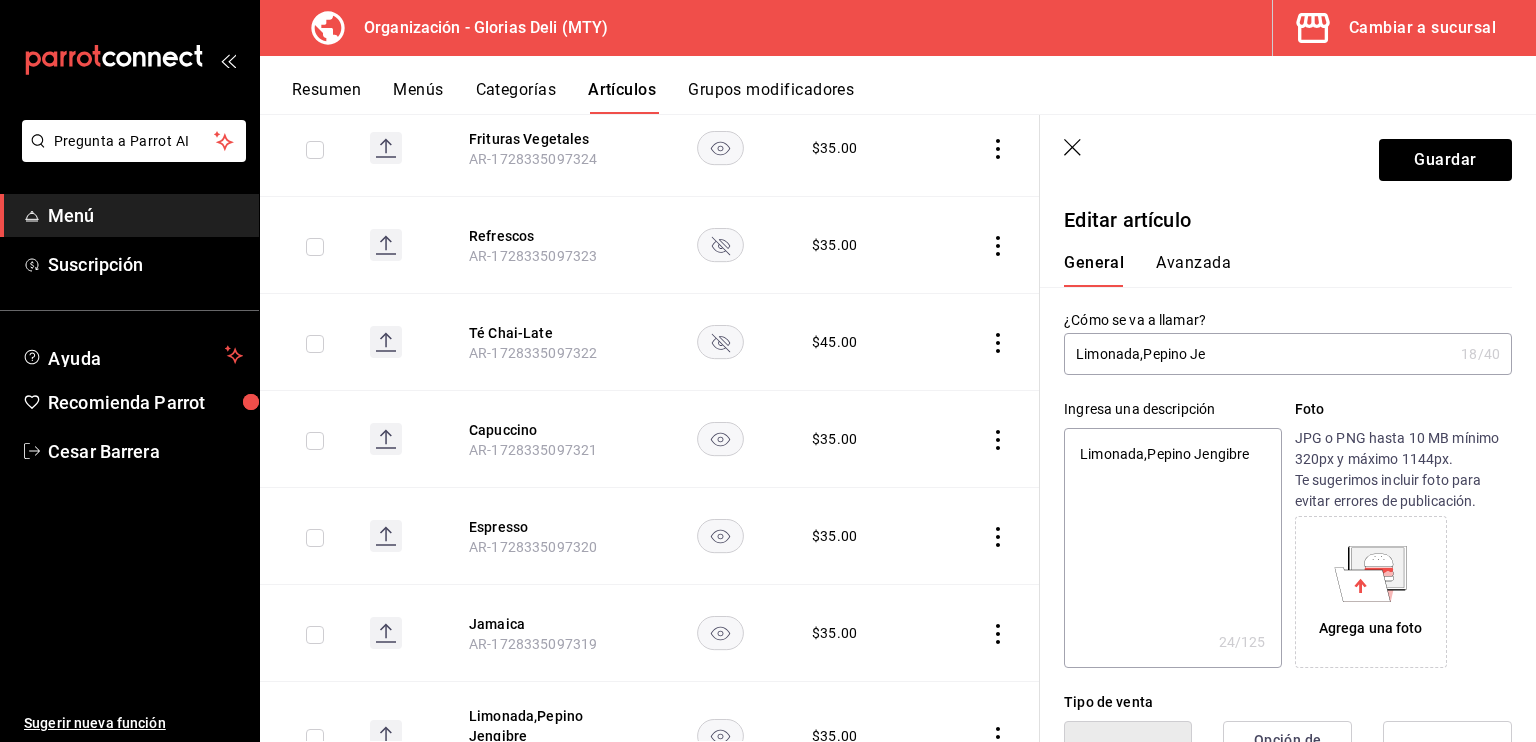 type on "[PRODUCT_NAME],[PRODUCT_NAME] [PRODUCT_NAME]" 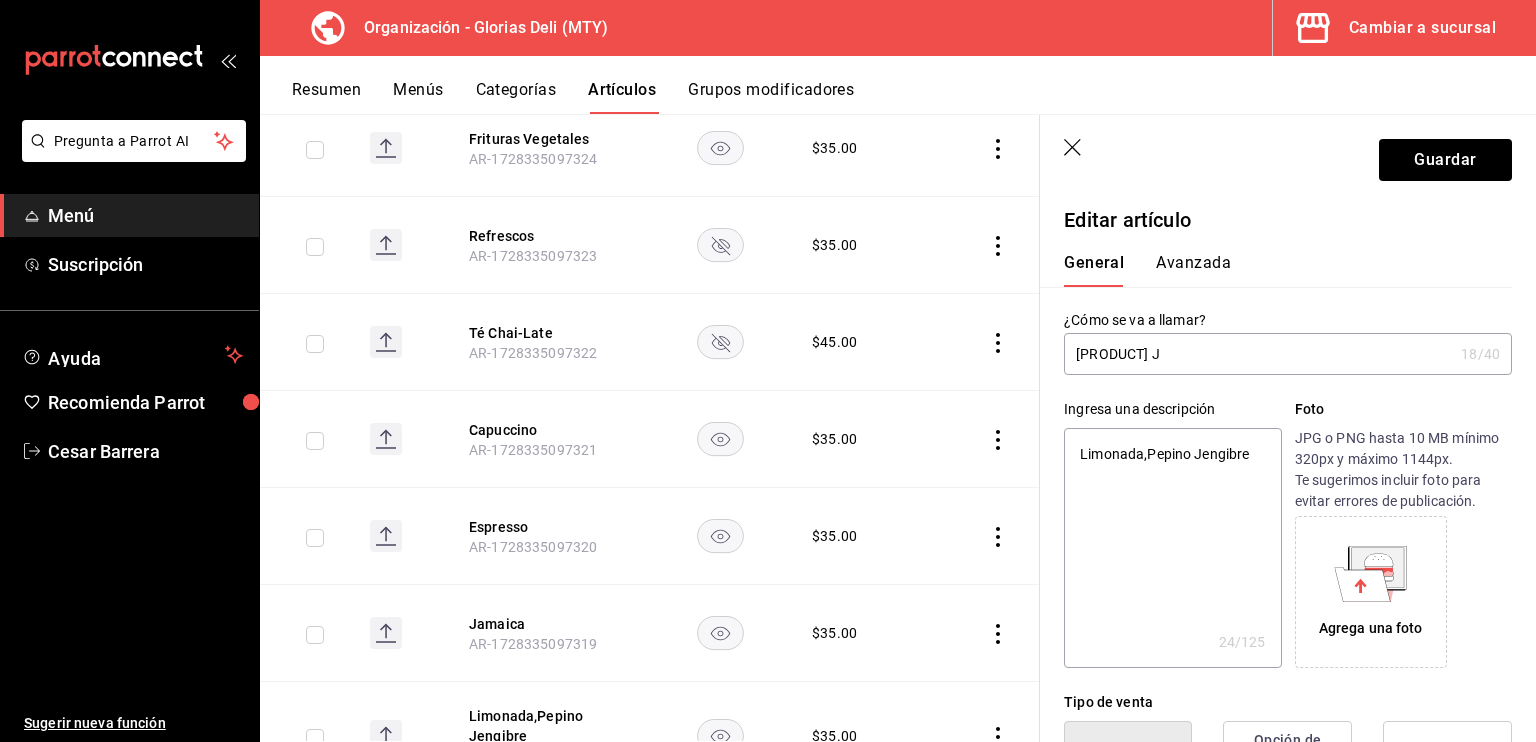 type on "x" 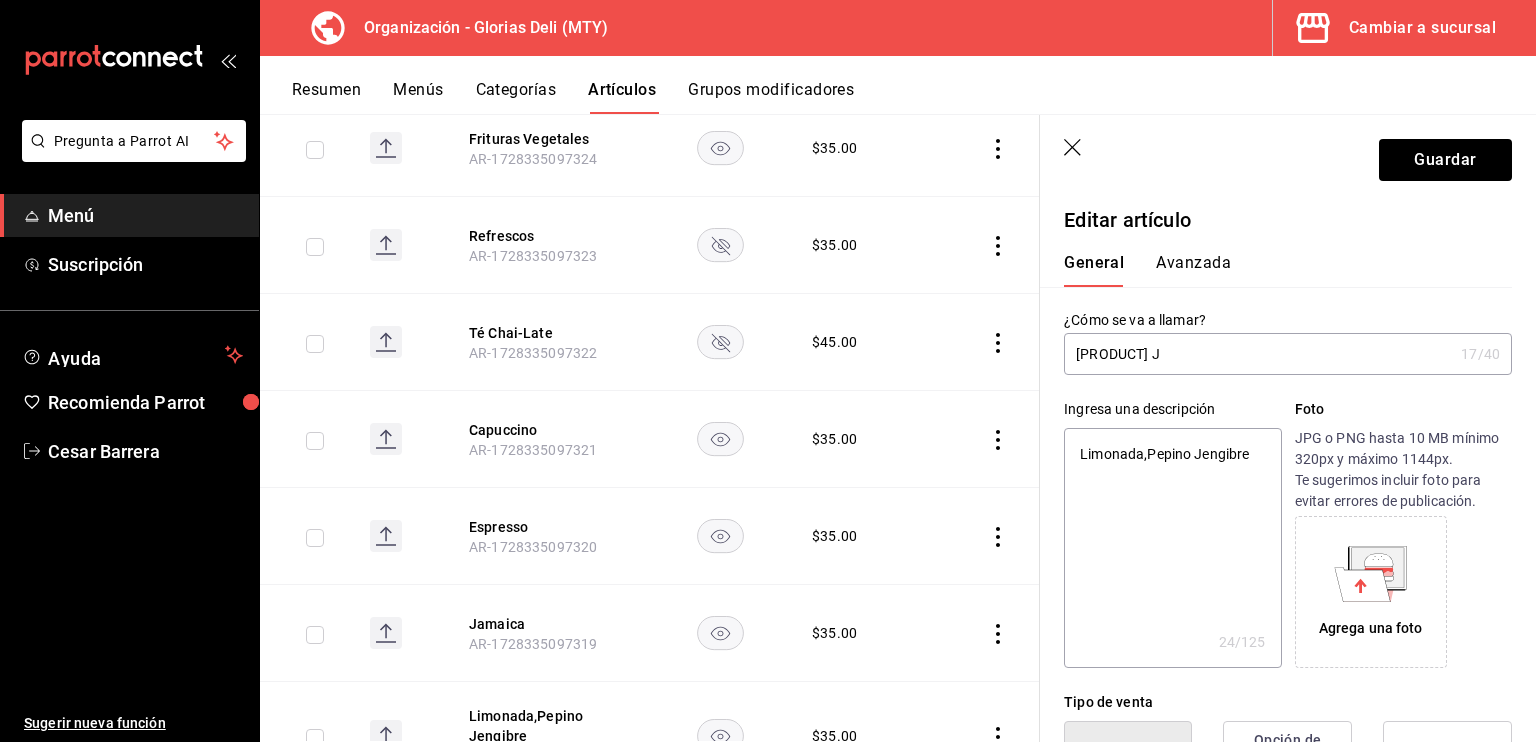 type on "[PRODUCT_NAME],[PRODUCT_NAME]" 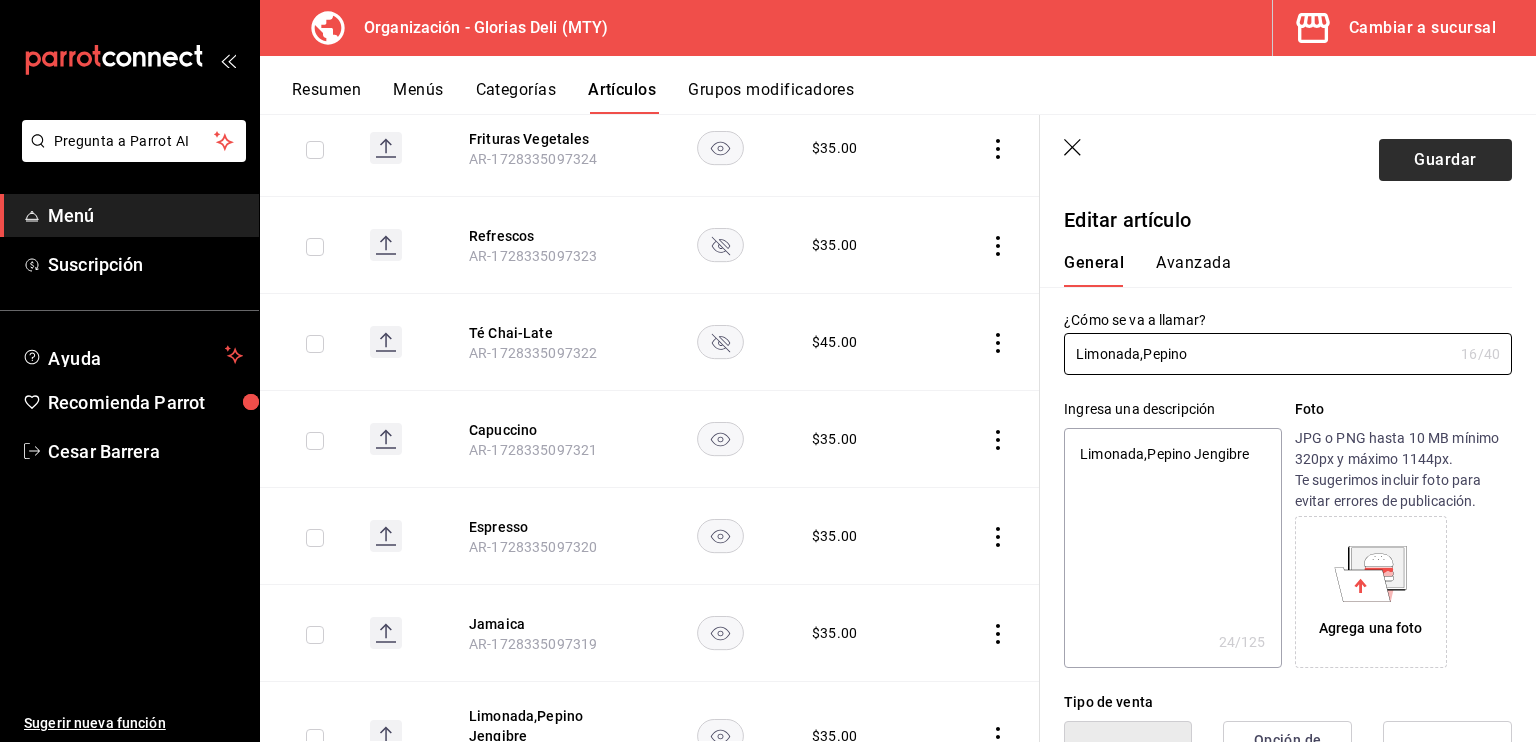 type on "[PRODUCT_NAME],[PRODUCT_NAME]" 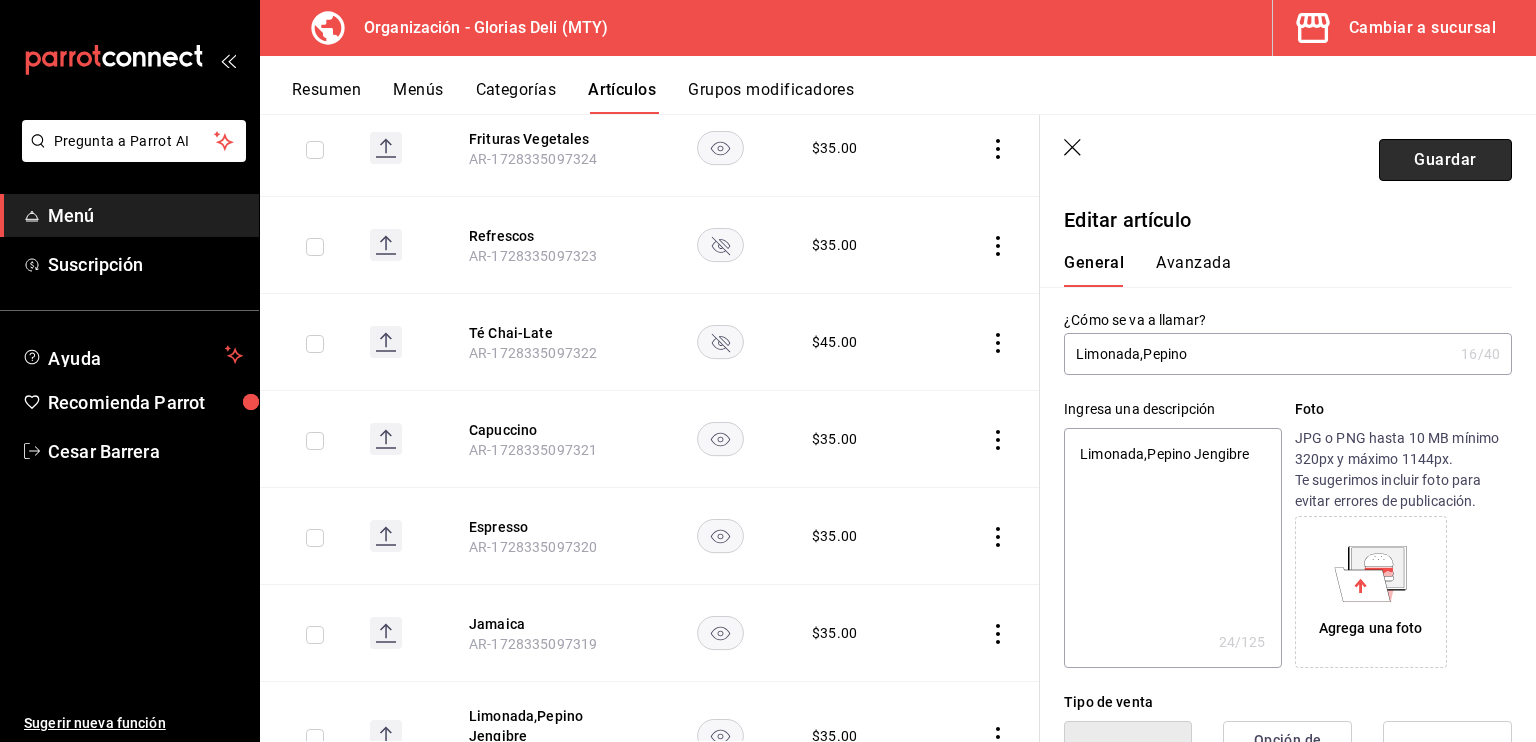 click on "Guardar" at bounding box center (1445, 160) 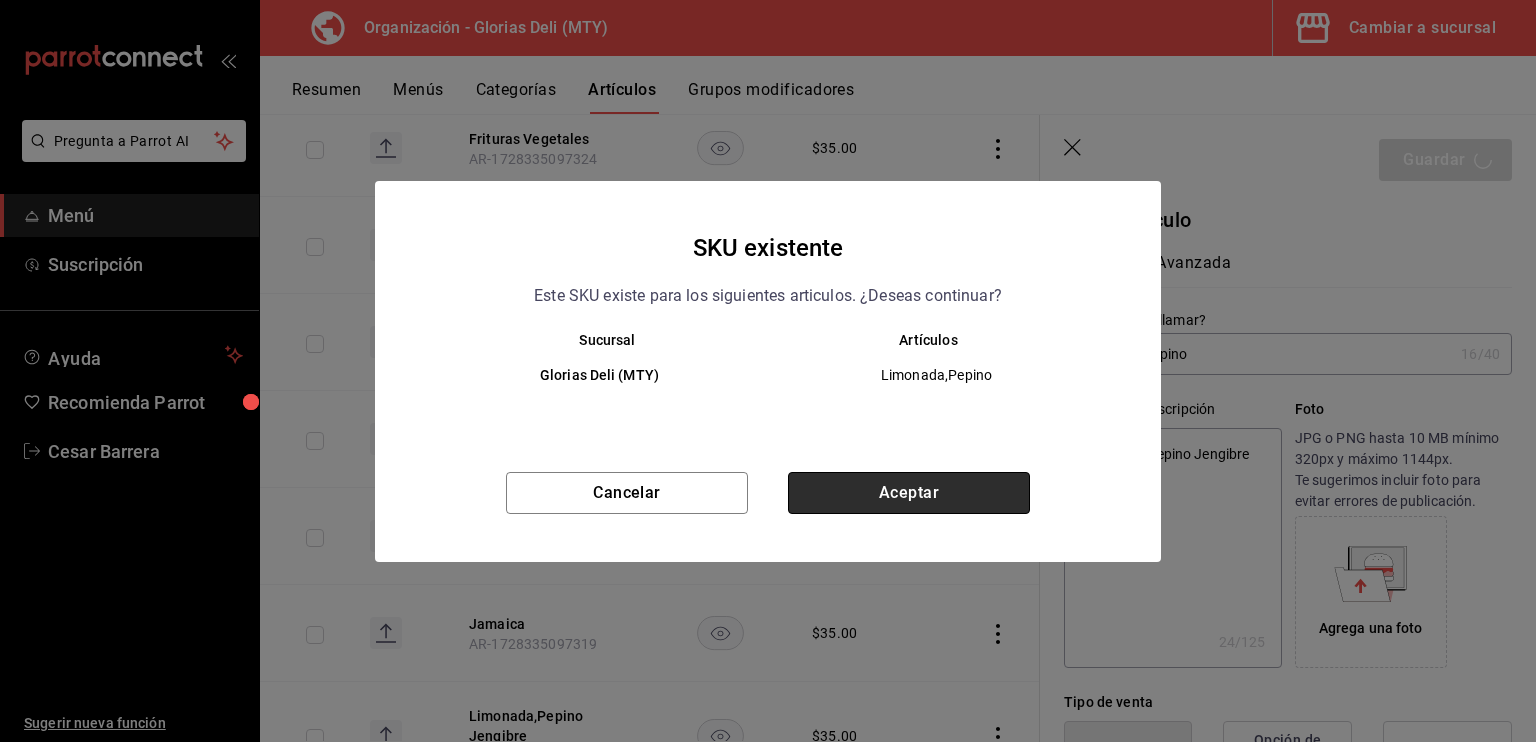 click on "Aceptar" at bounding box center (909, 493) 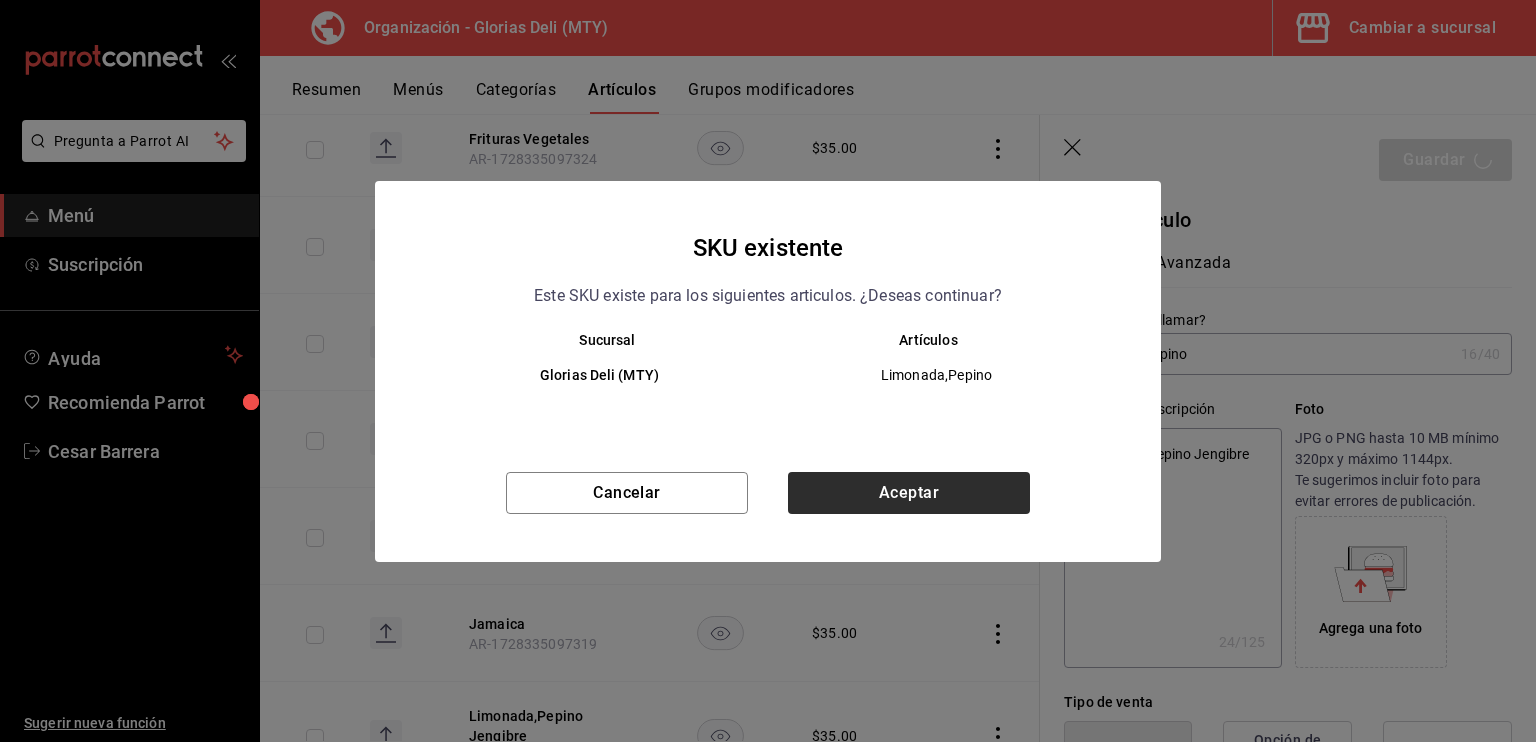 type on "x" 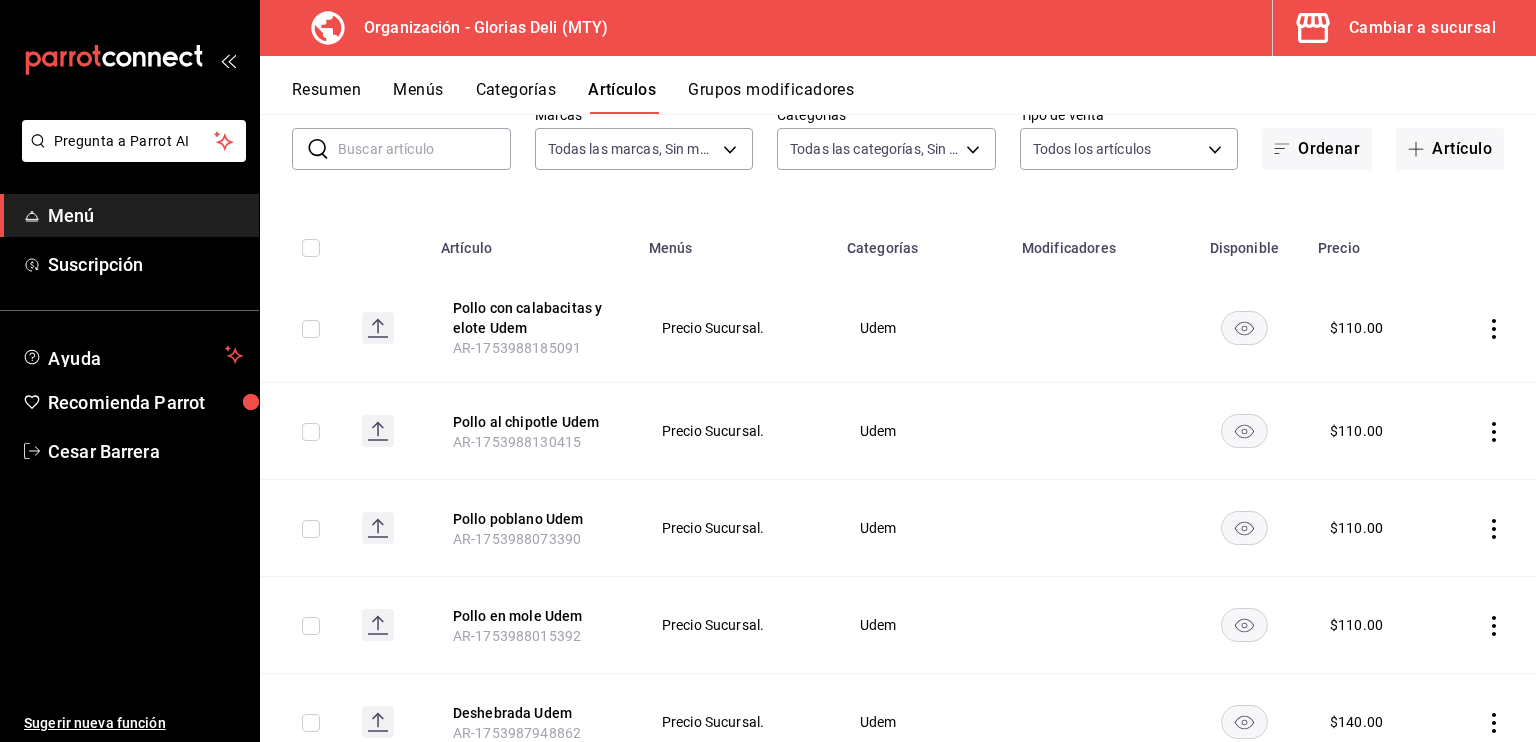 scroll, scrollTop: 0, scrollLeft: 0, axis: both 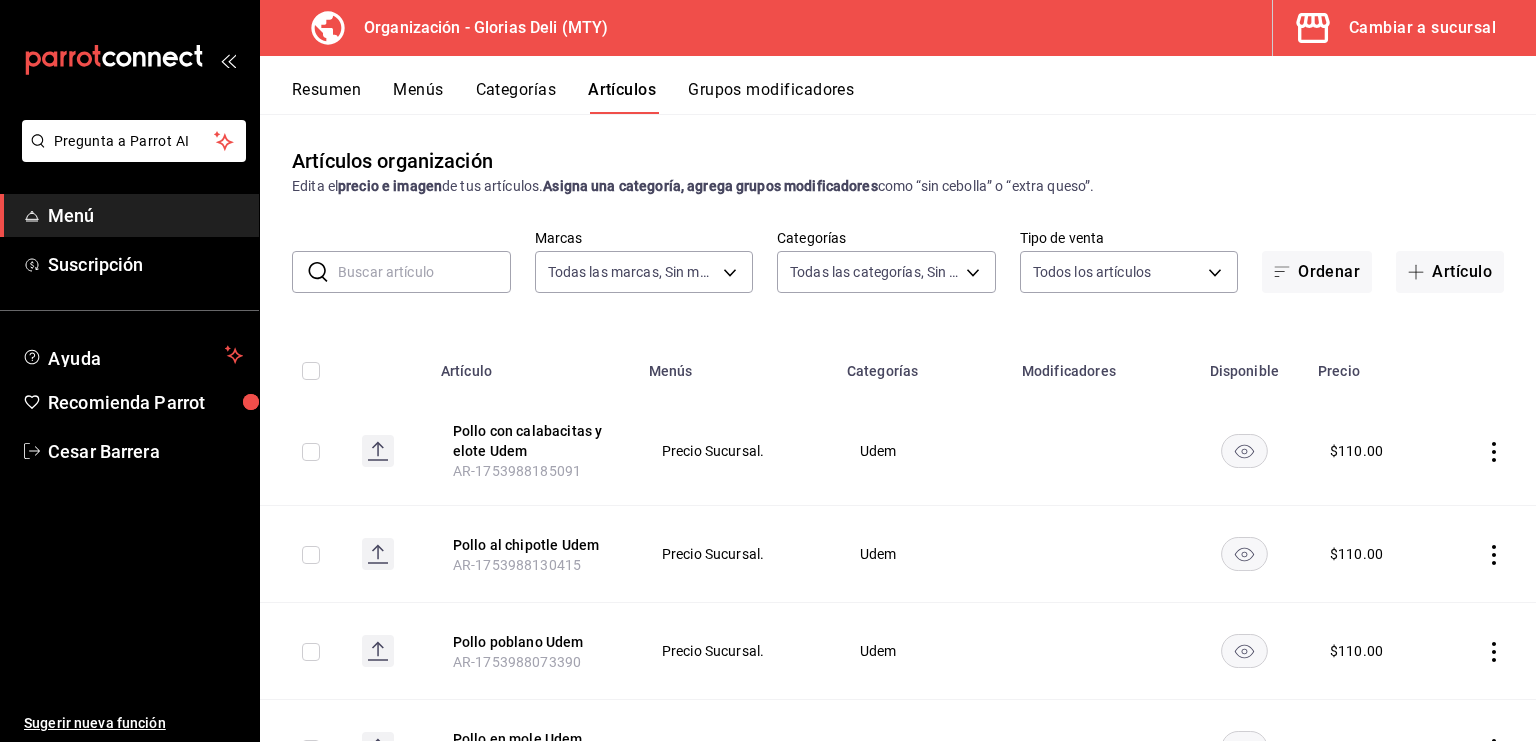 click on "Grupos modificadores" at bounding box center [771, 97] 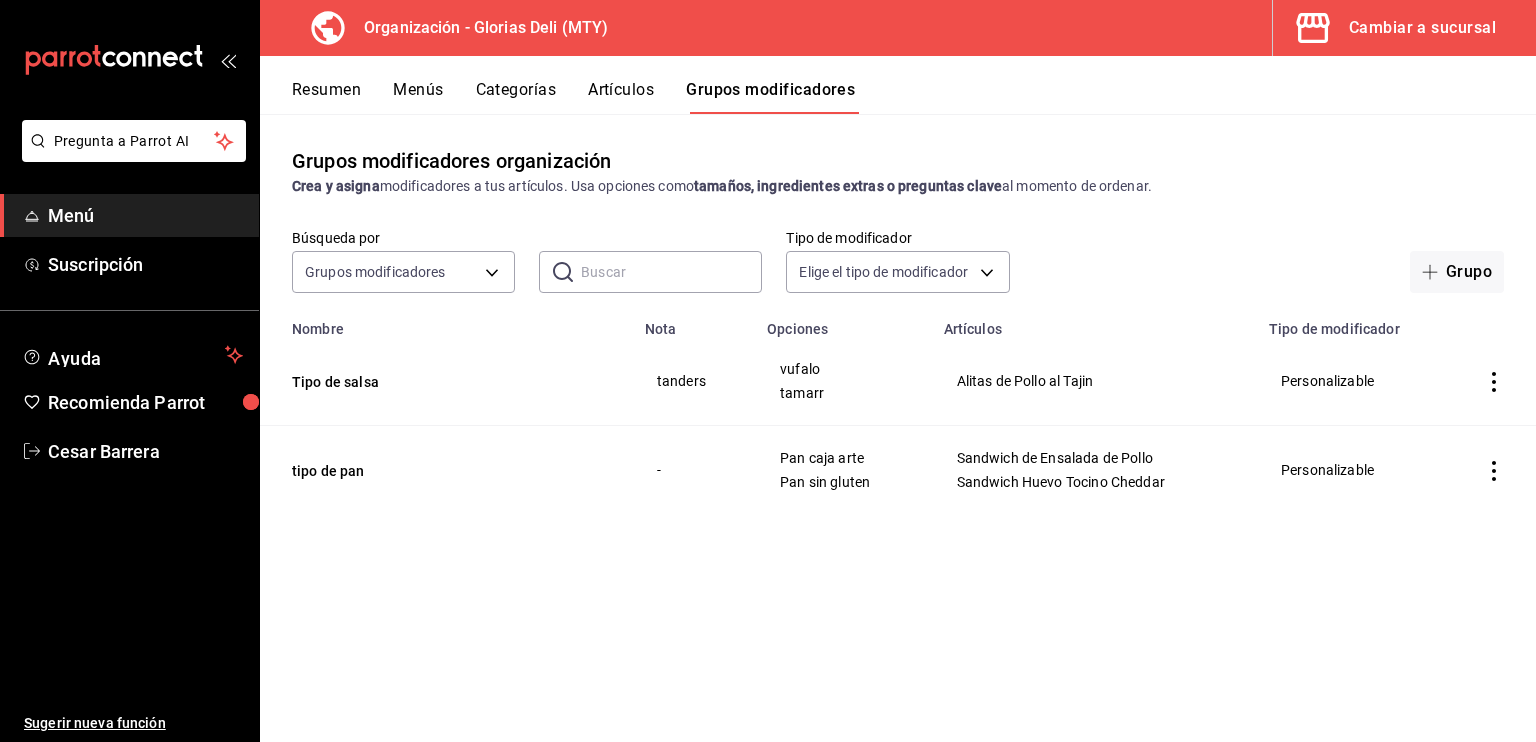 click on "Artículos" at bounding box center (621, 97) 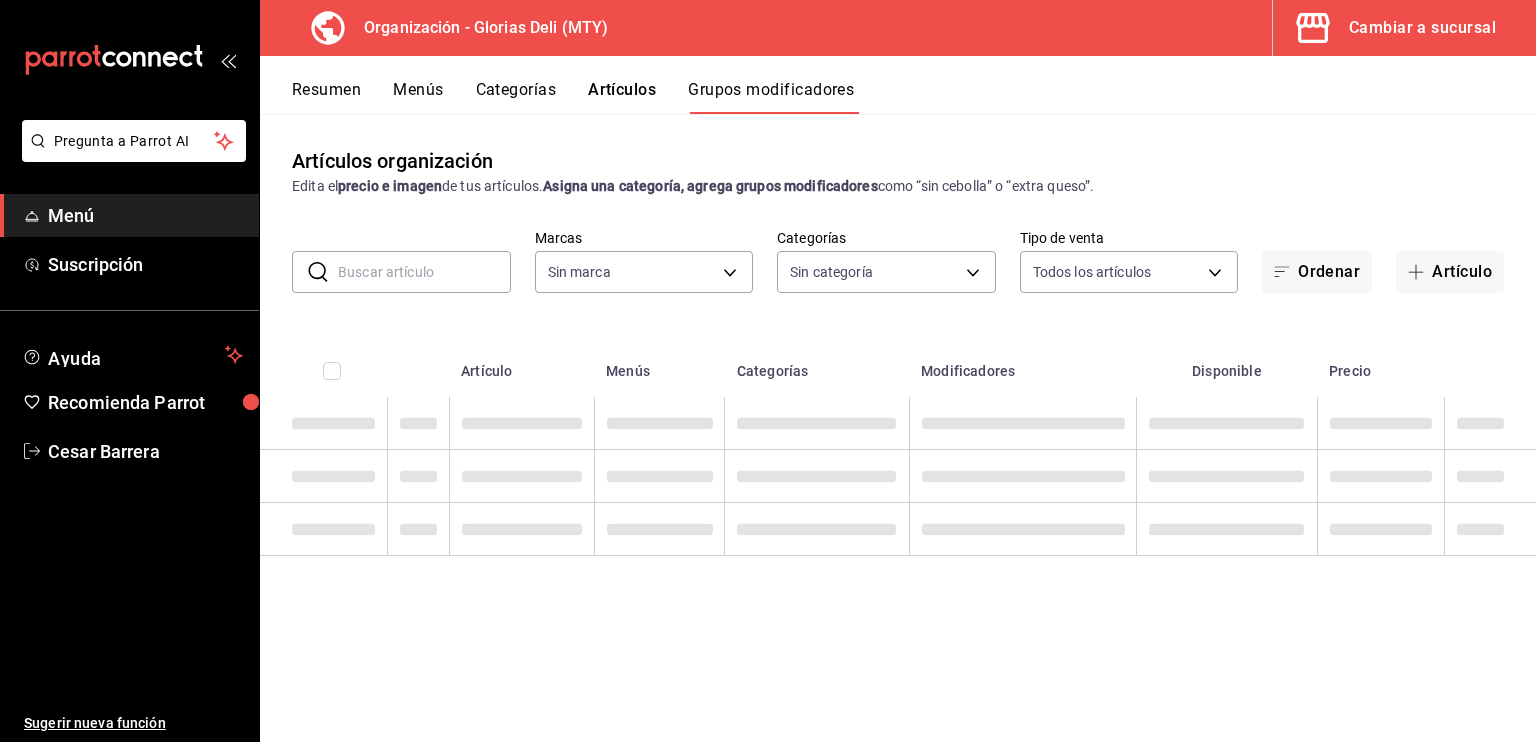 type on "0570a0c0-71b0-4a88-bbf2-45540d3e9005" 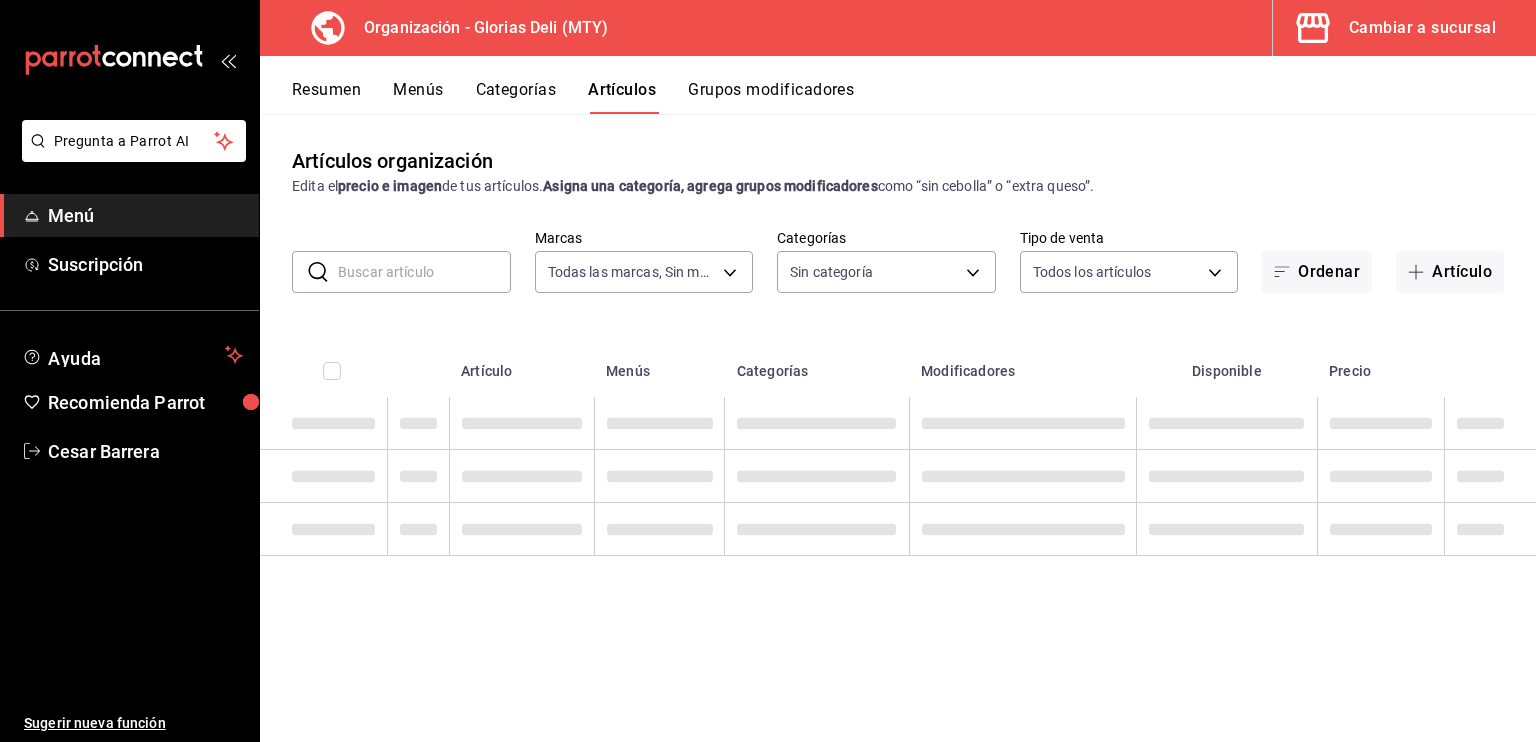 type on "0570a0c0-71b0-4a88-bbf2-45540d3e9005" 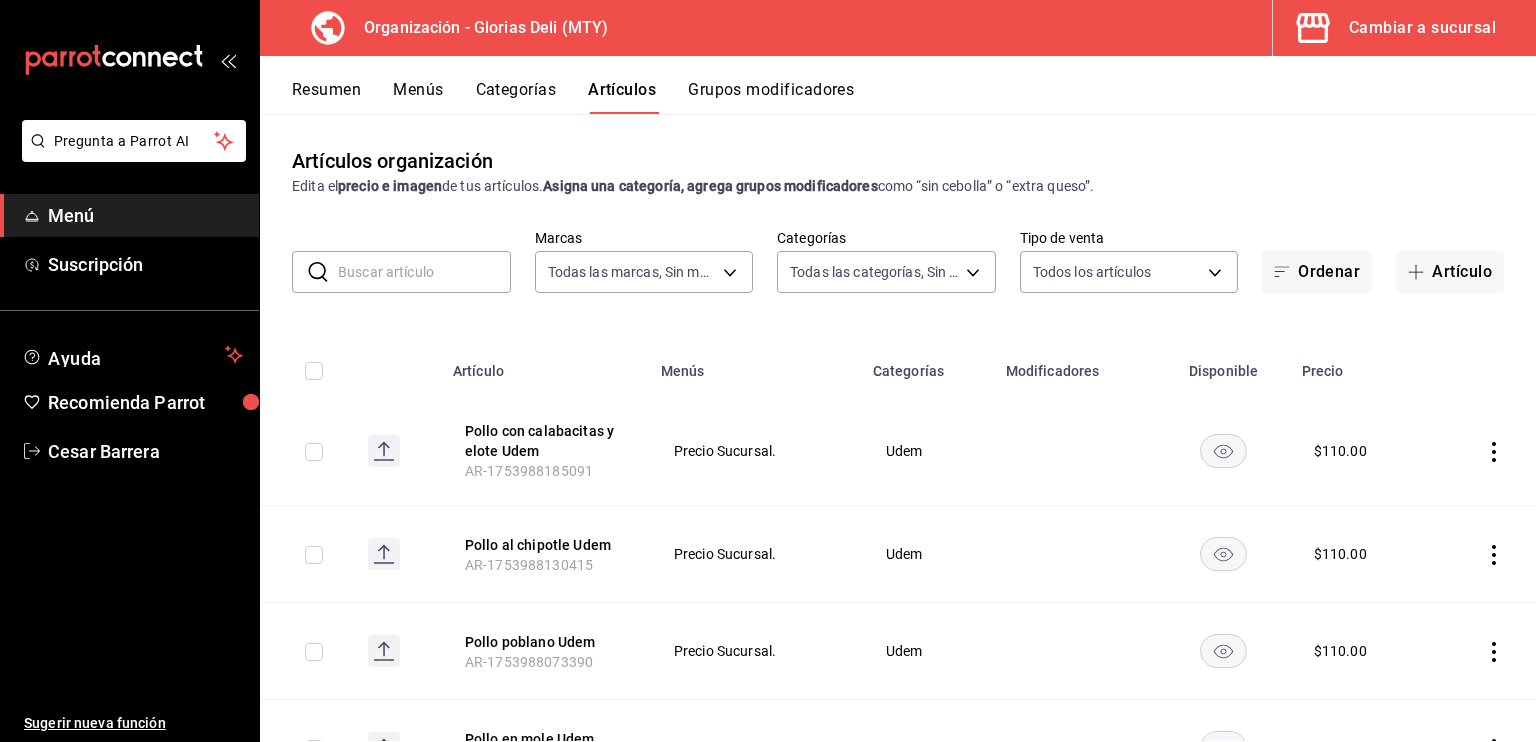 click on "Categorías" at bounding box center [516, 97] 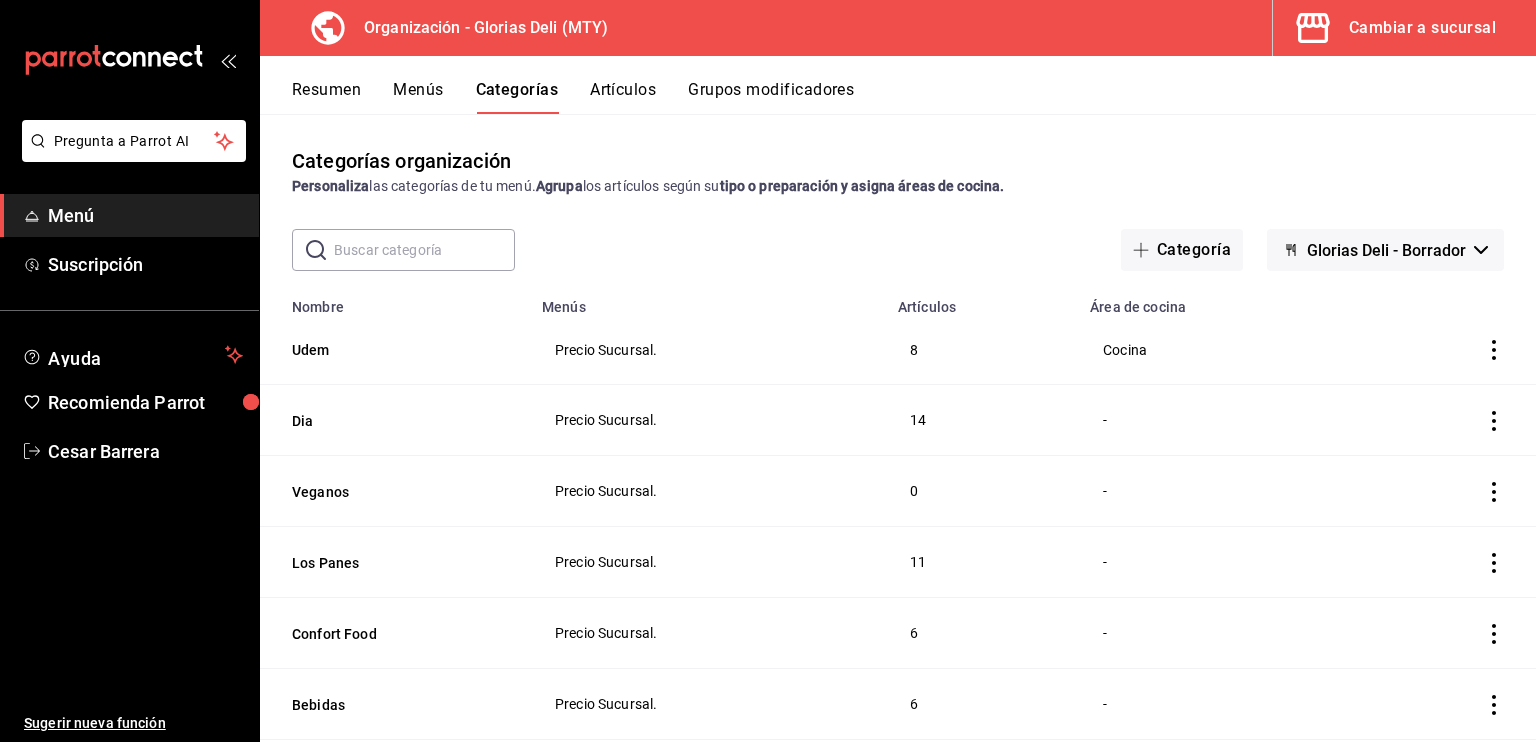 click 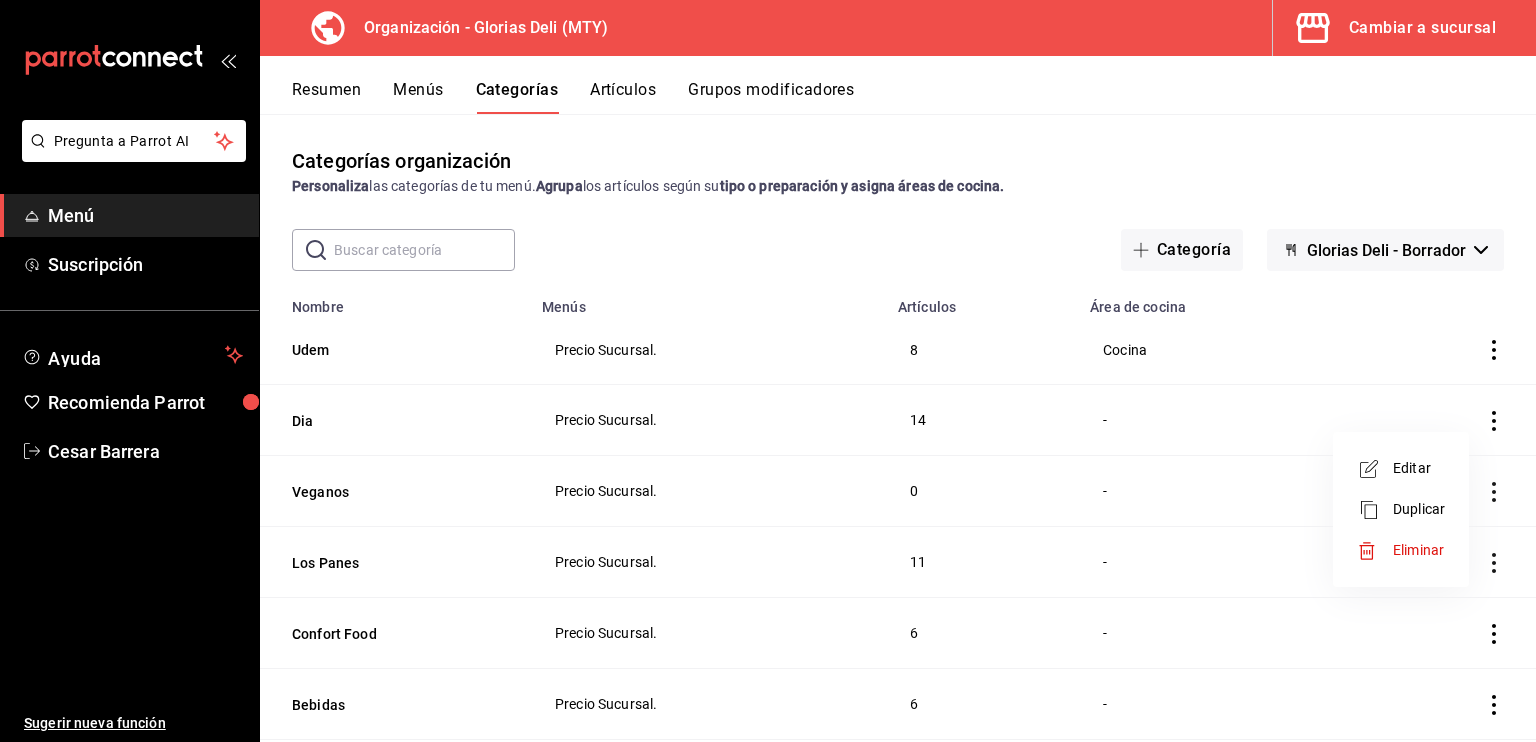click on "Editar" at bounding box center (1419, 468) 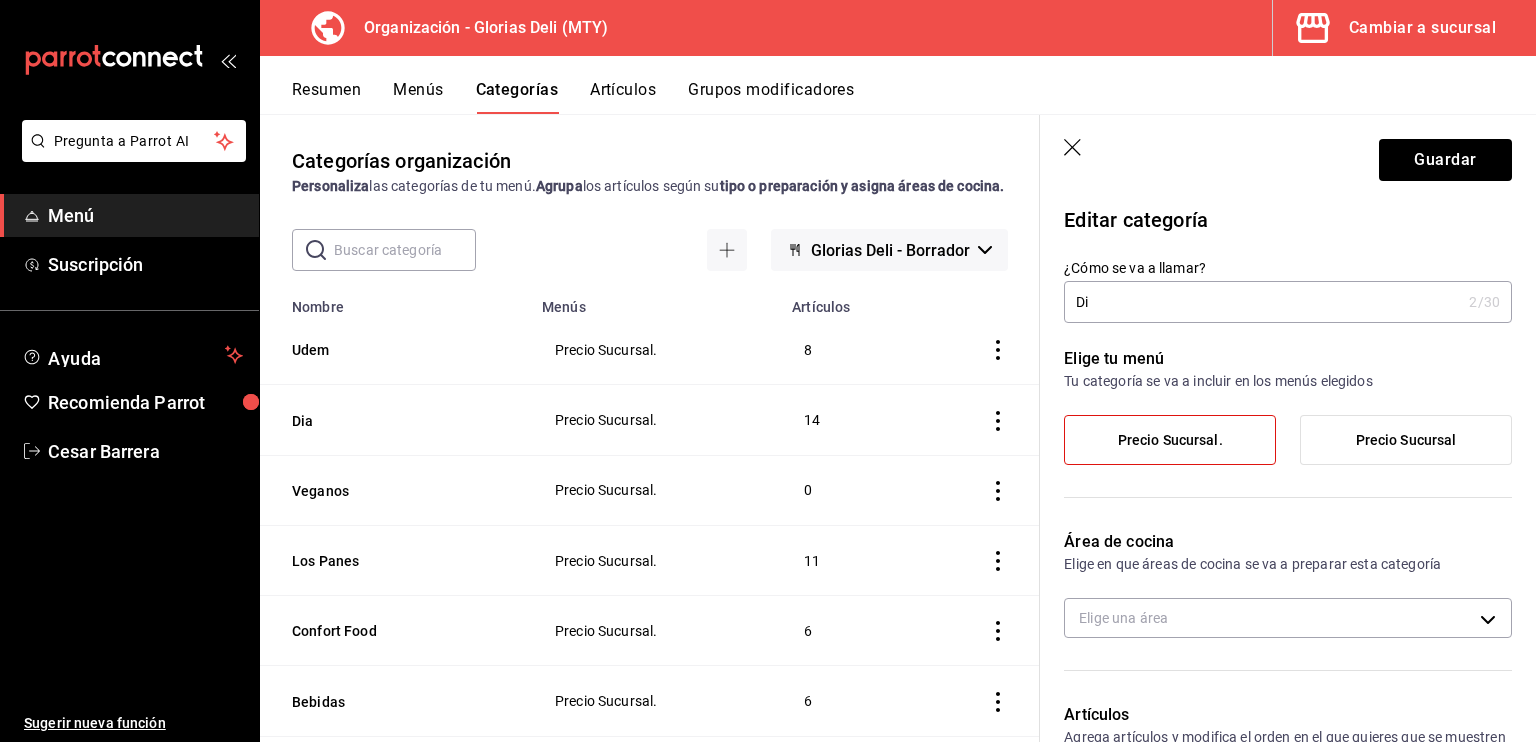 type on "D" 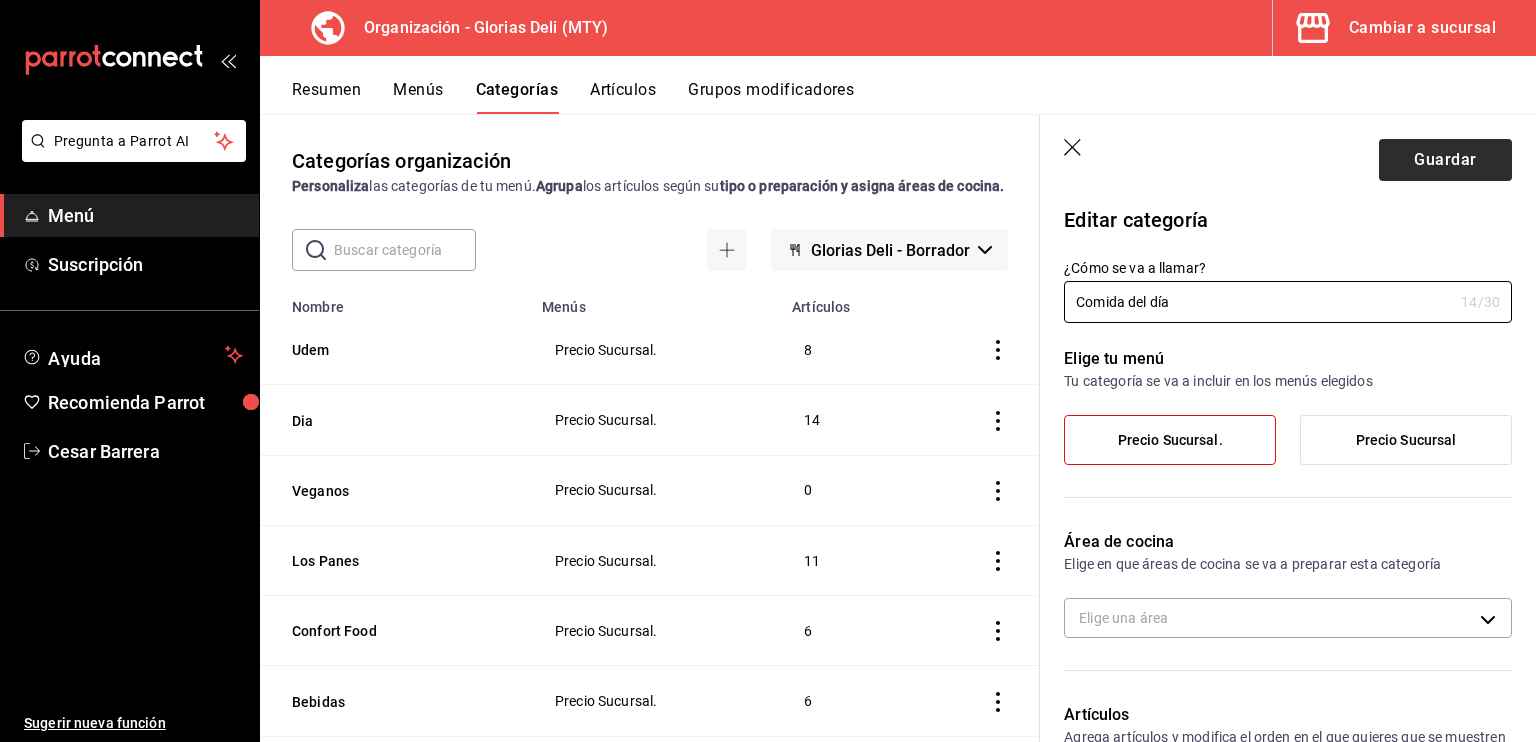 type on "Comida del día" 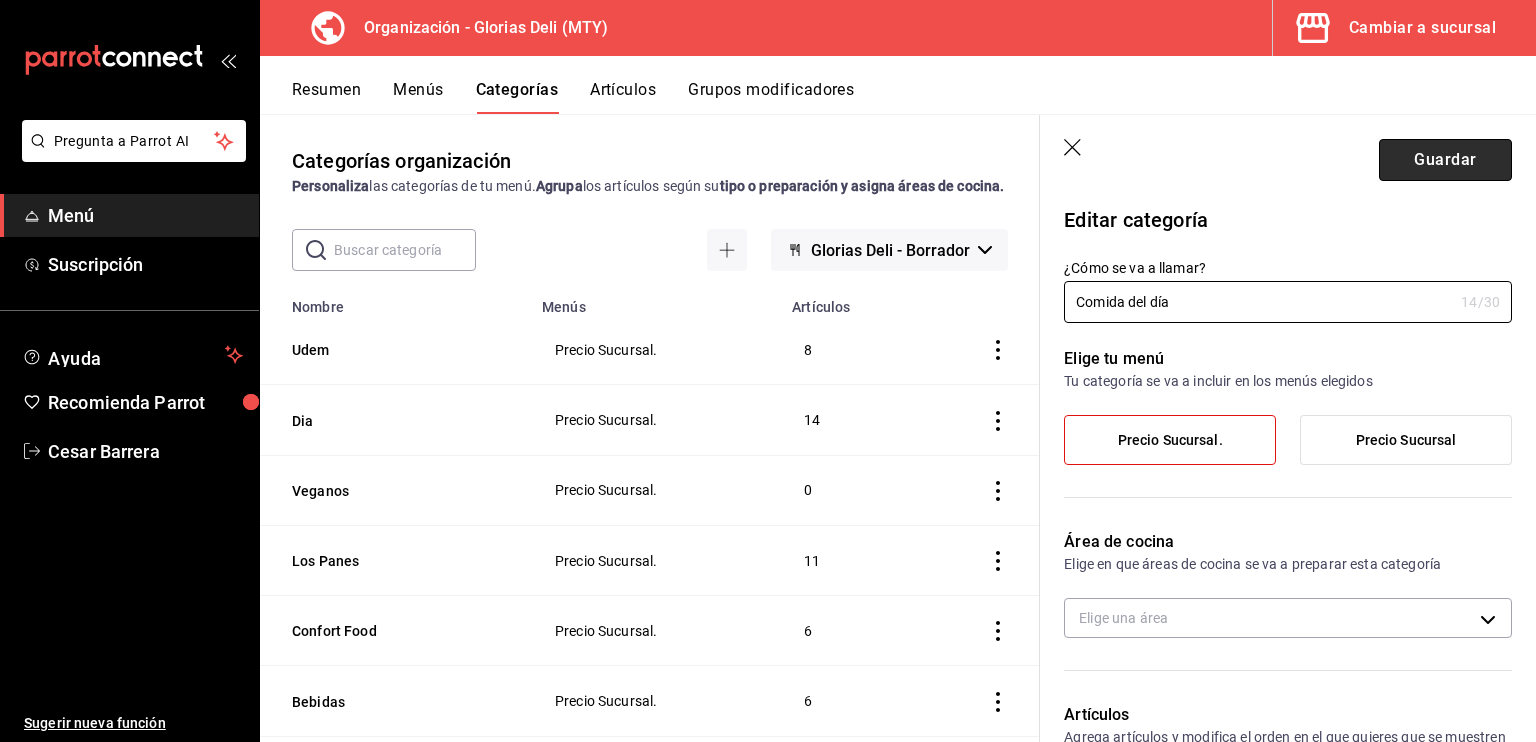 click on "Guardar" at bounding box center (1445, 160) 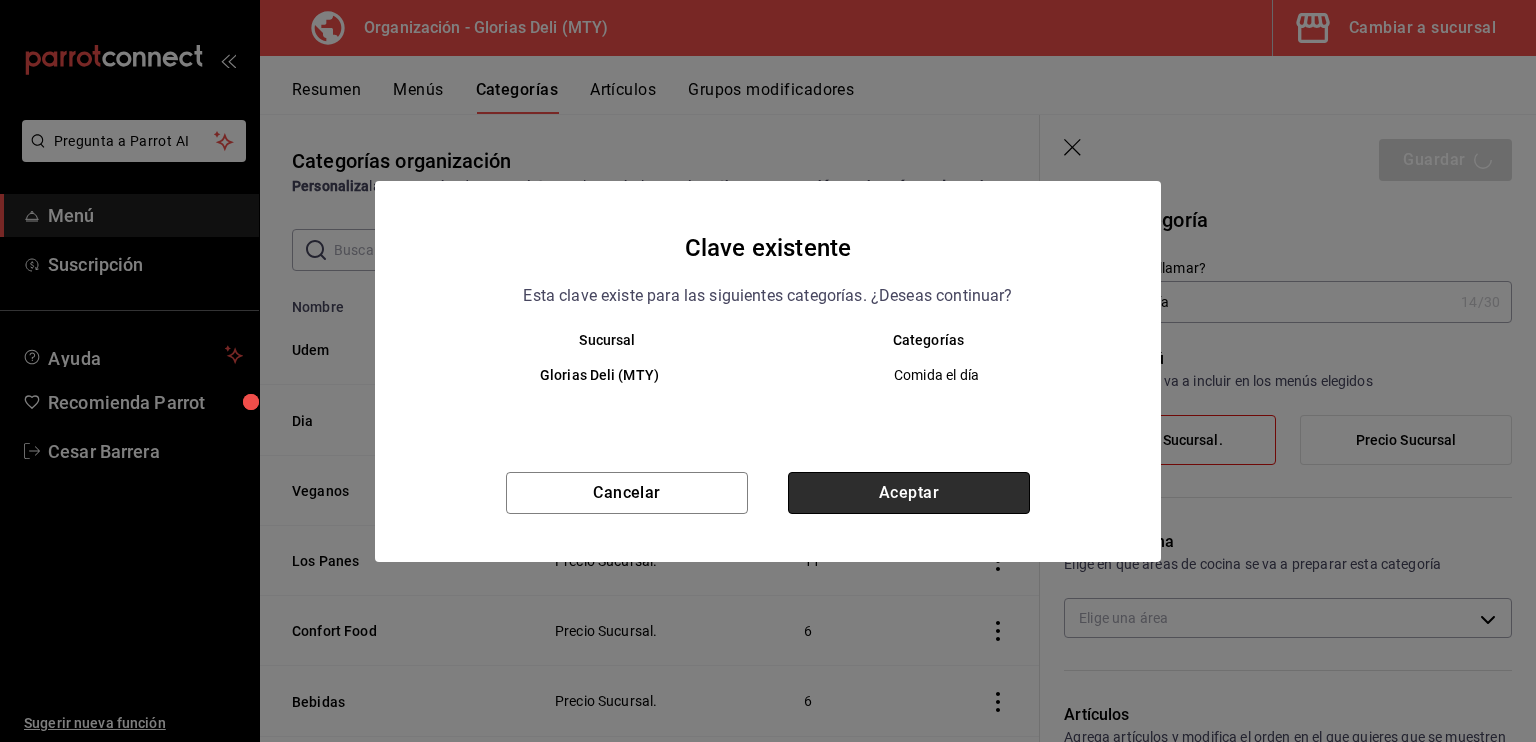 click on "Aceptar" at bounding box center [909, 493] 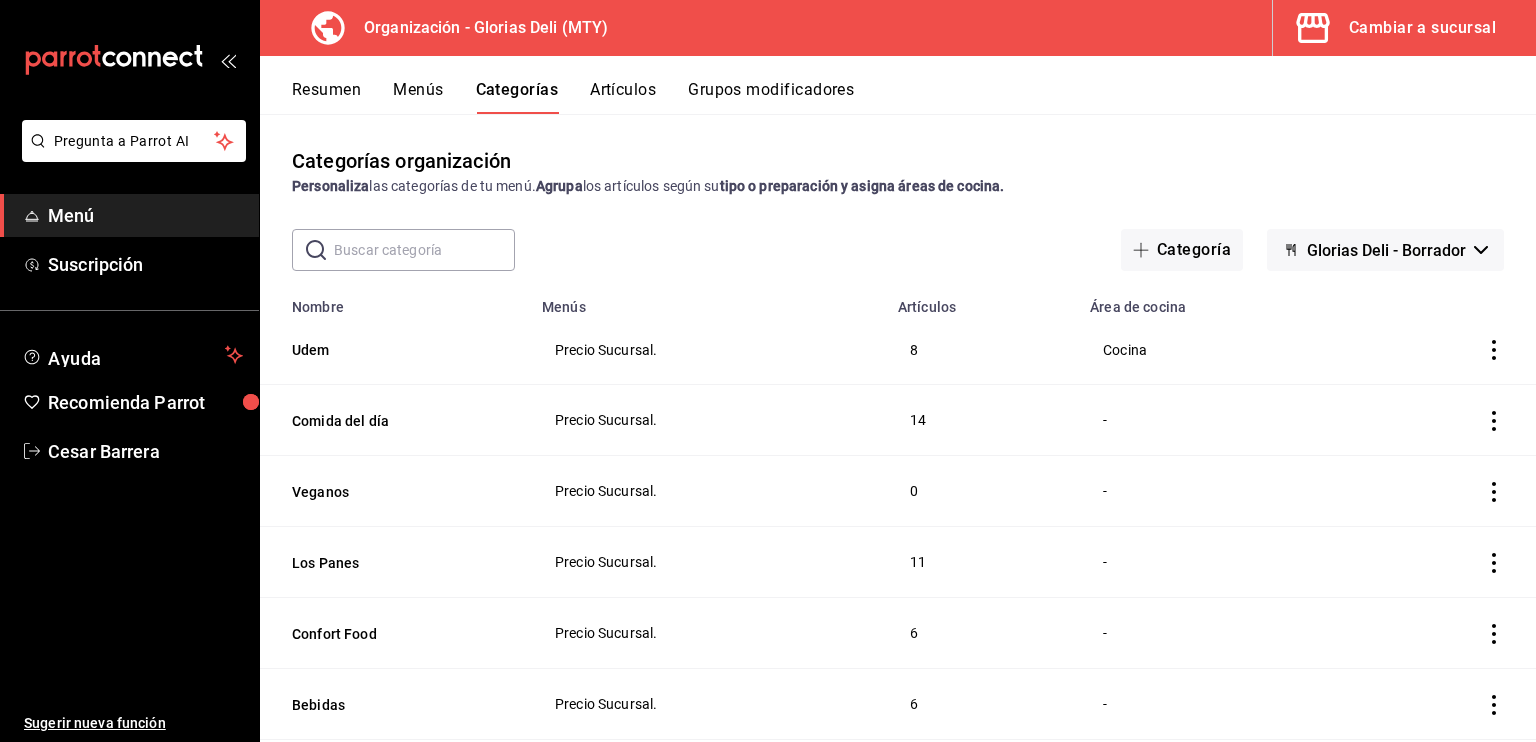 click 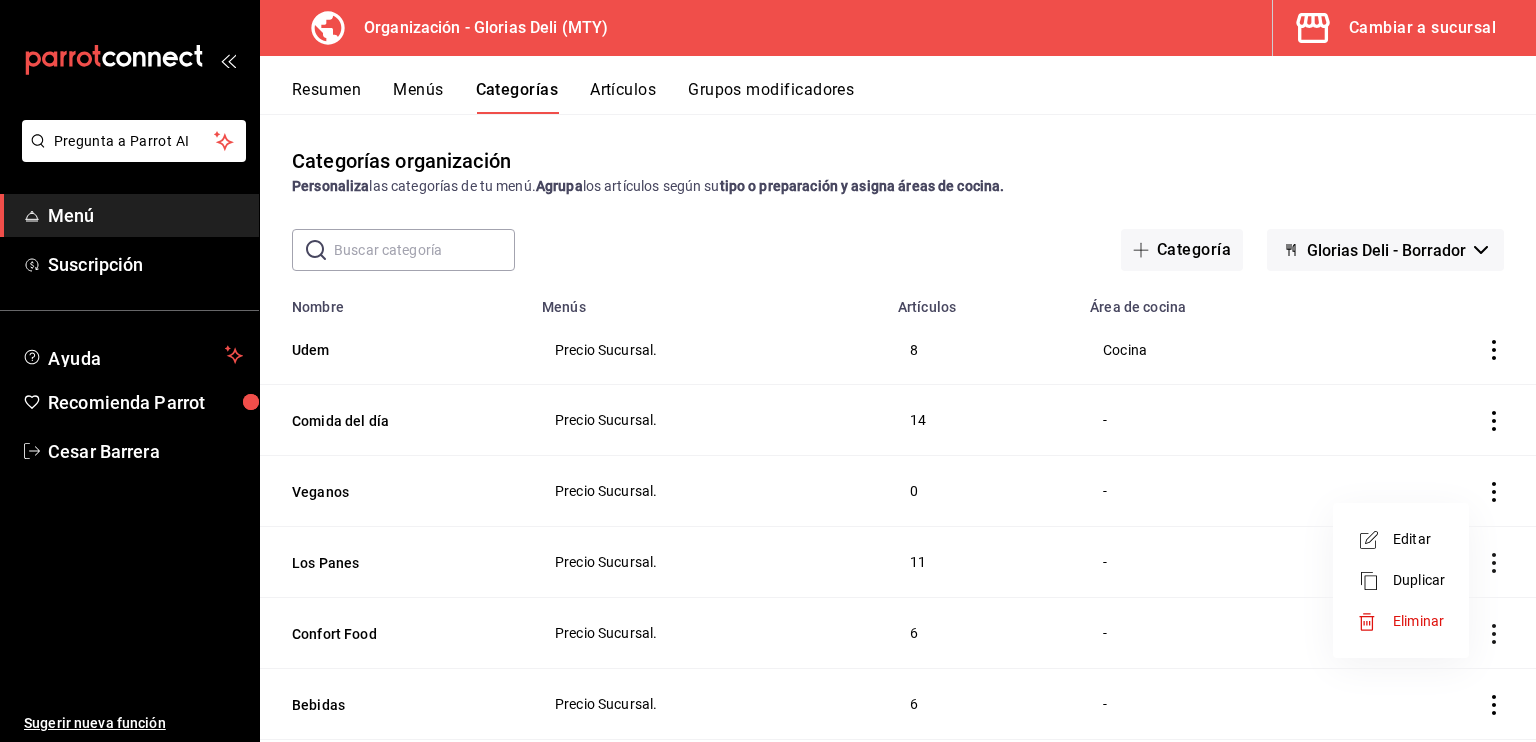 click at bounding box center (768, 371) 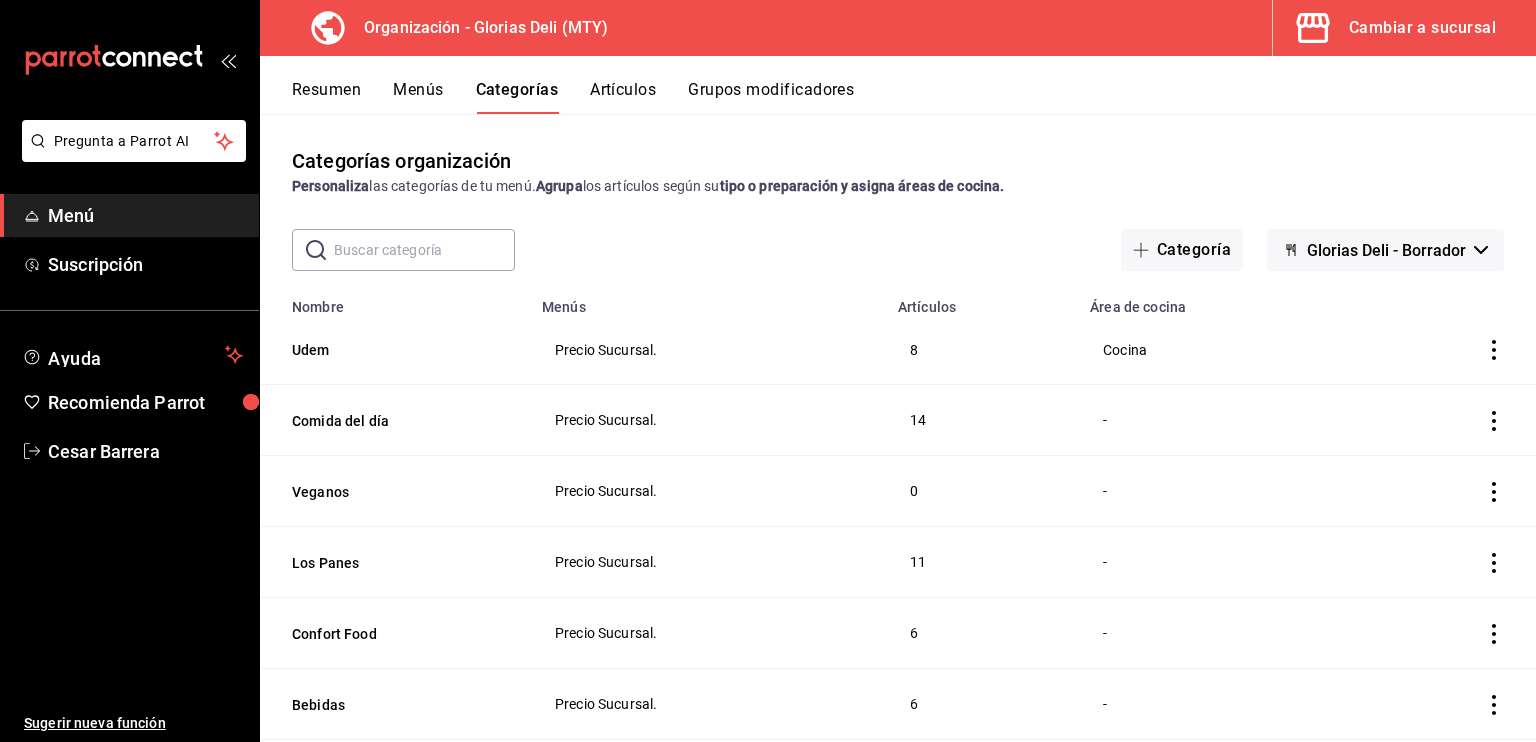 click on "Menús" at bounding box center [418, 97] 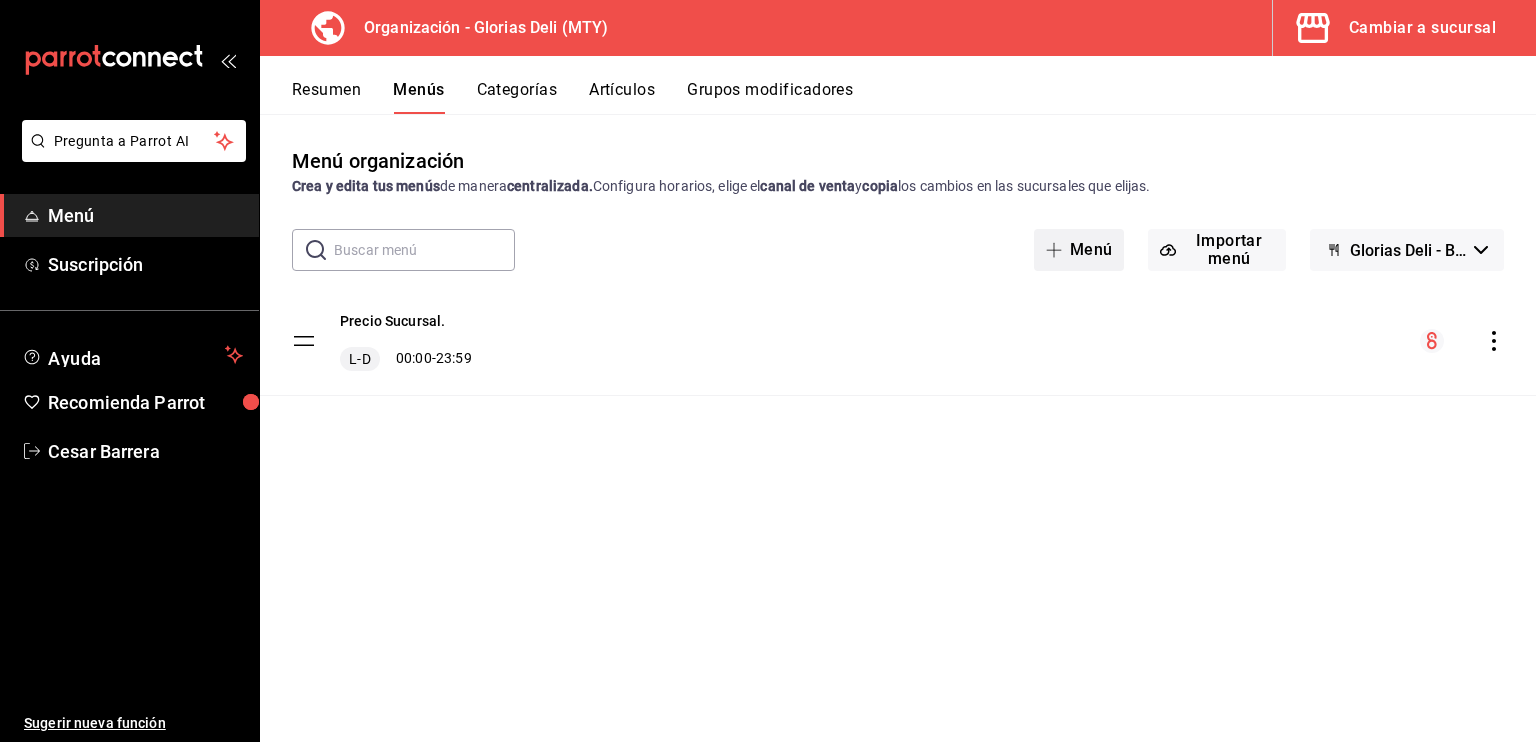 click at bounding box center [1058, 250] 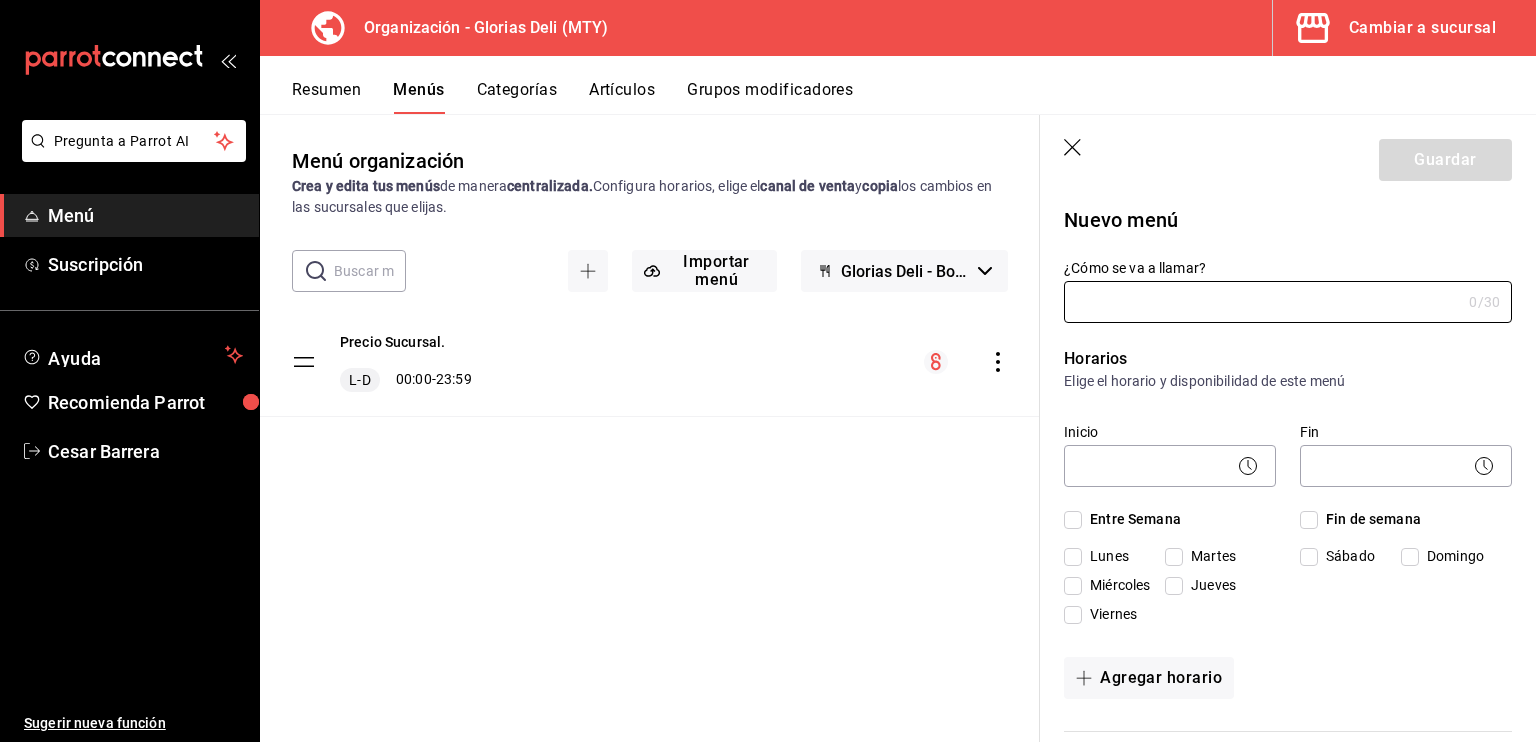 click 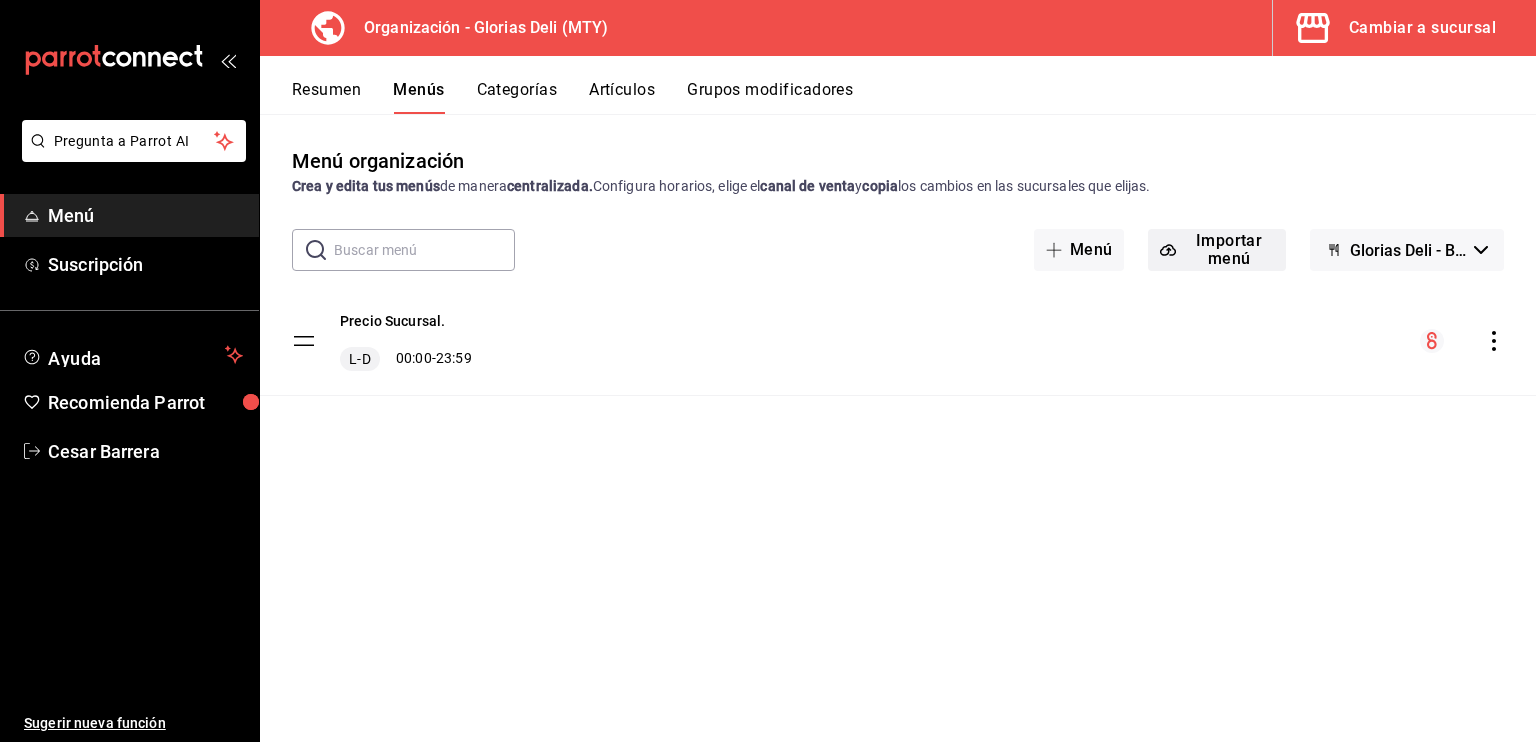 click on "Importar menú" at bounding box center (1216, 250) 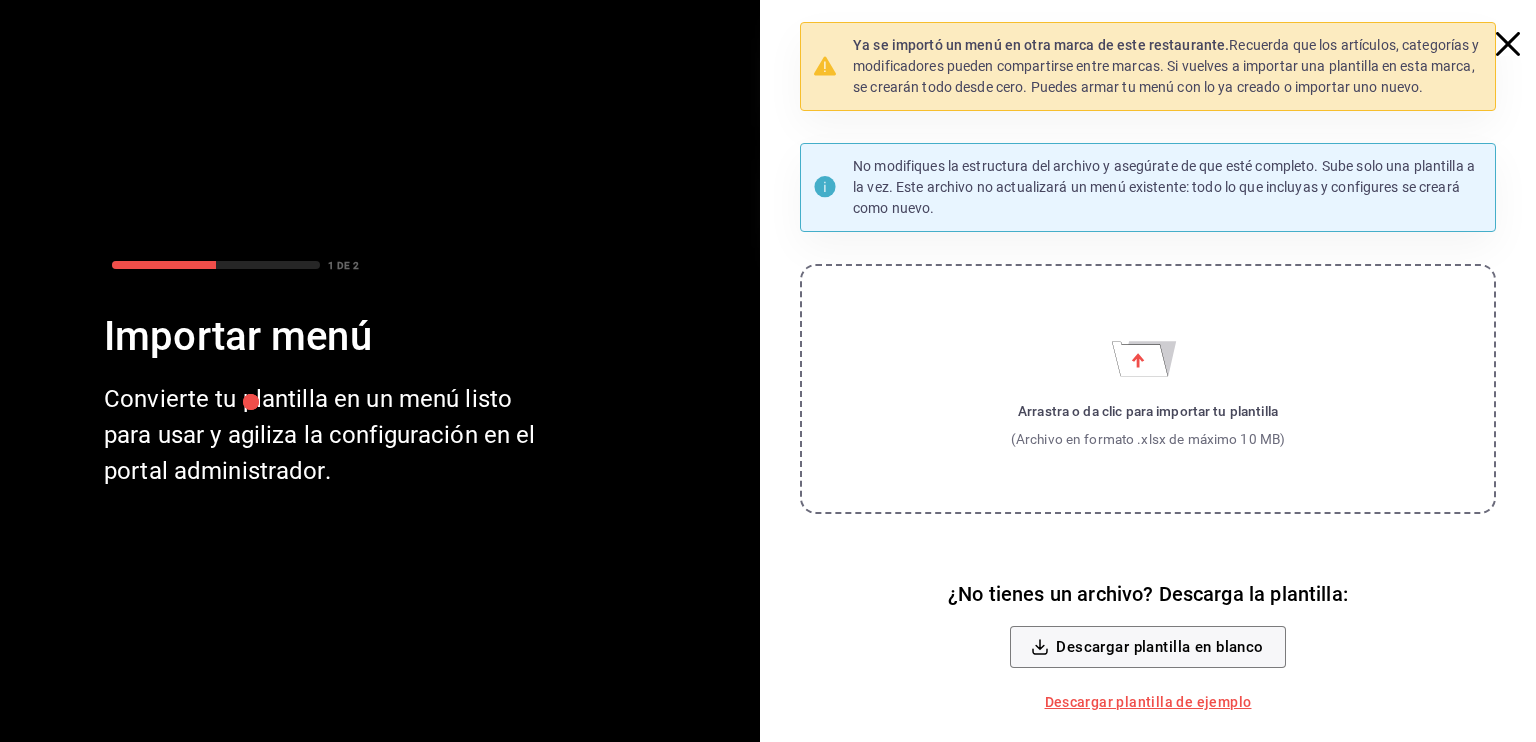 click 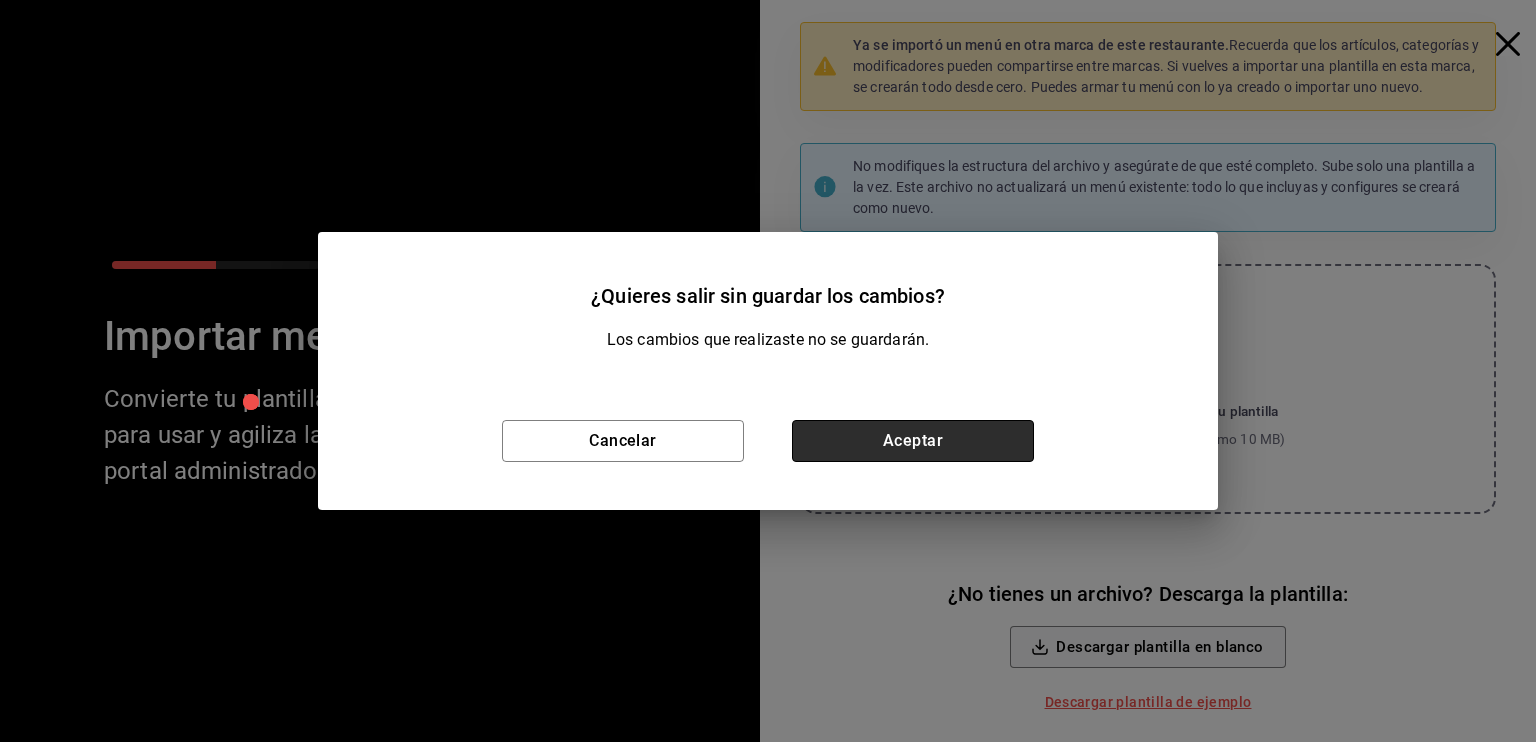 click on "Aceptar" at bounding box center (913, 441) 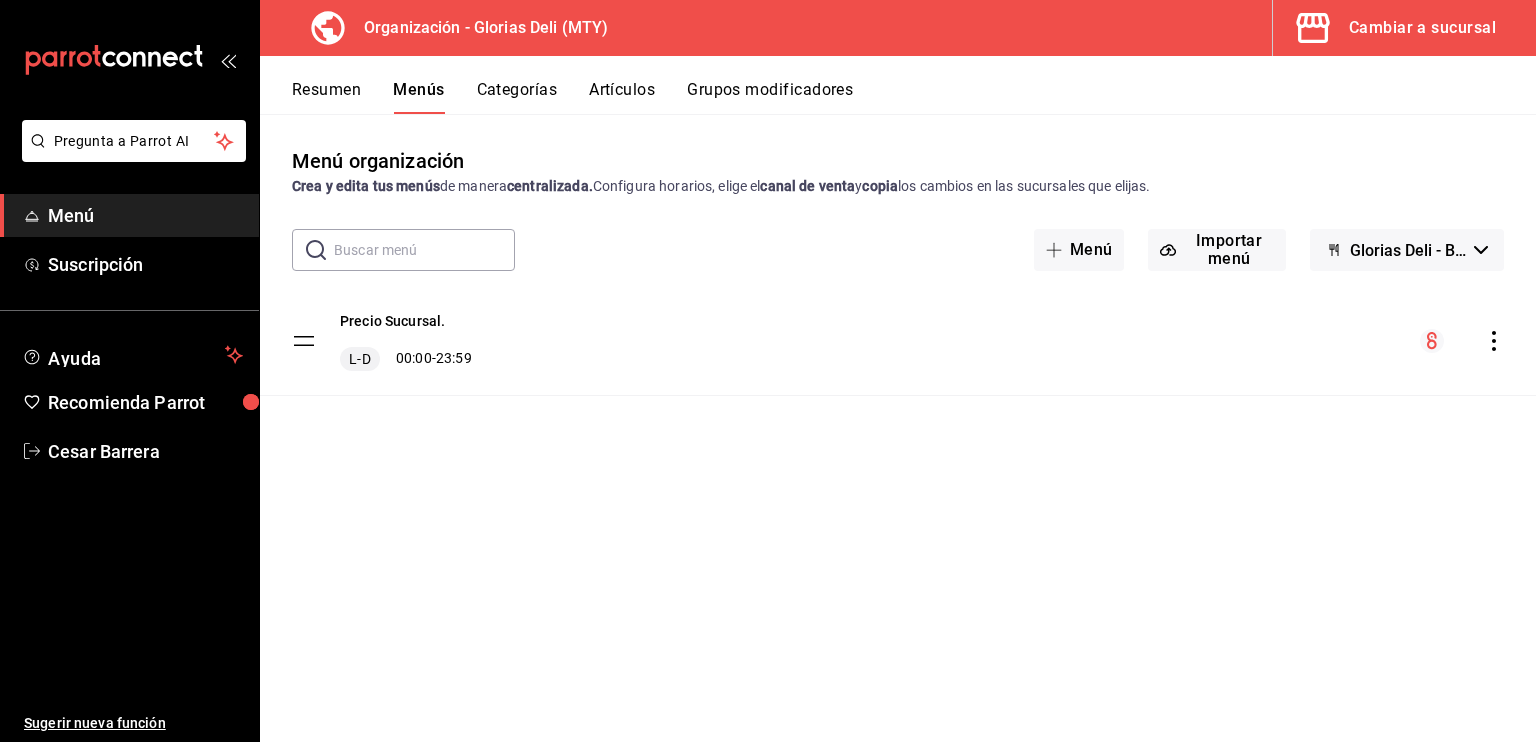 click on "Resumen" at bounding box center (326, 97) 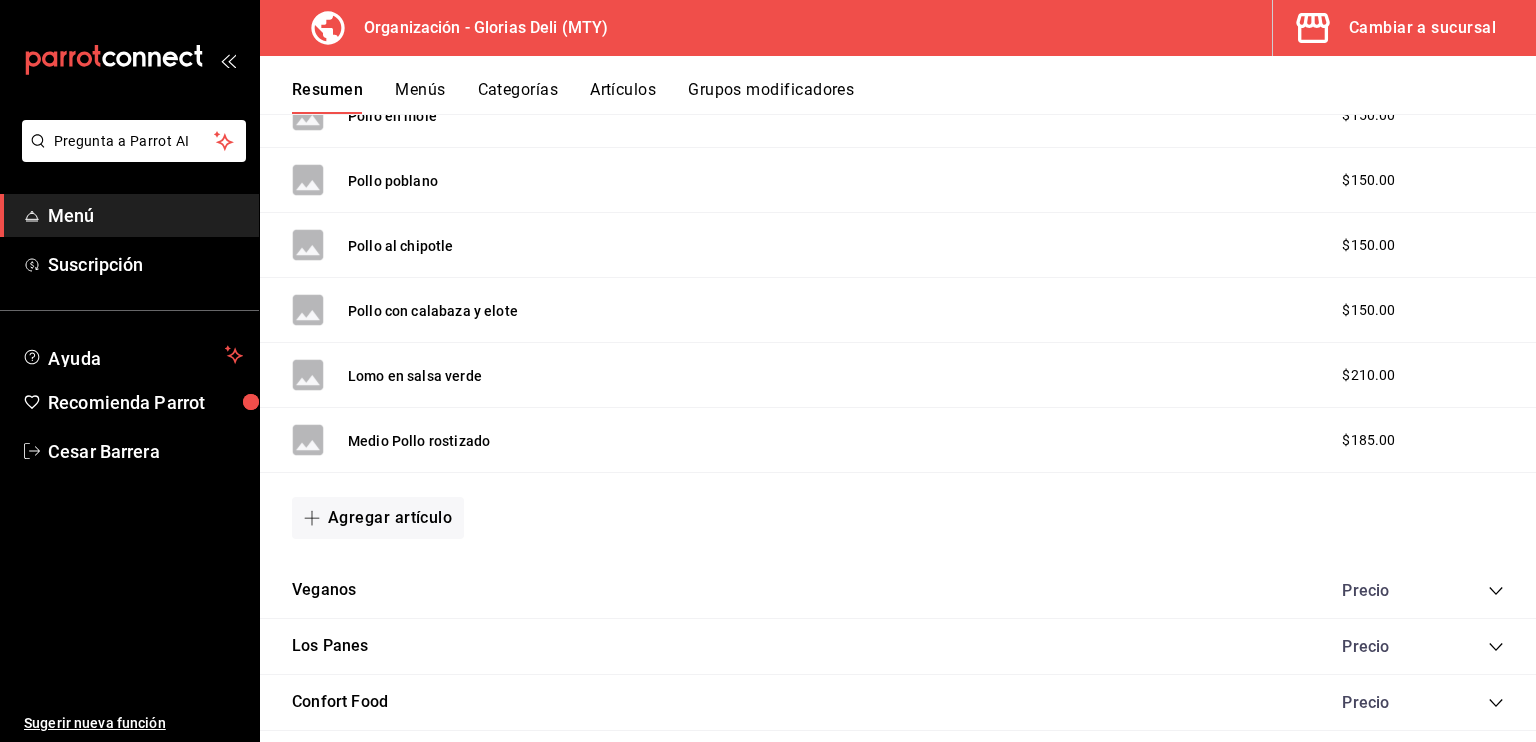 scroll, scrollTop: 1764, scrollLeft: 0, axis: vertical 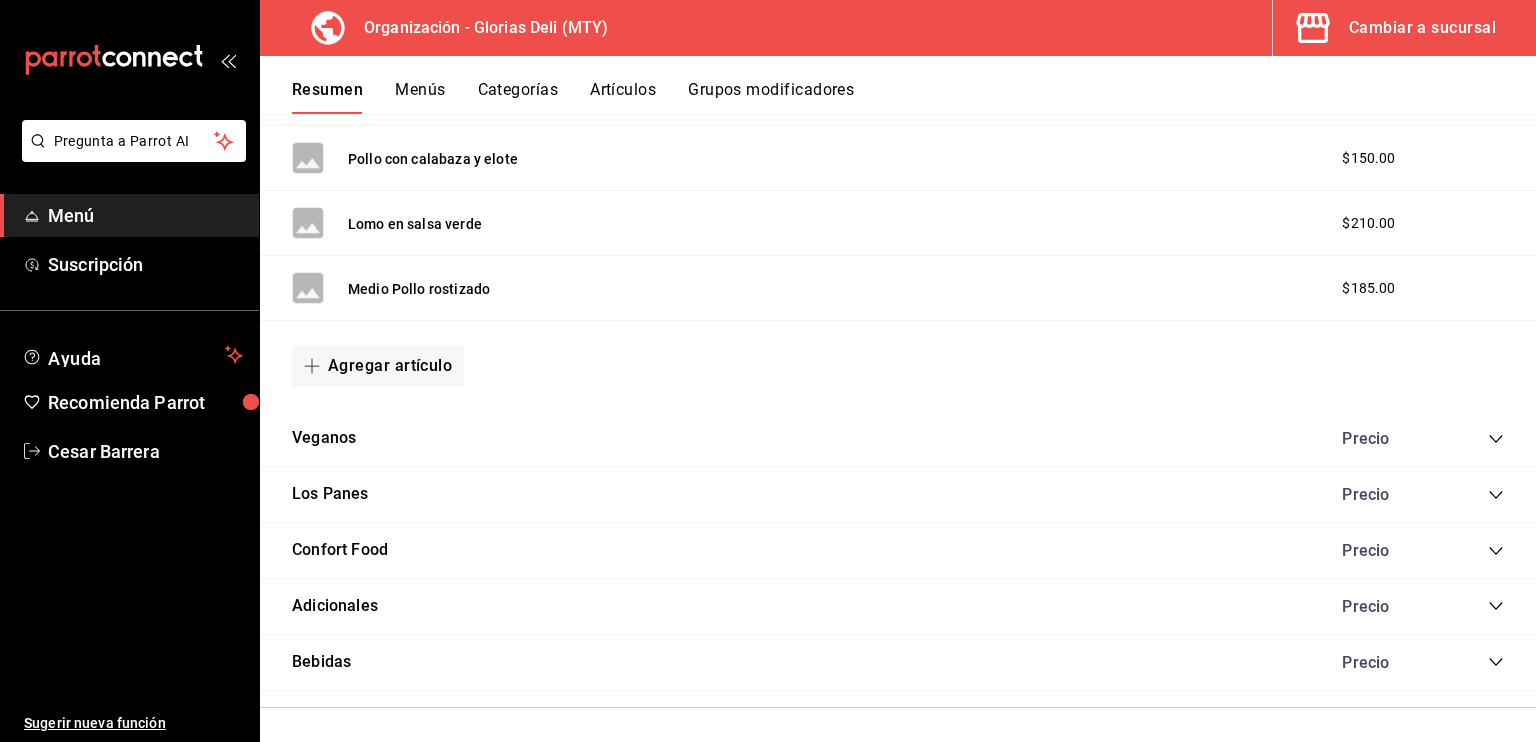 click 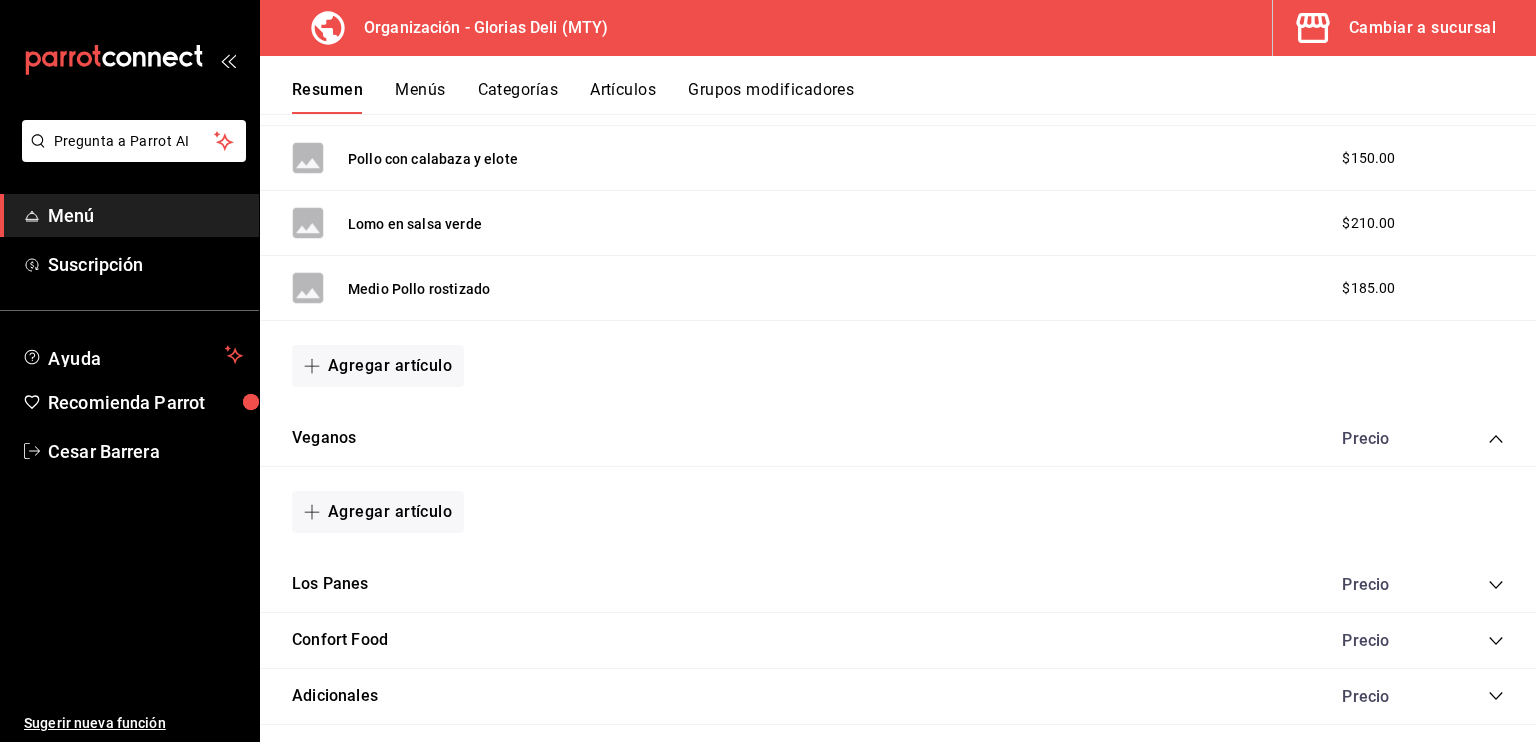 click on "Artículos" at bounding box center (623, 97) 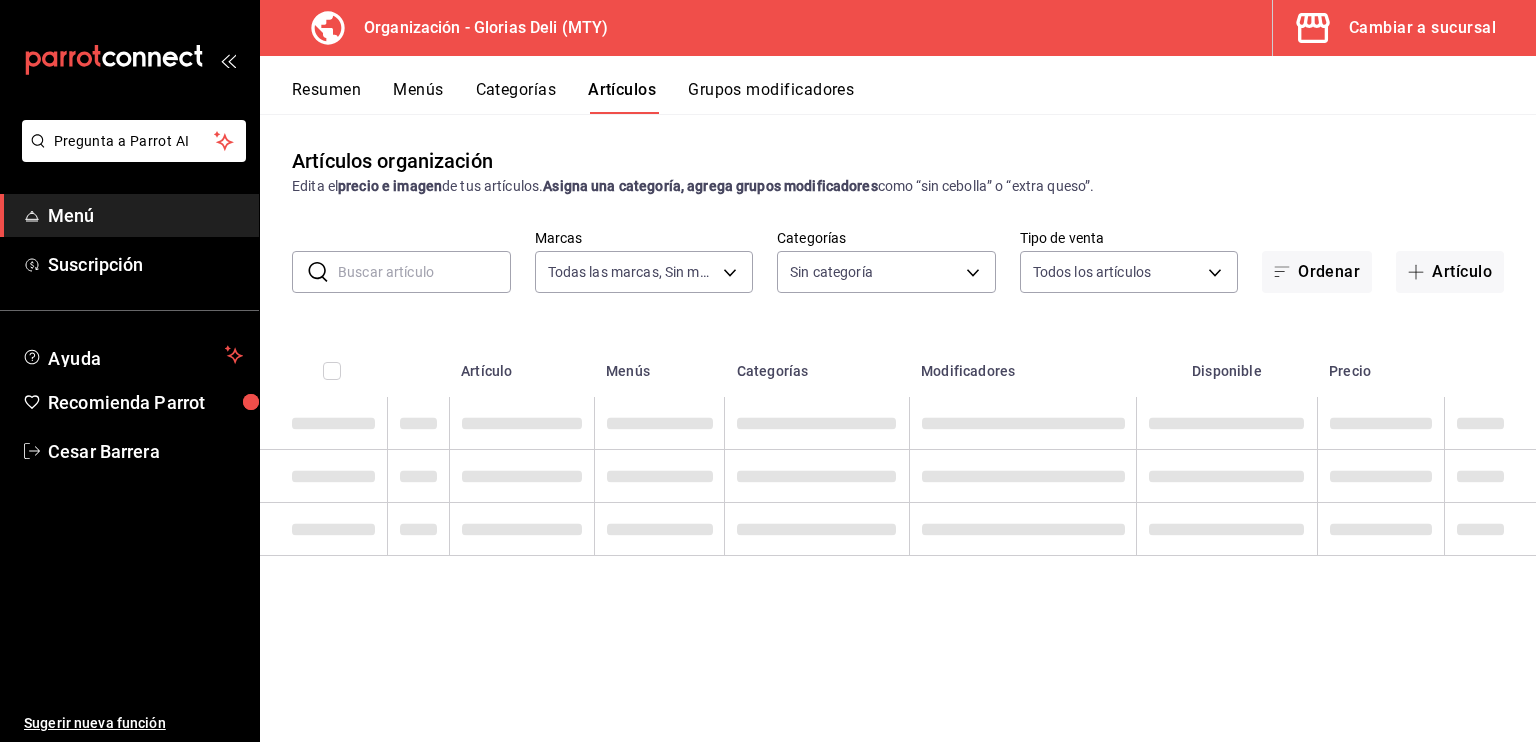 type on "0570a0c0-71b0-4a88-bbf2-45540d3e9005" 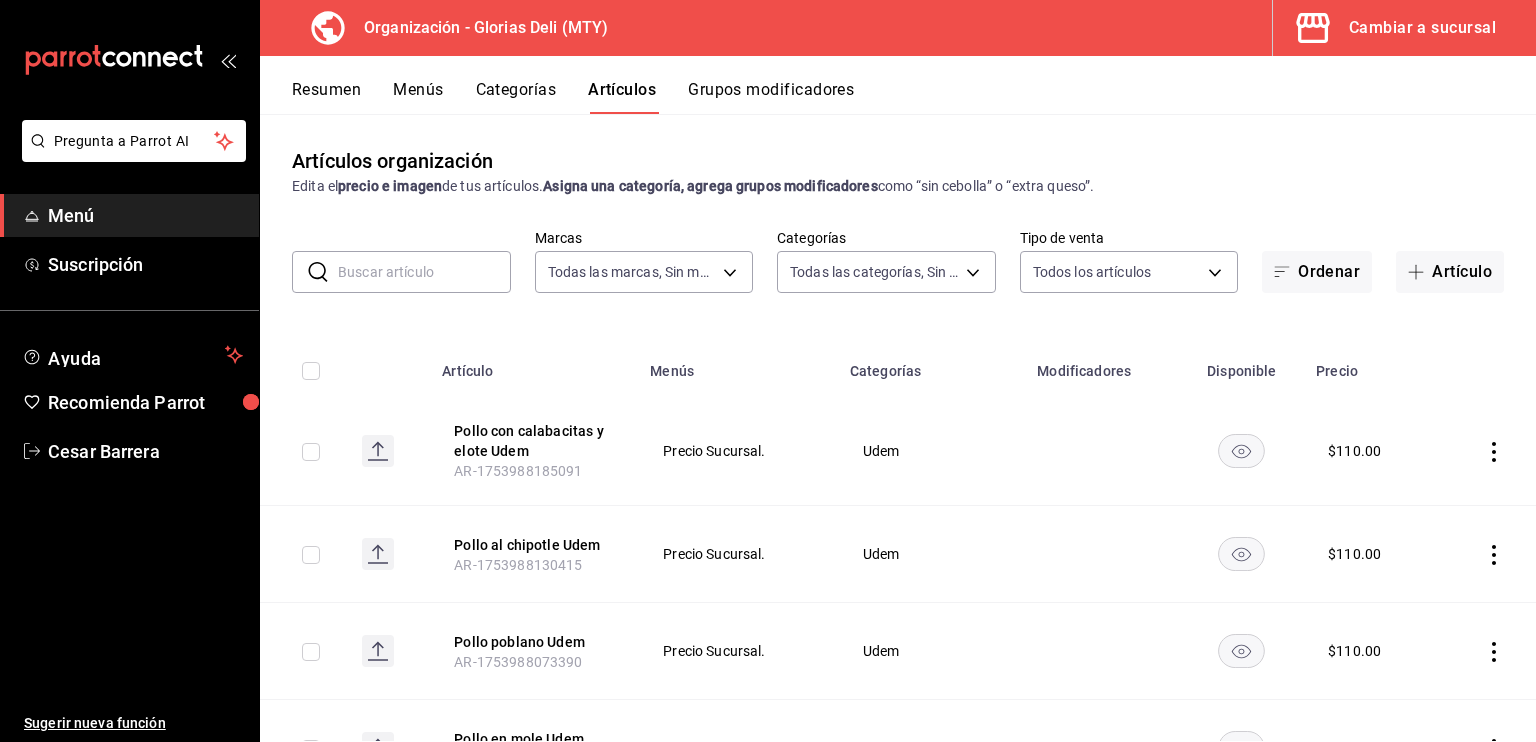 type on "b6fc6bef-8e36-424d-ba34-affd608a0080,bf33308c-df40-4e9b-a172-540763c1b722,e10c320b-624d-4b31-aa3b-953a904baec3,9c31e69d-629b-4084-975b-2d986907dfb5,2f44ea0a-cfe2-493e-881f-e51a5ae63b06,6dd71f29-d78e-497f-aaa3-56d00f483a7c,1c5f443a-bd3a-46d1-a588-2807461d74bf" 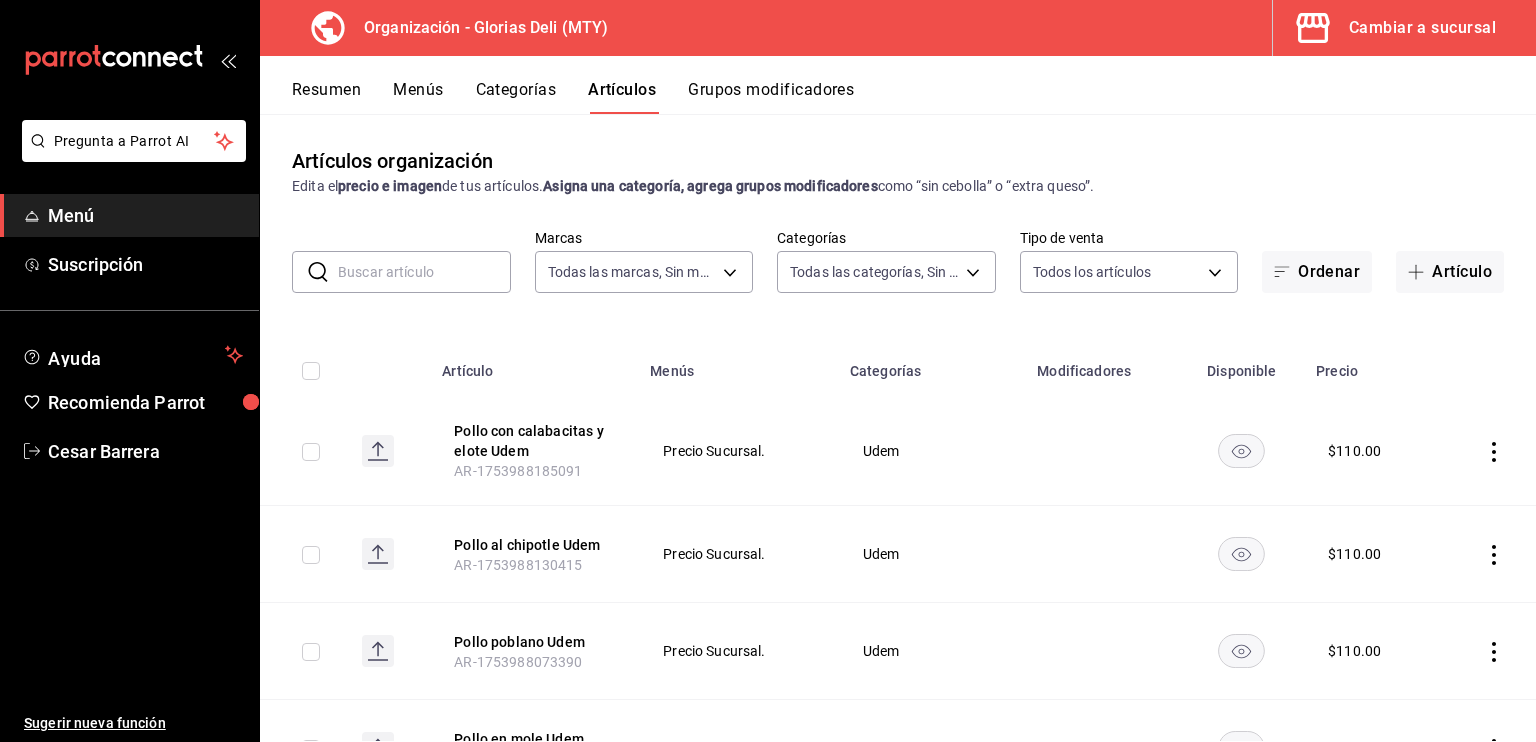 click on "Menús" at bounding box center (418, 97) 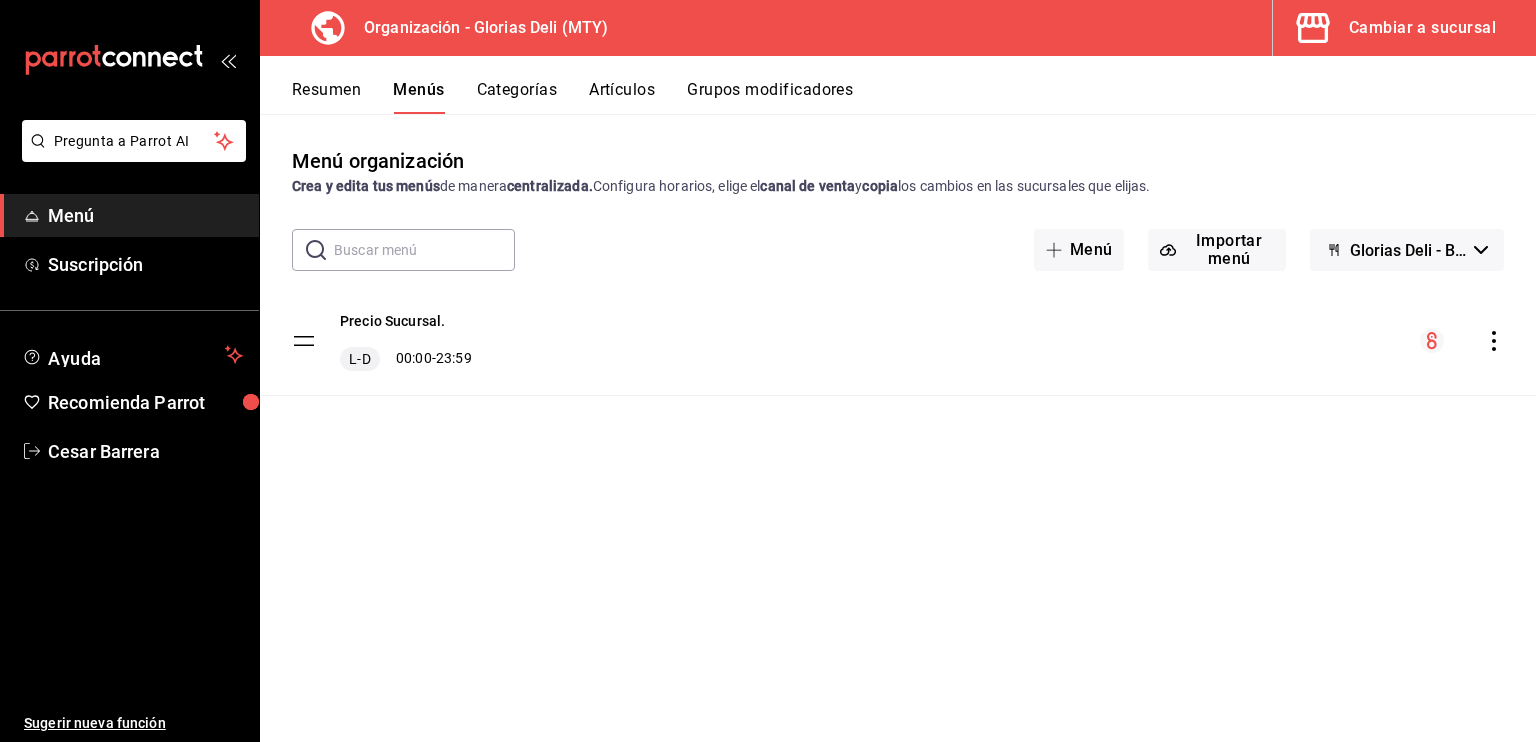 click on "Categorías" at bounding box center (517, 97) 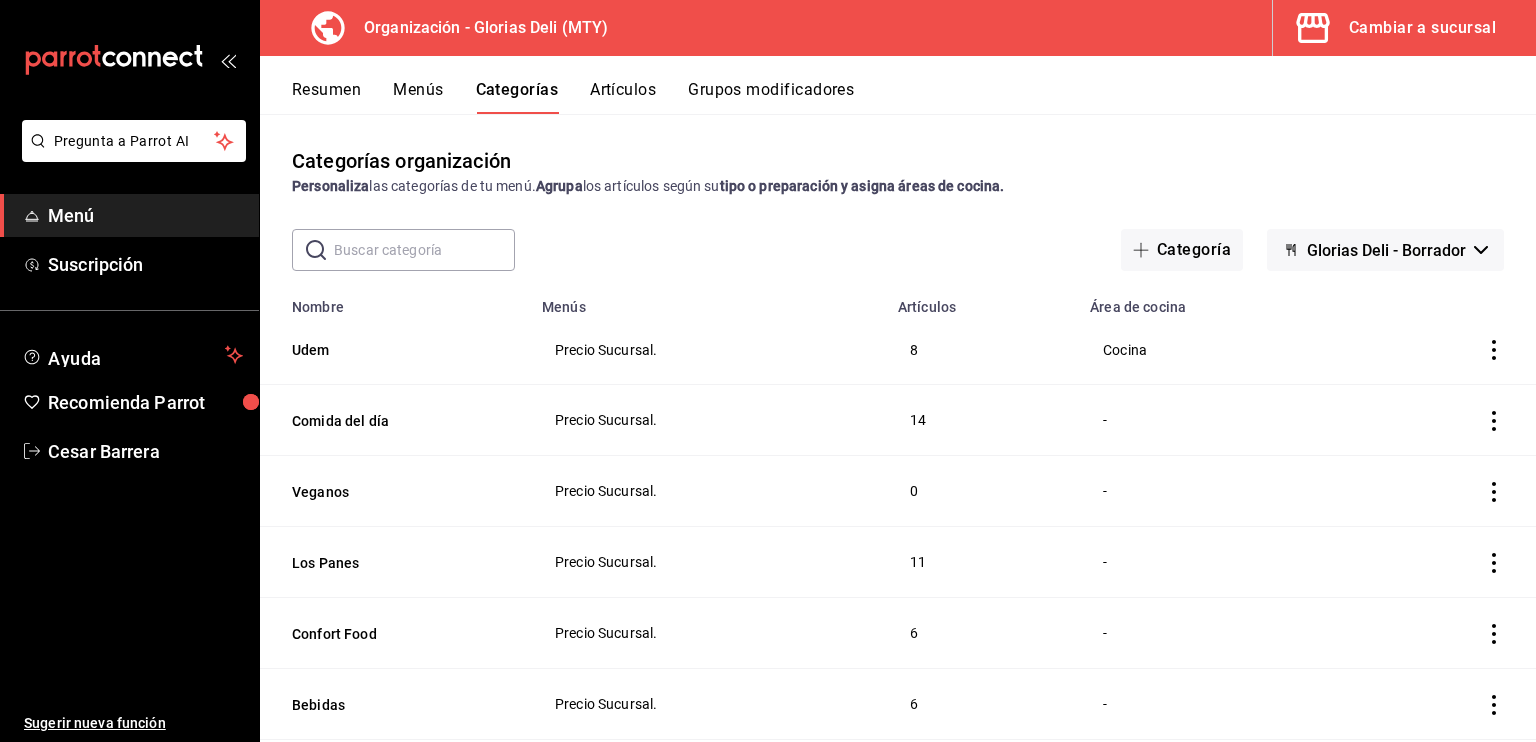 click on "Grupos modificadores" at bounding box center (771, 97) 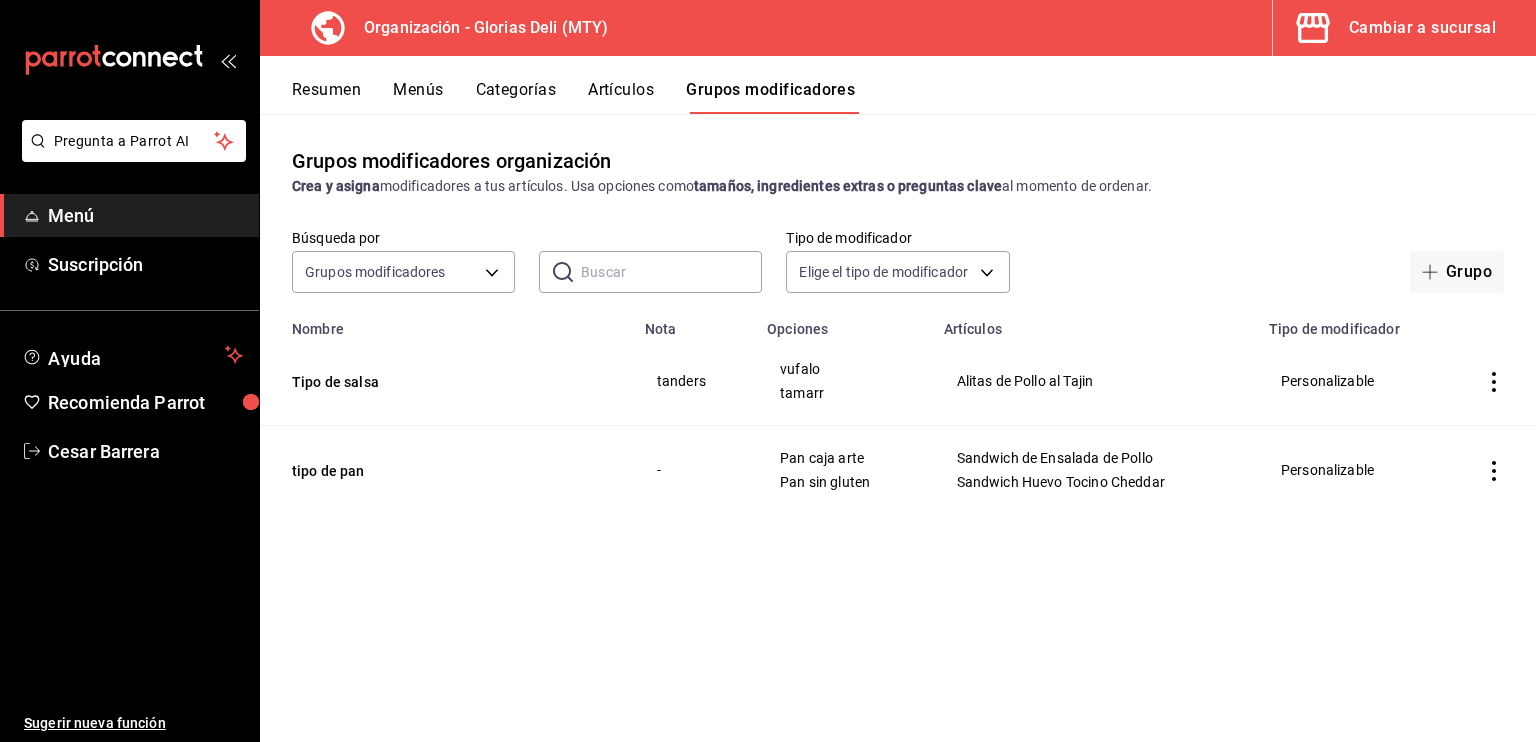 click on "Cambiar a sucursal" at bounding box center (1422, 28) 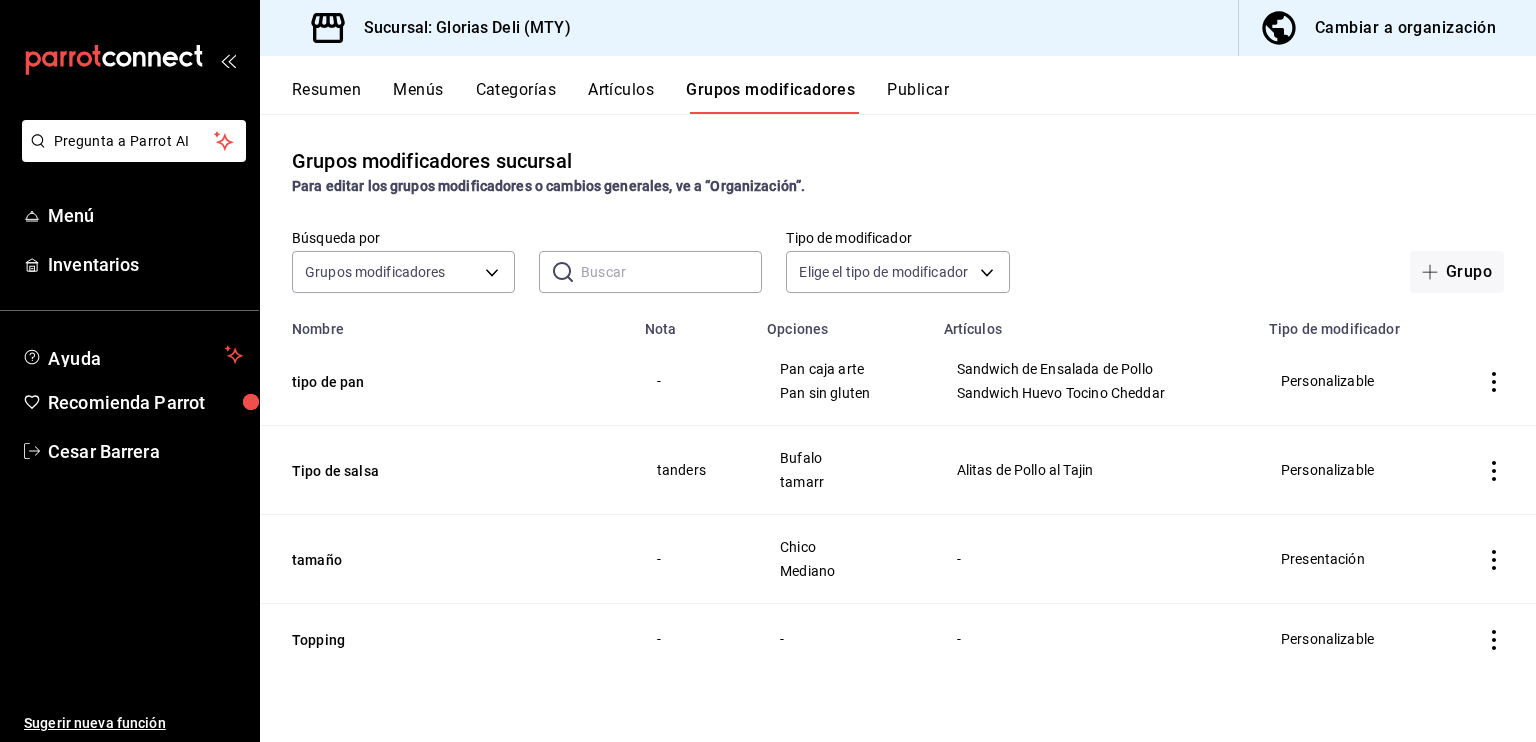 click on "Menús" at bounding box center (418, 97) 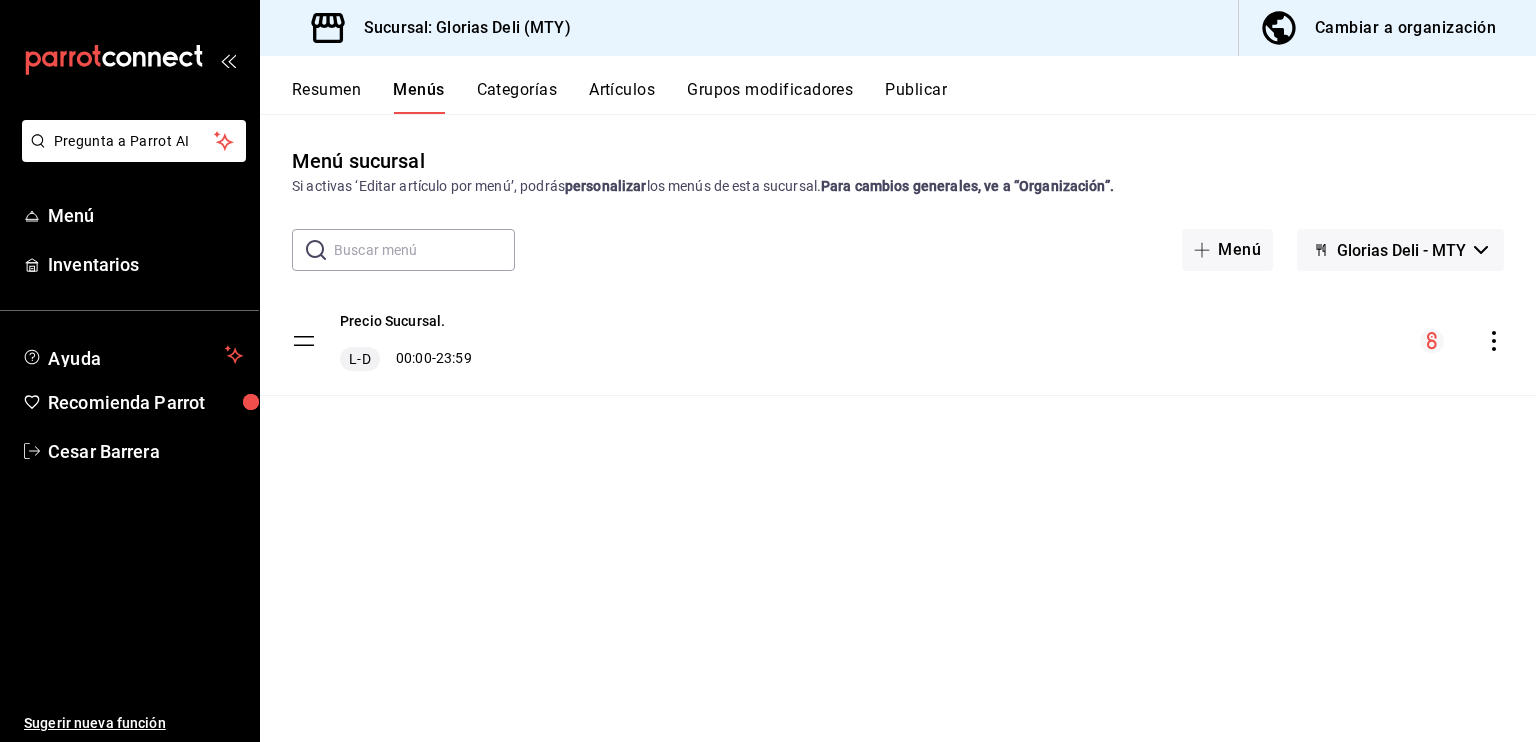 click on "Resumen" at bounding box center [326, 97] 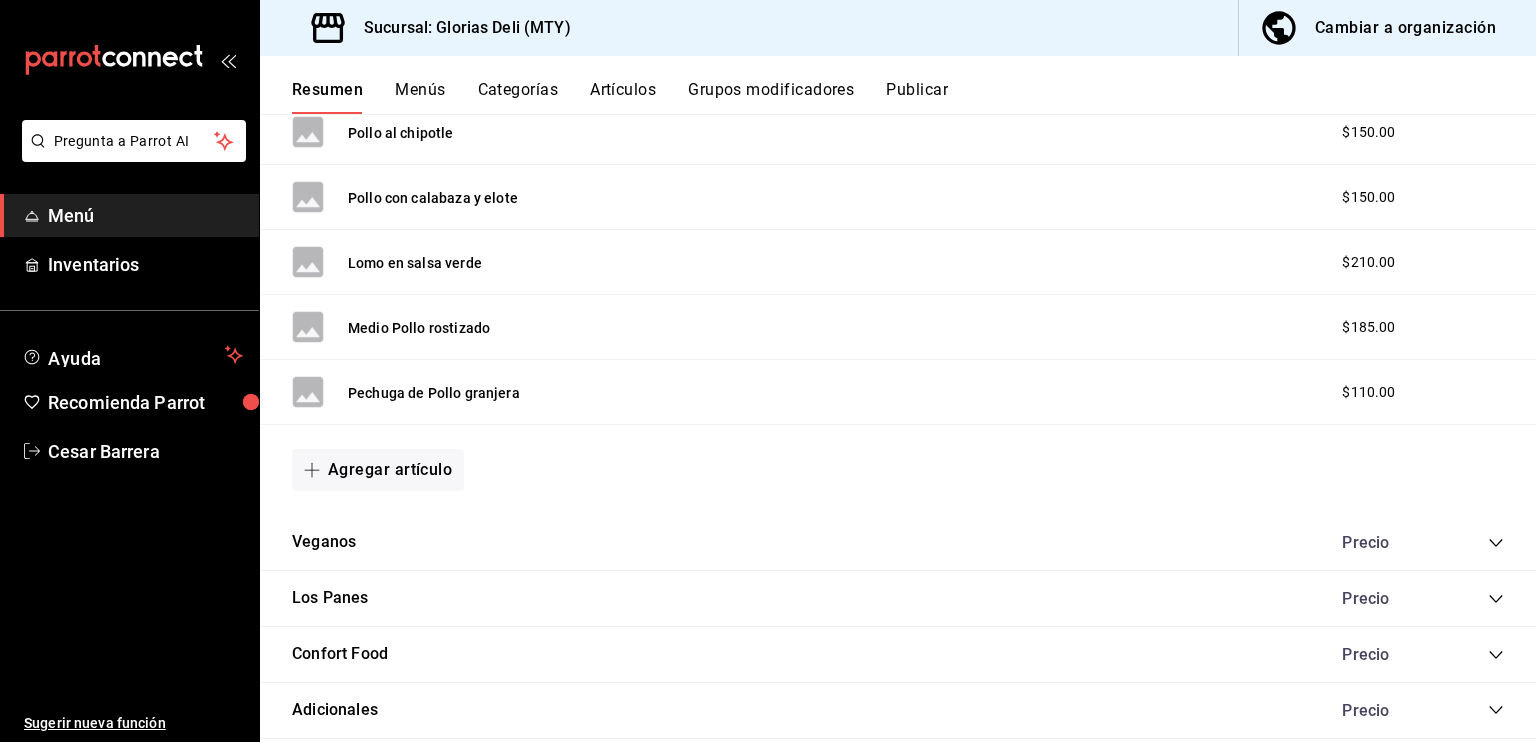 scroll, scrollTop: 1764, scrollLeft: 0, axis: vertical 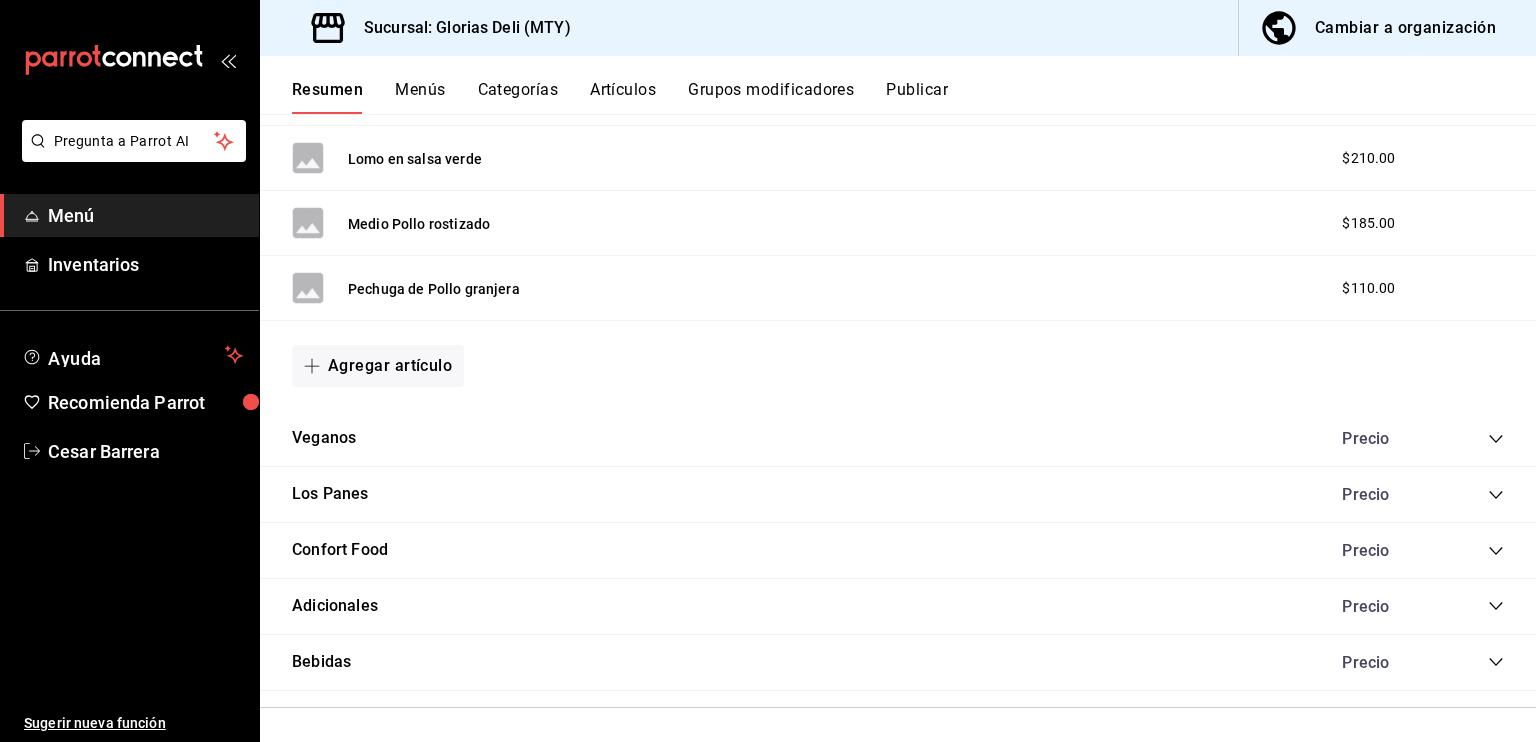 click 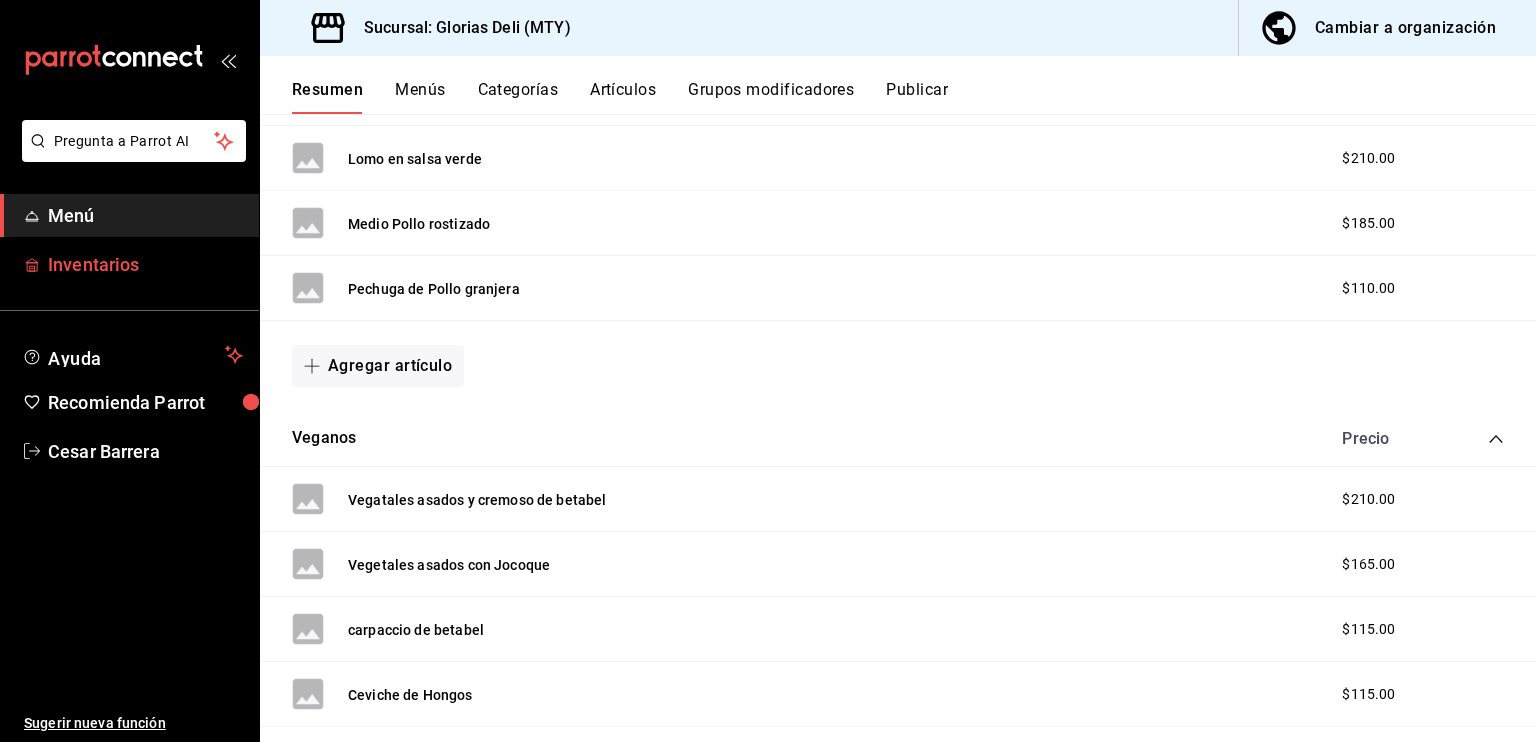 click on "Inventarios" at bounding box center (145, 264) 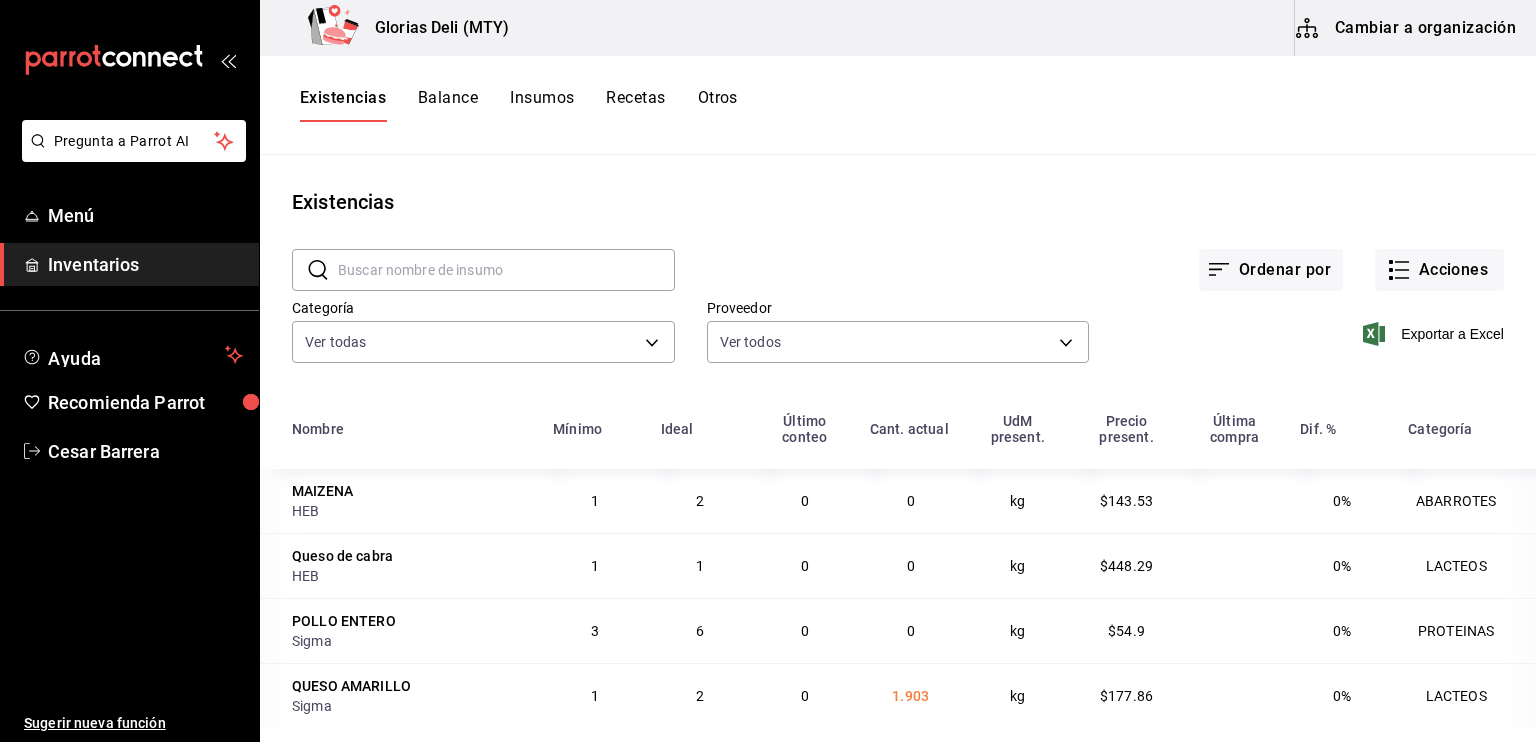 click on "Balance" at bounding box center [448, 105] 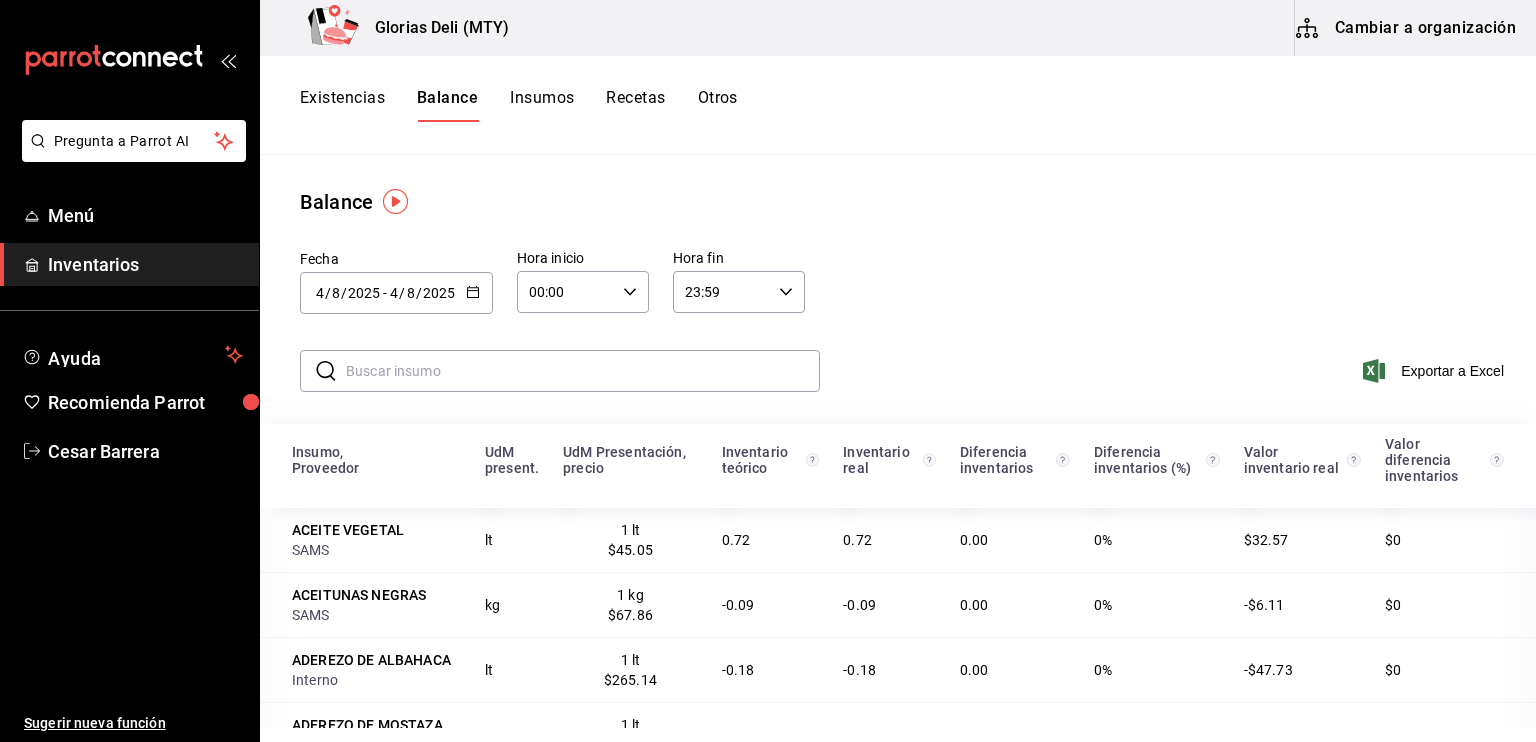 click on "Insumos" at bounding box center [542, 105] 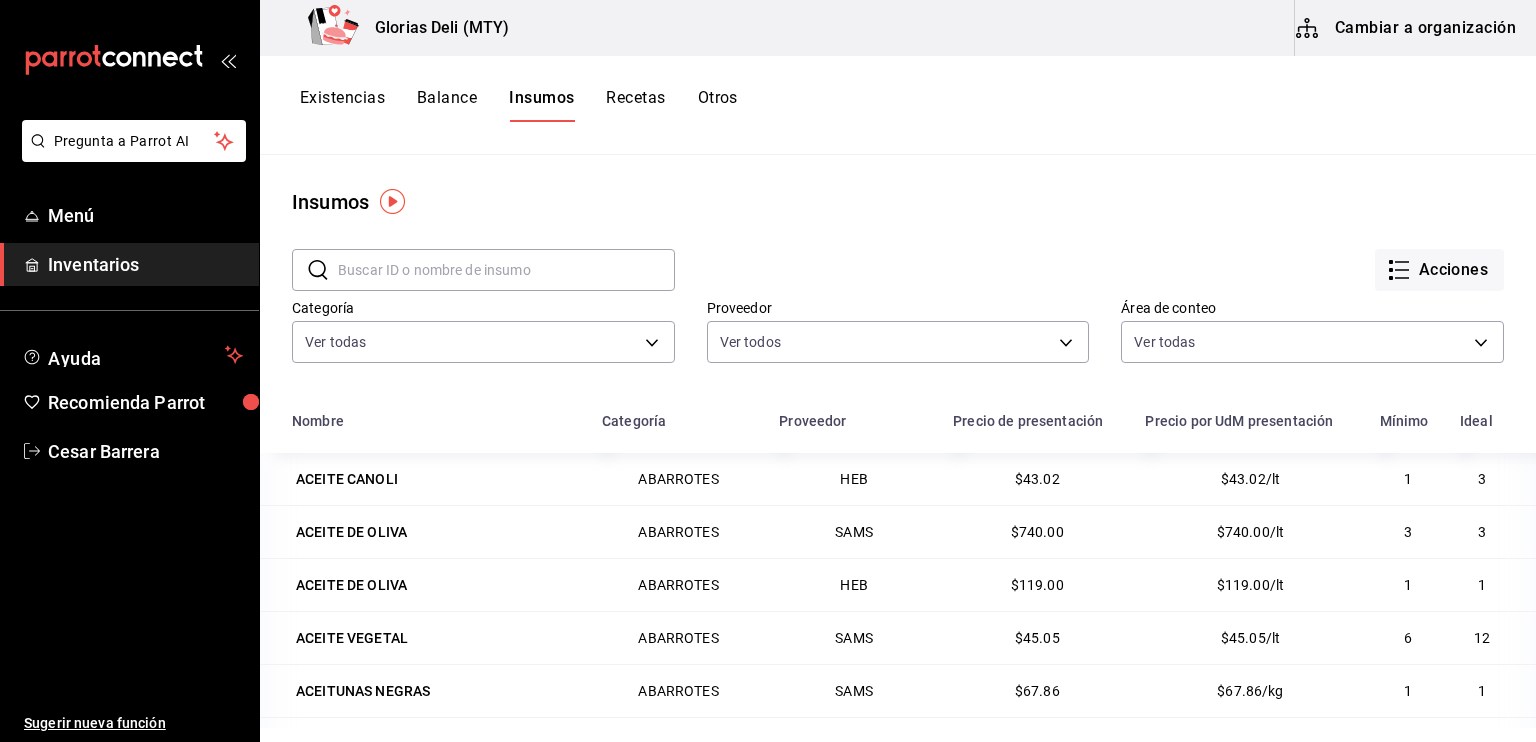 click on "Recetas" at bounding box center (635, 105) 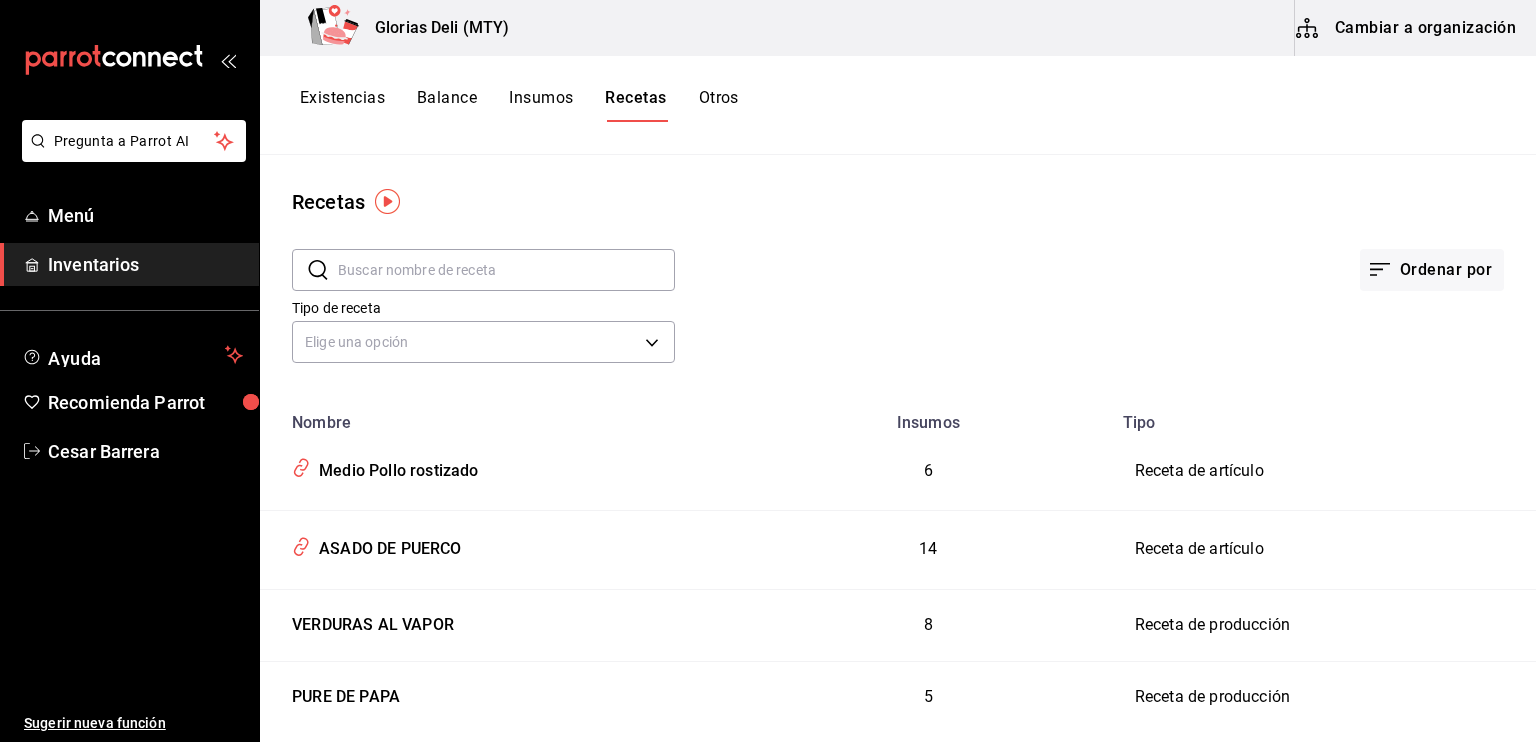 click on "Cambiar a organización" at bounding box center (1407, 28) 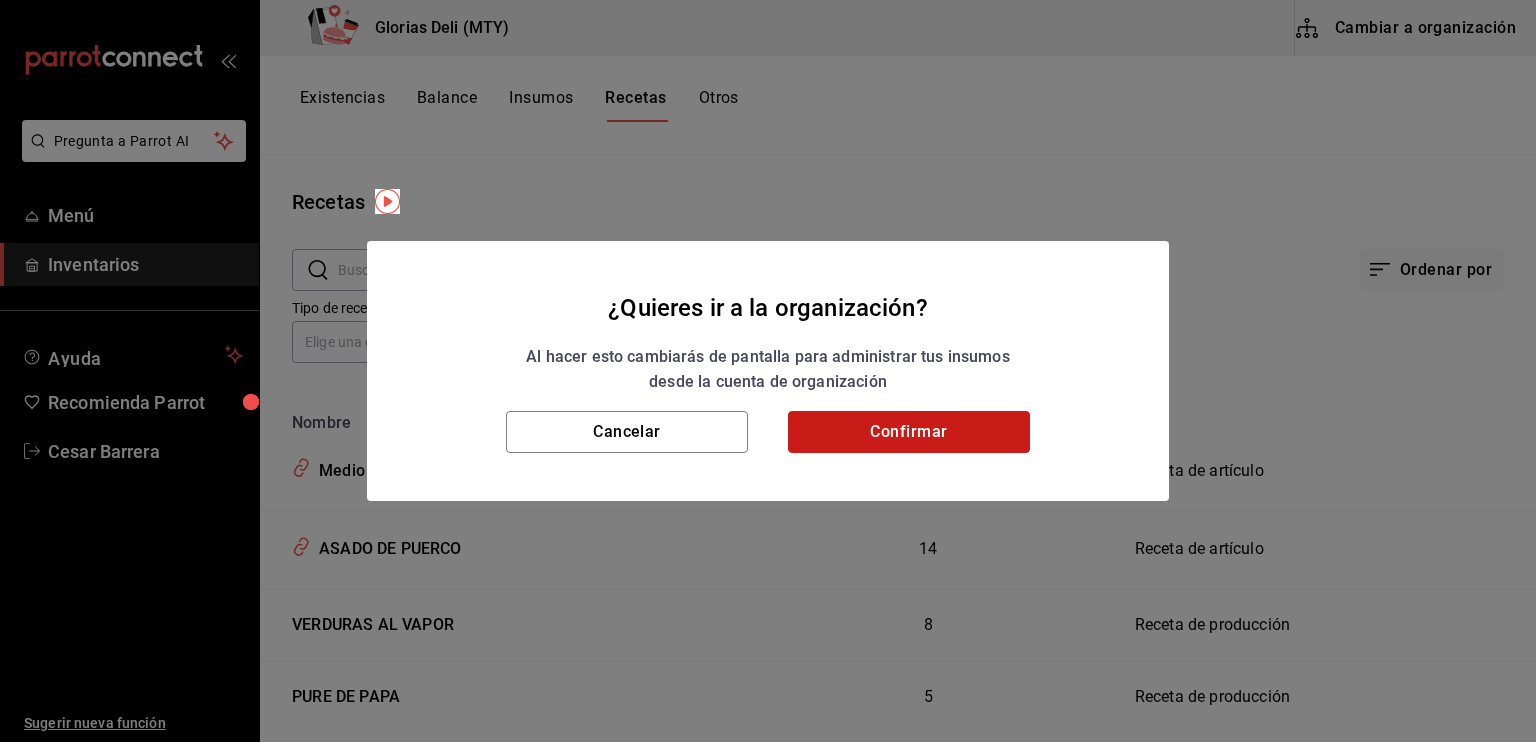 click on "Confirmar" at bounding box center (909, 432) 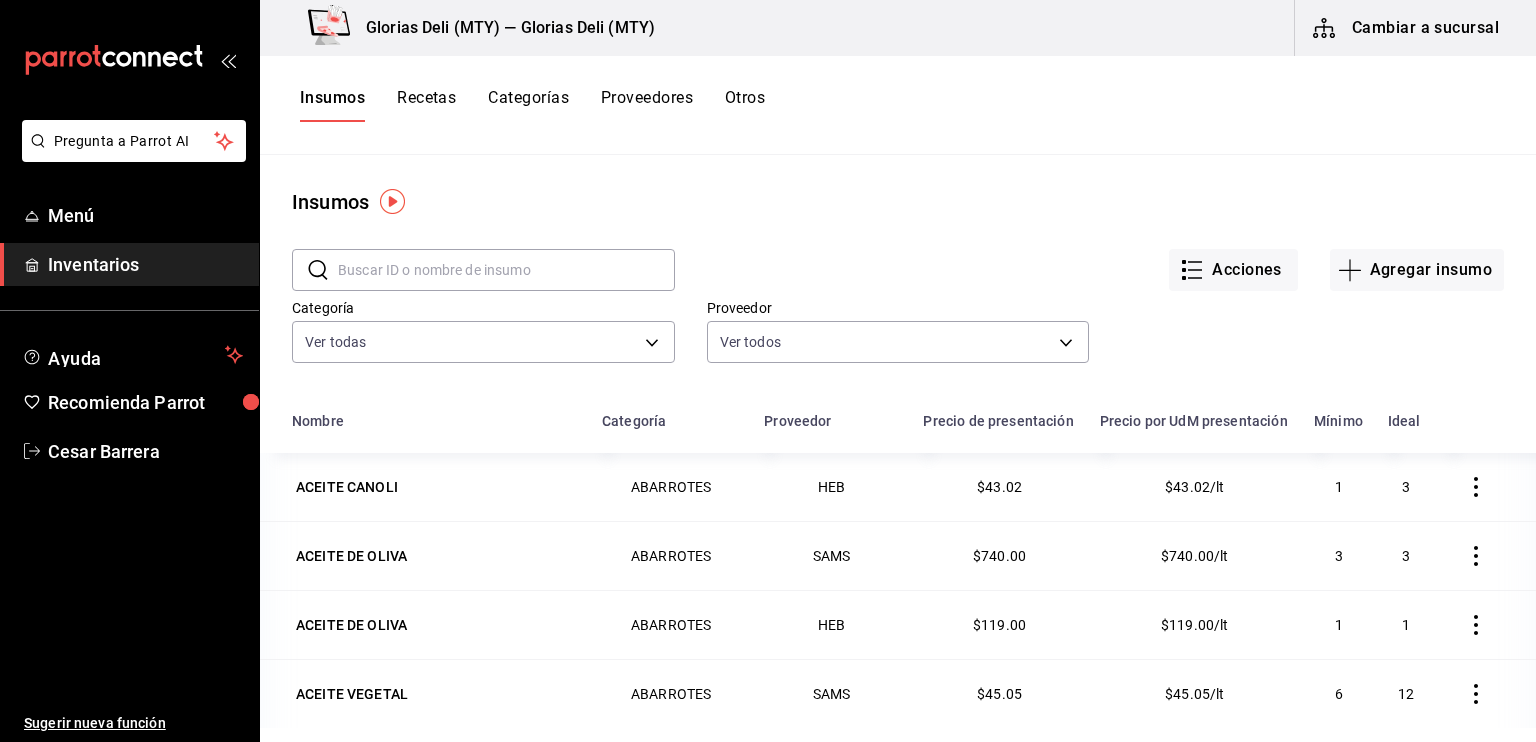 click on "Recetas" at bounding box center [426, 105] 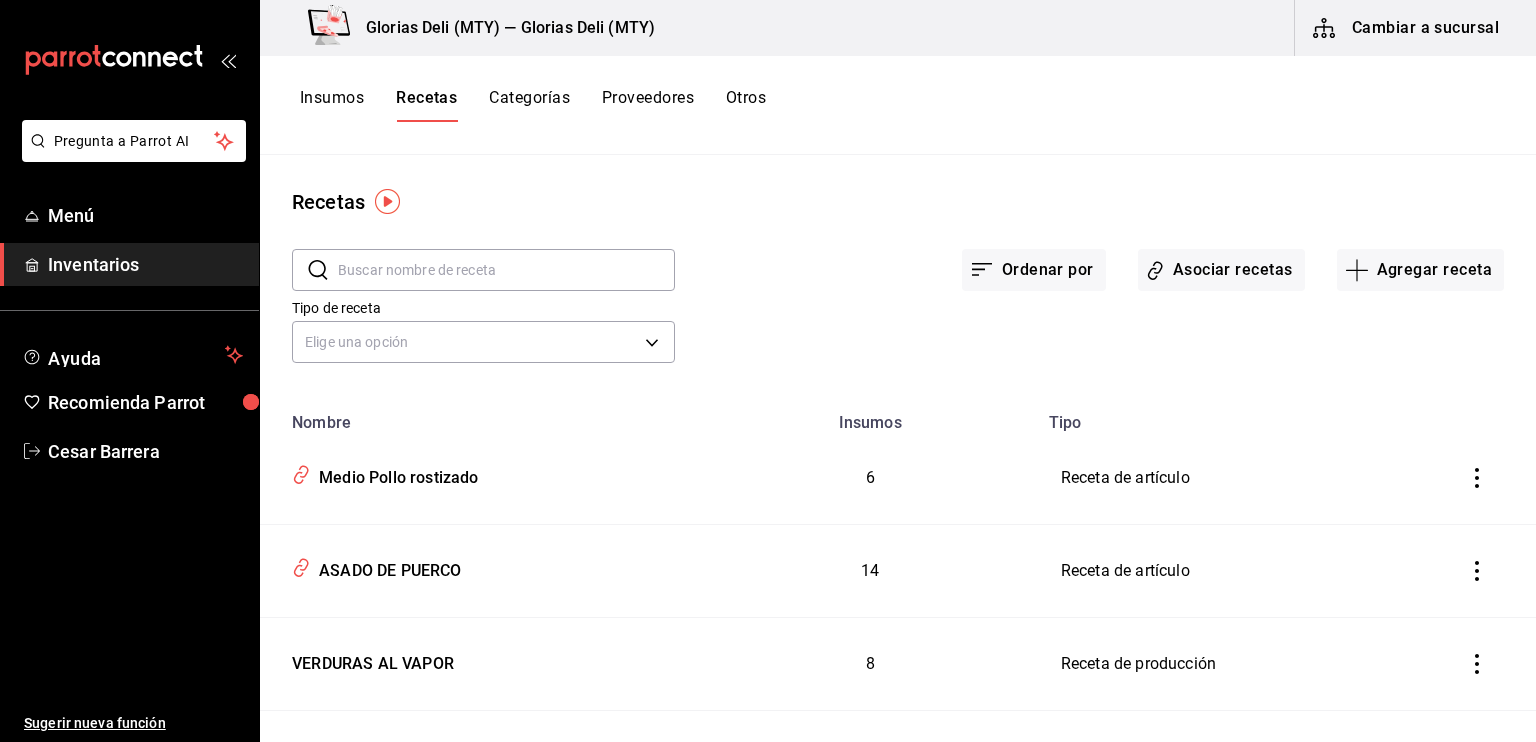 click on "Categorías" at bounding box center (529, 105) 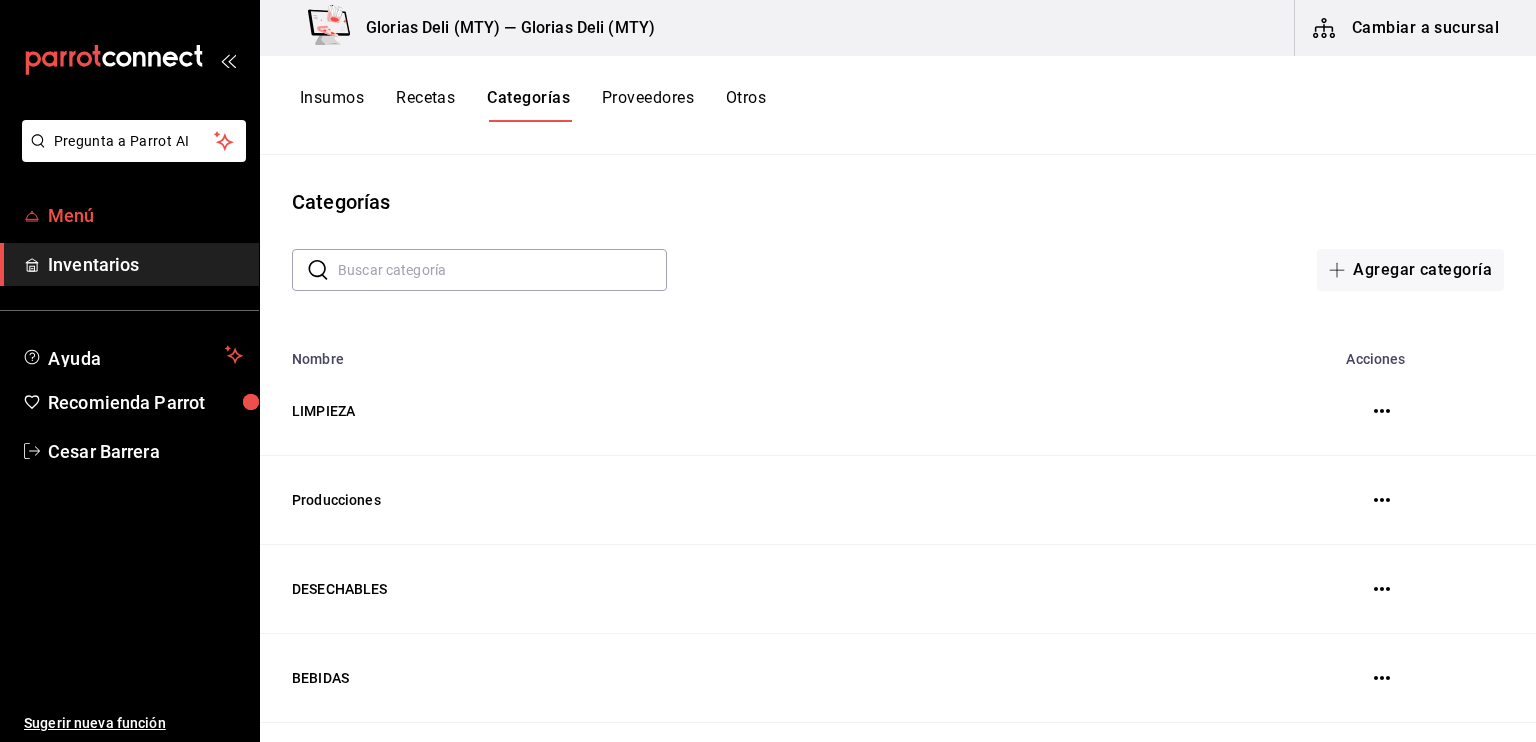 click on "Menú" at bounding box center (145, 215) 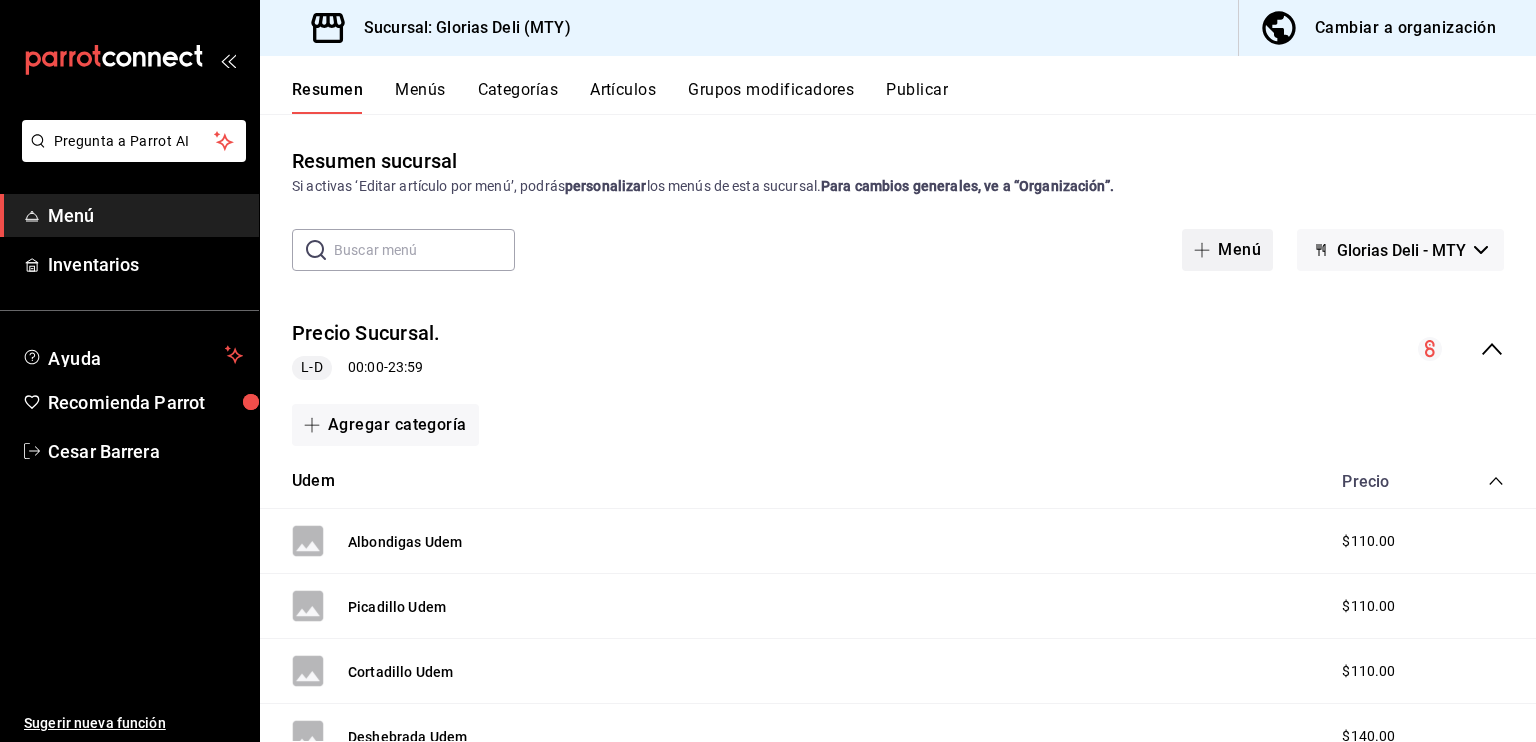 click 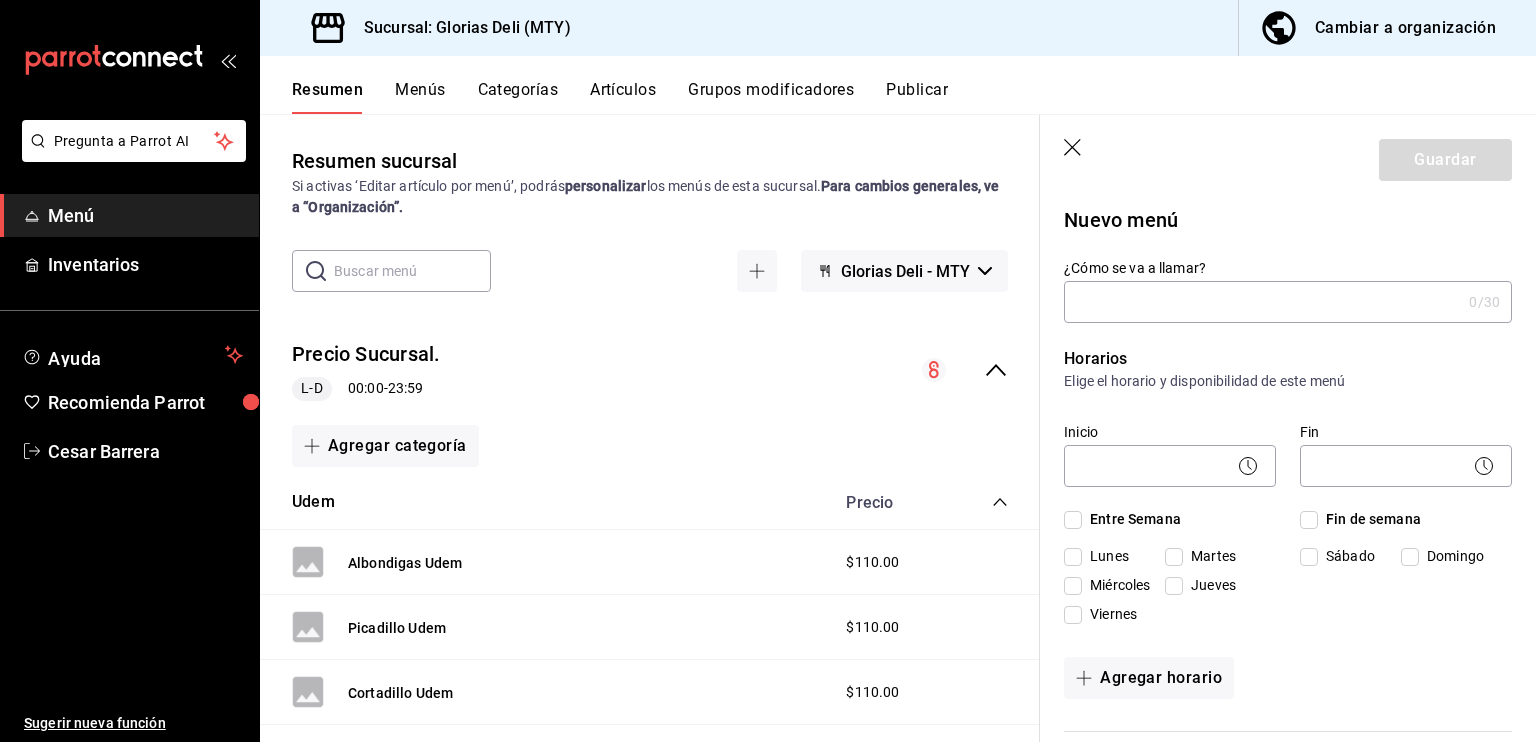 click 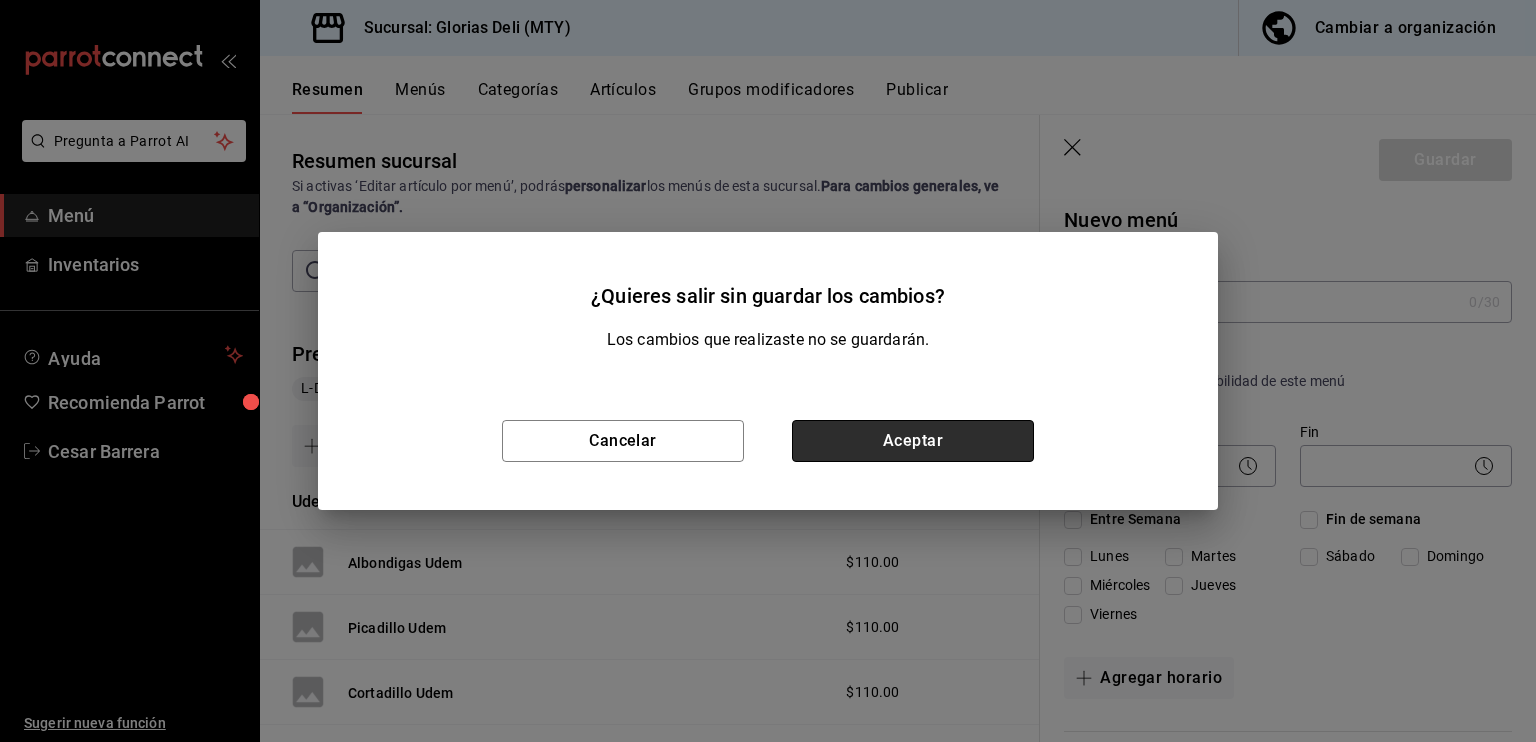 click on "Aceptar" at bounding box center (913, 441) 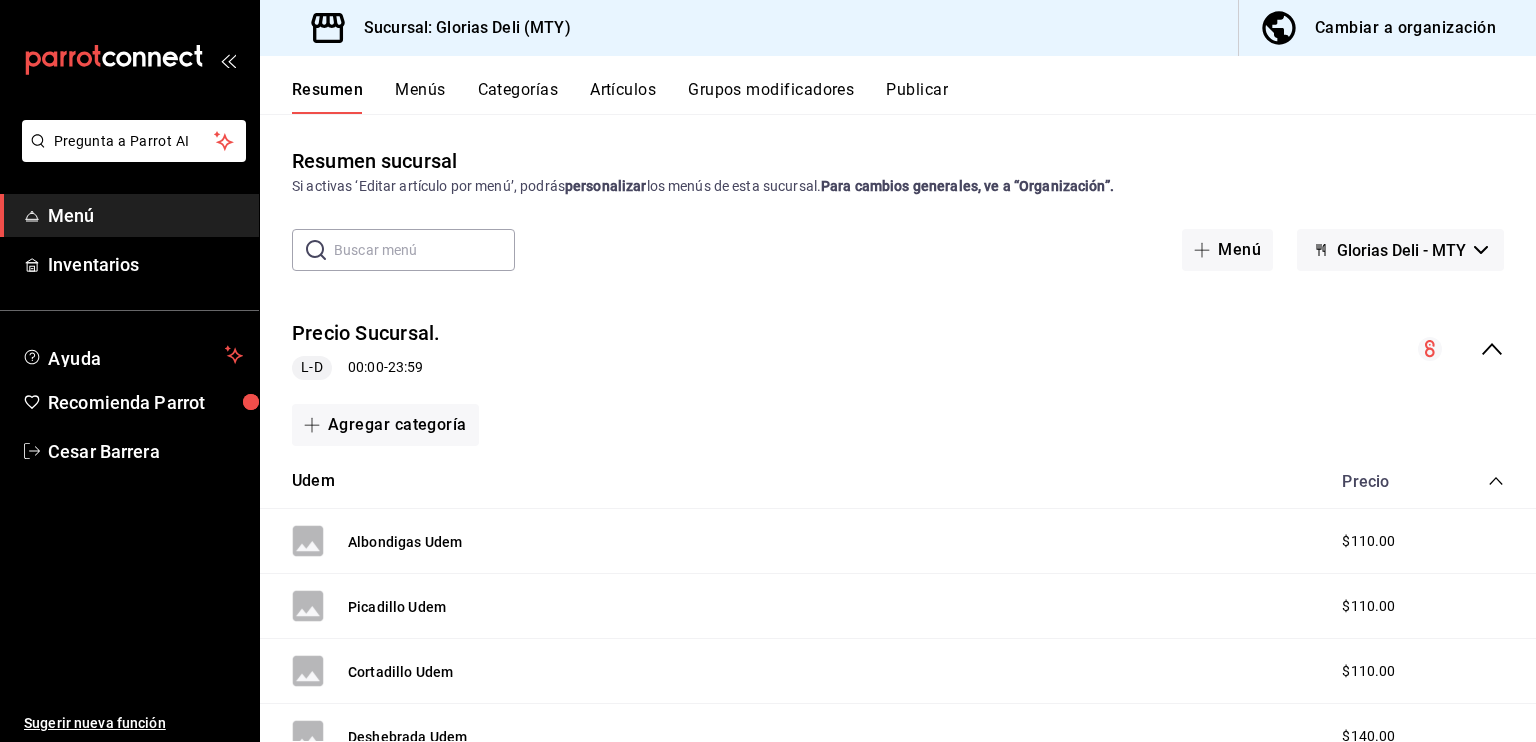 click on "Menús" at bounding box center [420, 97] 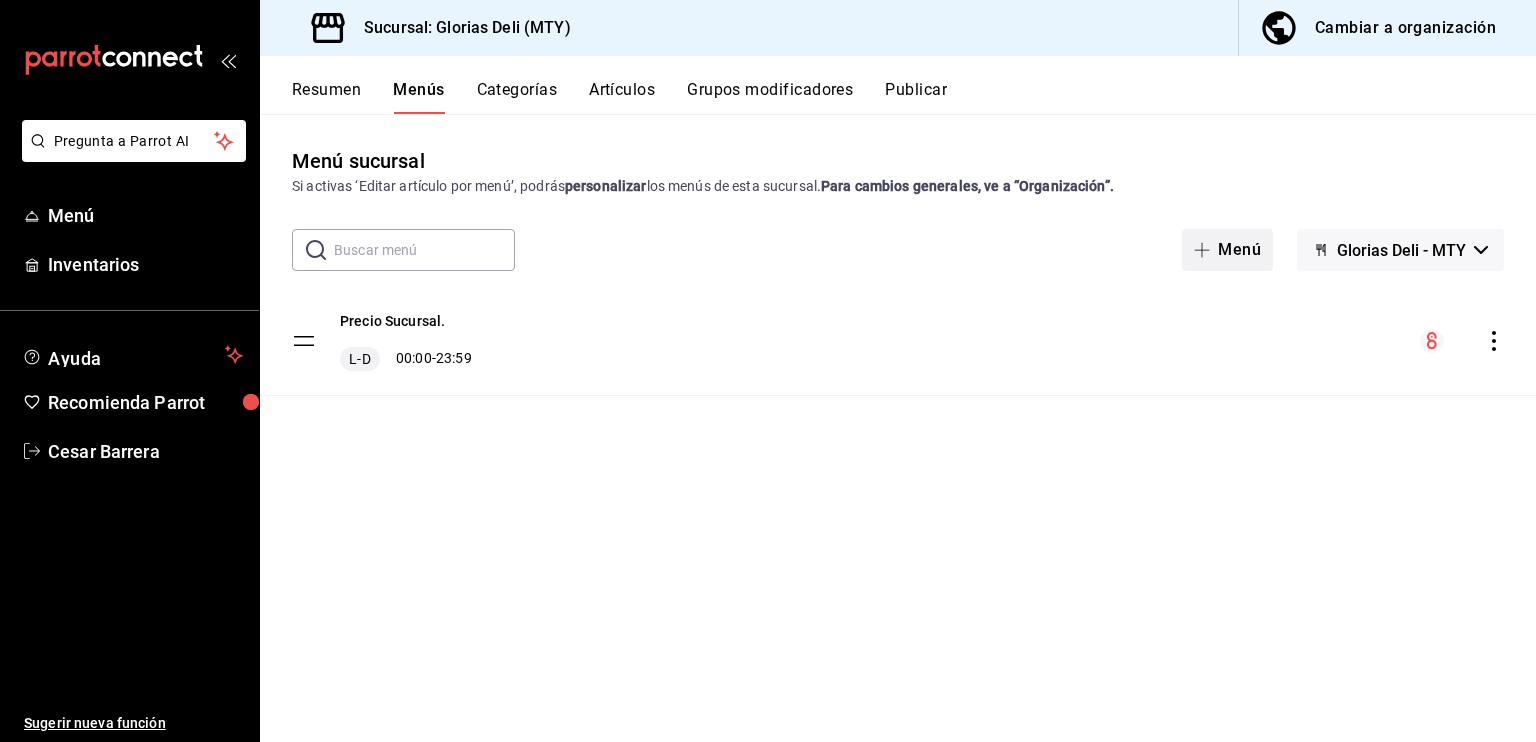 click at bounding box center [1206, 250] 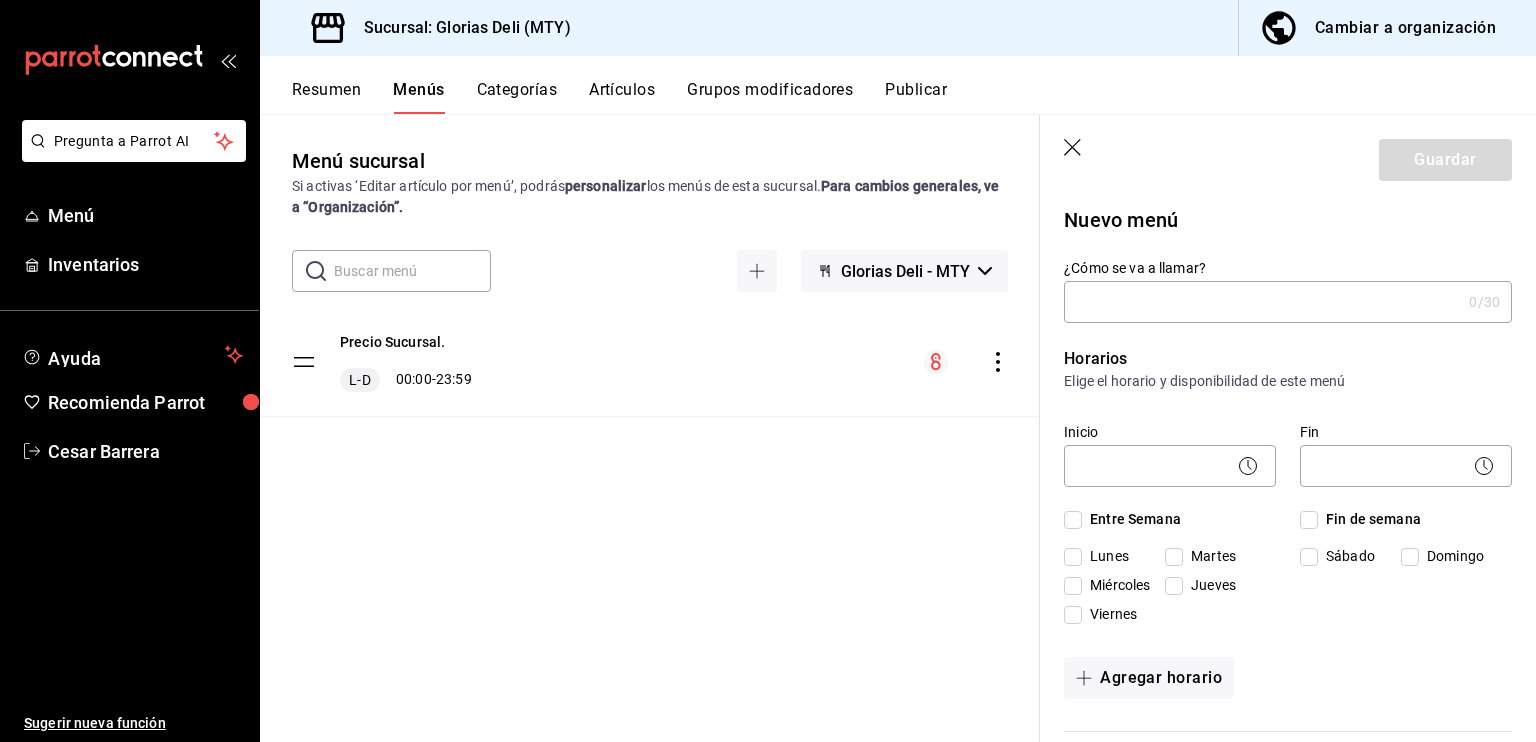 click 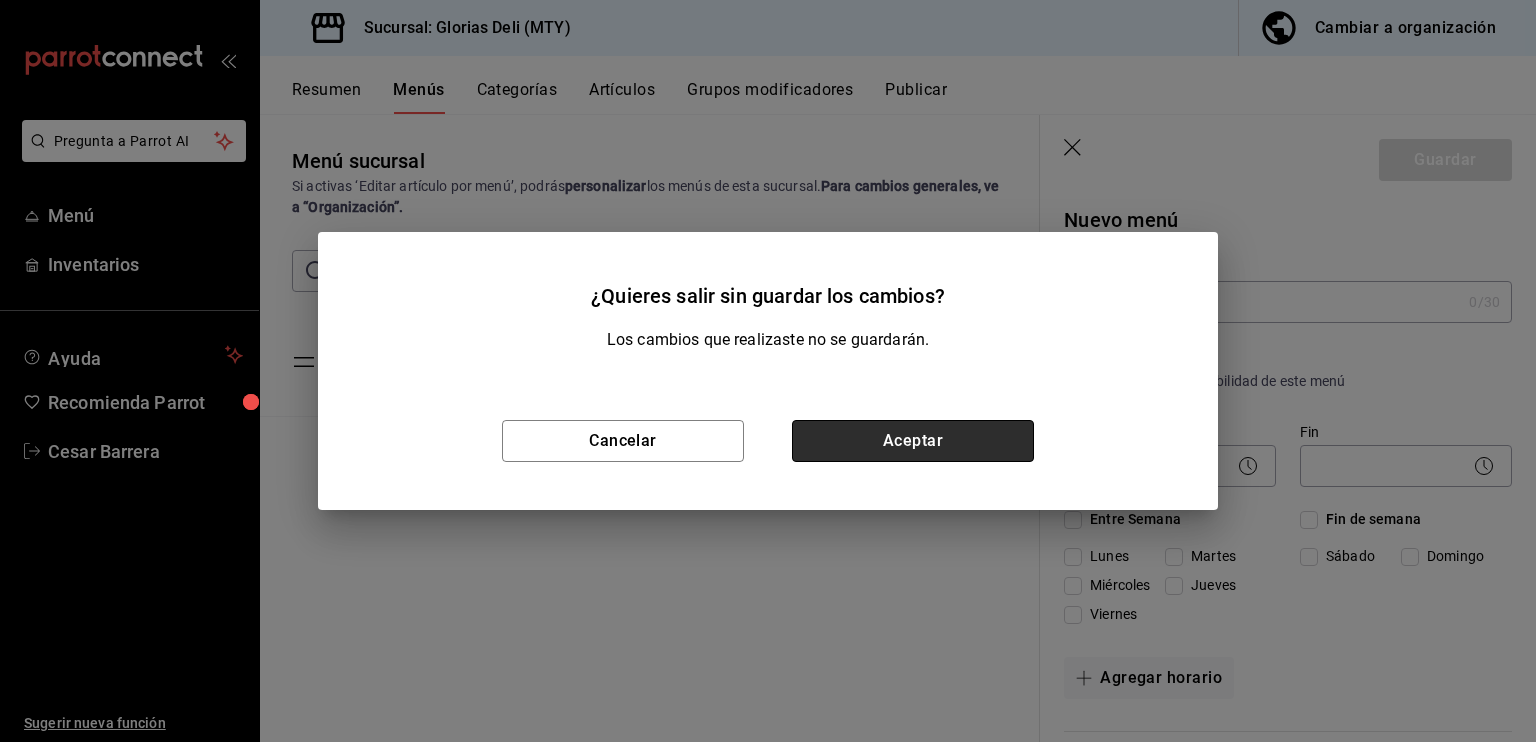 click on "Aceptar" at bounding box center (913, 441) 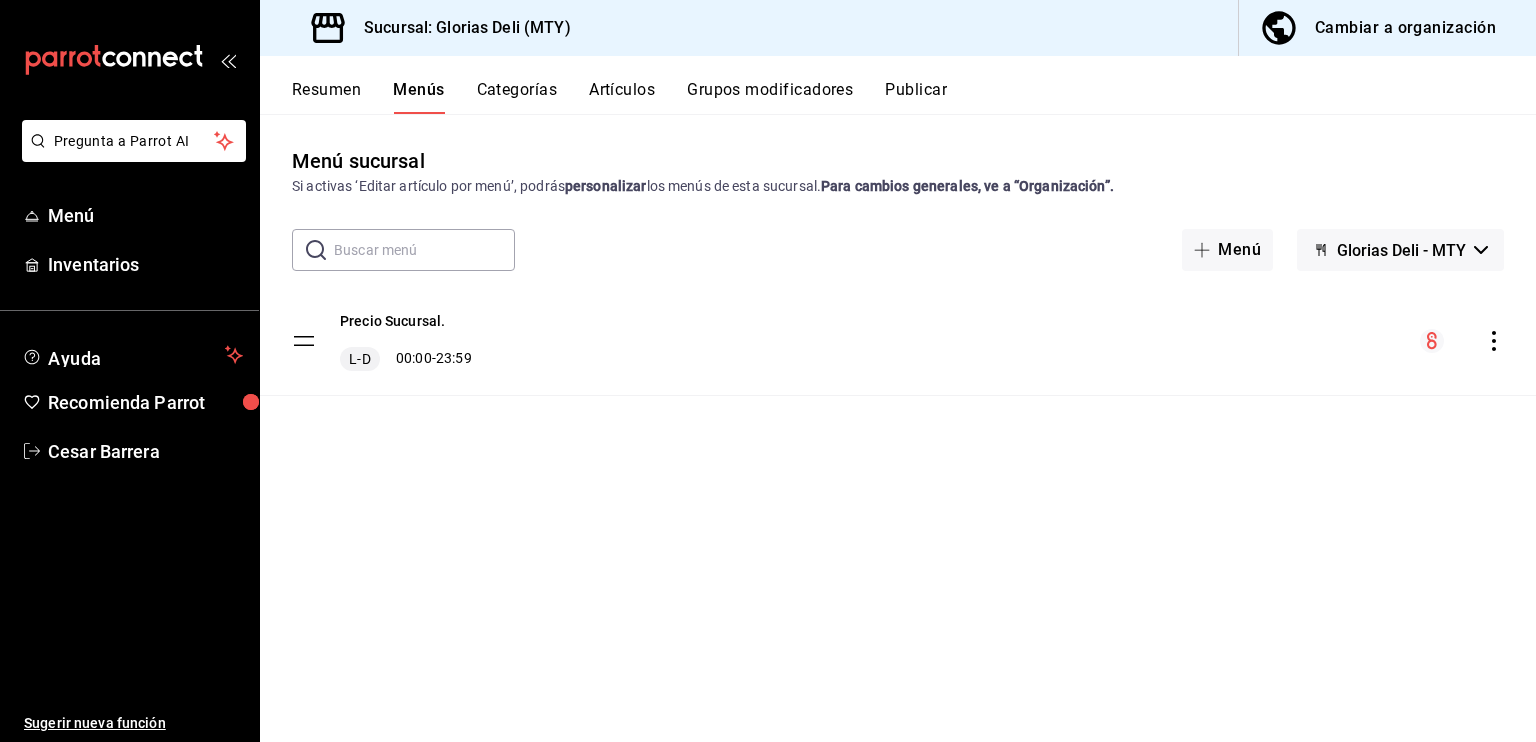click on "Categorías" at bounding box center [517, 97] 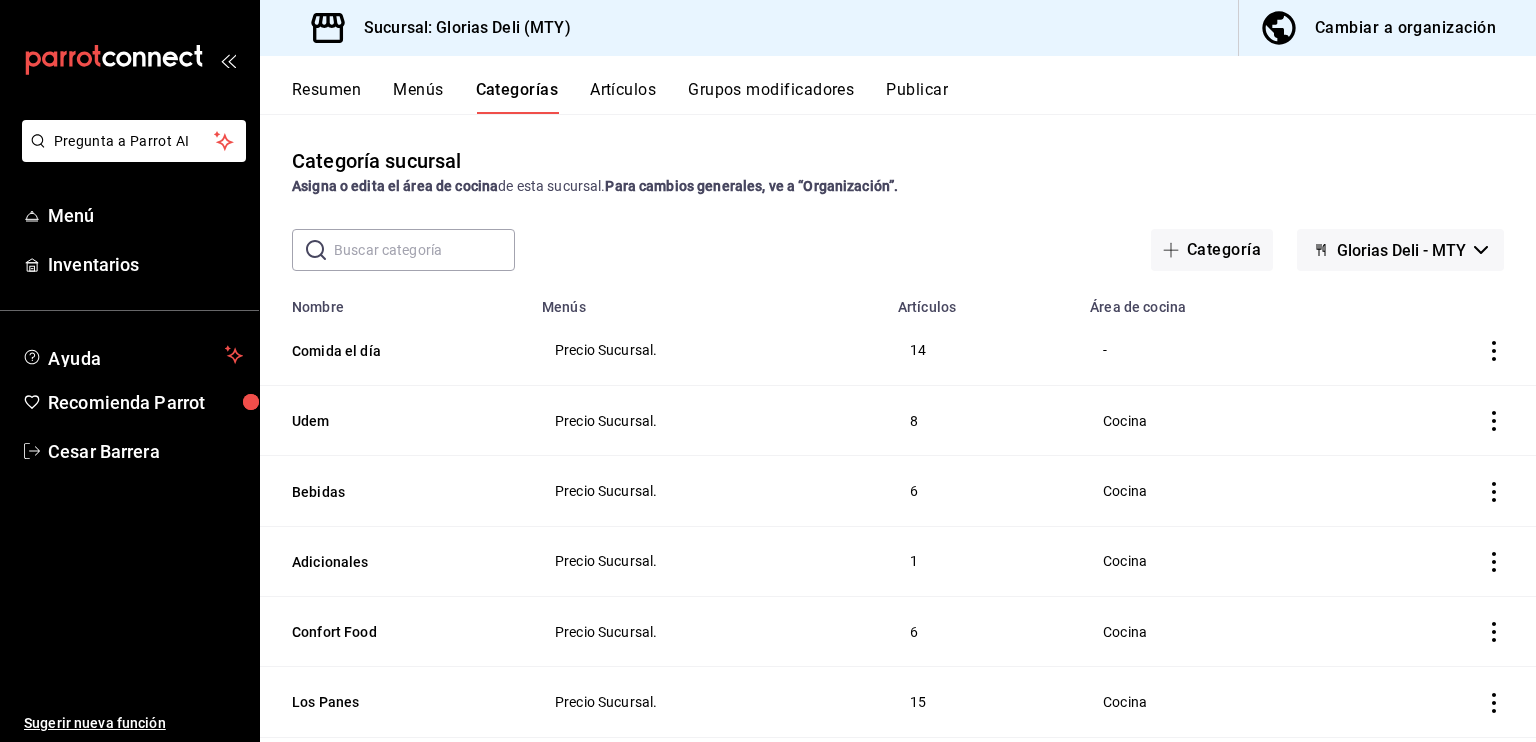 click on "Artículos" at bounding box center (623, 97) 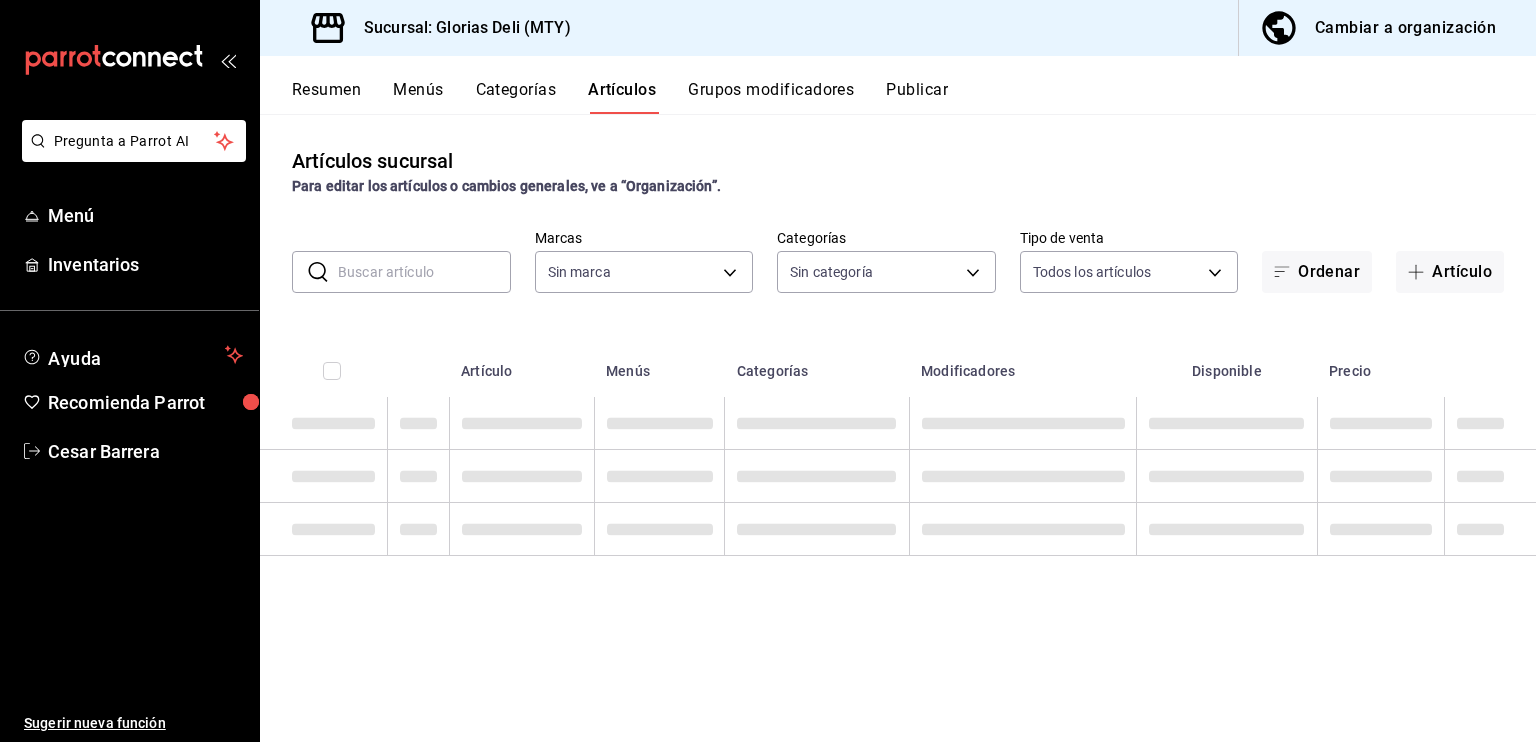 type on "6971d051-9846-4dd6-96a0-1925e9904937" 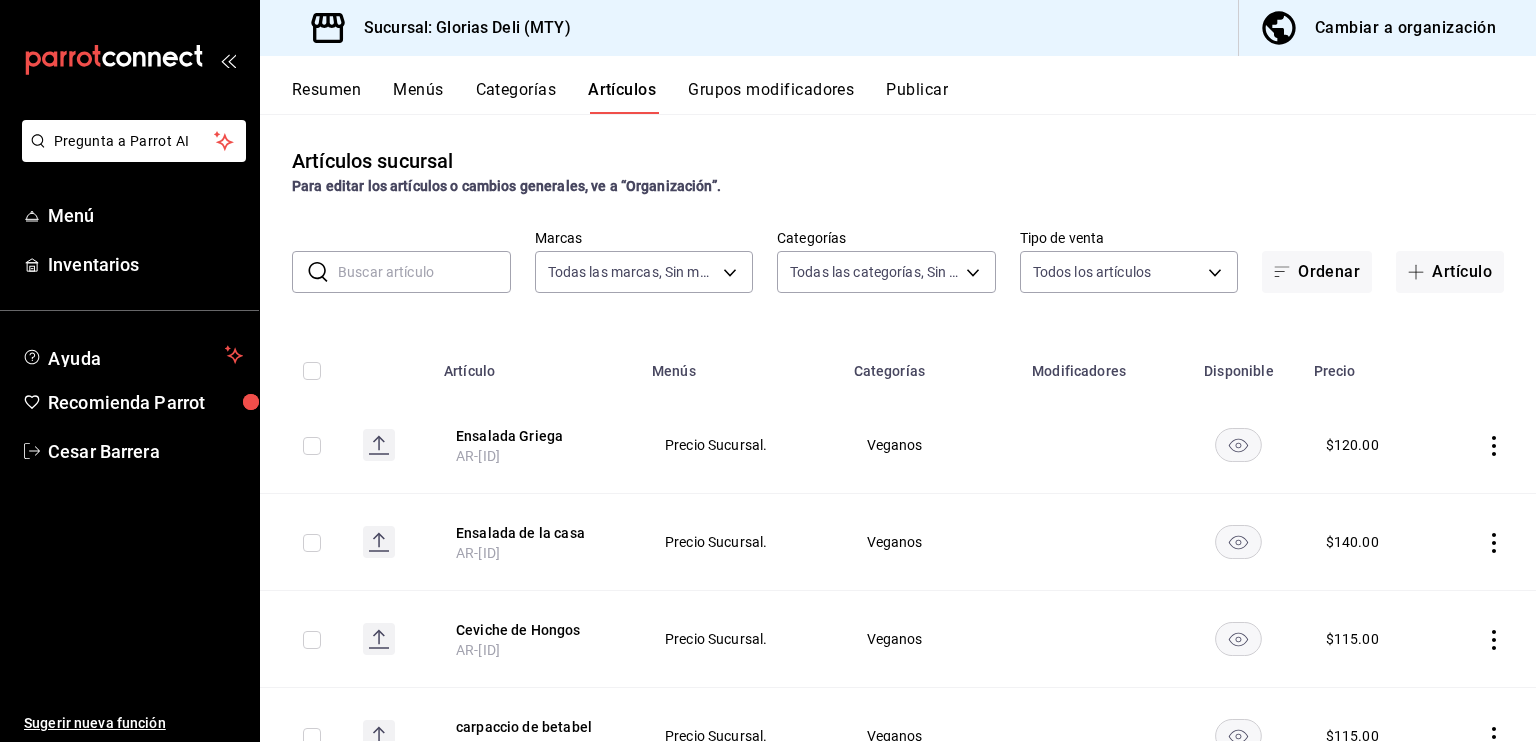 type on "[UUID],[UUID],[UUID],[UUID],[UUID],[UUID],[UUID]" 